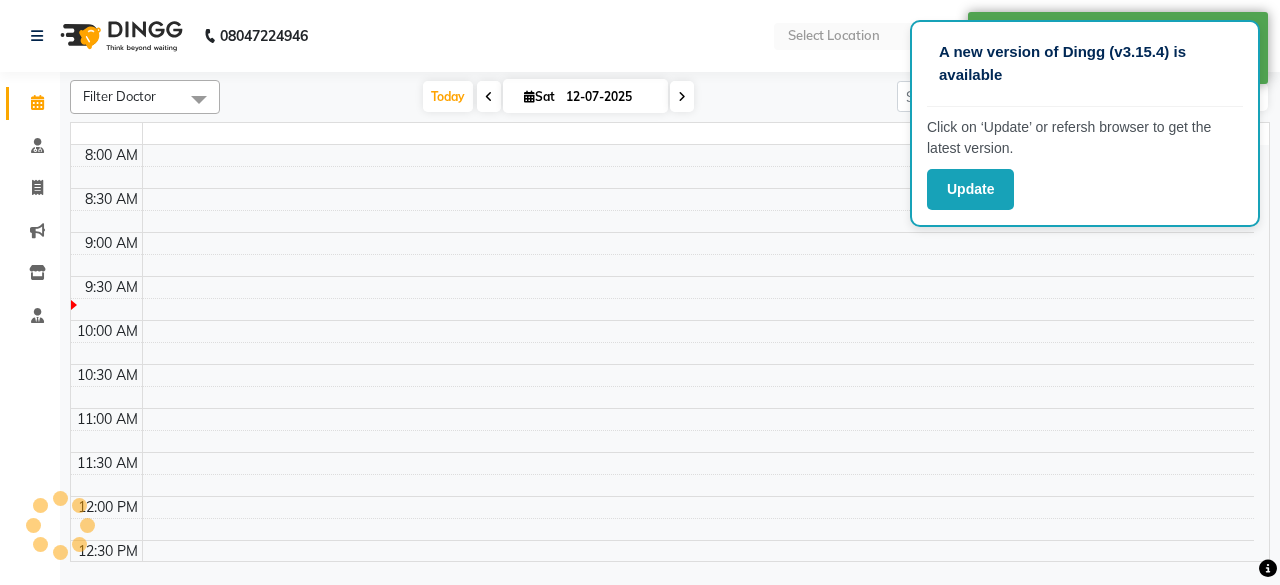 scroll, scrollTop: 0, scrollLeft: 0, axis: both 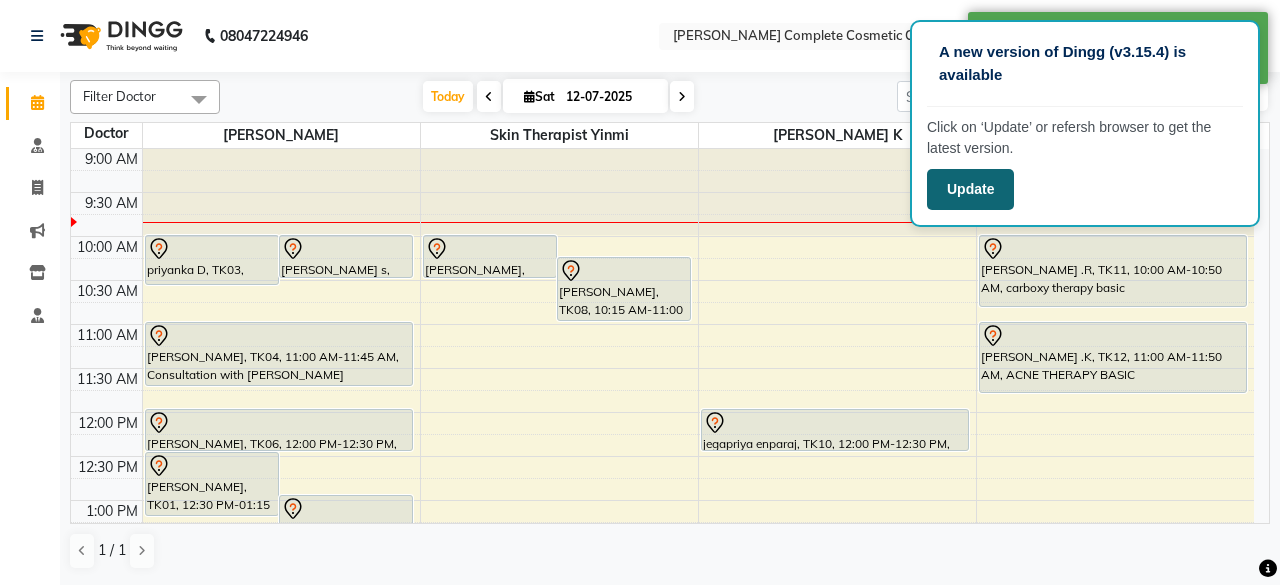 click on "Update" 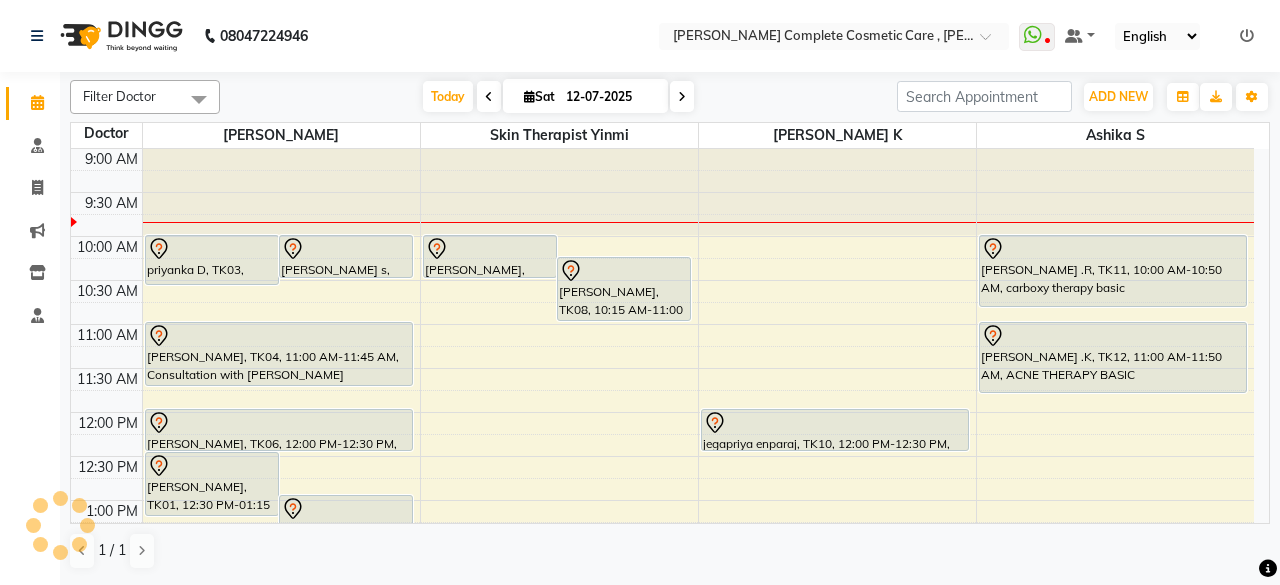 scroll, scrollTop: 0, scrollLeft: 0, axis: both 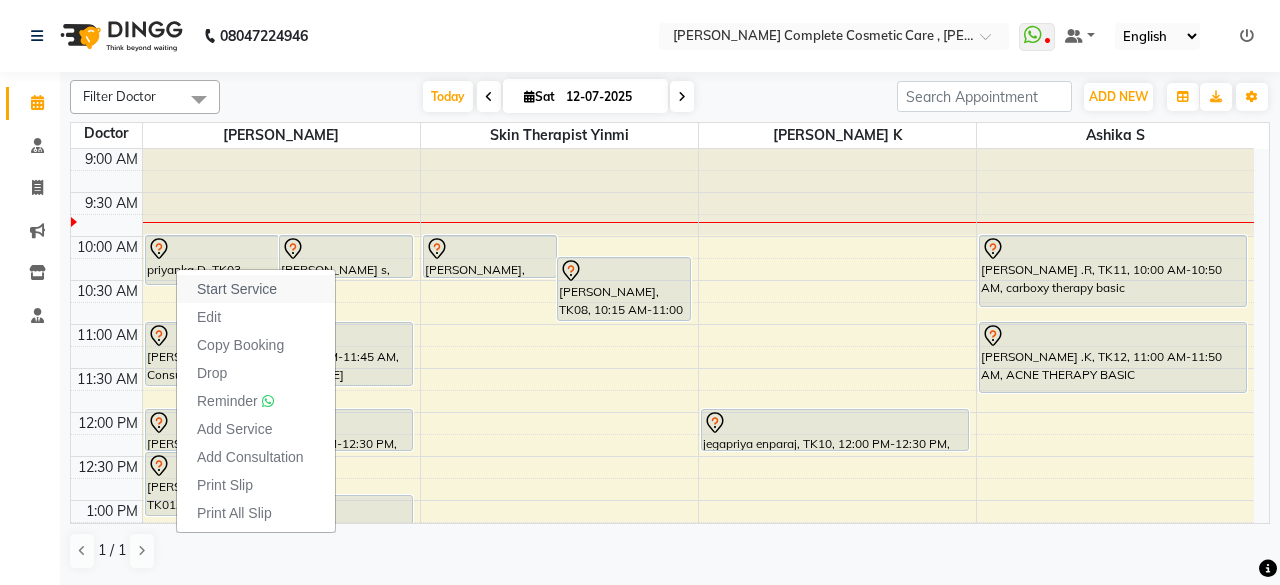 click on "Start Service" at bounding box center (256, 289) 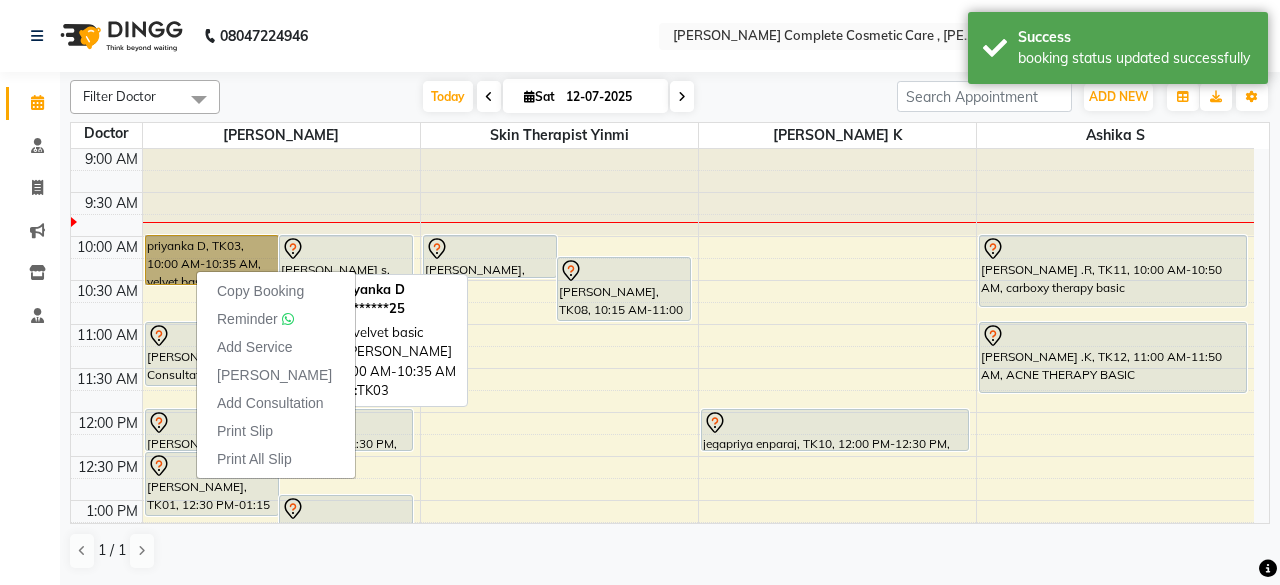 click on "priyanka D, TK03, 10:00 AM-10:35 AM, velvet basic" at bounding box center [212, 260] 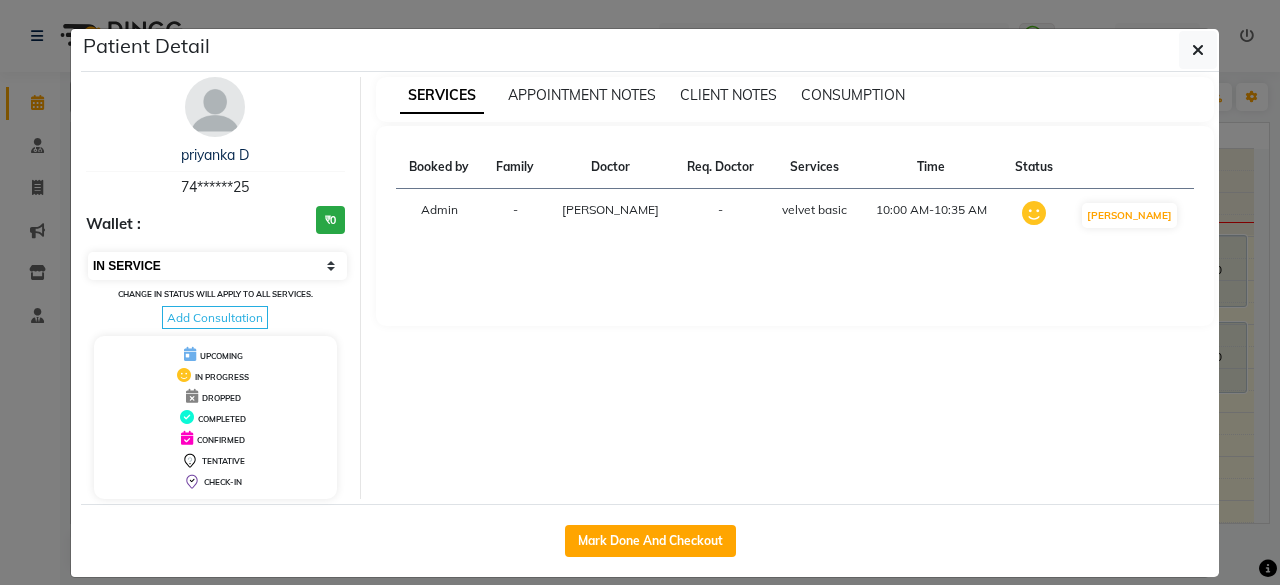 click on "Select IN SERVICE CONFIRMED TENTATIVE CHECK IN MARK DONE DROPPED UPCOMING" at bounding box center [217, 266] 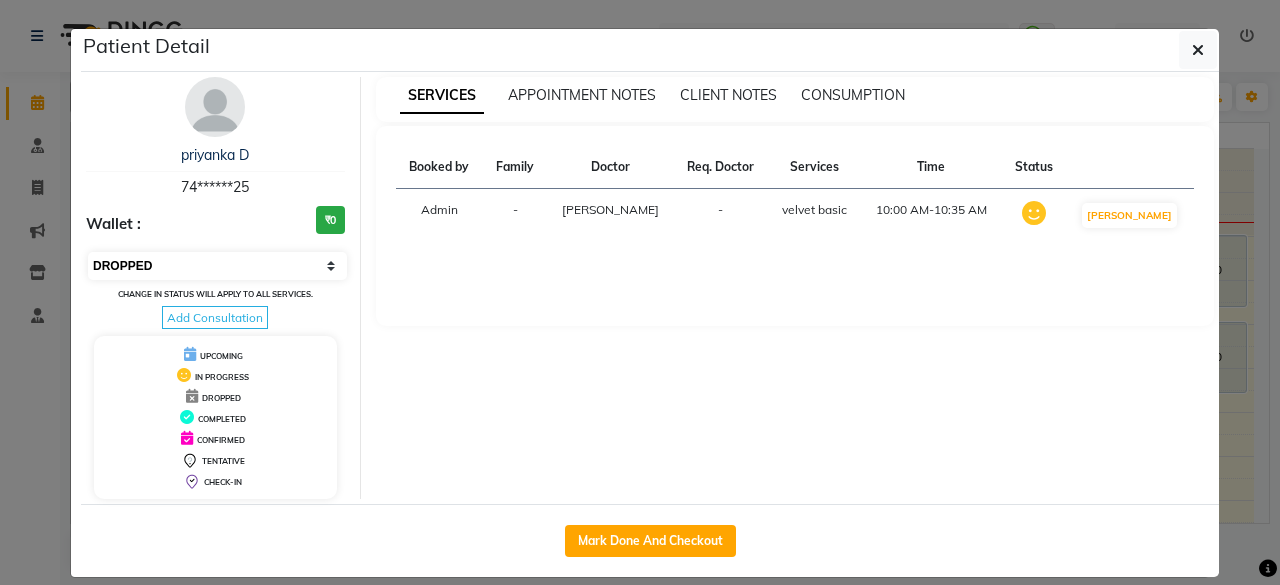 click on "Select IN SERVICE CONFIRMED TENTATIVE CHECK IN MARK DONE DROPPED UPCOMING" at bounding box center (217, 266) 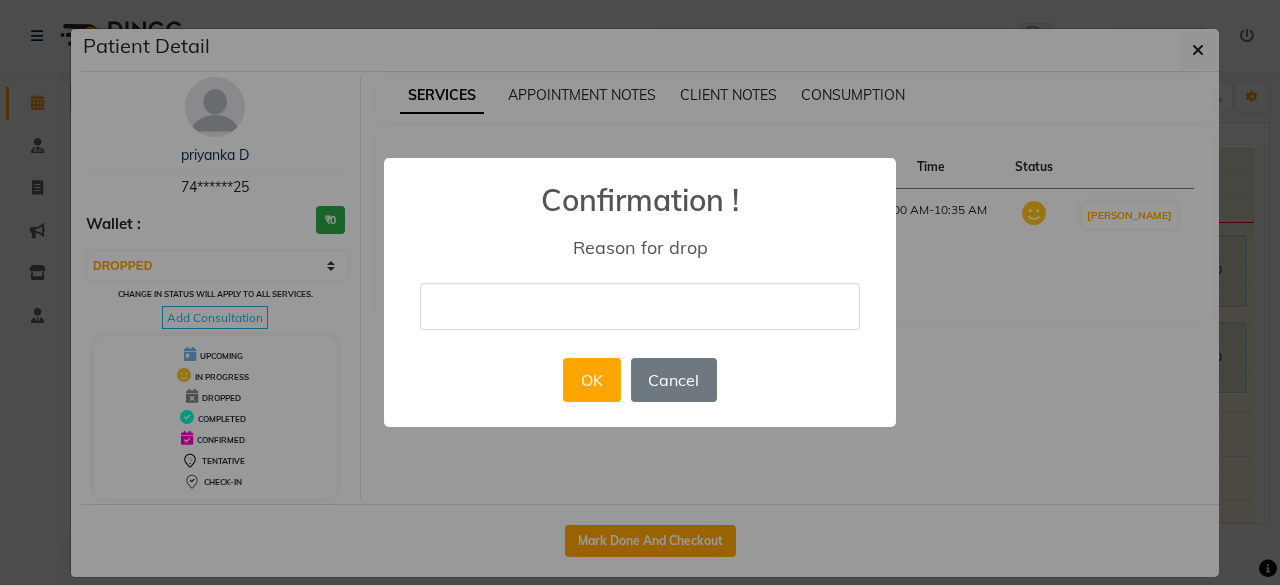 click at bounding box center [640, 306] 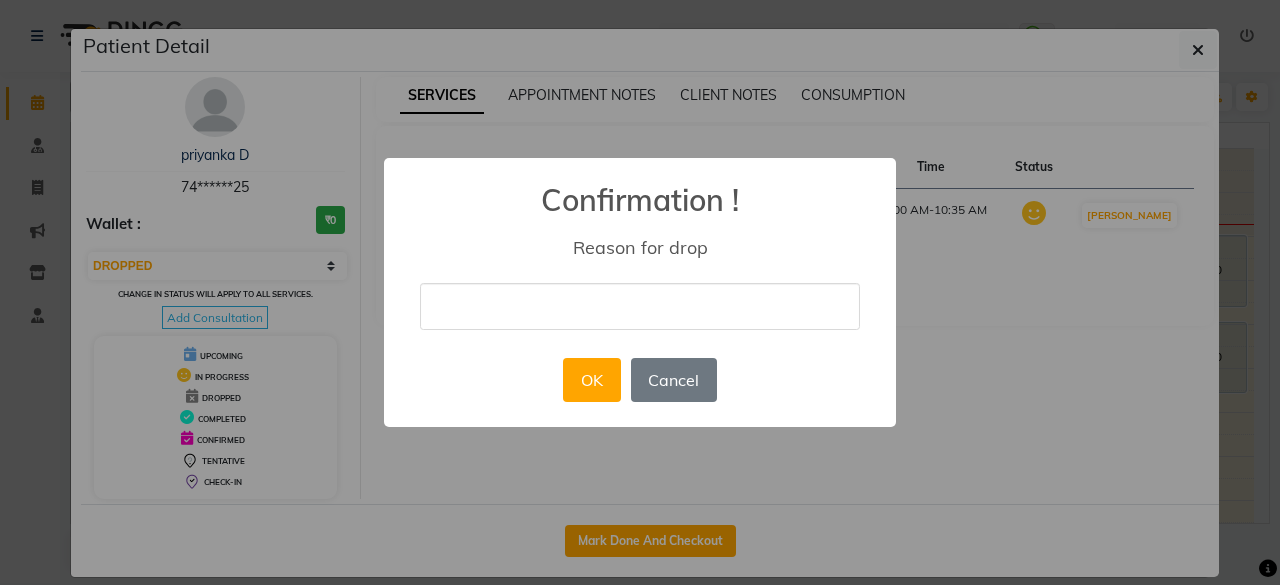 type on "wrong" 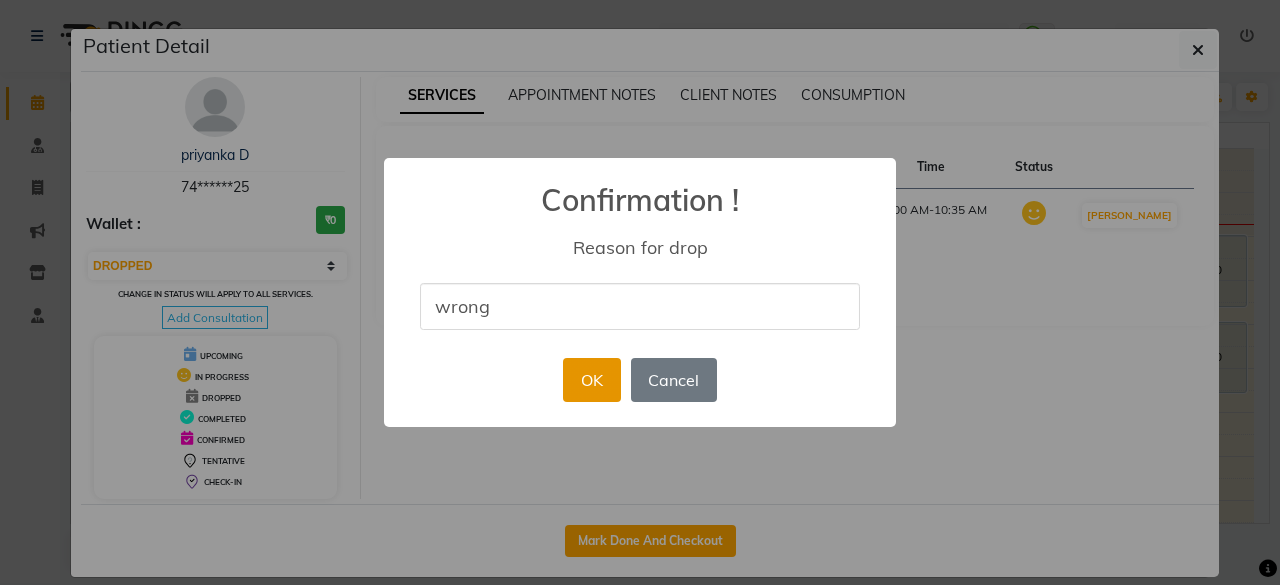 click on "OK" at bounding box center [591, 380] 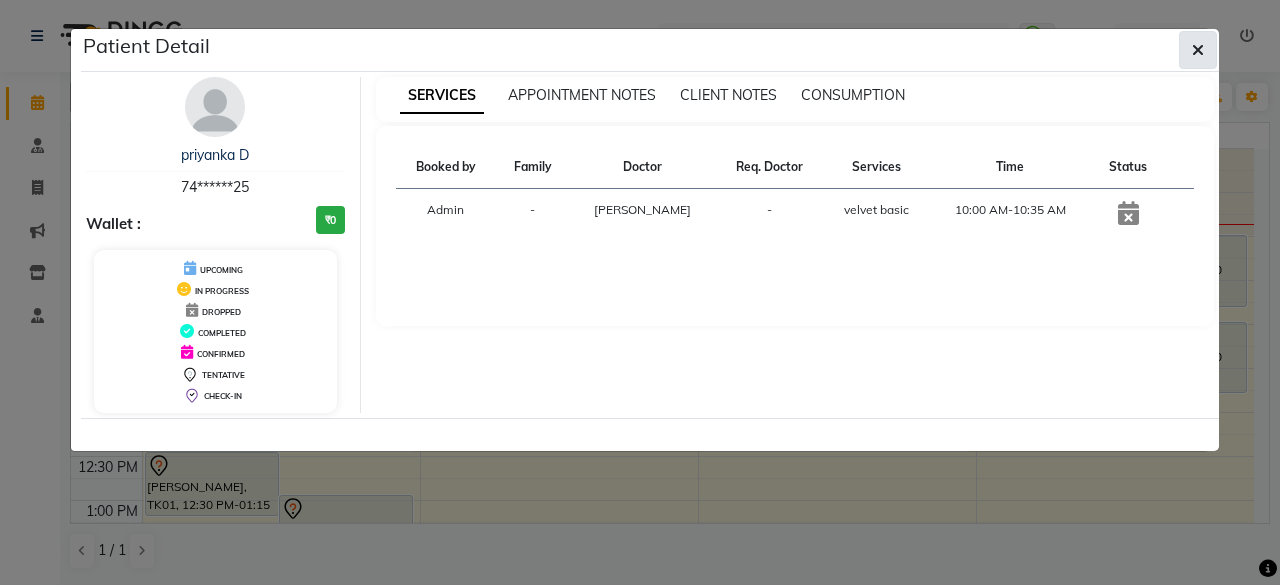 click 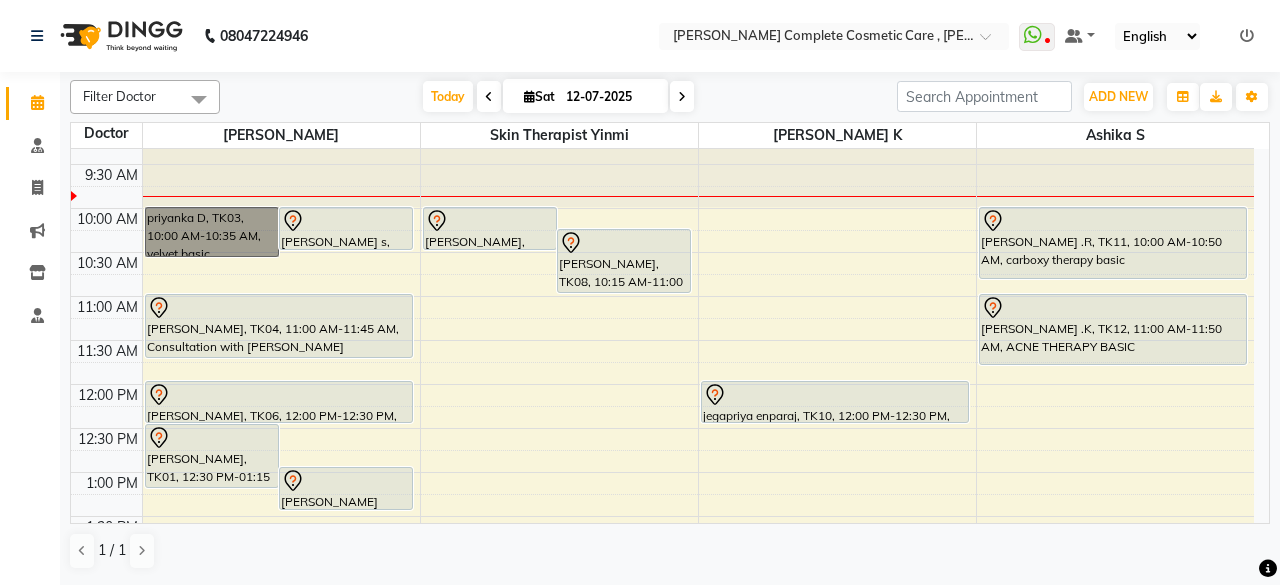 scroll, scrollTop: 0, scrollLeft: 0, axis: both 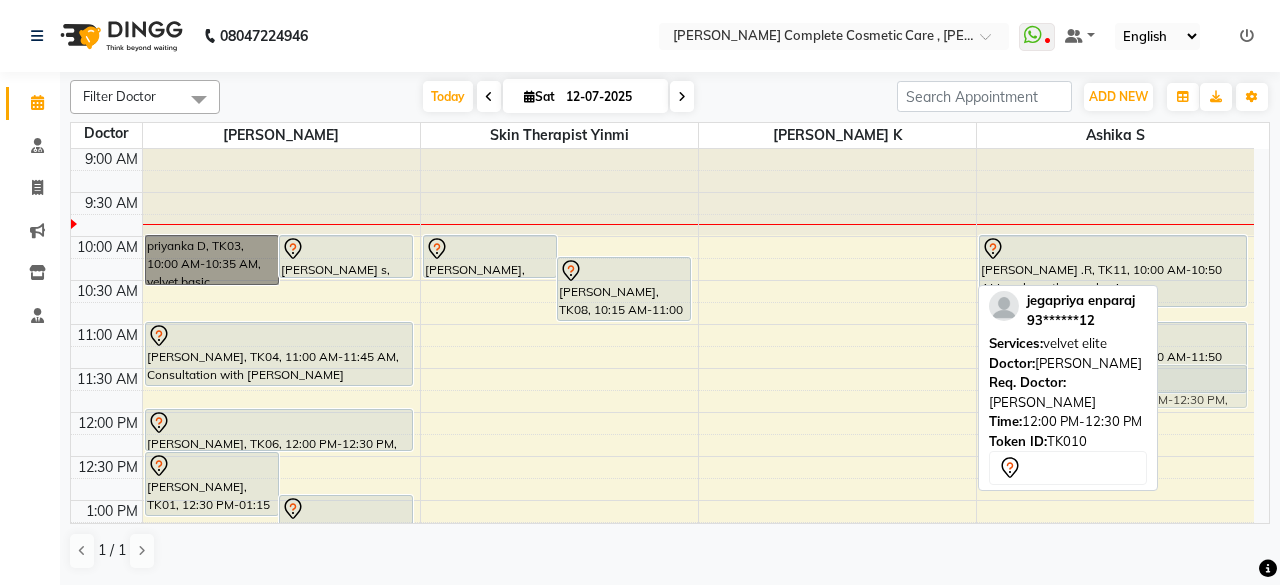 drag, startPoint x: 792, startPoint y: 437, endPoint x: 1022, endPoint y: 269, distance: 284.82275 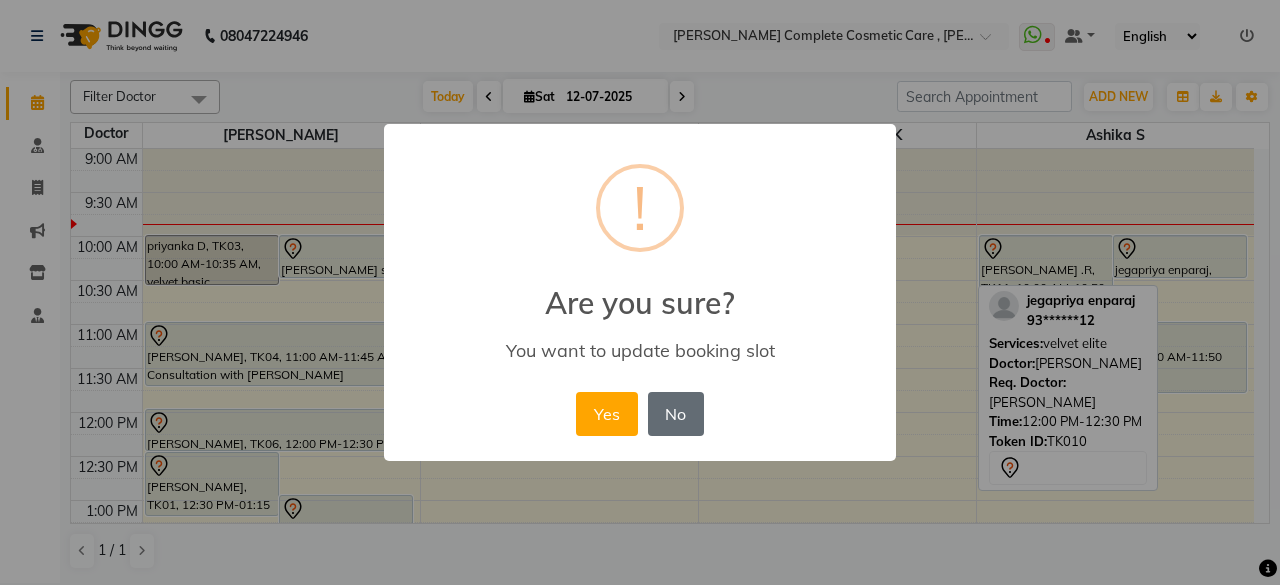 click on "No" at bounding box center [676, 414] 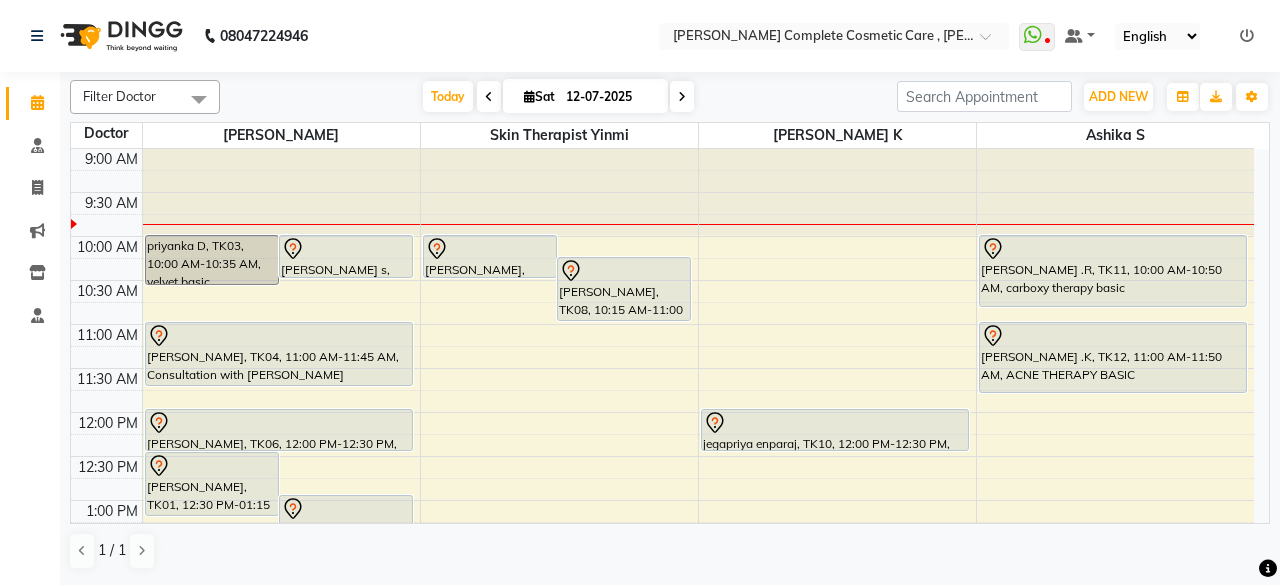 click at bounding box center (682, 97) 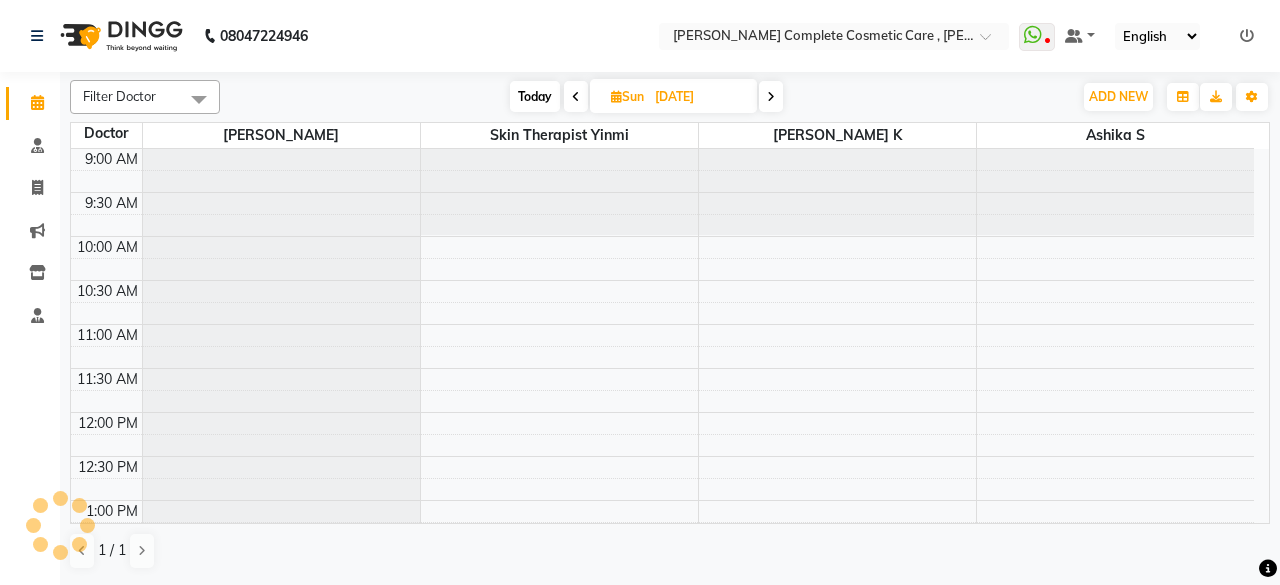click on "13-07-2025" at bounding box center [699, 97] 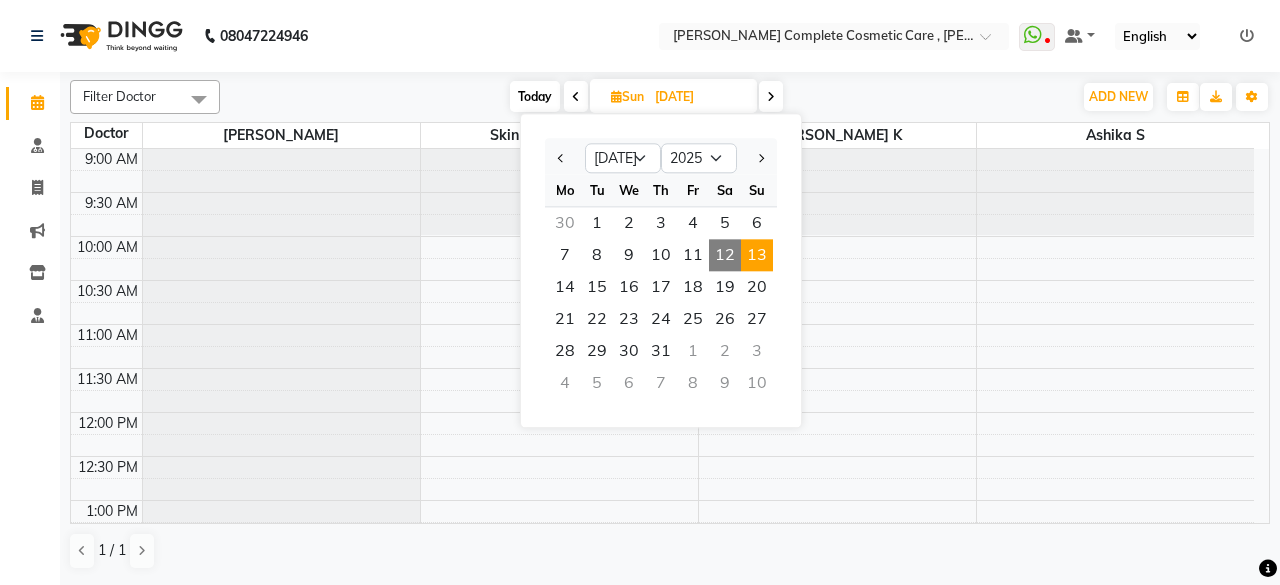 click at bounding box center (771, 96) 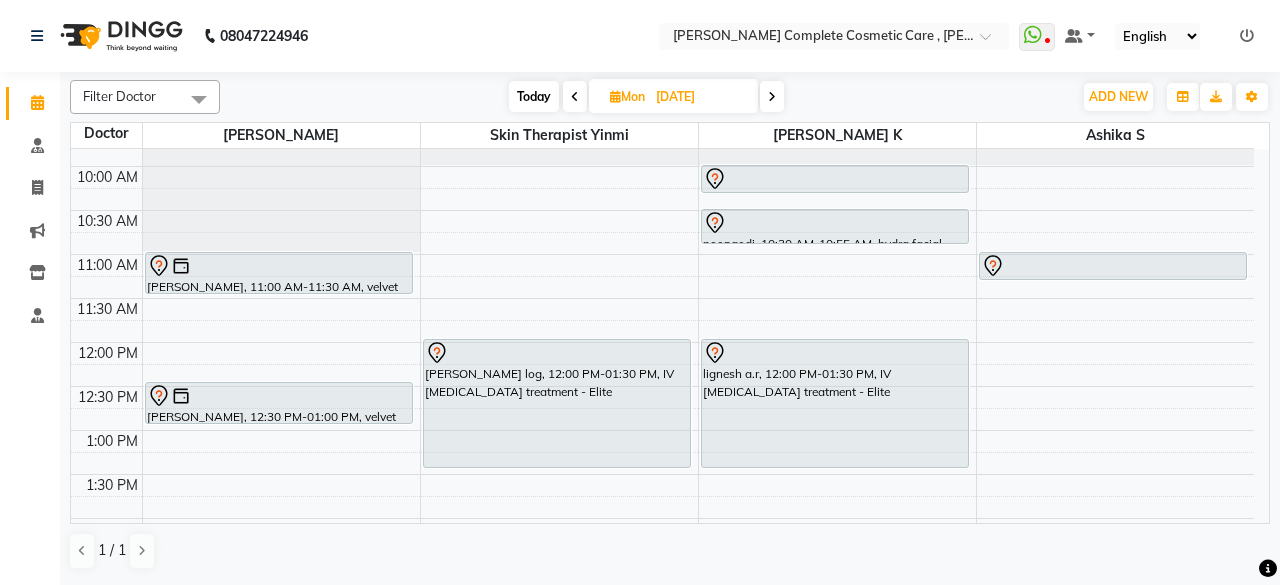 scroll, scrollTop: 76, scrollLeft: 0, axis: vertical 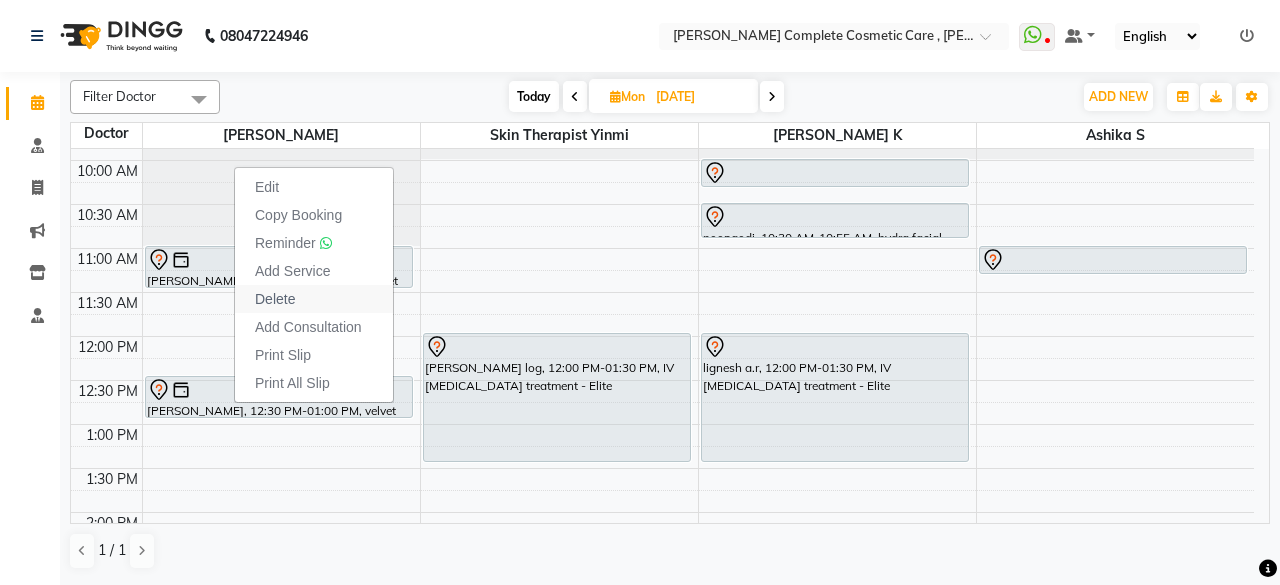 click on "Delete" at bounding box center (314, 299) 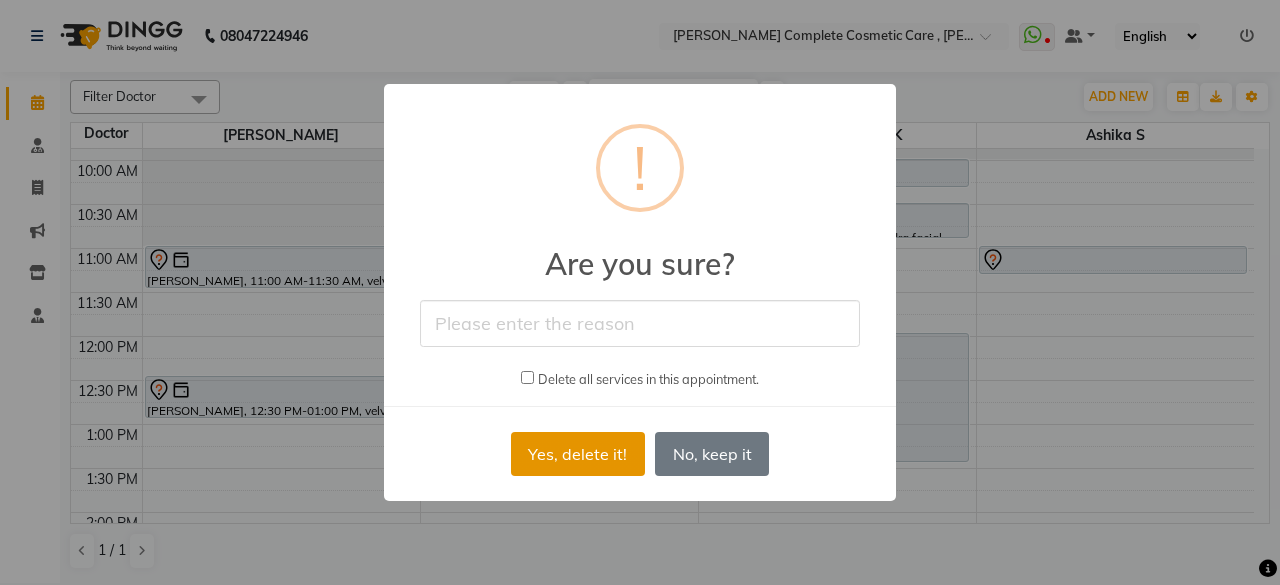 click on "Yes, delete it!" at bounding box center (578, 454) 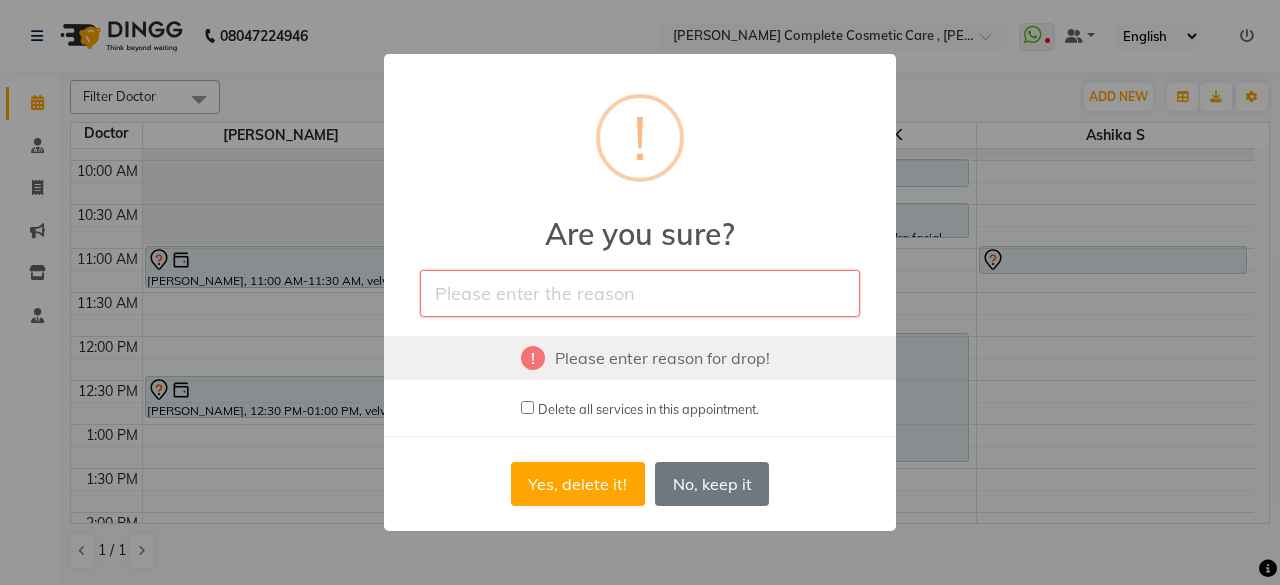 click at bounding box center [640, 293] 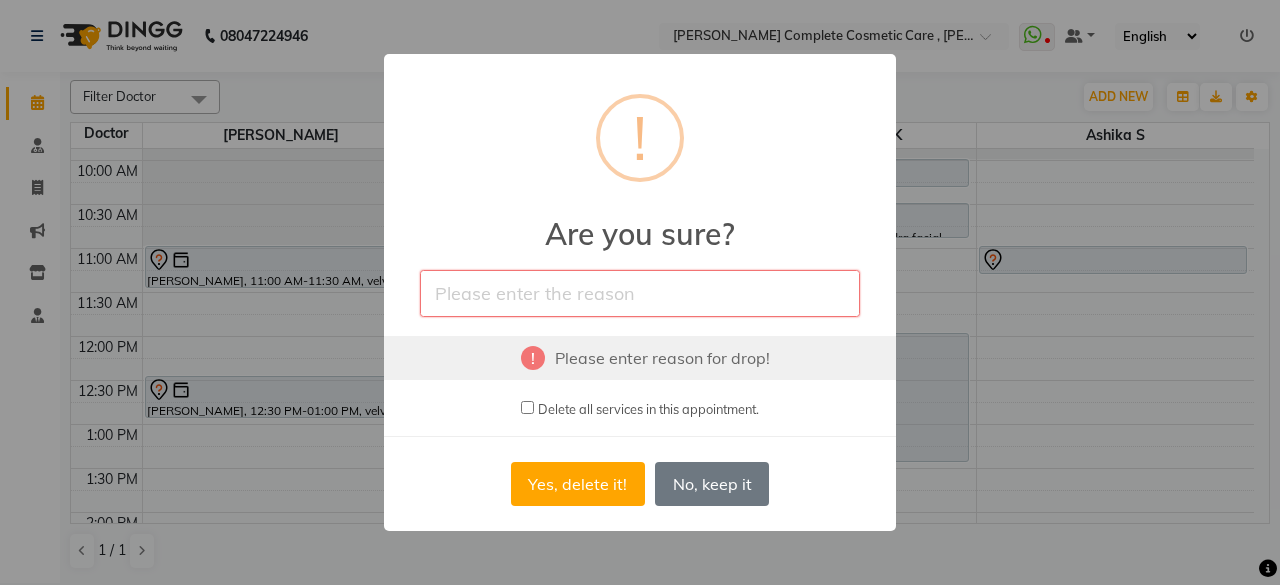 type on "wrong" 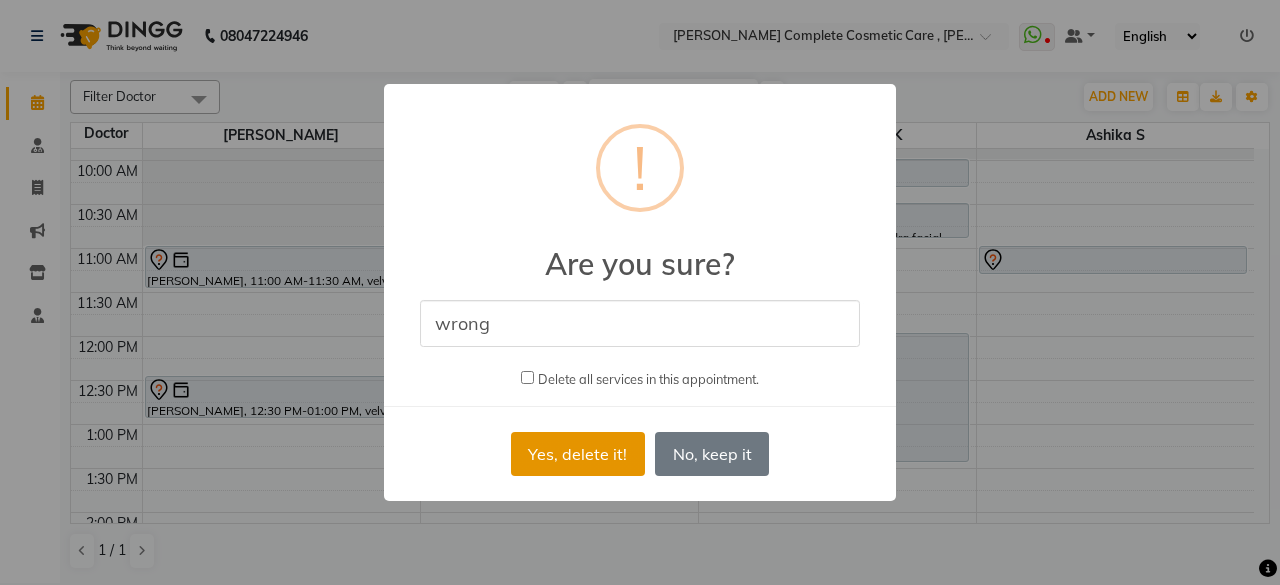 click on "Yes, delete it!" at bounding box center (578, 454) 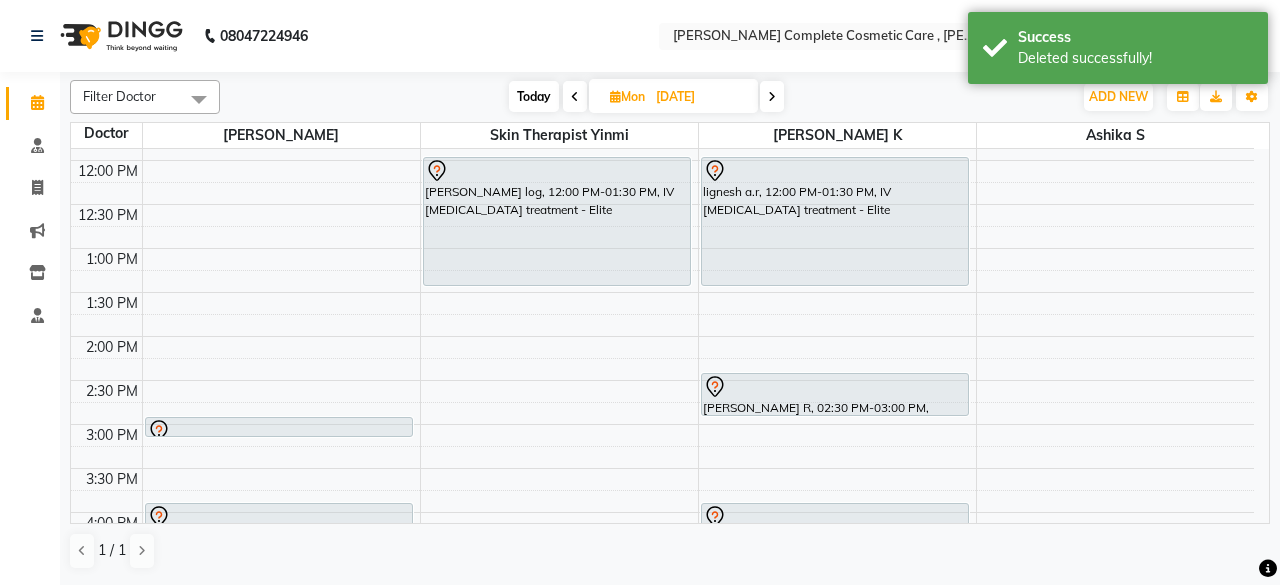 scroll, scrollTop: 258, scrollLeft: 0, axis: vertical 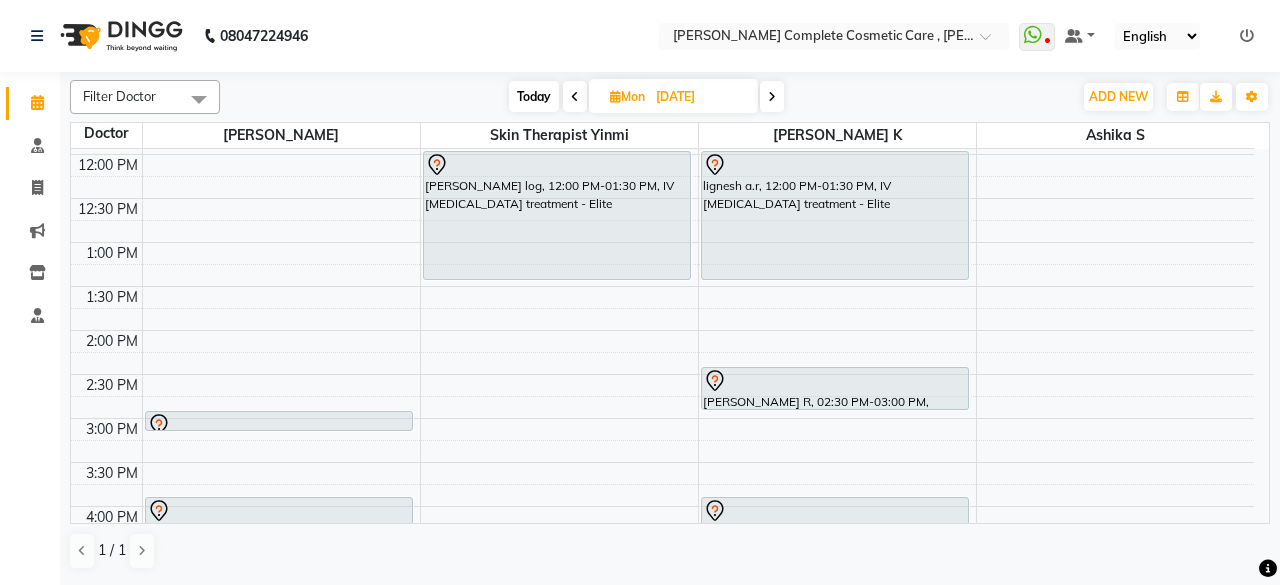 click at bounding box center [615, 96] 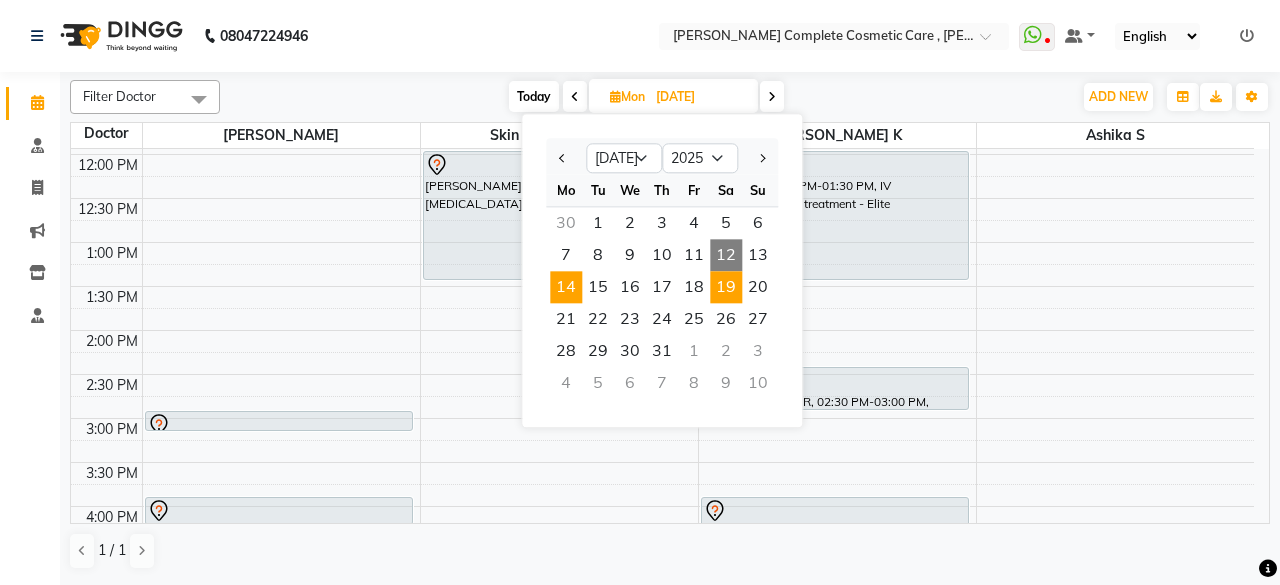 click on "19" at bounding box center [726, 287] 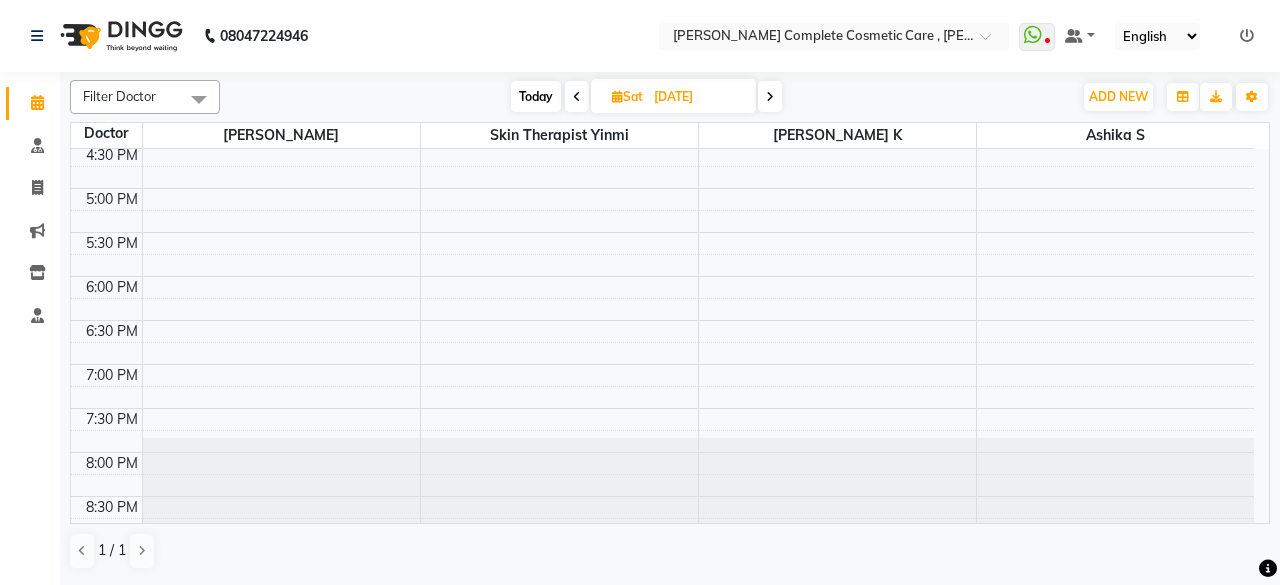 scroll, scrollTop: 0, scrollLeft: 0, axis: both 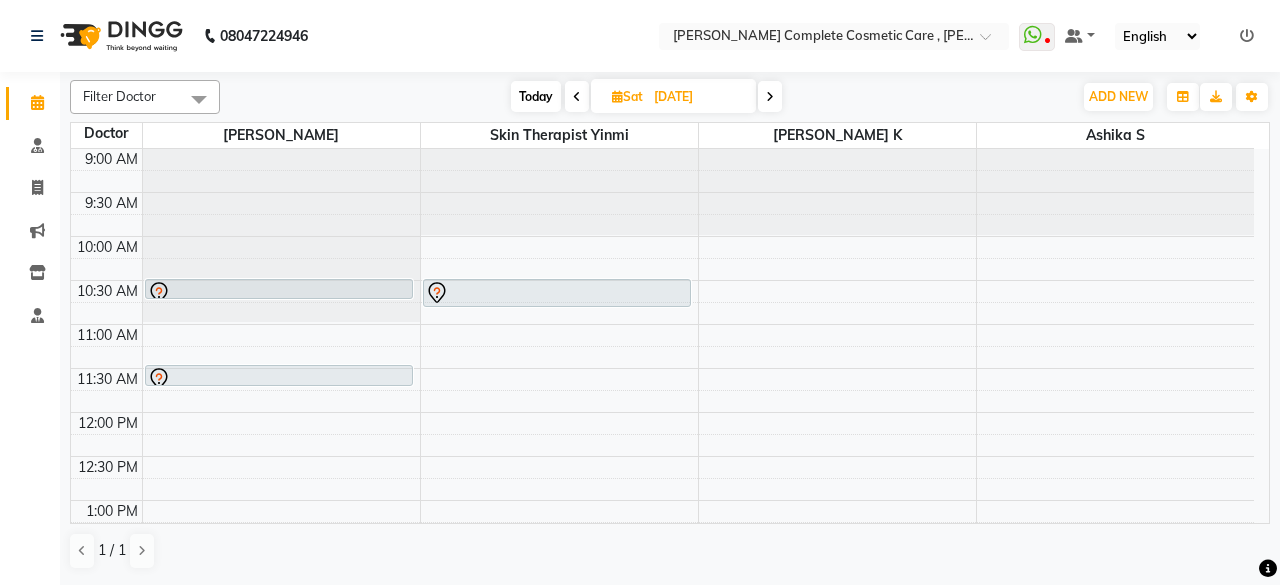 click on "Today" at bounding box center (536, 96) 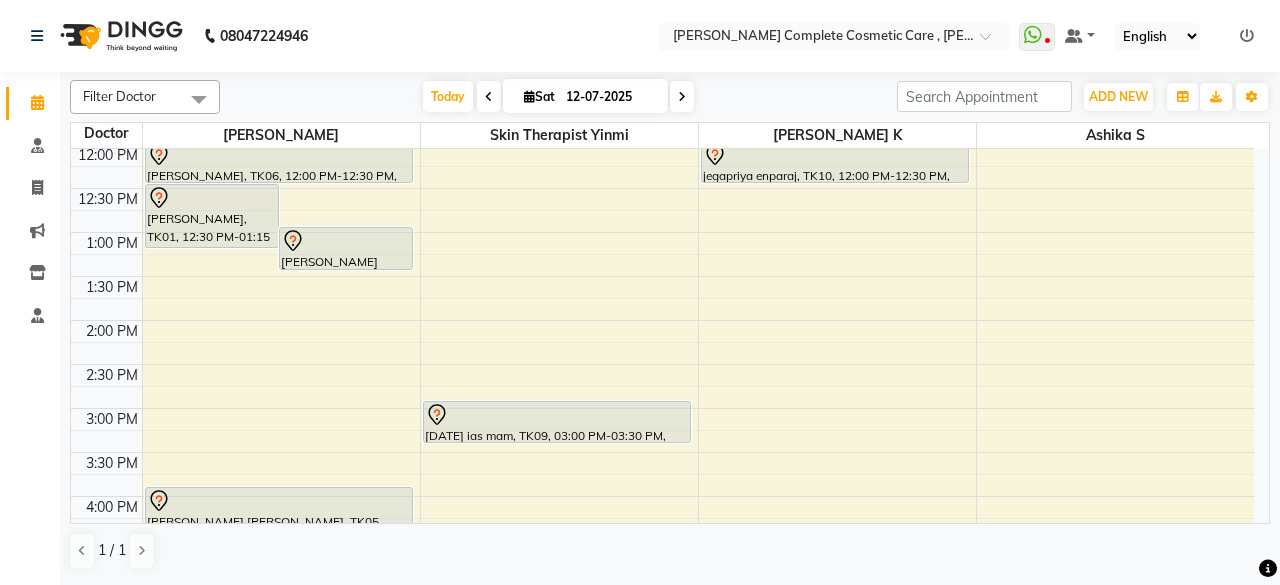 scroll, scrollTop: 0, scrollLeft: 0, axis: both 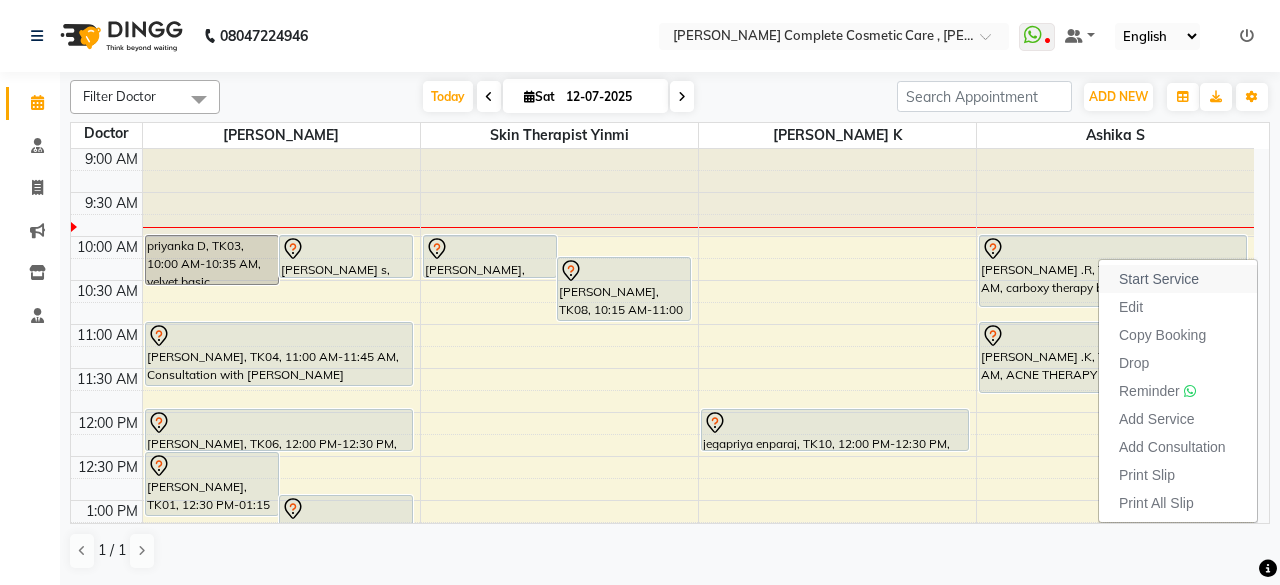 click on "Start Service" at bounding box center (1178, 279) 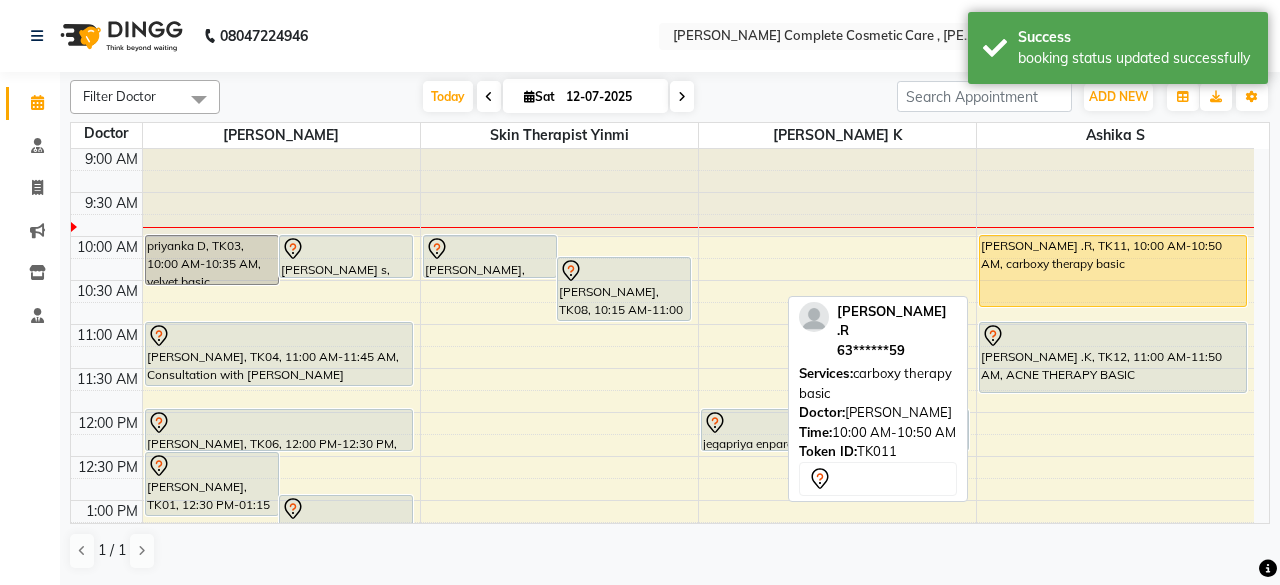 click on "keerthana .R, TK11, 10:00 AM-10:50 AM, carboxy therapy basic" at bounding box center (1113, 271) 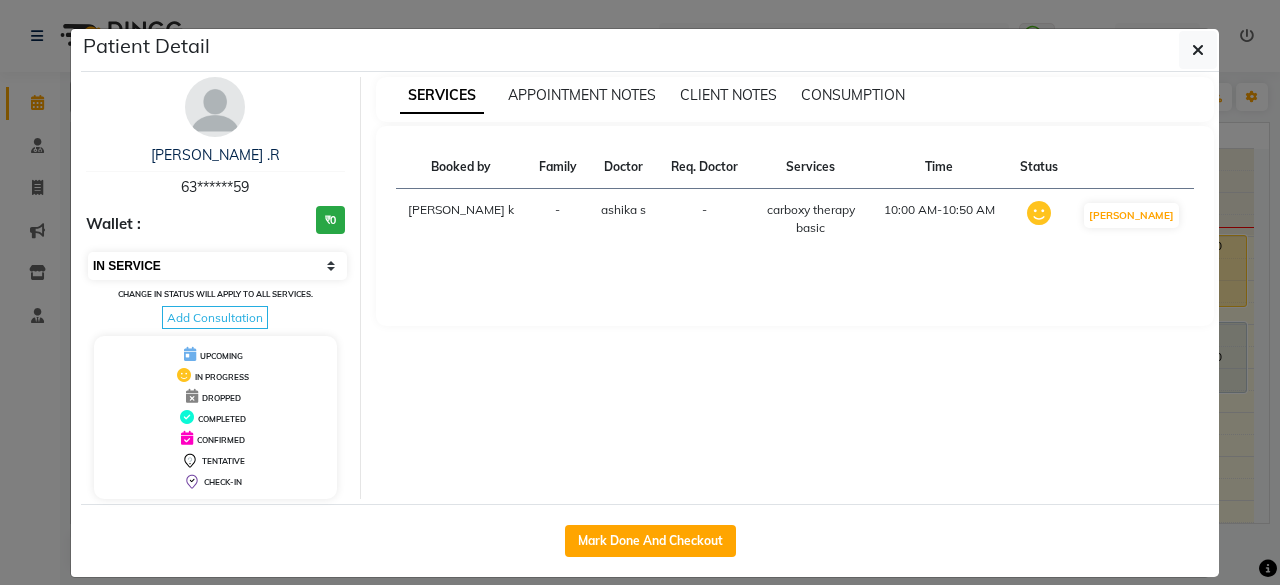click on "Select IN SERVICE CONFIRMED TENTATIVE CHECK IN MARK DONE DROPPED UPCOMING" at bounding box center [217, 266] 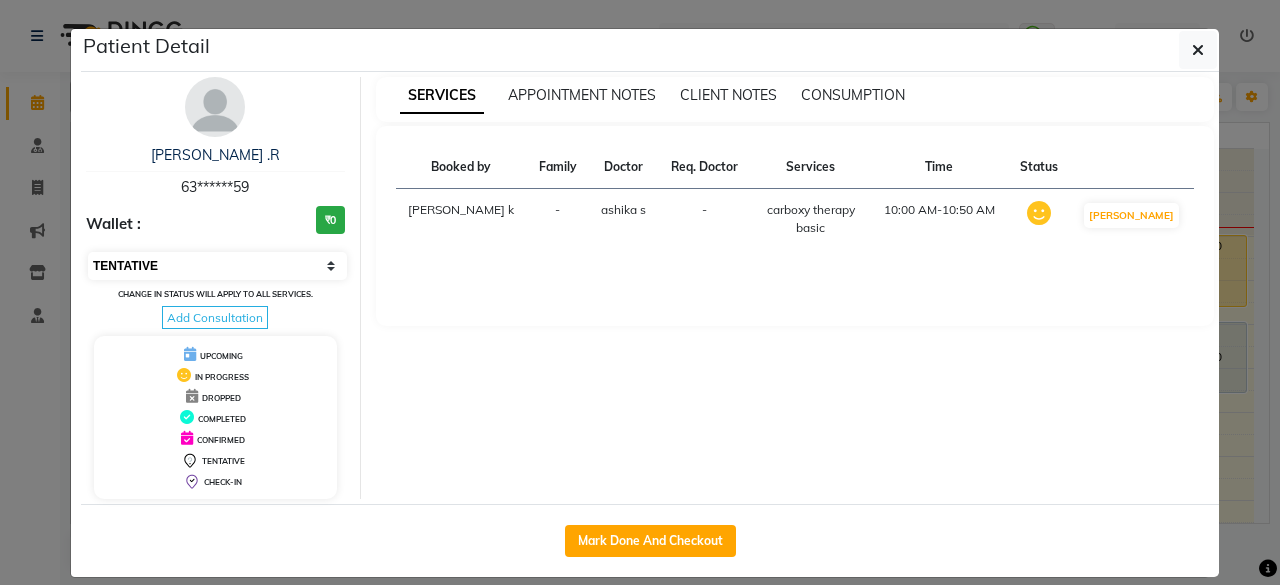 click on "Select IN SERVICE CONFIRMED TENTATIVE CHECK IN MARK DONE DROPPED UPCOMING" at bounding box center [217, 266] 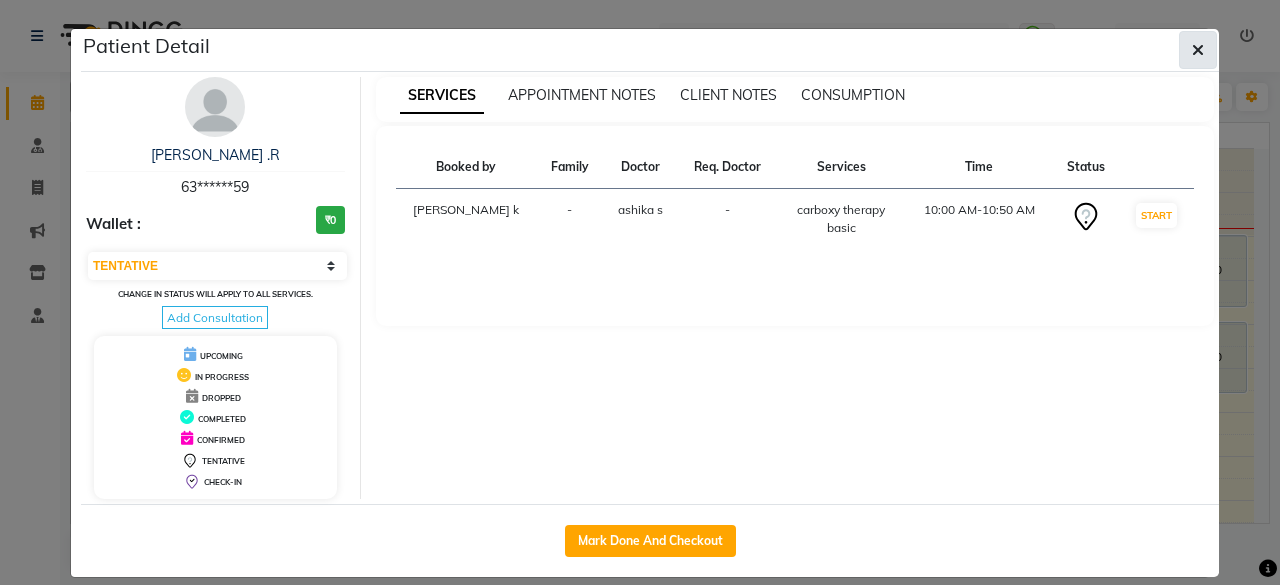 click 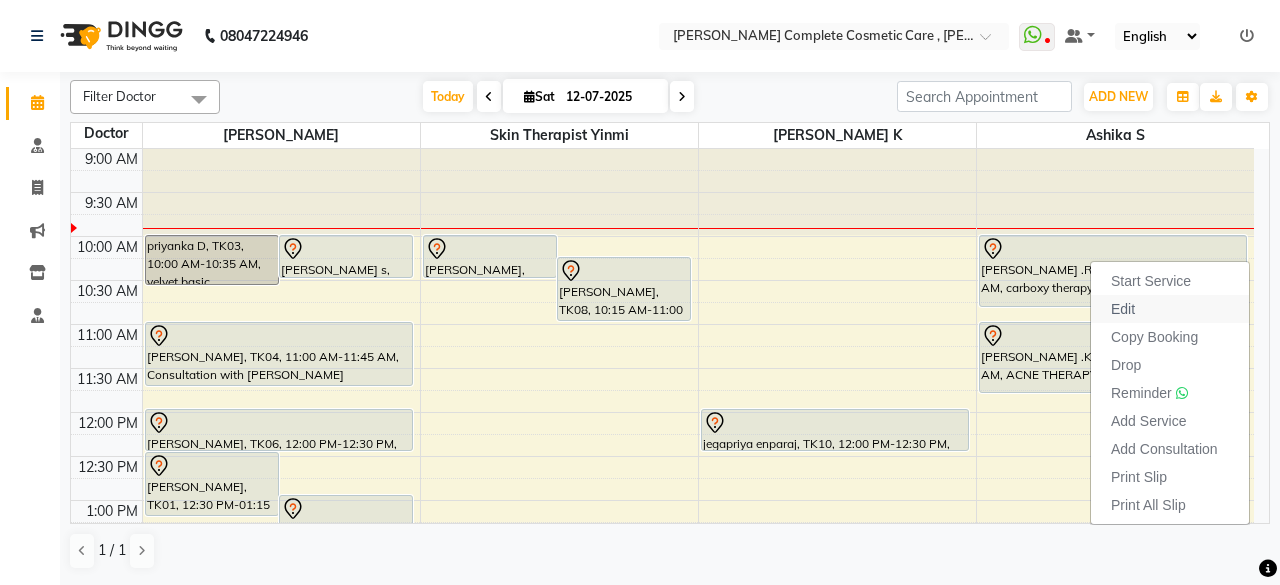 click on "Edit" at bounding box center (1123, 309) 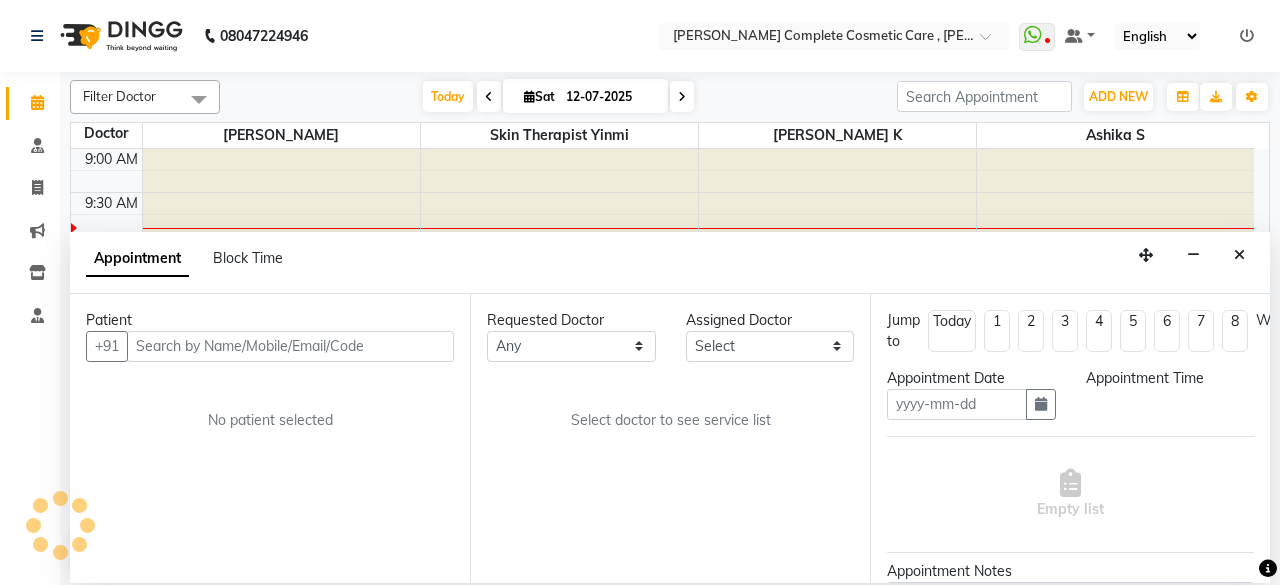 type on "12-07-2025" 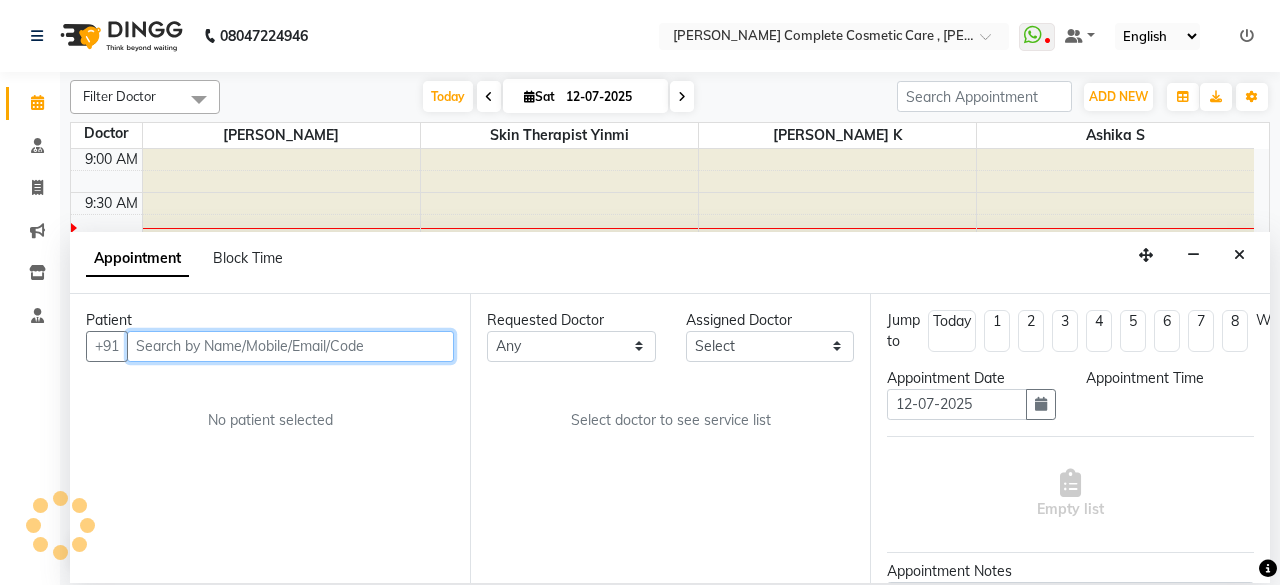 select on "83350" 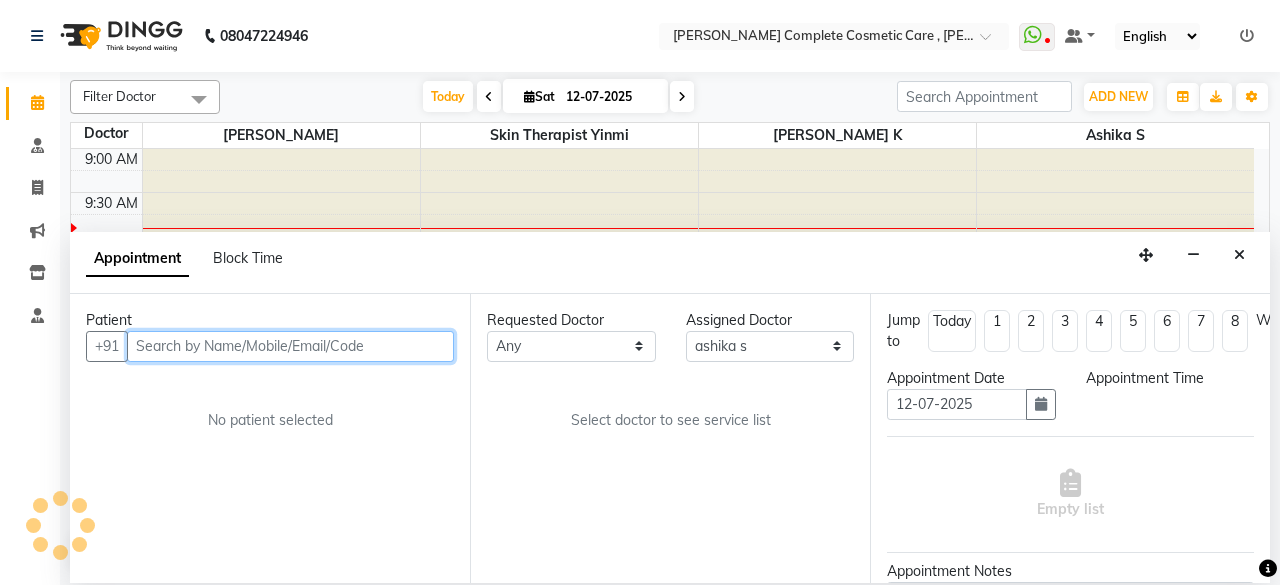 select on "600" 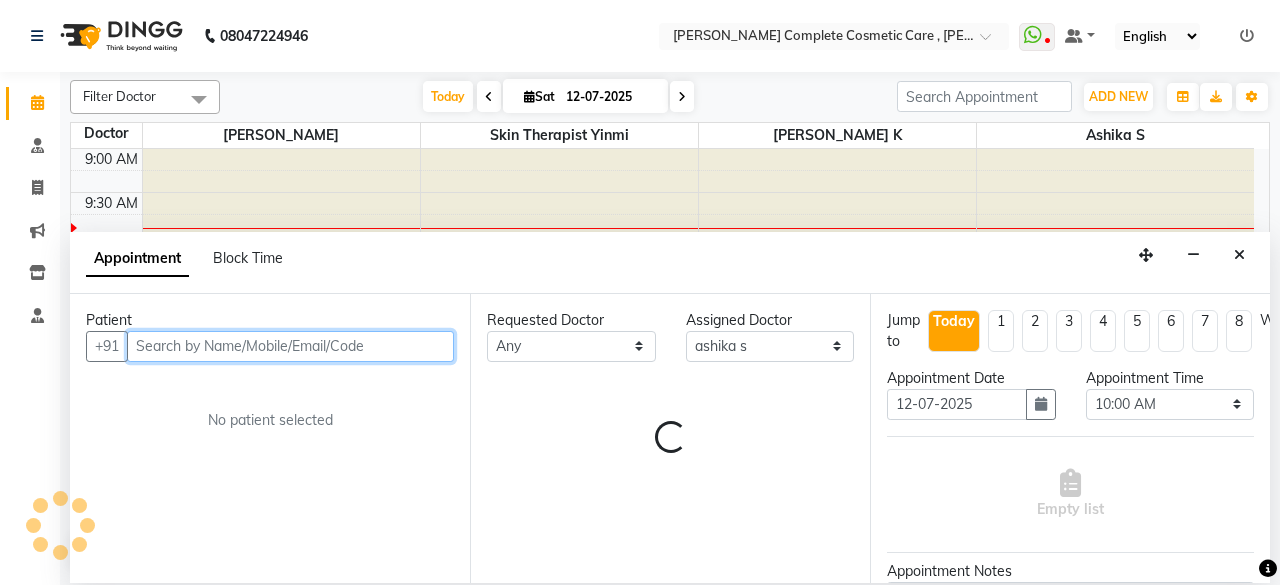 select on "3800" 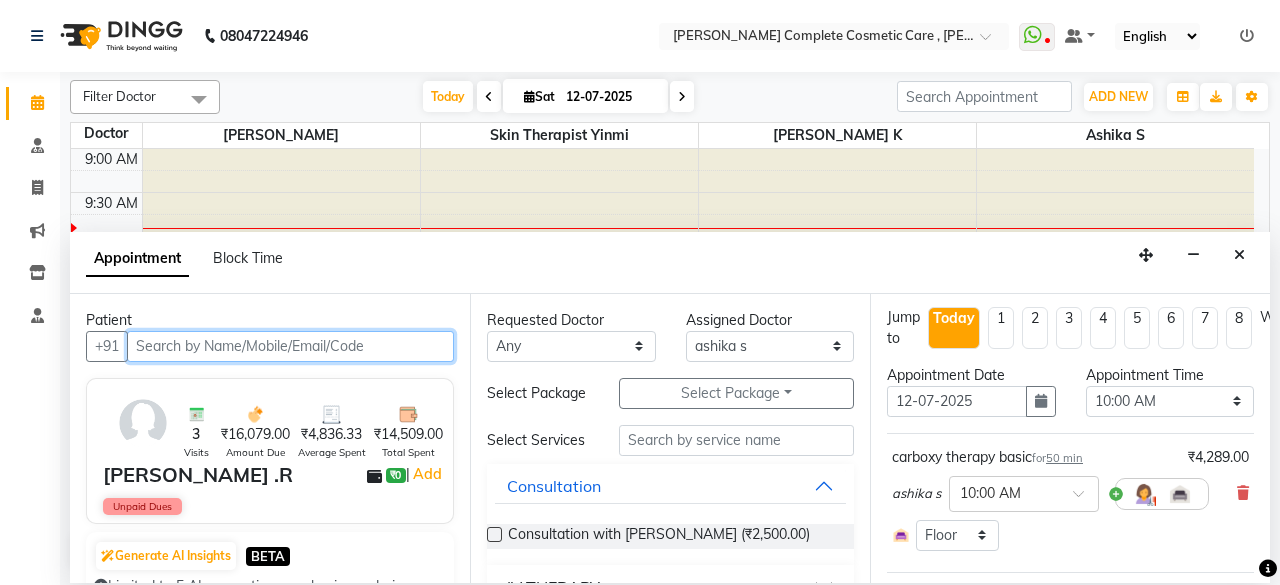 scroll, scrollTop: 0, scrollLeft: 0, axis: both 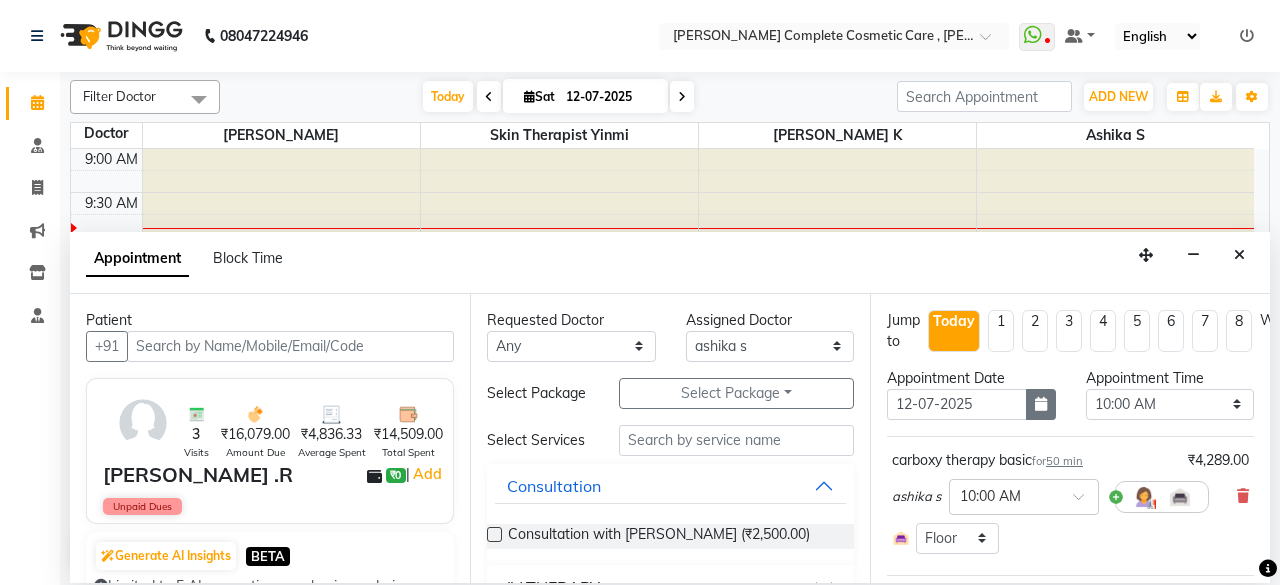 click at bounding box center (1041, 404) 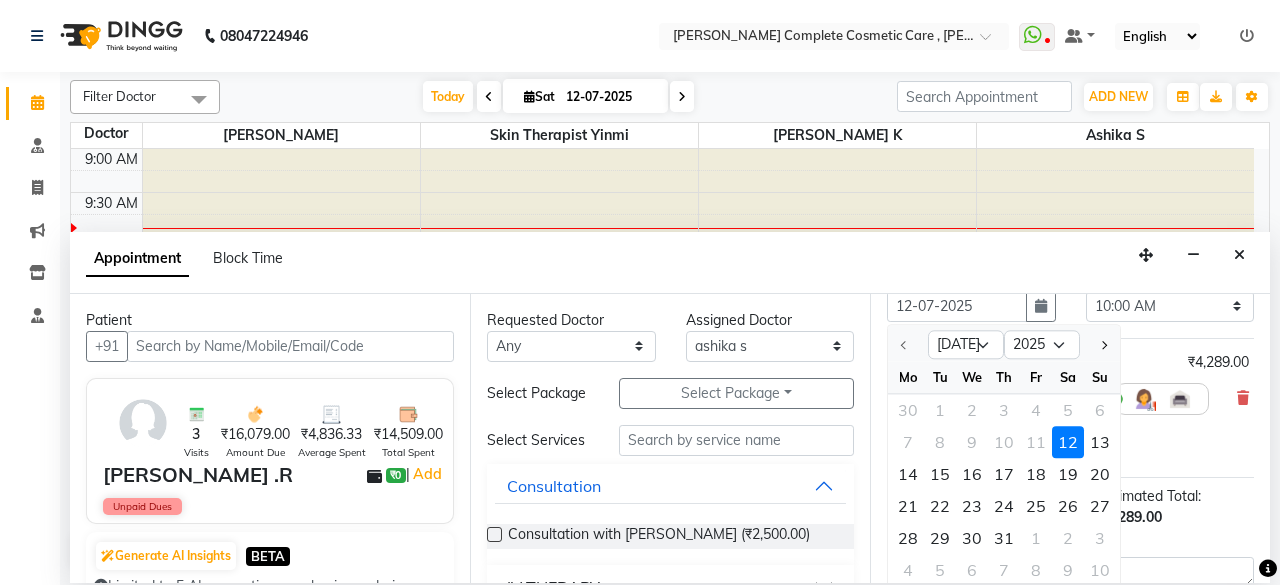 scroll, scrollTop: 85, scrollLeft: 0, axis: vertical 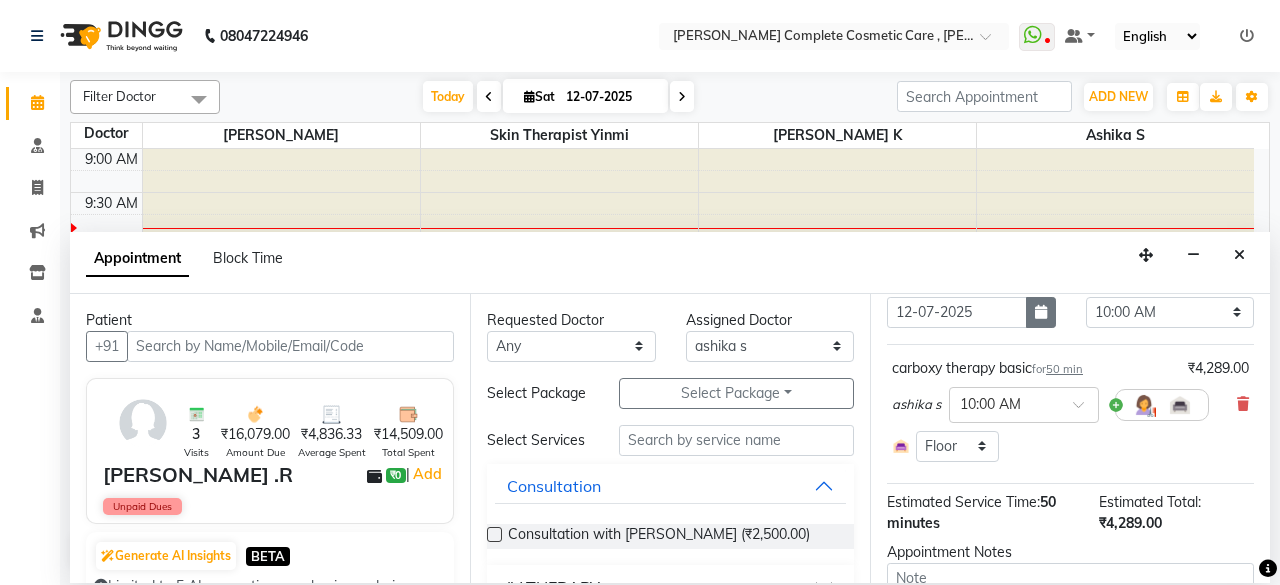 click at bounding box center [1041, 312] 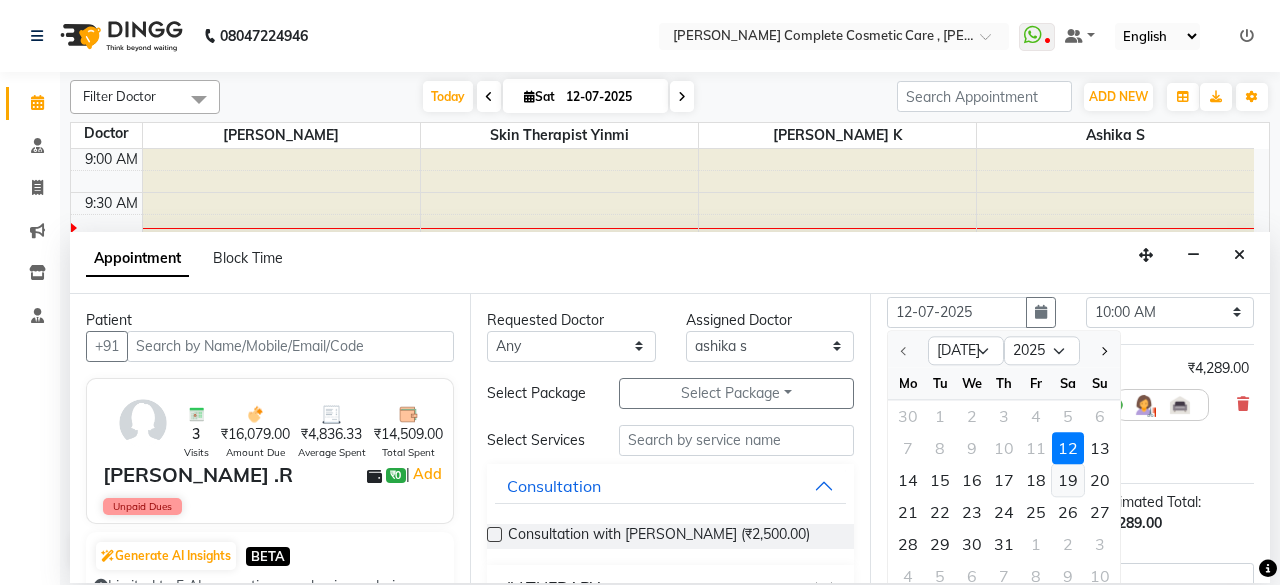 click on "19" at bounding box center (1068, 480) 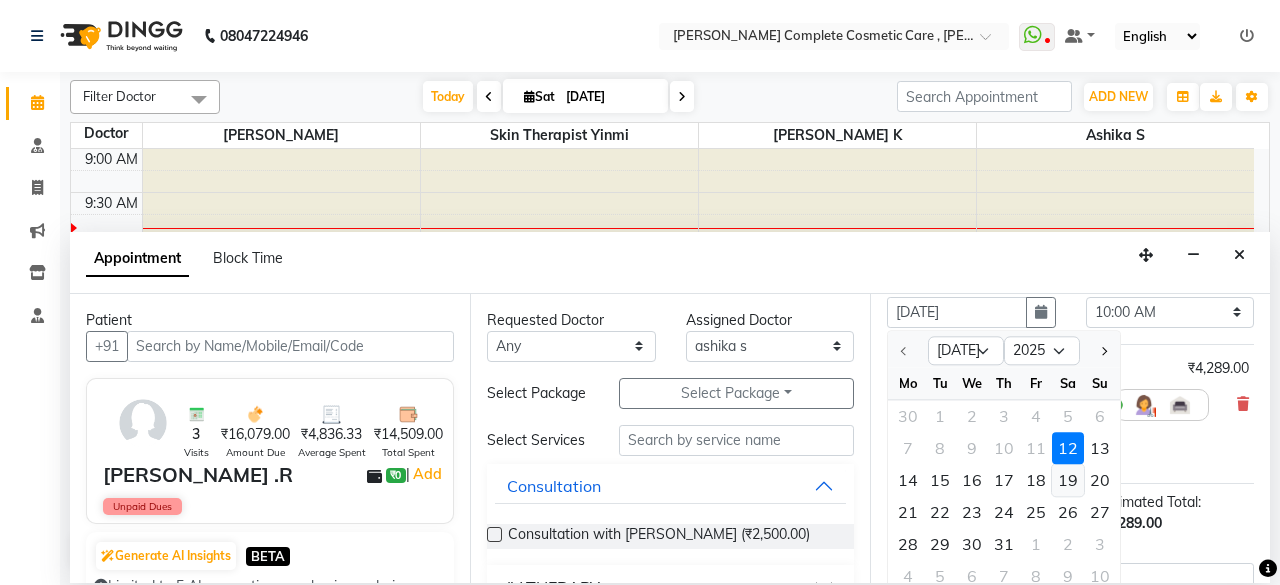 select on "600" 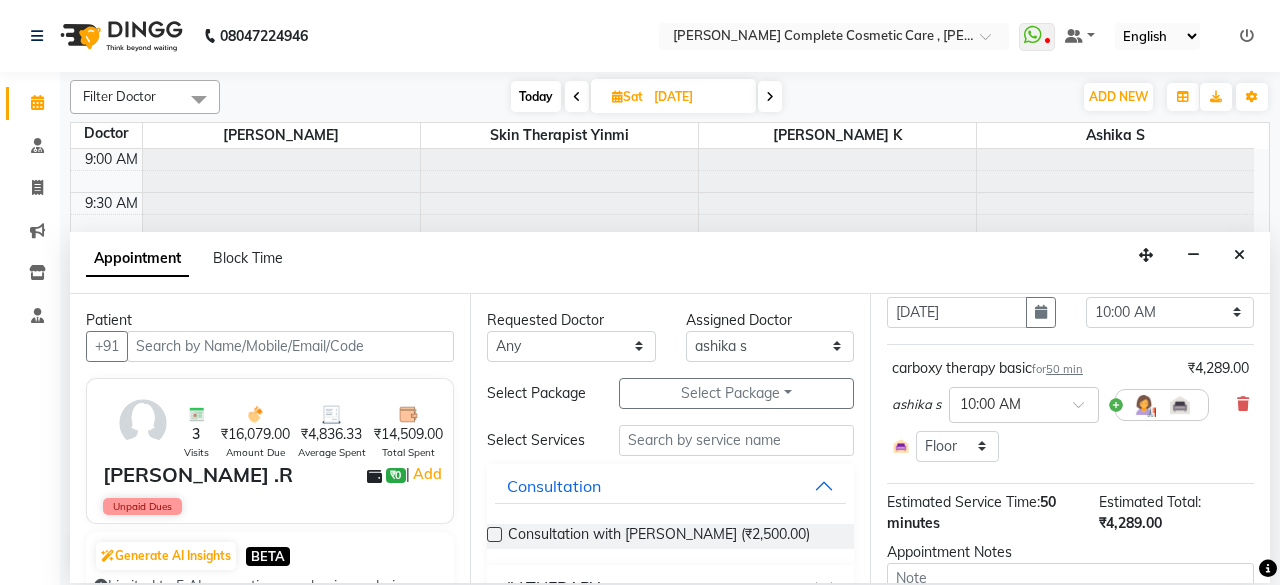 scroll, scrollTop: 245, scrollLeft: 0, axis: vertical 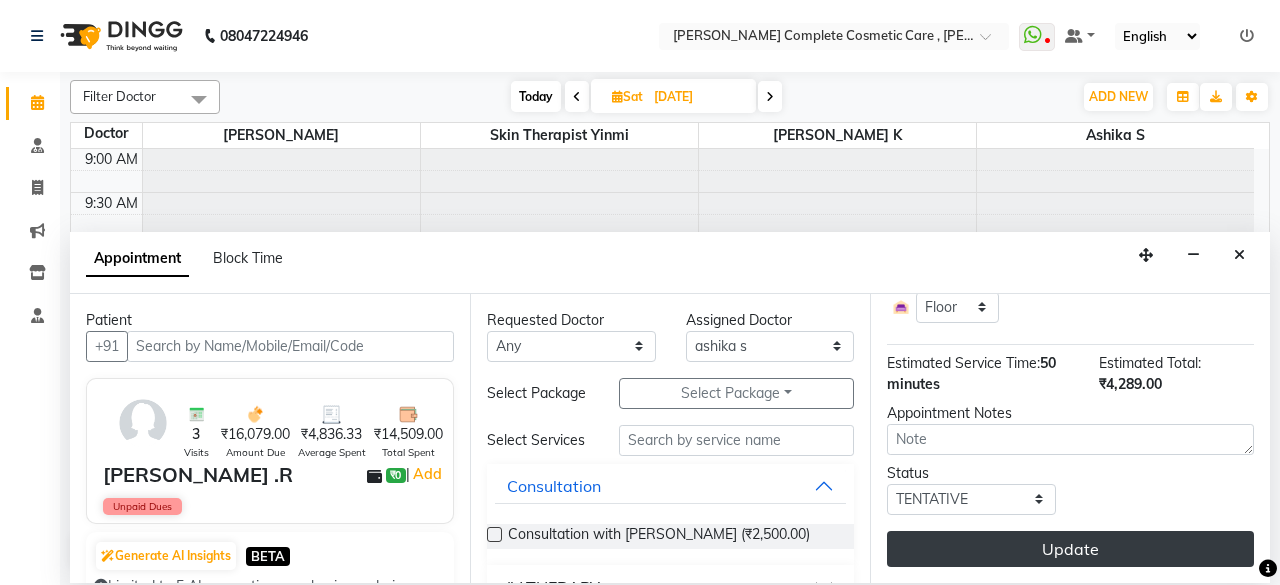 click on "Update" at bounding box center [1070, 549] 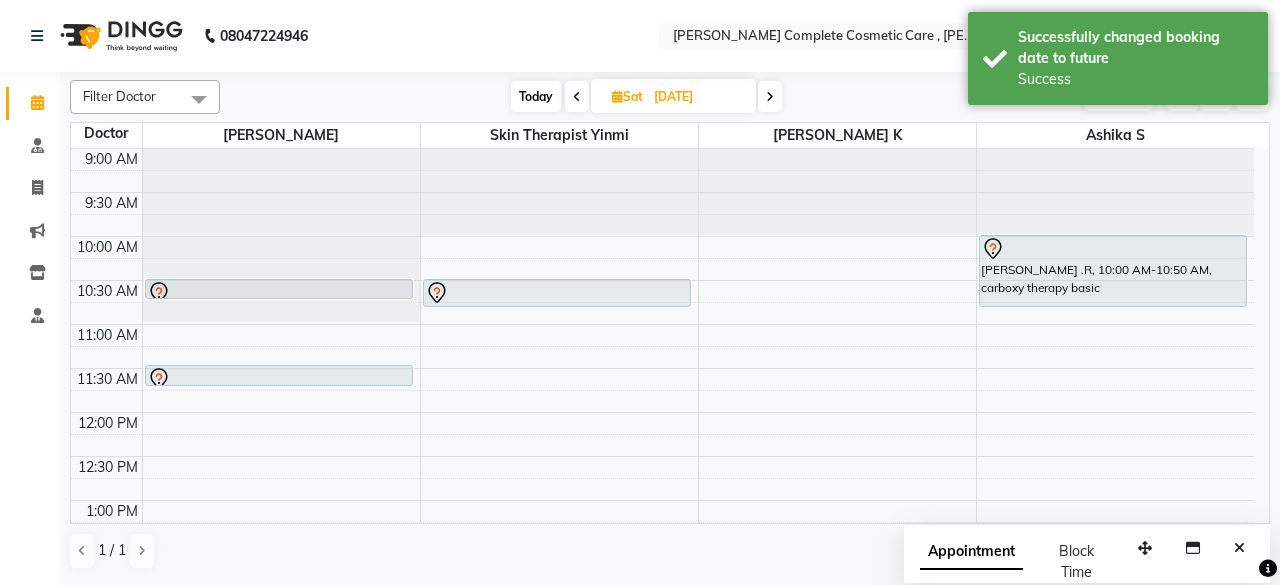 click on "Today" at bounding box center [536, 96] 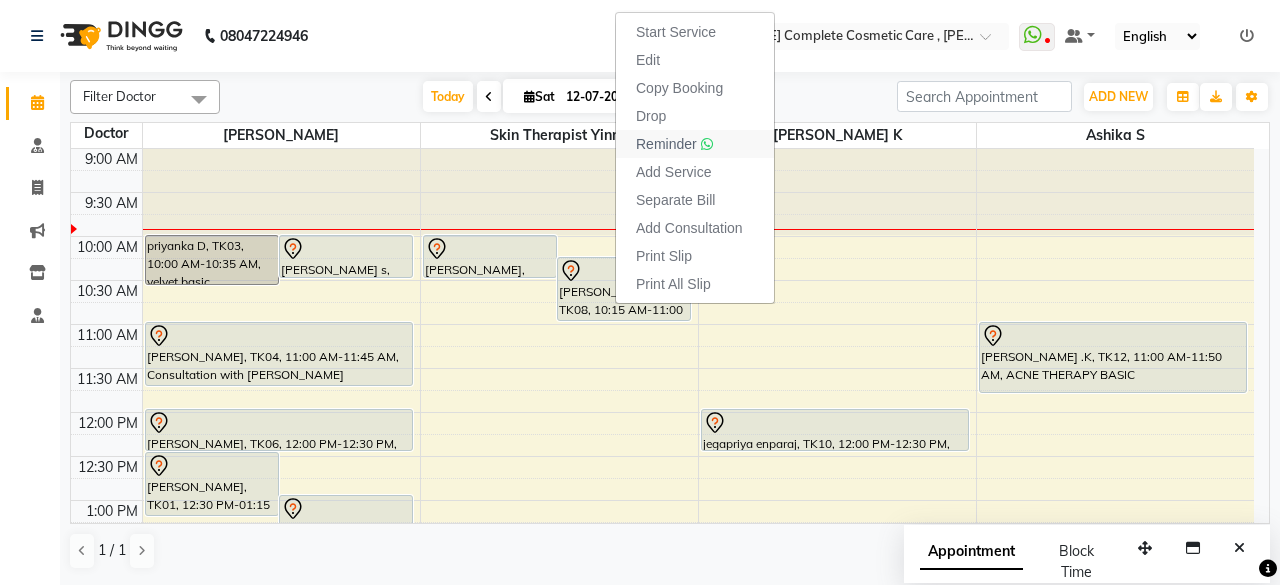 click on "Reminder" at bounding box center (695, 144) 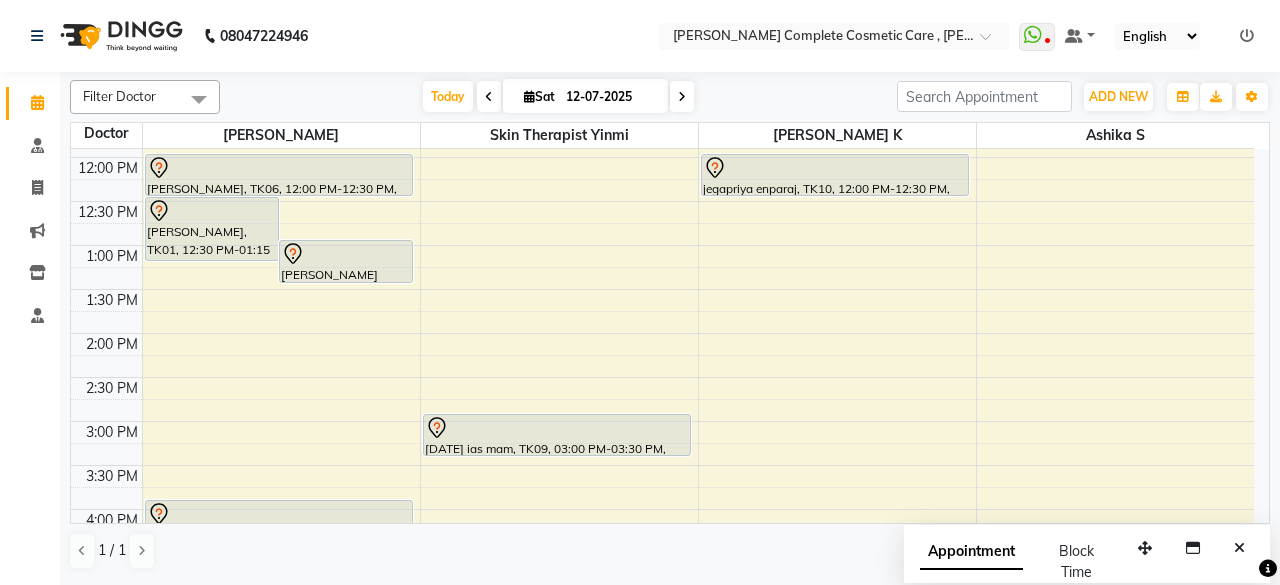 scroll, scrollTop: 260, scrollLeft: 0, axis: vertical 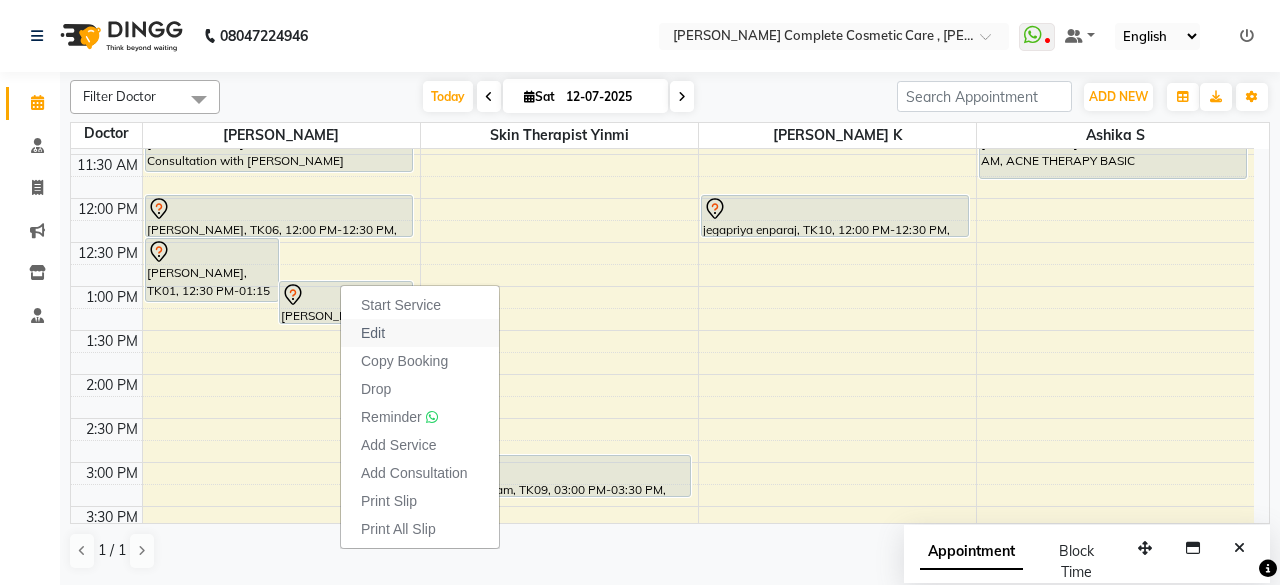 click on "Edit" at bounding box center (373, 333) 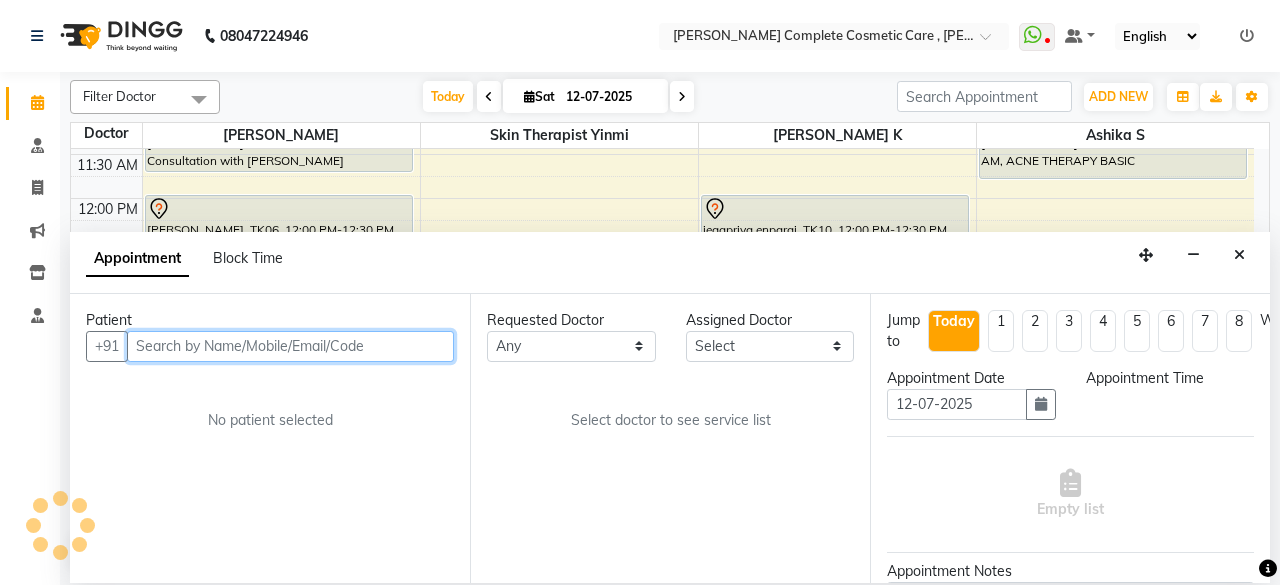 scroll, scrollTop: 0, scrollLeft: 0, axis: both 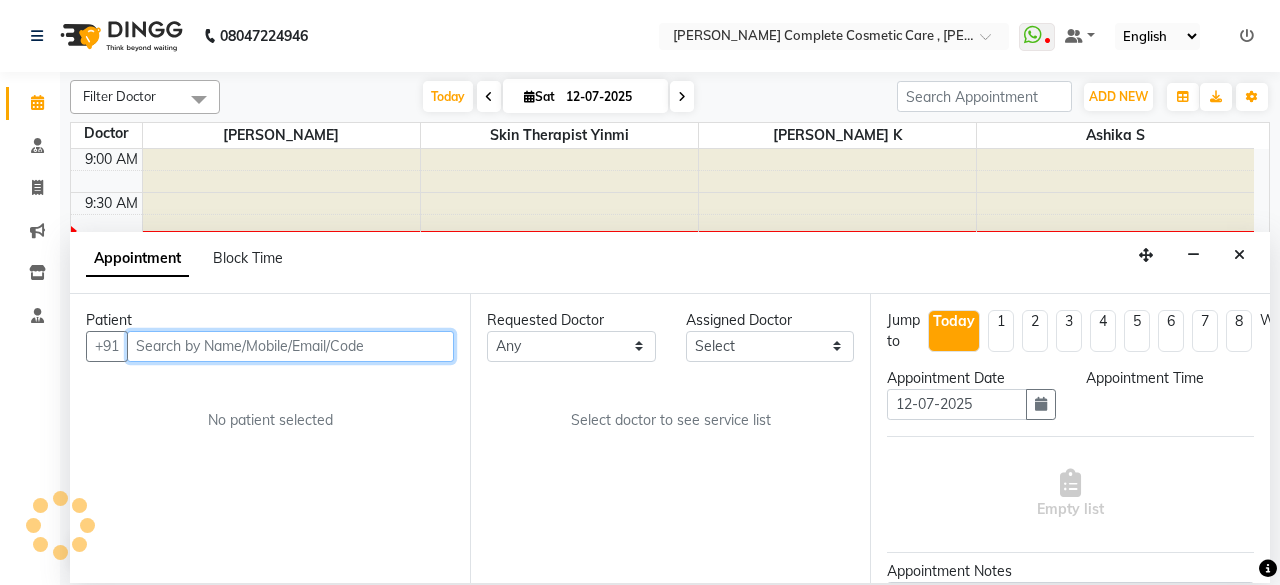 select on "67035" 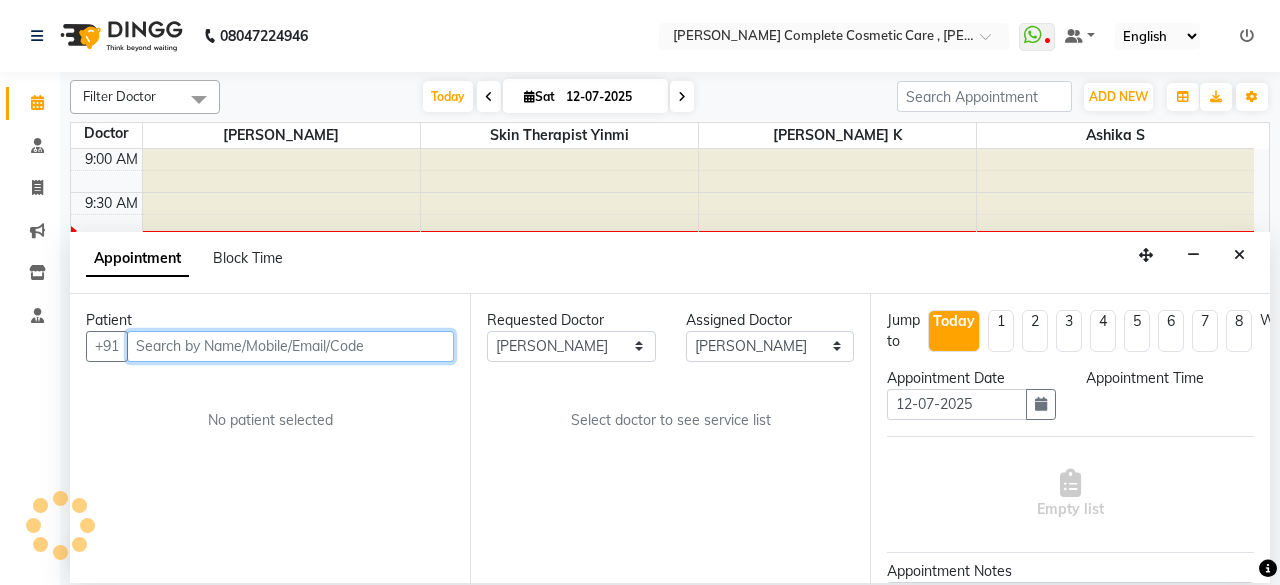 select on "780" 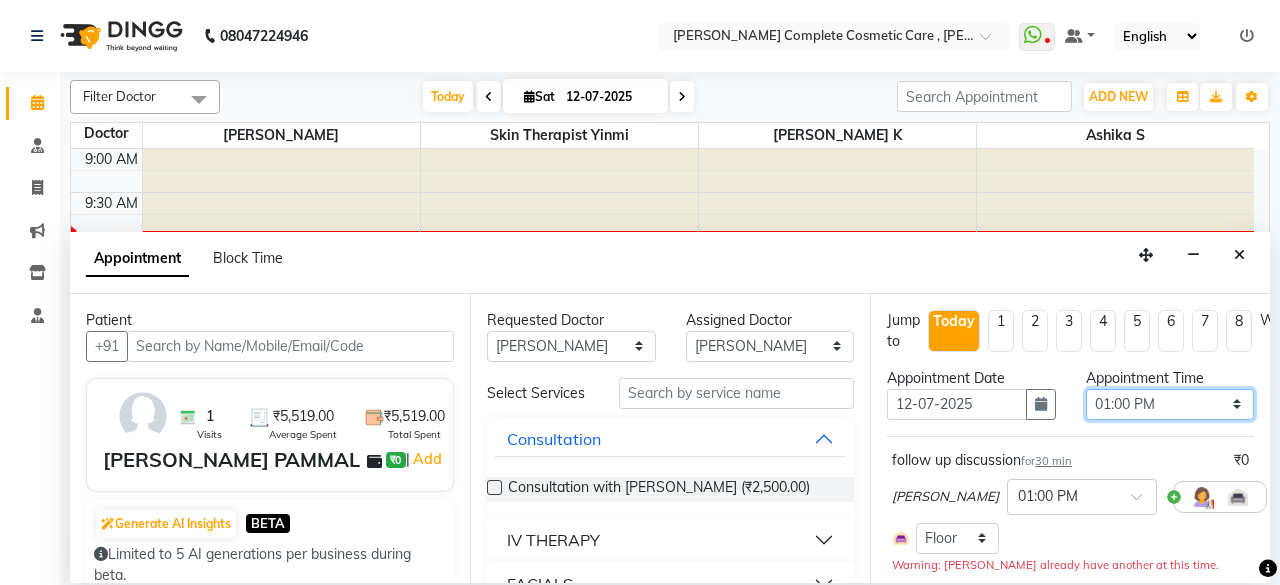 click on "Select 10:00 AM 10:15 AM 10:30 AM 10:45 AM 11:00 AM 11:15 AM 11:30 AM 11:45 AM 12:00 PM 12:15 PM 12:30 PM 12:45 PM 01:00 PM 01:15 PM 01:30 PM 01:45 PM 02:00 PM 02:15 PM 02:30 PM 02:45 PM 03:00 PM 03:15 PM 03:30 PM 03:45 PM 04:00 PM 04:15 PM 04:30 PM 04:45 PM 05:00 PM 05:15 PM 05:30 PM 05:45 PM 06:00 PM 06:15 PM 06:30 PM 06:45 PM 07:00 PM 07:15 PM 07:30 PM 07:45 PM 08:00 PM" at bounding box center [1170, 404] 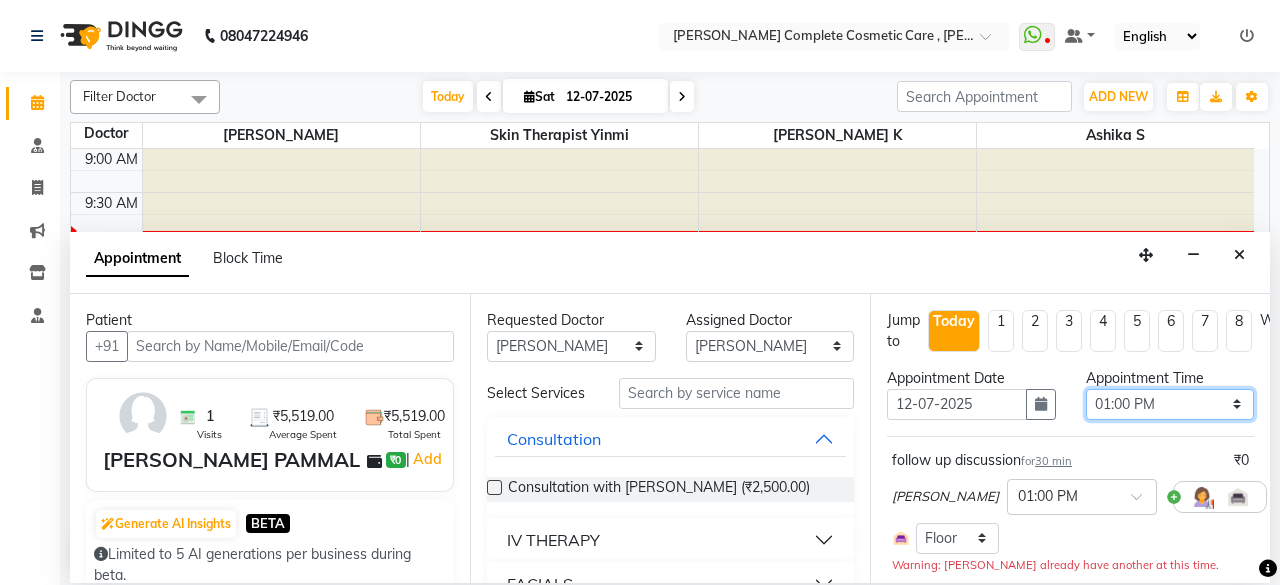 select on "1020" 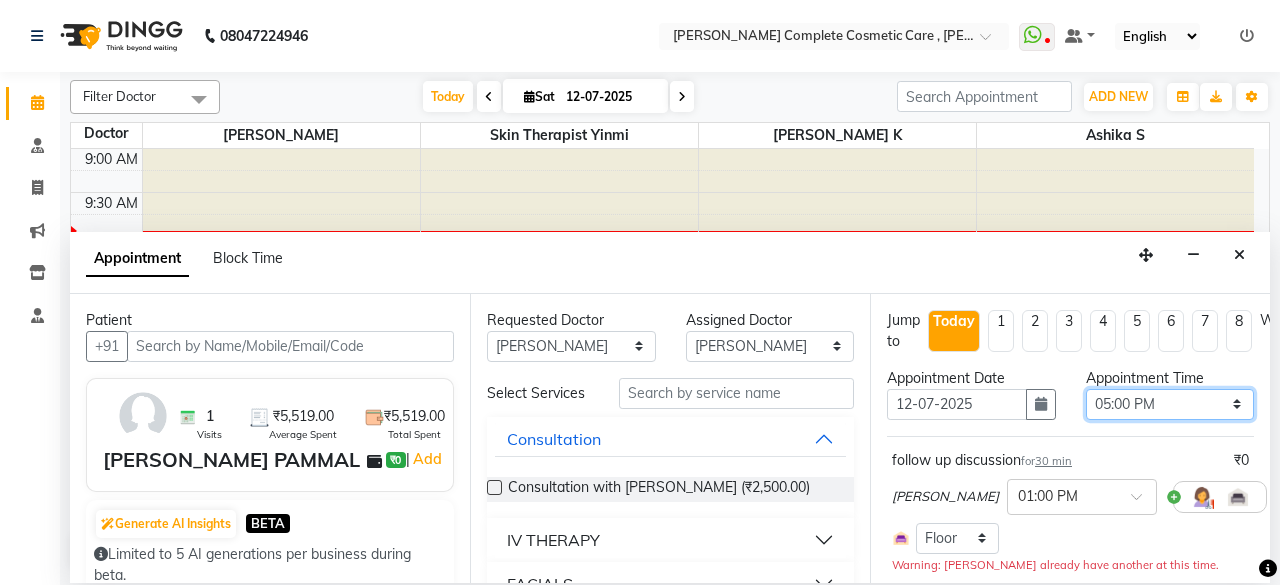 click on "Select 10:00 AM 10:15 AM 10:30 AM 10:45 AM 11:00 AM 11:15 AM 11:30 AM 11:45 AM 12:00 PM 12:15 PM 12:30 PM 12:45 PM 01:00 PM 01:15 PM 01:30 PM 01:45 PM 02:00 PM 02:15 PM 02:30 PM 02:45 PM 03:00 PM 03:15 PM 03:30 PM 03:45 PM 04:00 PM 04:15 PM 04:30 PM 04:45 PM 05:00 PM 05:15 PM 05:30 PM 05:45 PM 06:00 PM 06:15 PM 06:30 PM 06:45 PM 07:00 PM 07:15 PM 07:30 PM 07:45 PM 08:00 PM" at bounding box center (1170, 404) 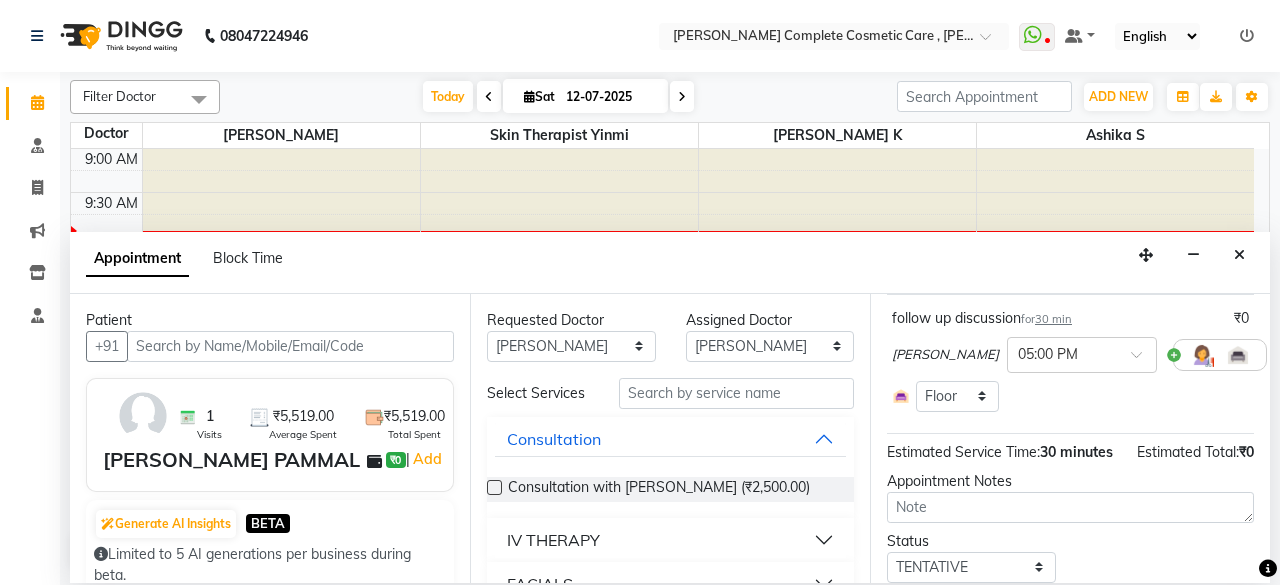 scroll, scrollTop: 248, scrollLeft: 0, axis: vertical 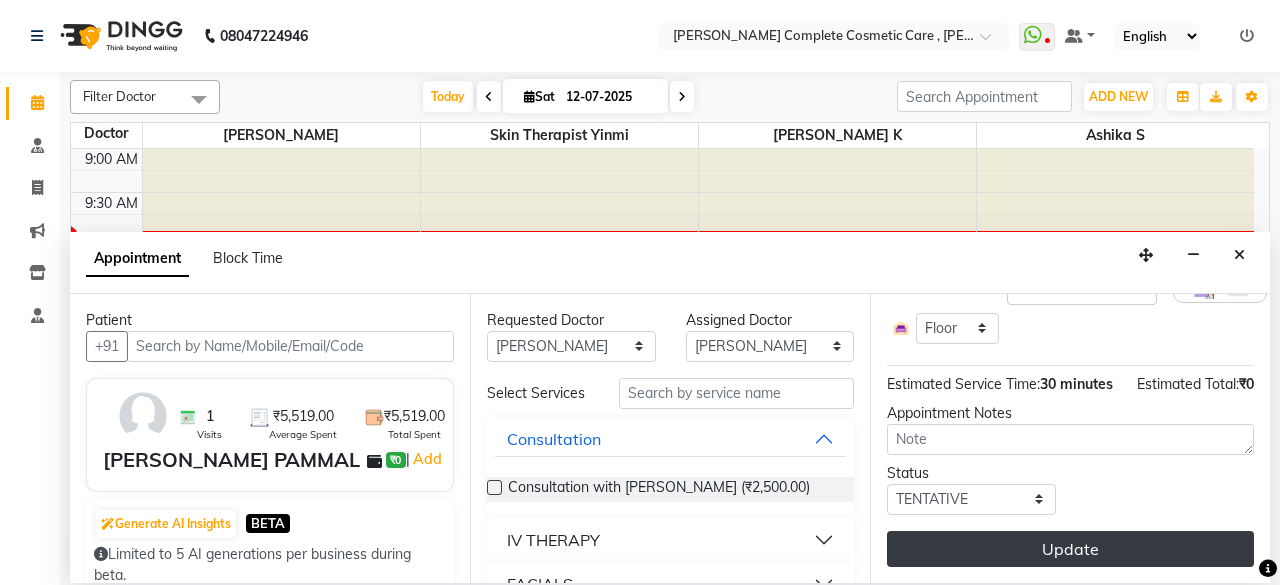 click on "Update" at bounding box center [1070, 549] 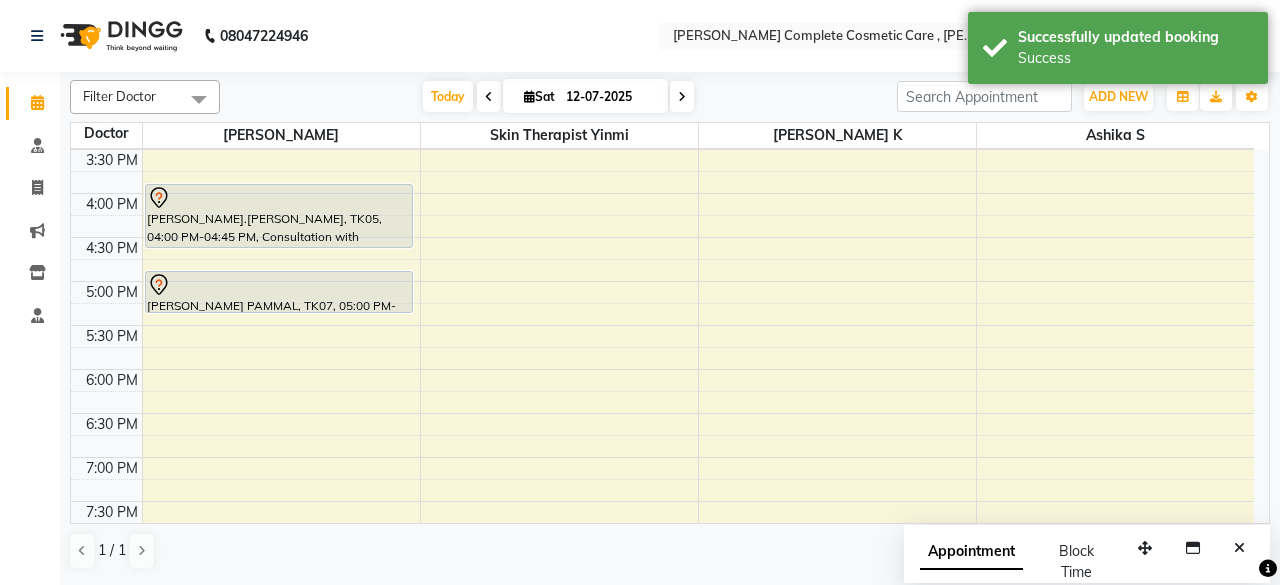 scroll, scrollTop: 664, scrollLeft: 0, axis: vertical 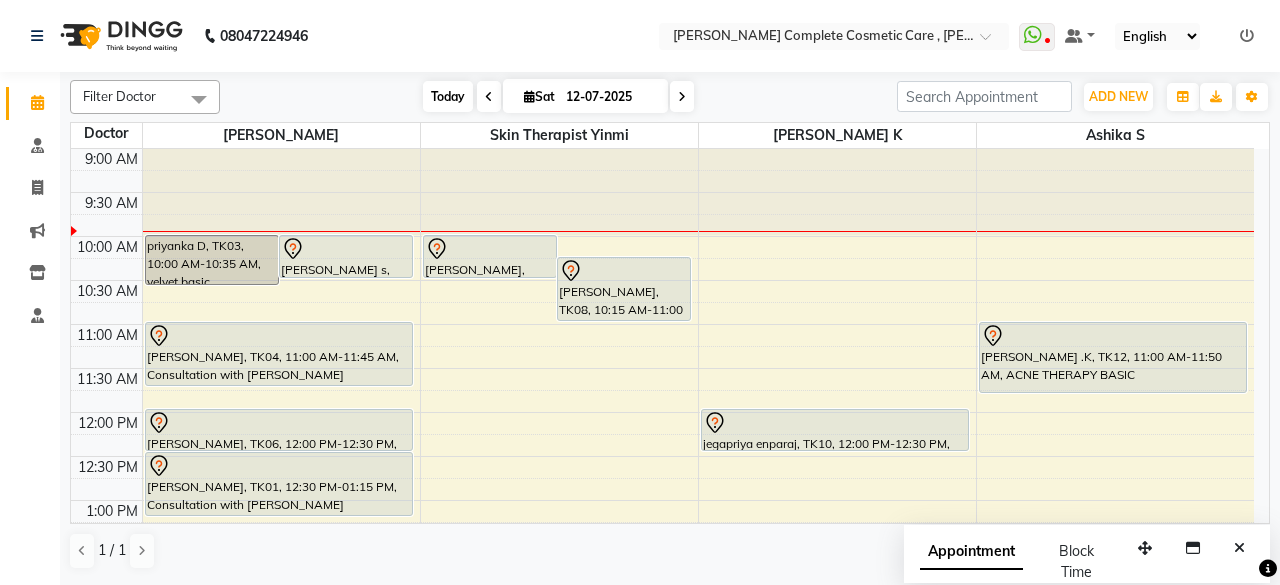 click on "Today" at bounding box center [448, 96] 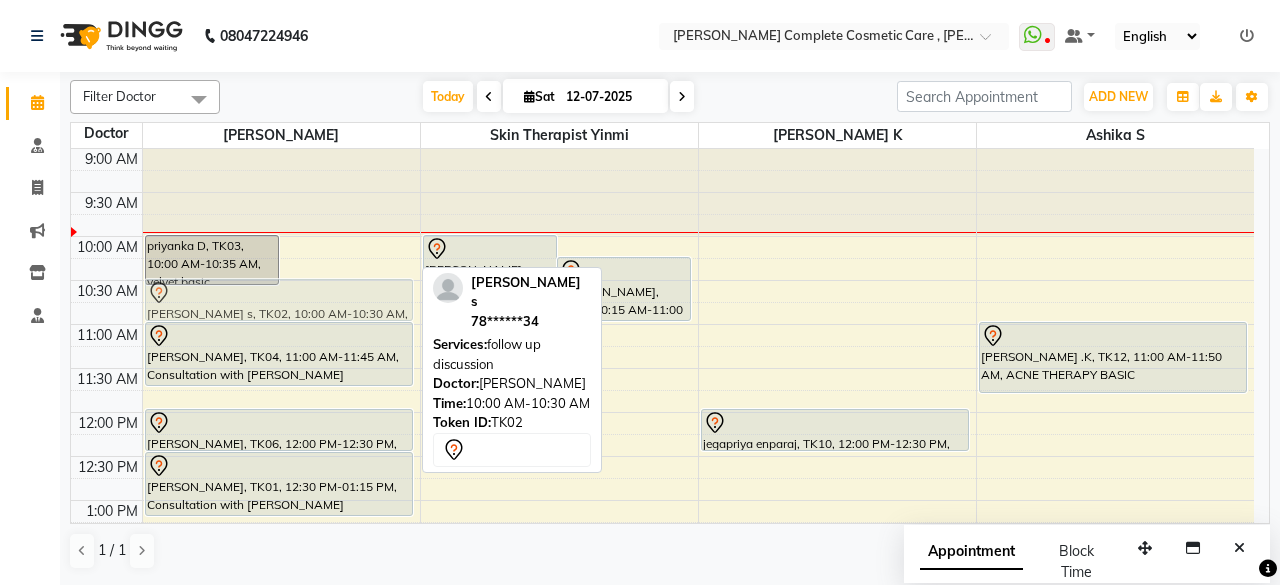 drag, startPoint x: 368, startPoint y: 259, endPoint x: 384, endPoint y: 304, distance: 47.759815 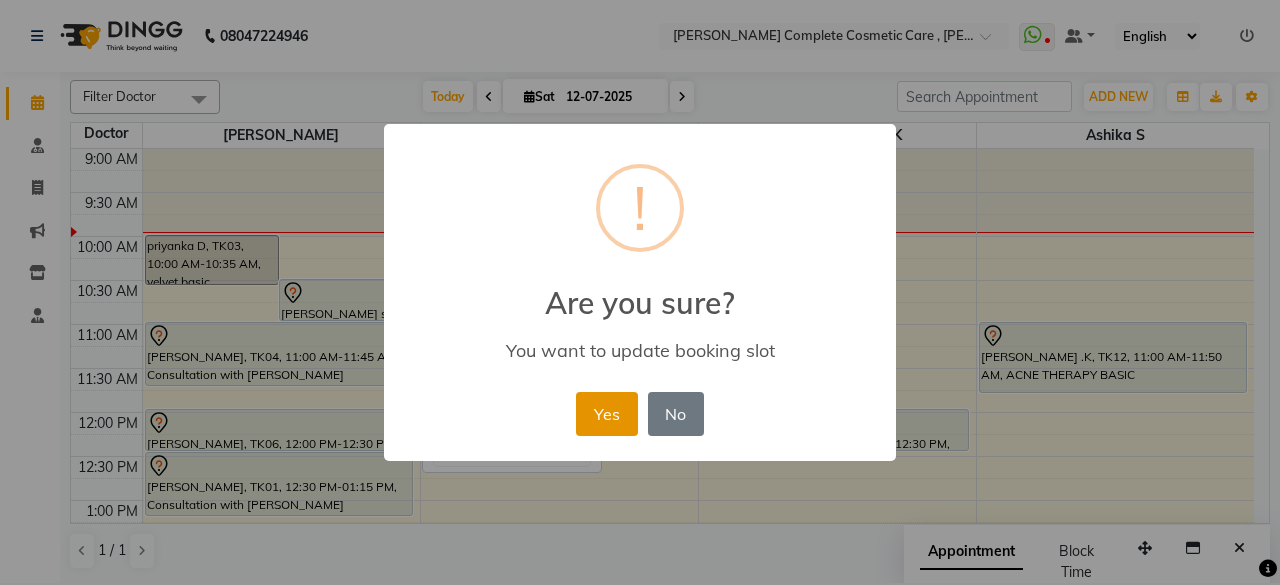 click on "Yes" at bounding box center [606, 414] 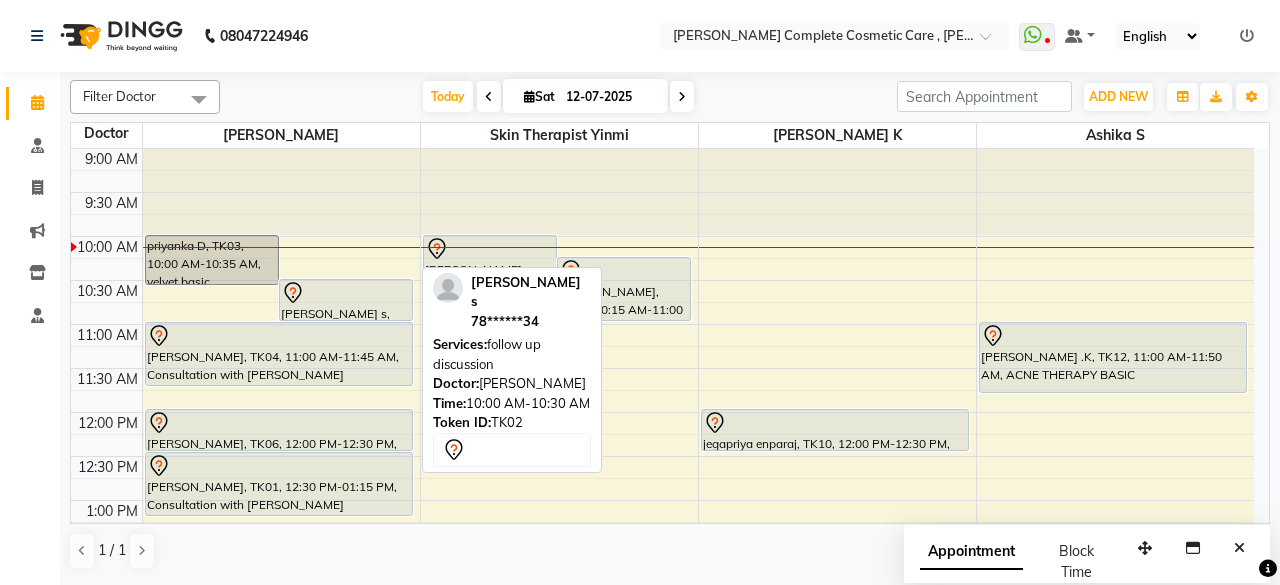 click on "Today  Sat 12-07-2025" at bounding box center [558, 97] 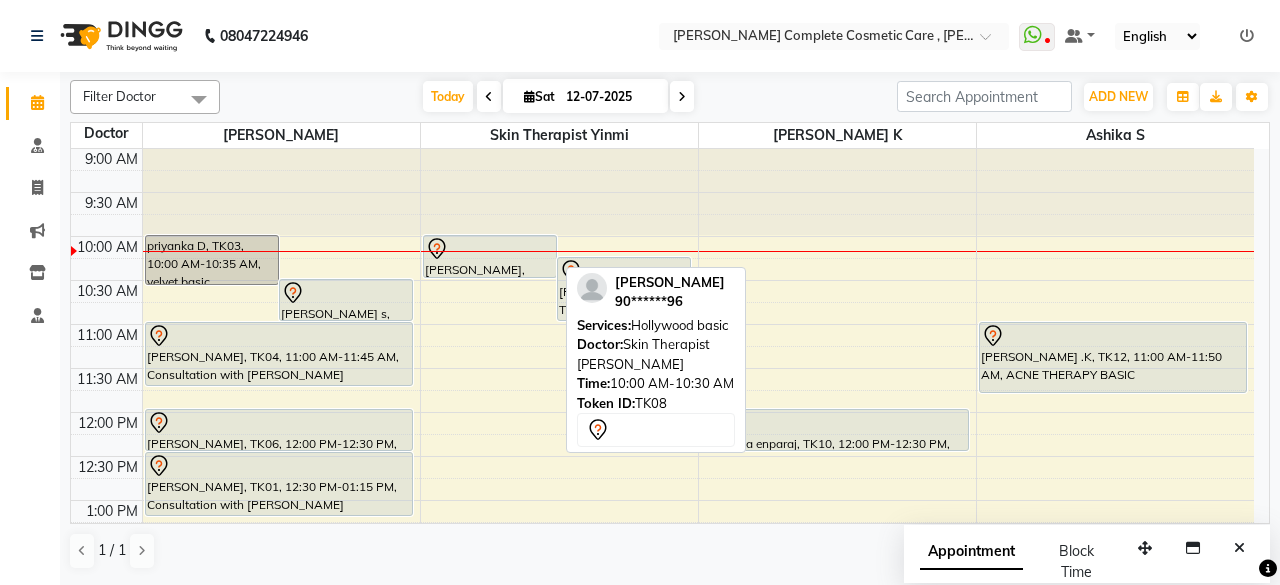 click at bounding box center [490, 249] 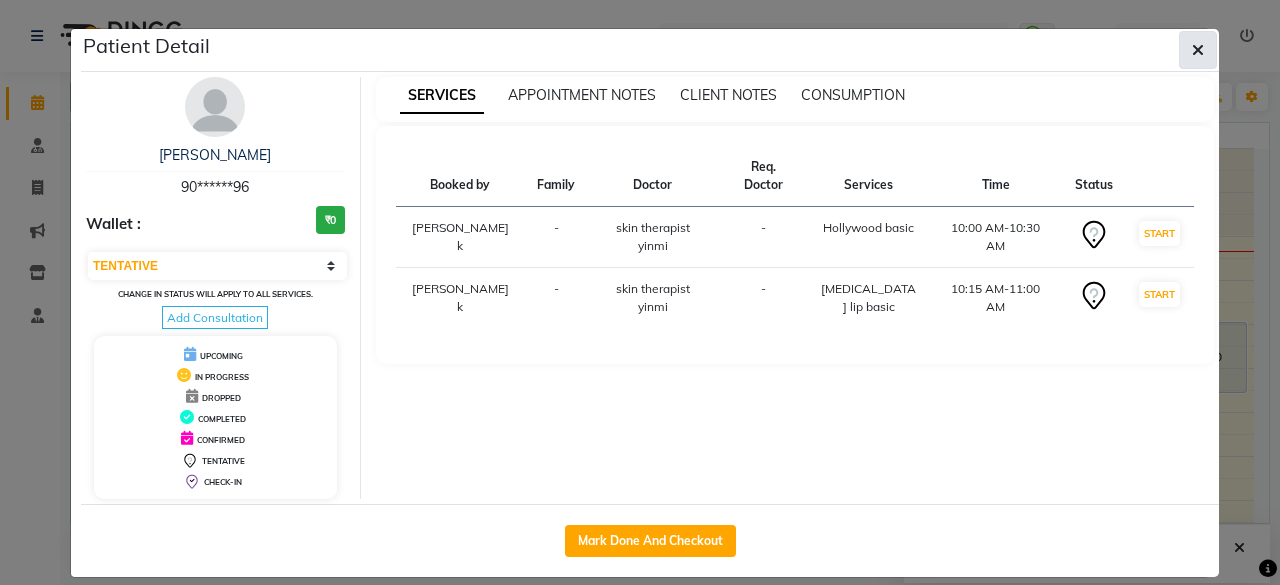 click 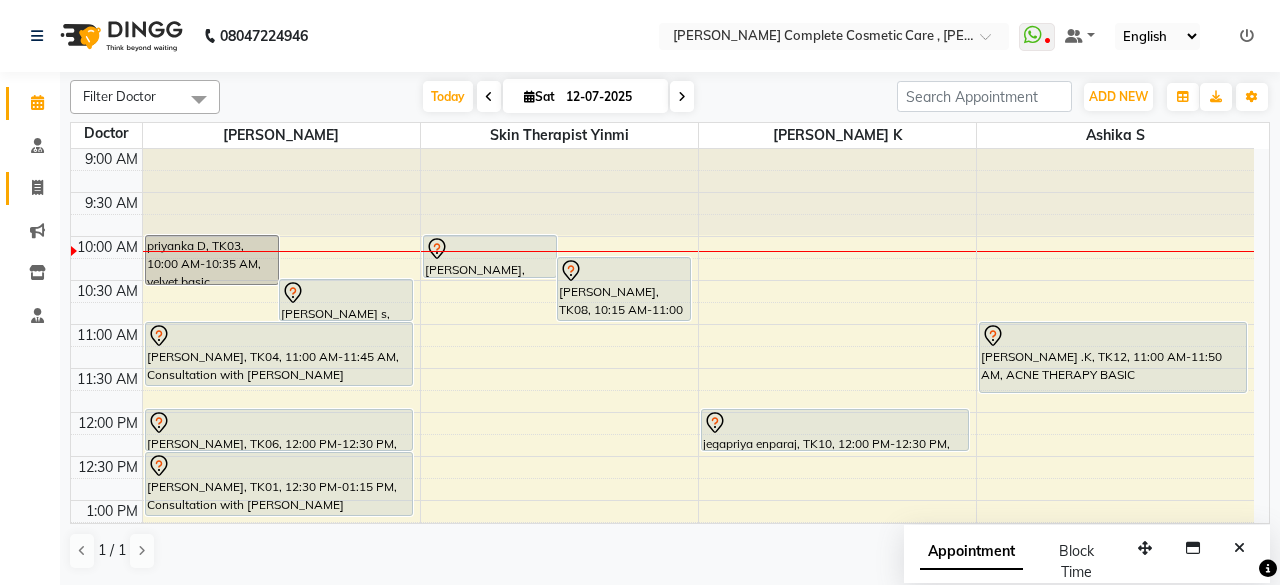 click 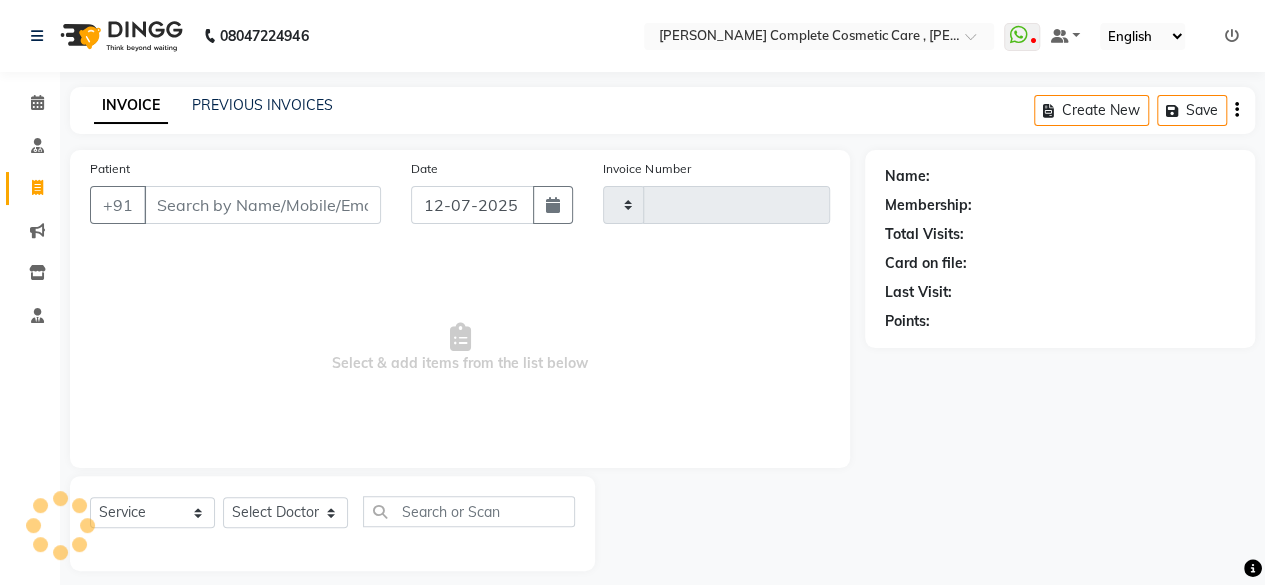 type on "0381" 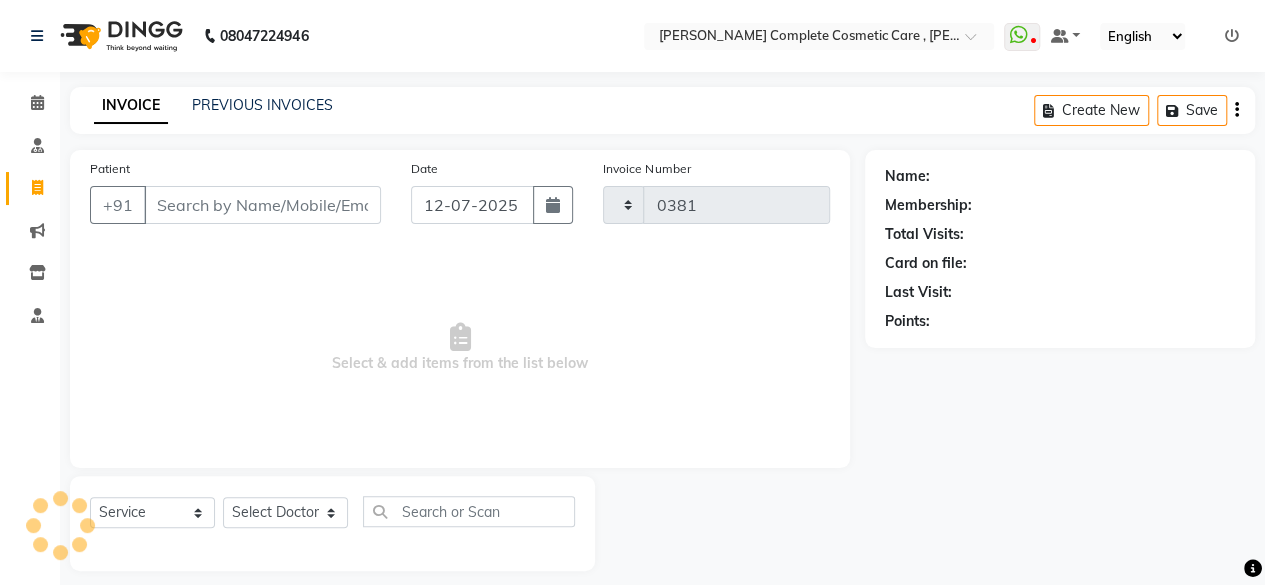 select on "7560" 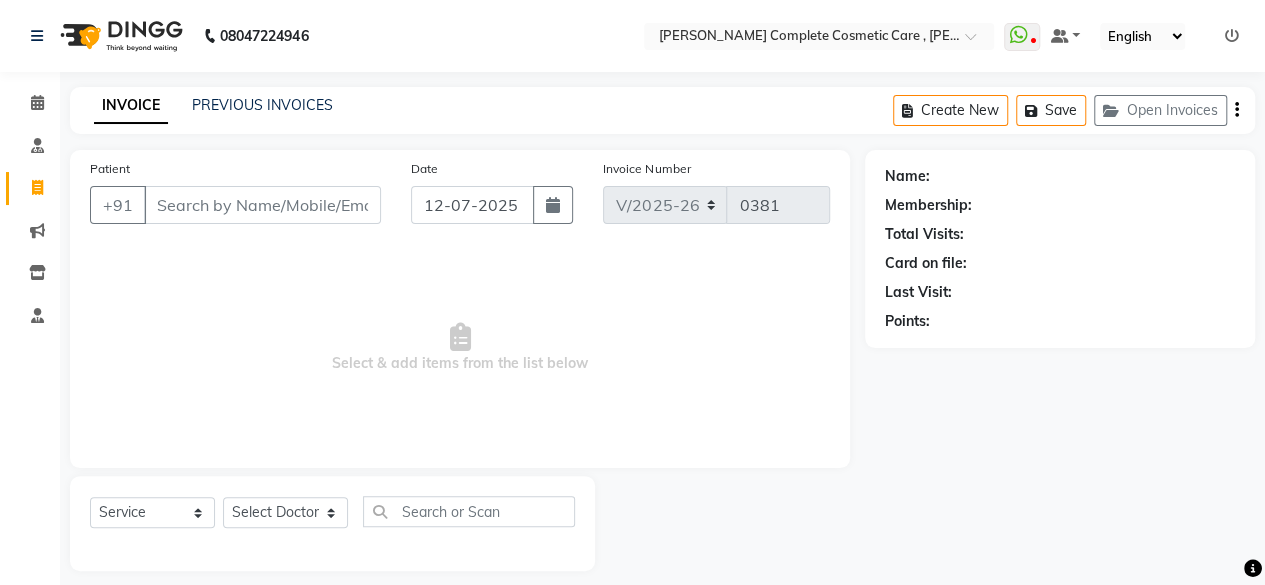 click on "Patient" at bounding box center [262, 205] 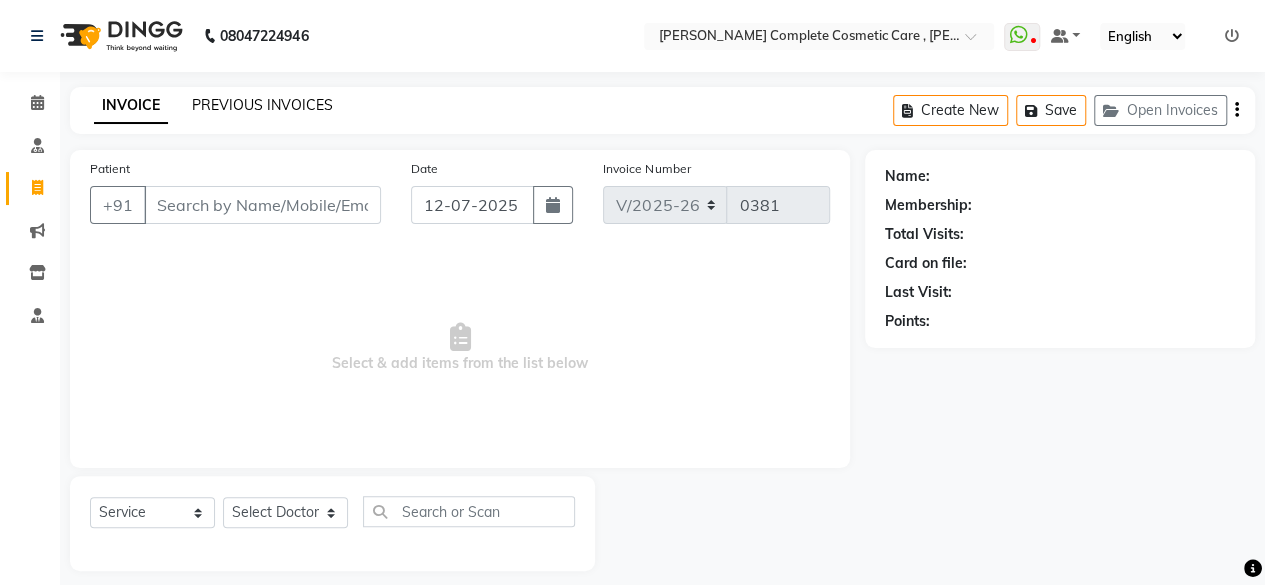 click on "PREVIOUS INVOICES" 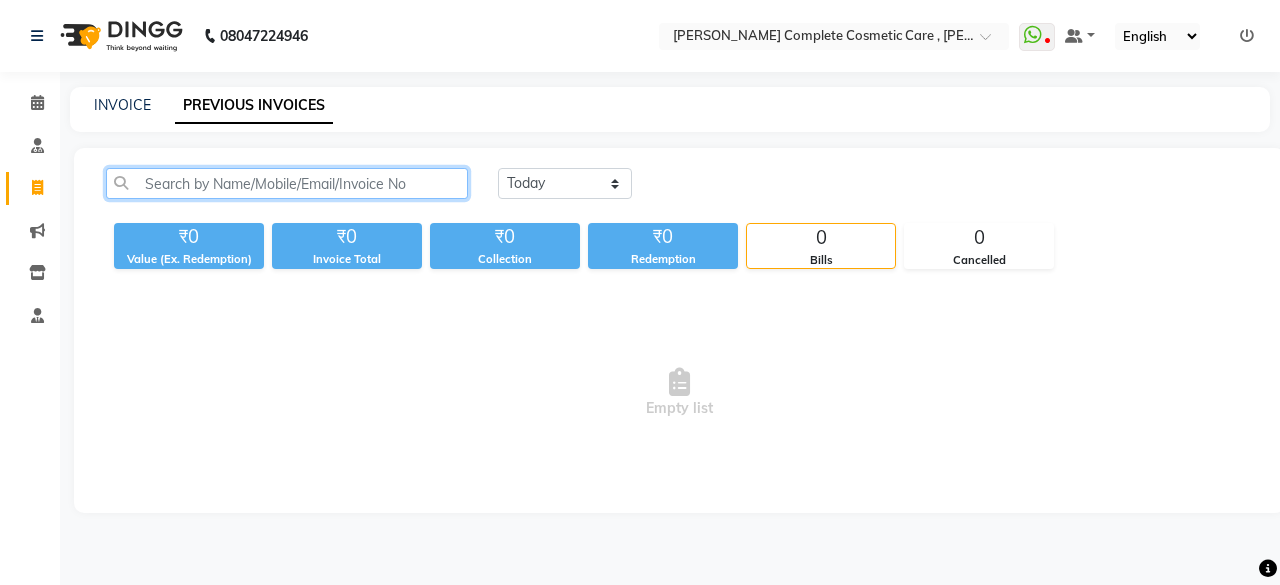 click 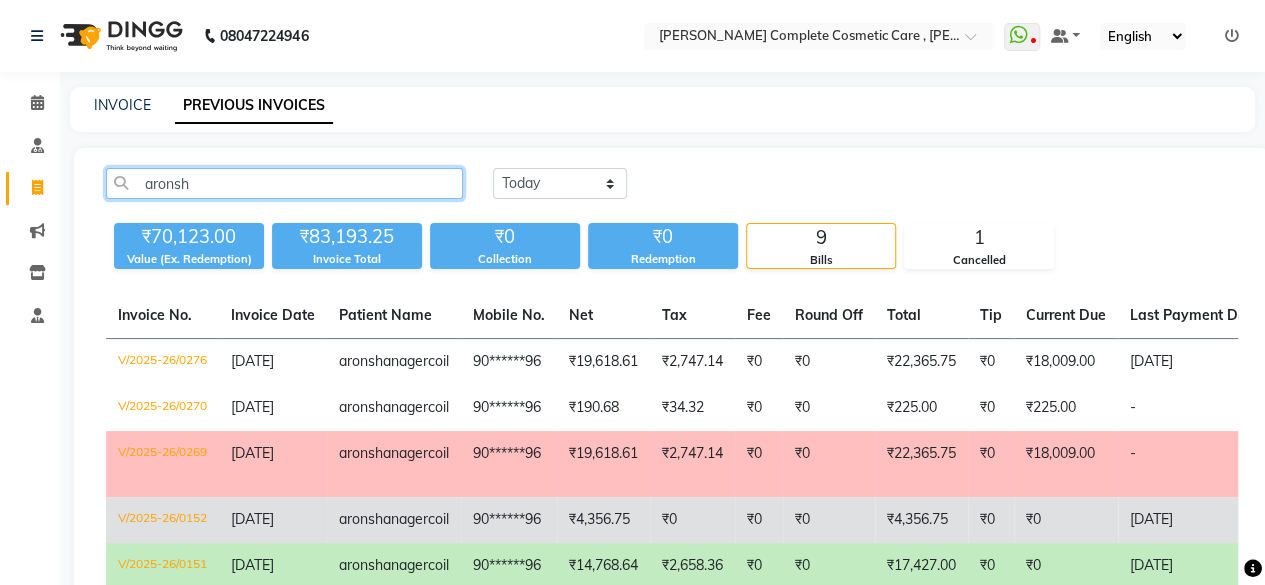 type on "aronsh" 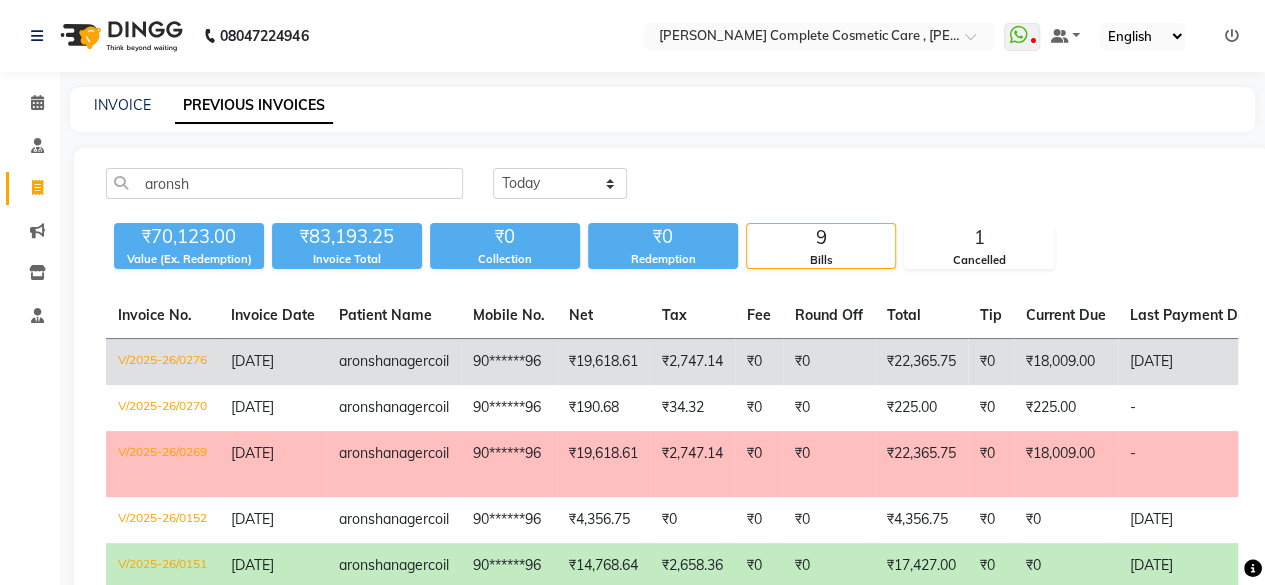 click on "₹19,618.61" 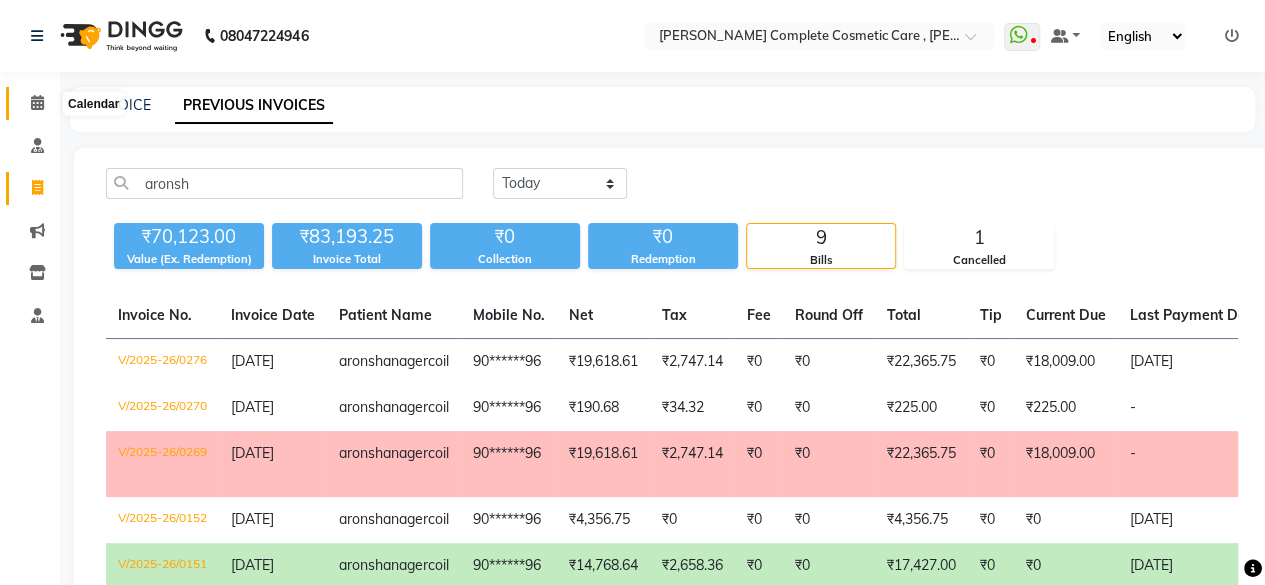 click 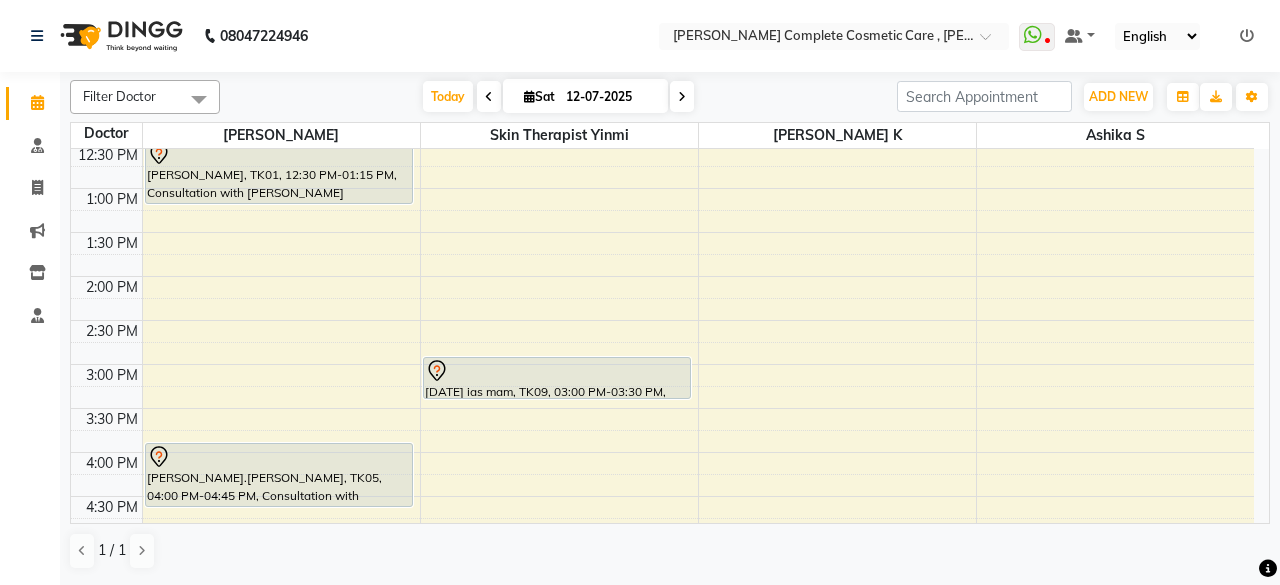 scroll, scrollTop: 0, scrollLeft: 0, axis: both 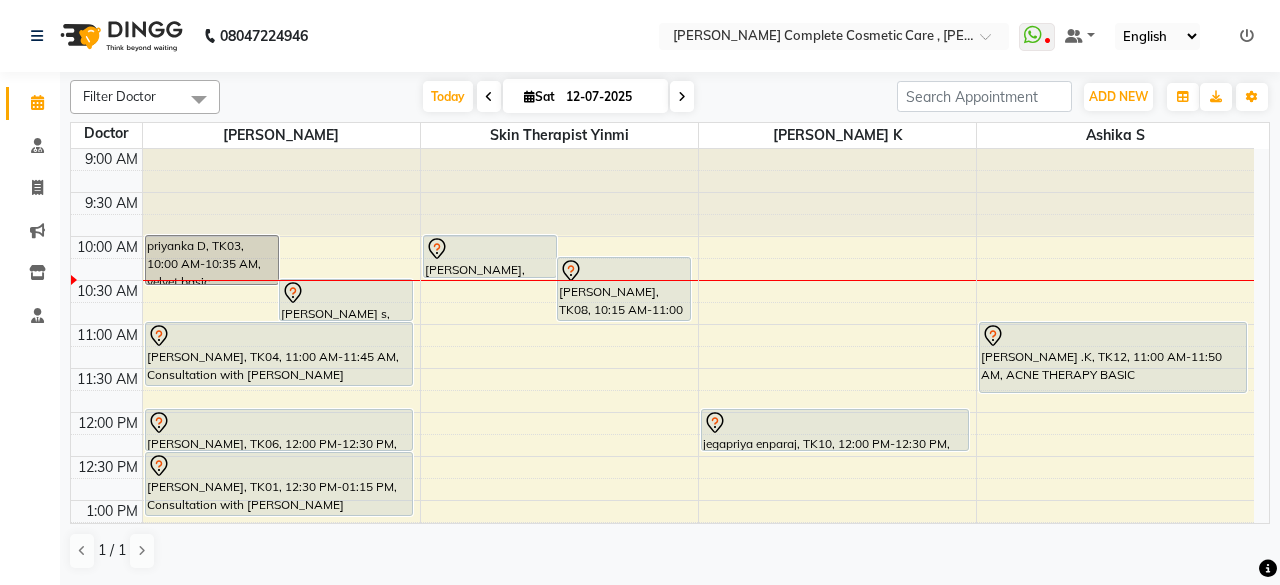 click at bounding box center [529, 96] 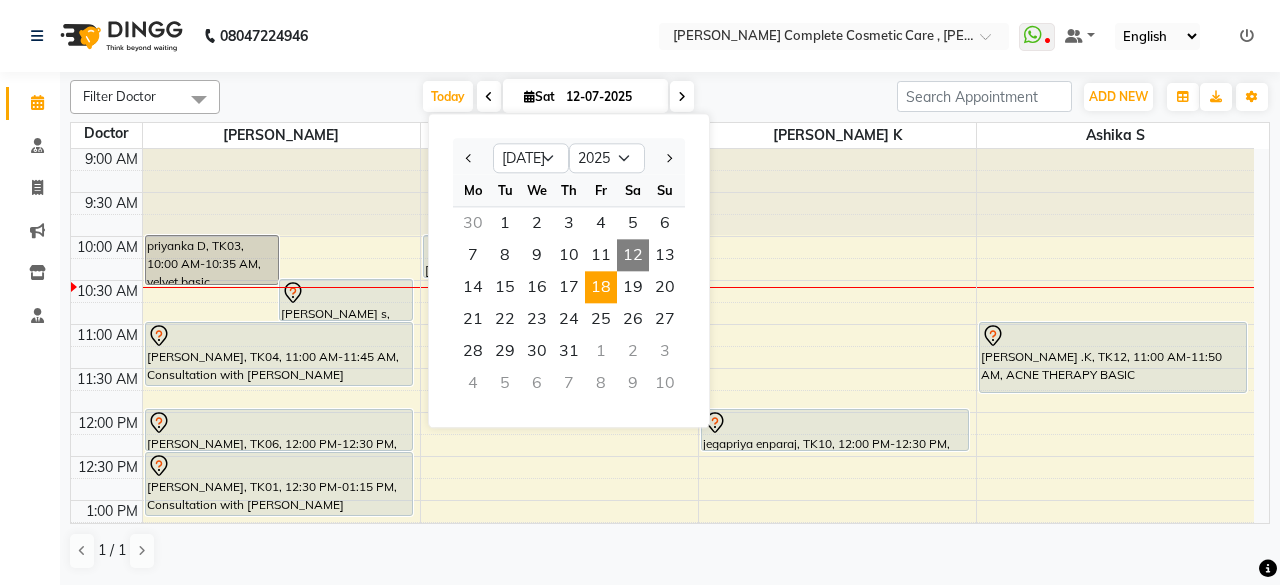 click on "18" at bounding box center (601, 287) 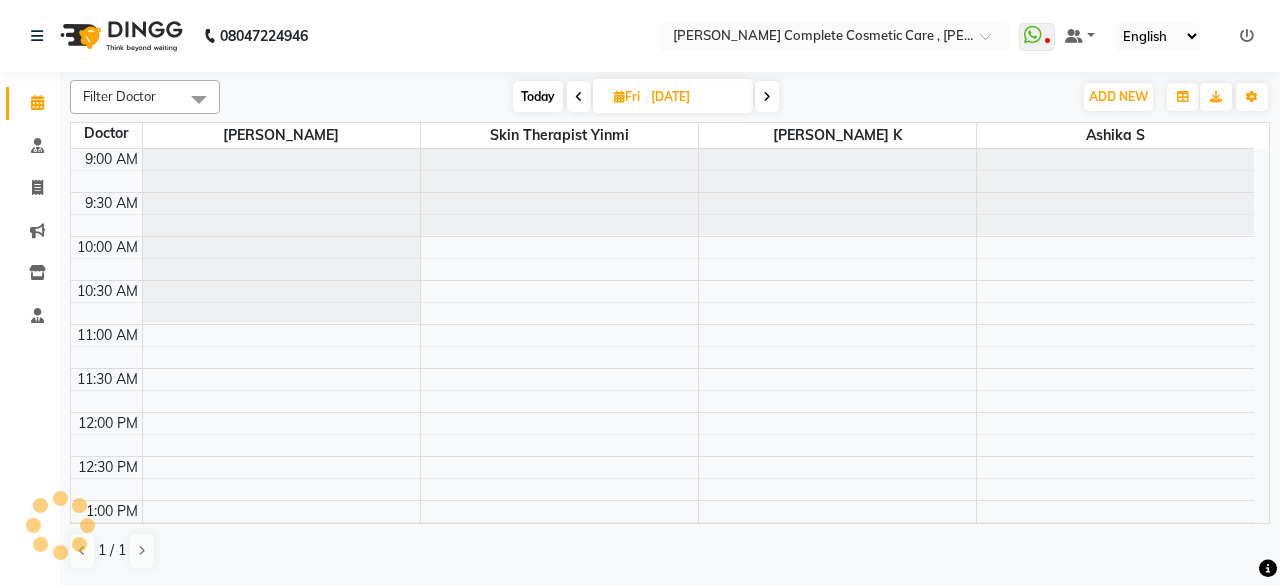 scroll, scrollTop: 88, scrollLeft: 0, axis: vertical 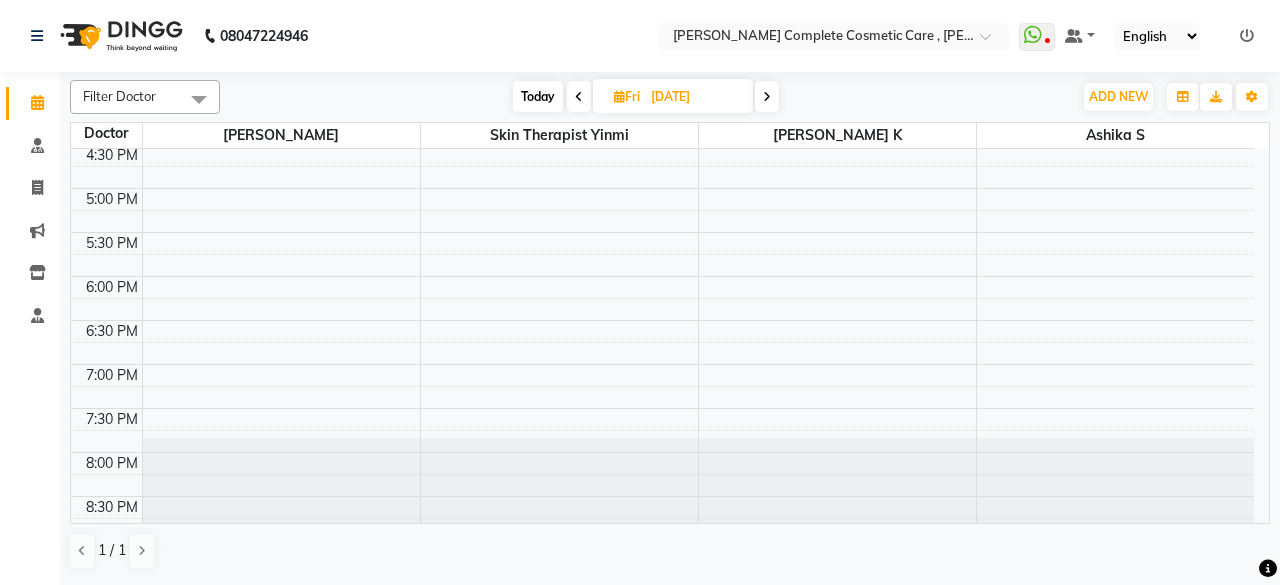 click on "Today" at bounding box center (538, 96) 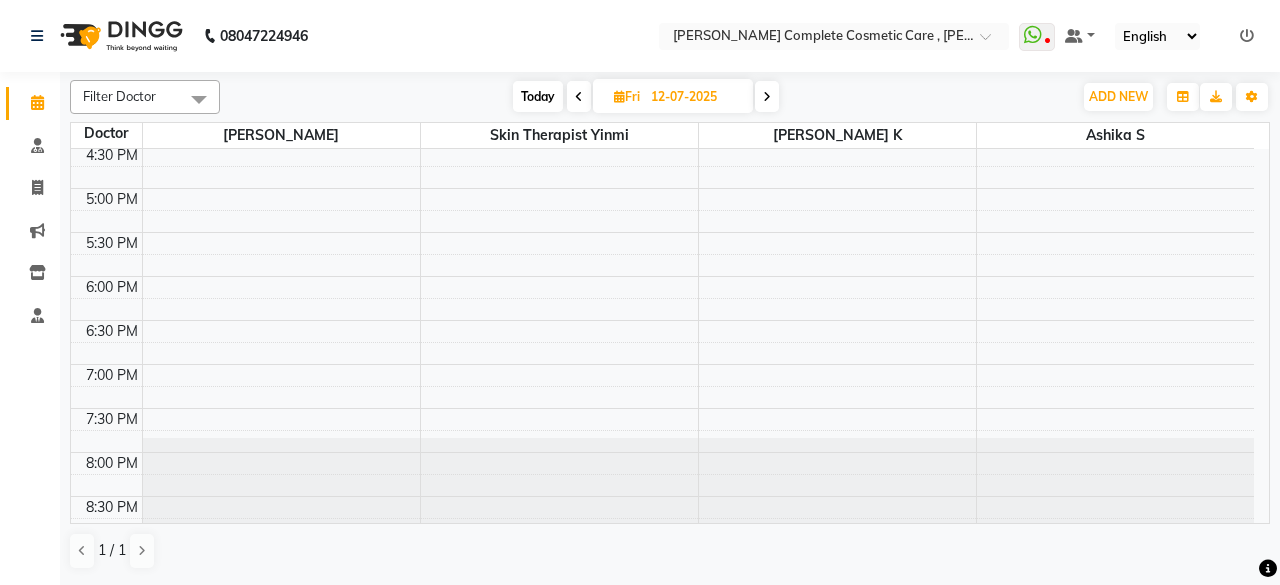 scroll, scrollTop: 88, scrollLeft: 0, axis: vertical 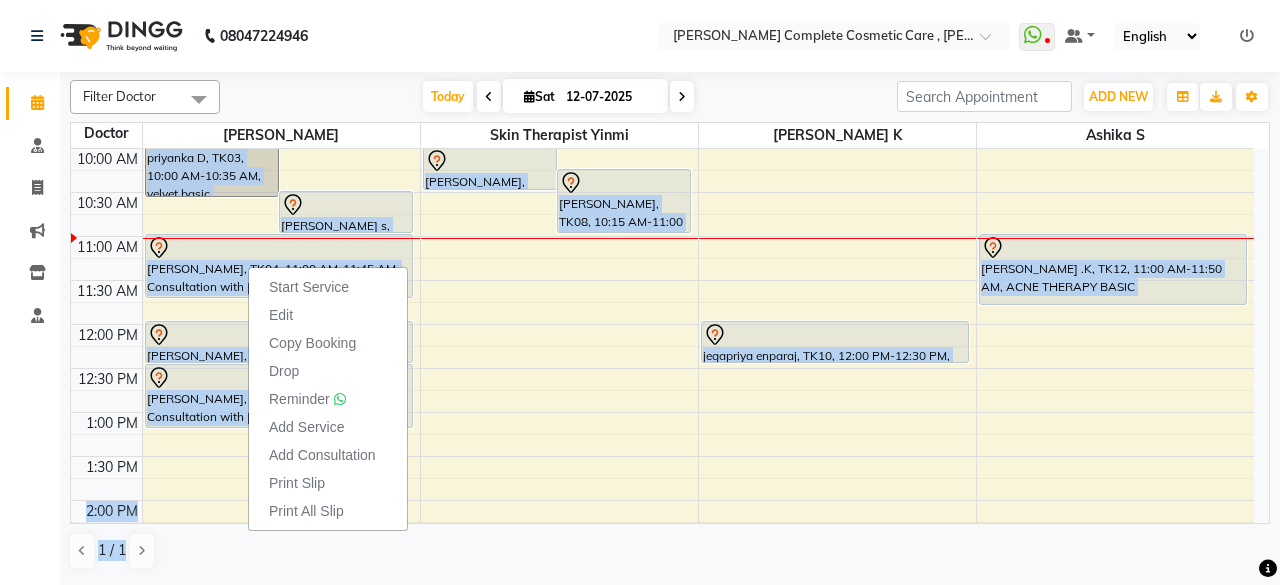 drag, startPoint x: 462, startPoint y: 563, endPoint x: 472, endPoint y: 486, distance: 77.64664 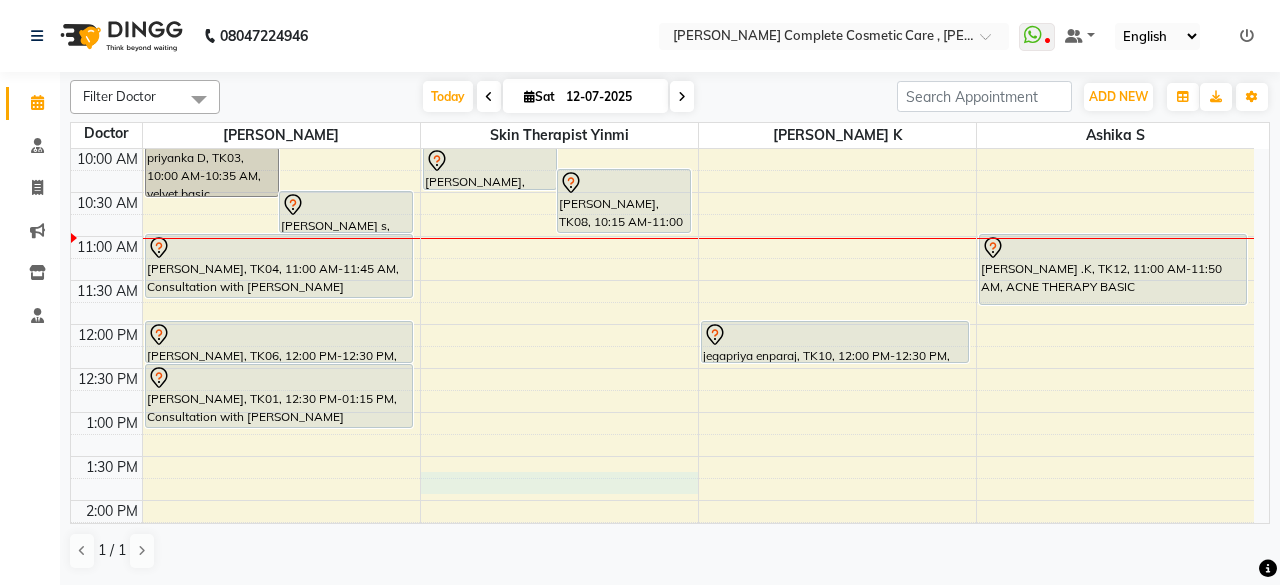 click on "9:00 AM 9:30 AM 10:00 AM 10:30 AM 11:00 AM 11:30 AM 12:00 PM 12:30 PM 1:00 PM 1:30 PM 2:00 PM 2:30 PM 3:00 PM 3:30 PM 4:00 PM 4:30 PM 5:00 PM 5:30 PM 6:00 PM 6:30 PM 7:00 PM 7:30 PM 8:00 PM 8:30 PM    priyanka D, TK03, 10:00 AM-10:35 AM, velvet basic              nandita varshini s, TK02, 10:30 AM-11:00 AM, follow up discussion             Karthiga Madhuravoyal, TK04, 11:00 AM-11:45 AM, Consultation with dr Asha queen             poornima, TK06, 12:00 PM-12:30 PM, semipermanent lip elite             Dhivya Jayaraman, TK01, 12:30 PM-01:15 PM, Consultation with dr Asha queen             AASHMI.R.M PONNERI, TK05, 04:00 PM-04:45 PM, Consultation with dr Asha queen             M. VARSHITHA PAMMAL, TK07, 05:00 PM-05:30 PM, follow up discussion             aronsha nagercoil, TK08, 10:00 AM-10:30 AM, Hollywood basic              aronsha nagercoil, TK08, 10:15 AM-11:00 AM, vitiligo lip basic              raja ias mam, TK09, 03:00 PM-03:30 PM, scalp detox gold" at bounding box center (662, 588) 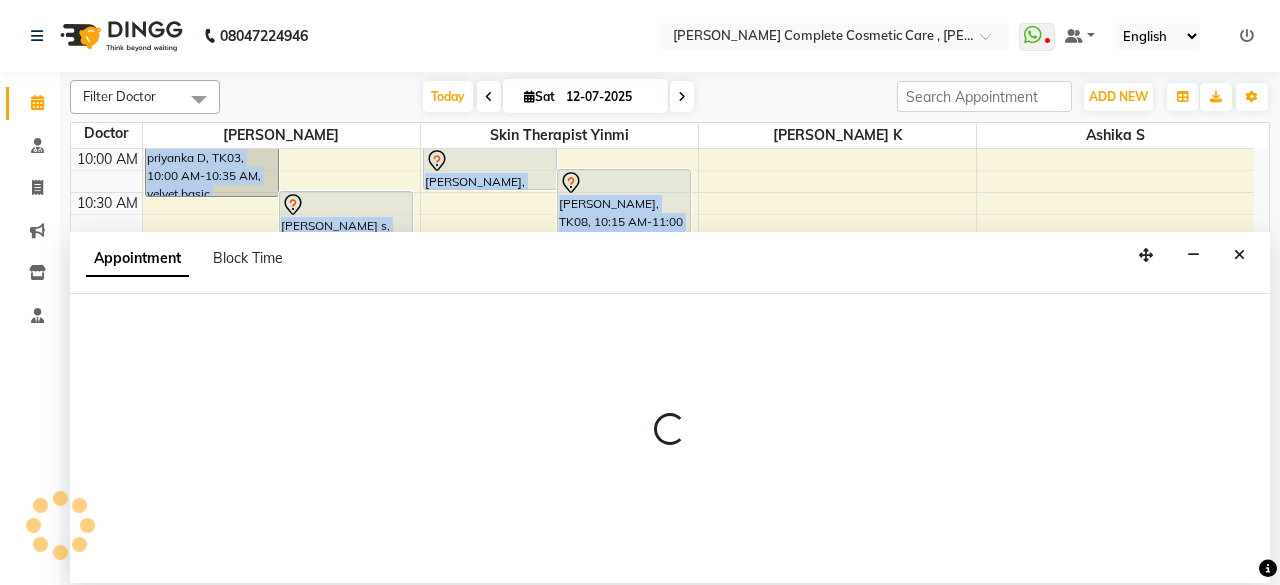 select on "70591" 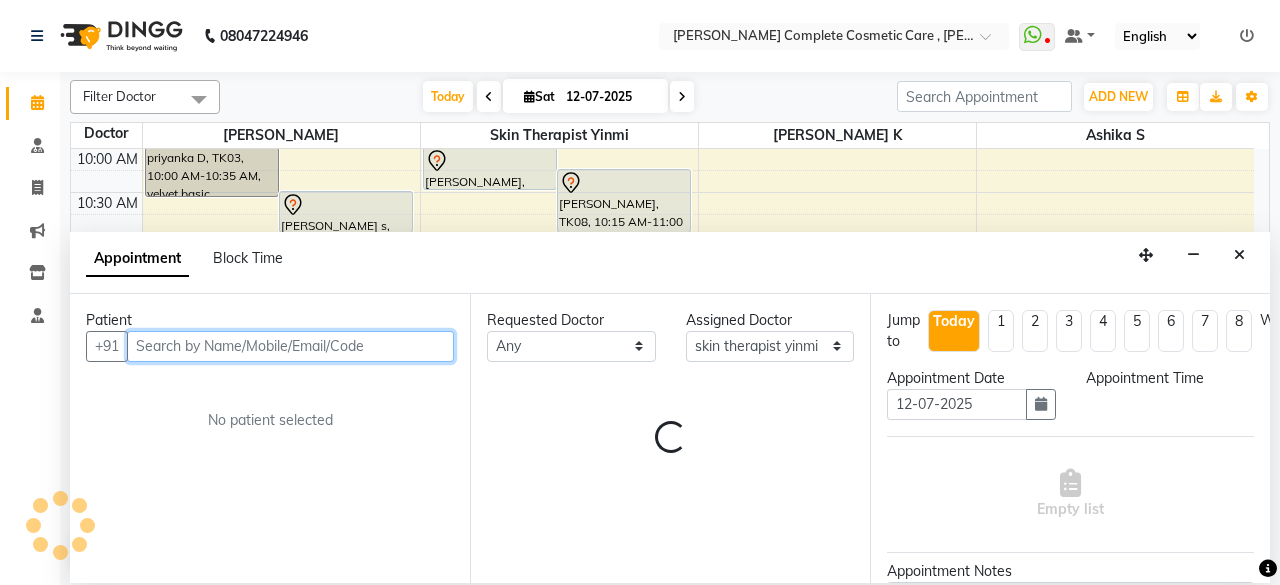select on "825" 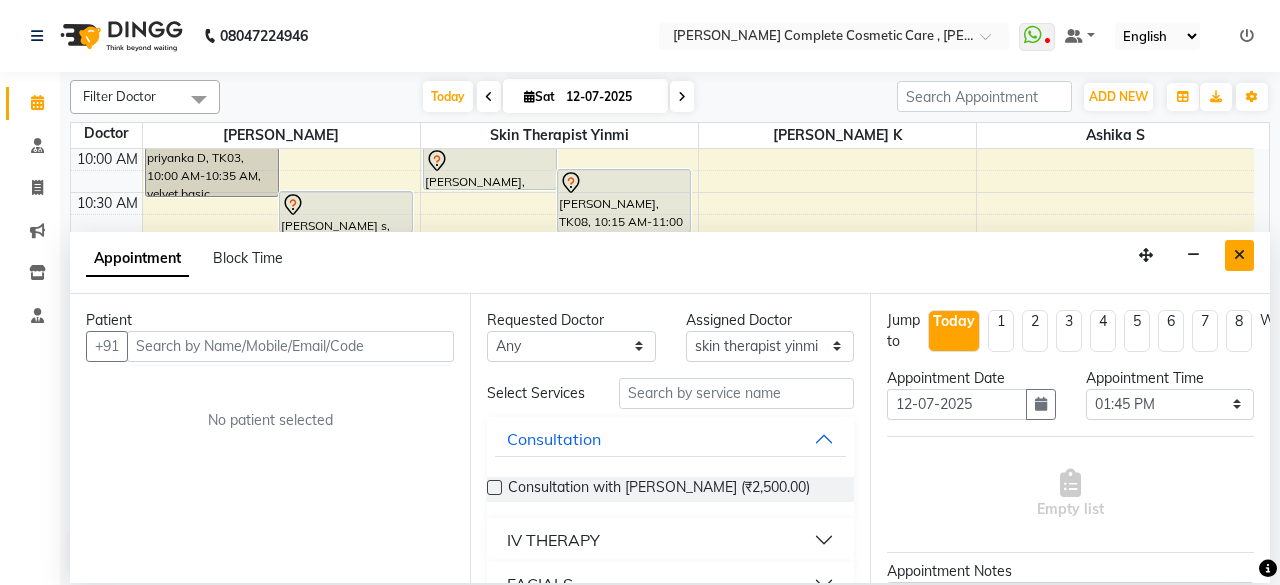 click at bounding box center [1239, 255] 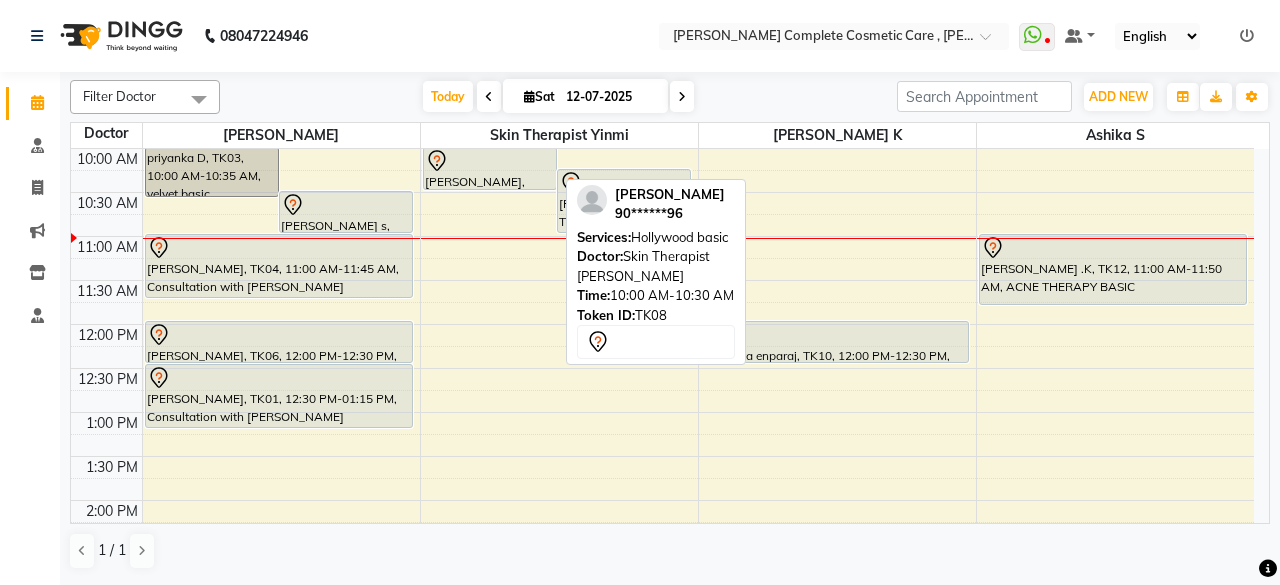 click at bounding box center (490, 161) 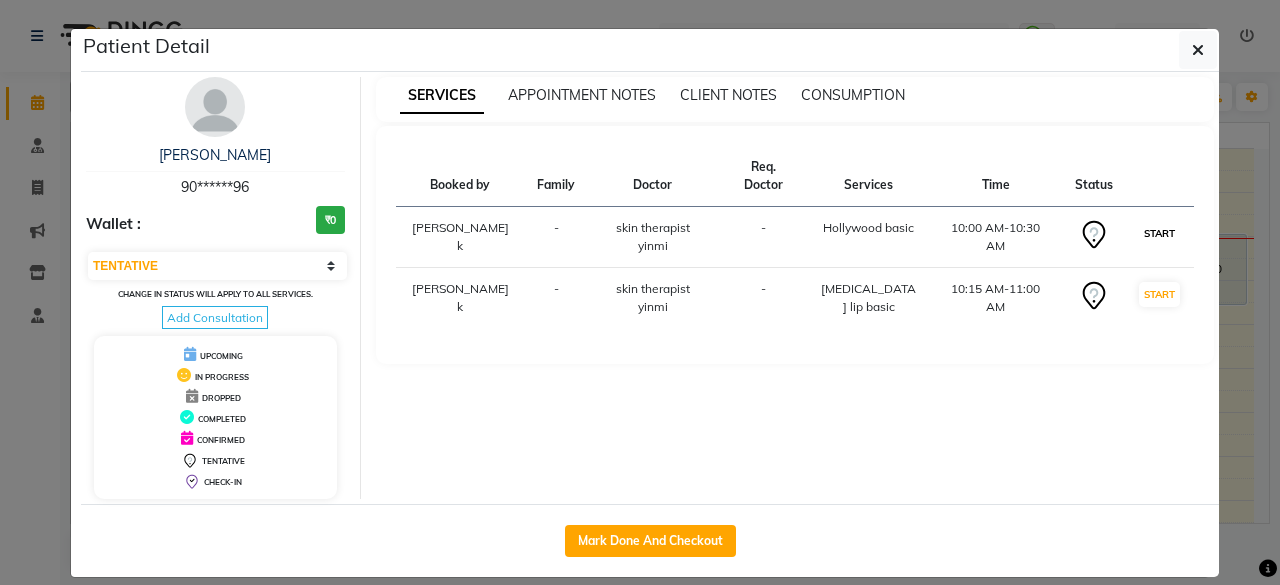 click on "START" at bounding box center (1159, 233) 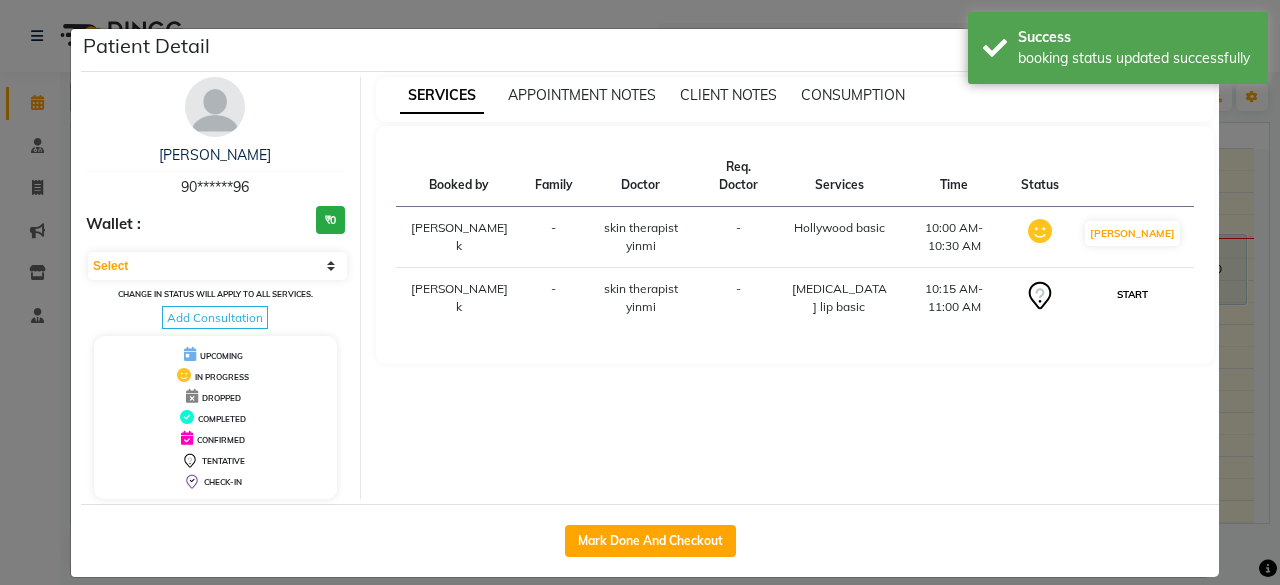 click on "START" at bounding box center [1132, 294] 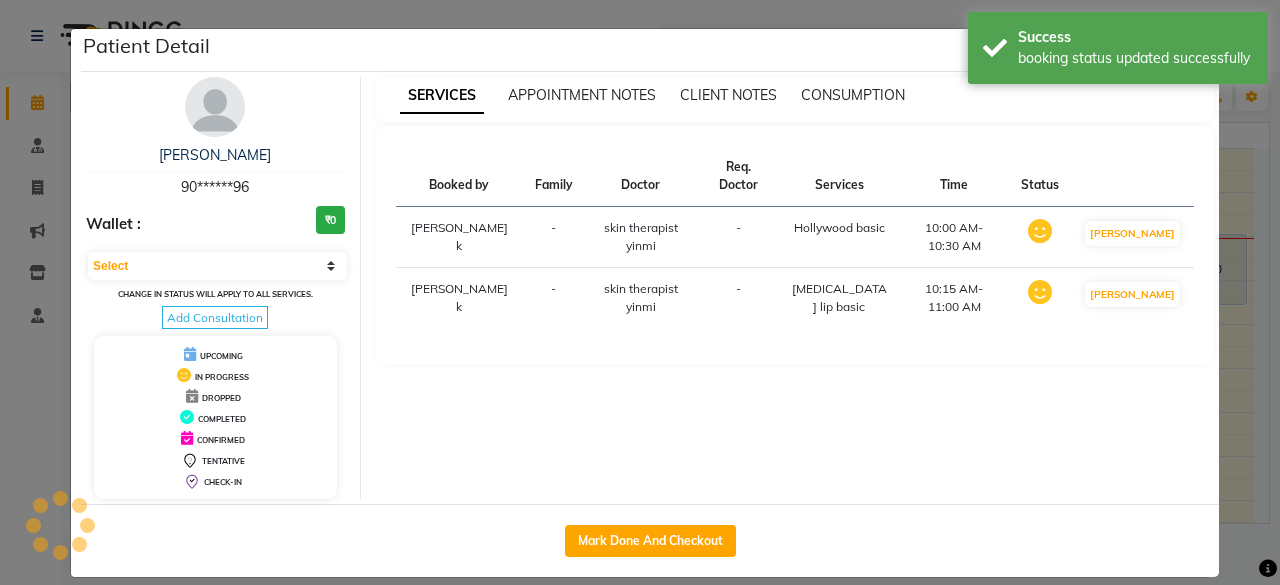 select on "1" 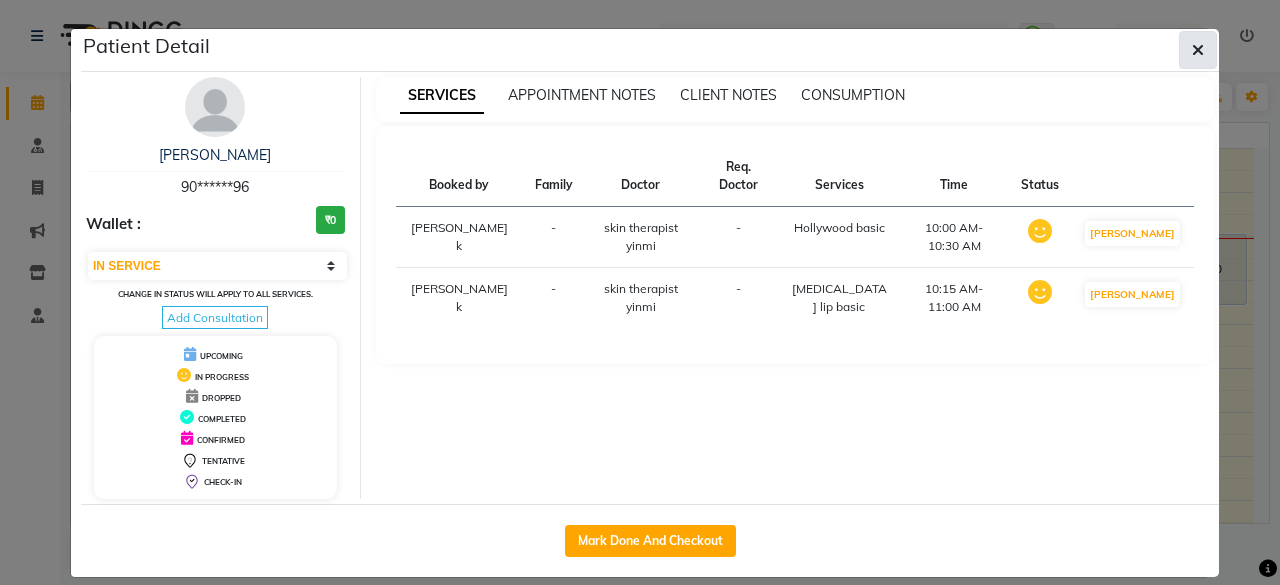 click 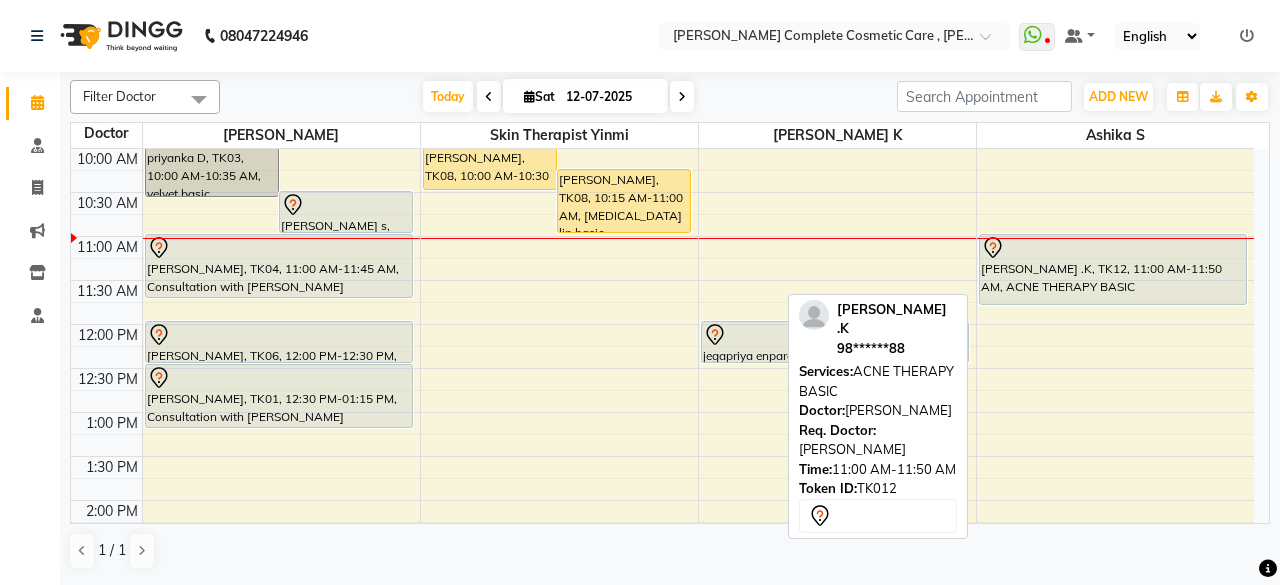 click on "Rohith .K, TK12, 11:00 AM-11:50 AM, ACNE THERAPY BASIC" at bounding box center (1113, 269) 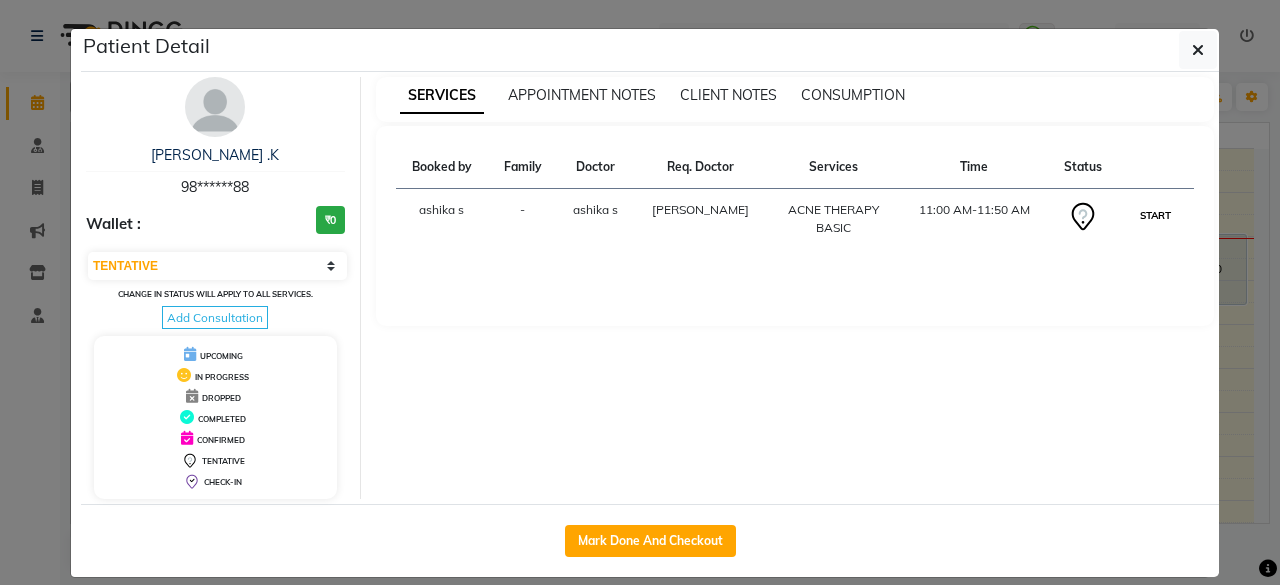 click on "START" at bounding box center (1155, 215) 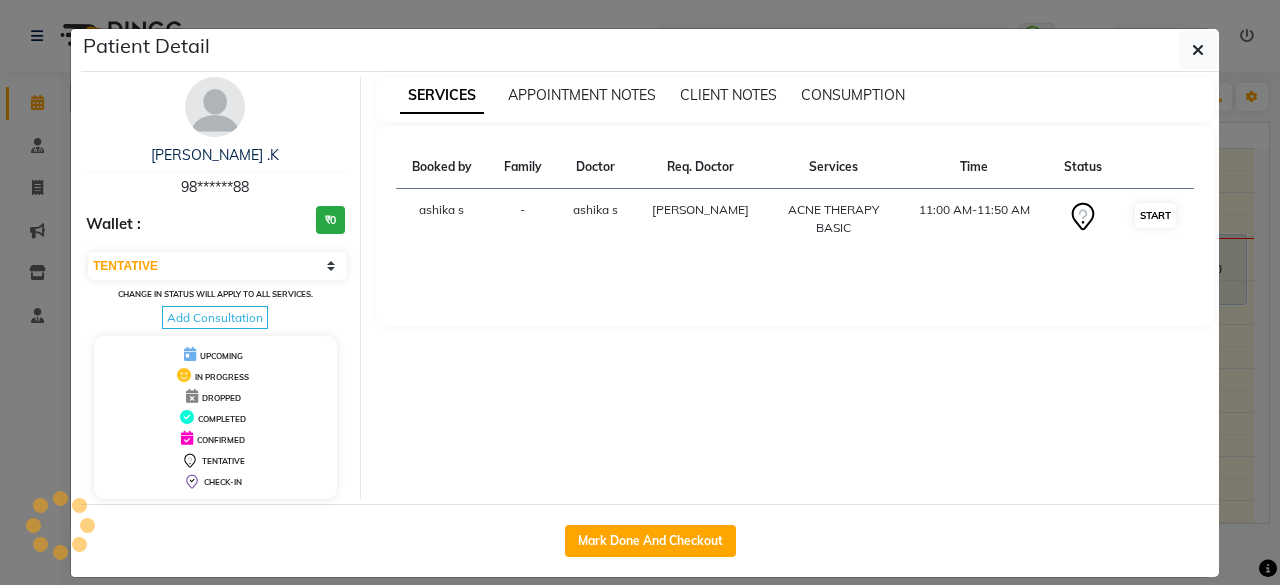 select on "1" 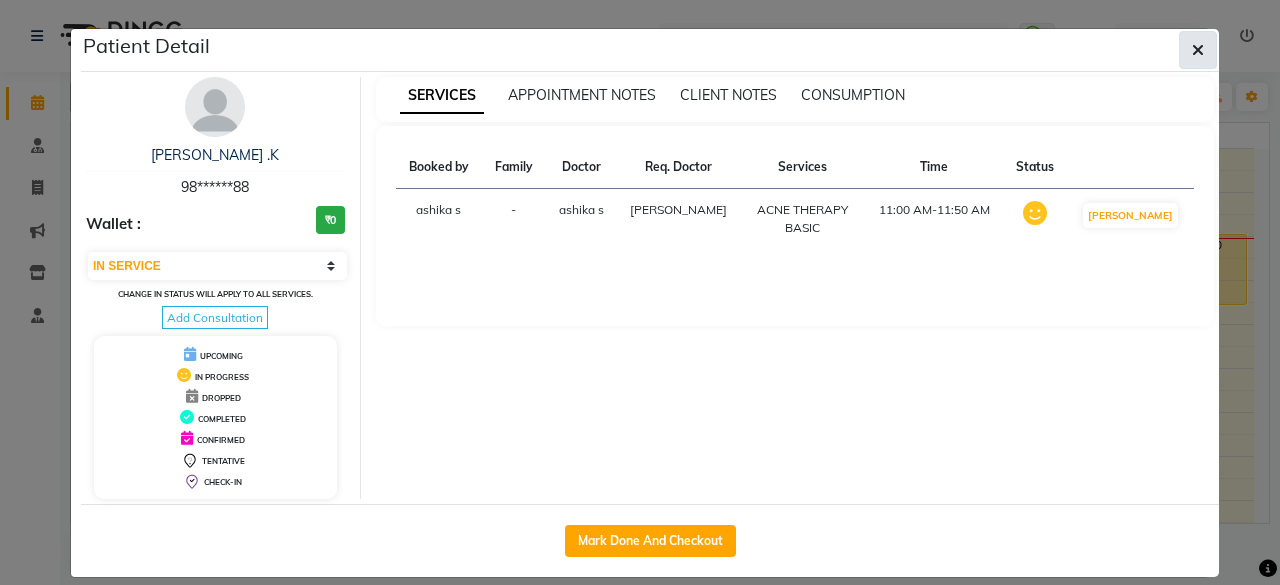 click 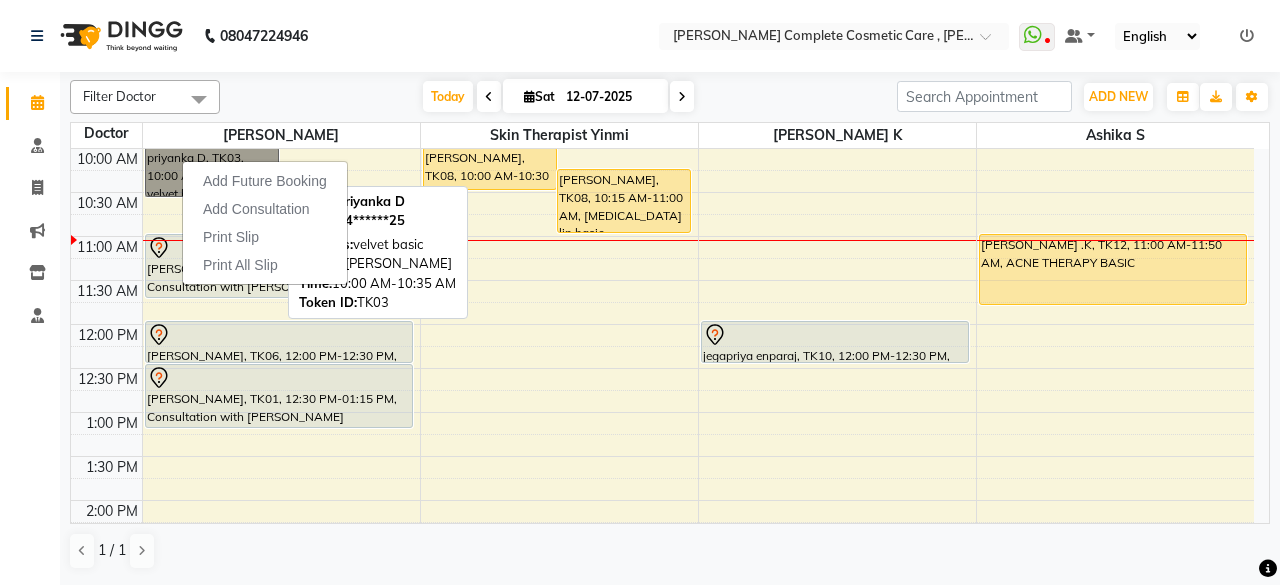 click on "priyanka D, TK03, 10:00 AM-10:35 AM, velvet basic" at bounding box center [212, 172] 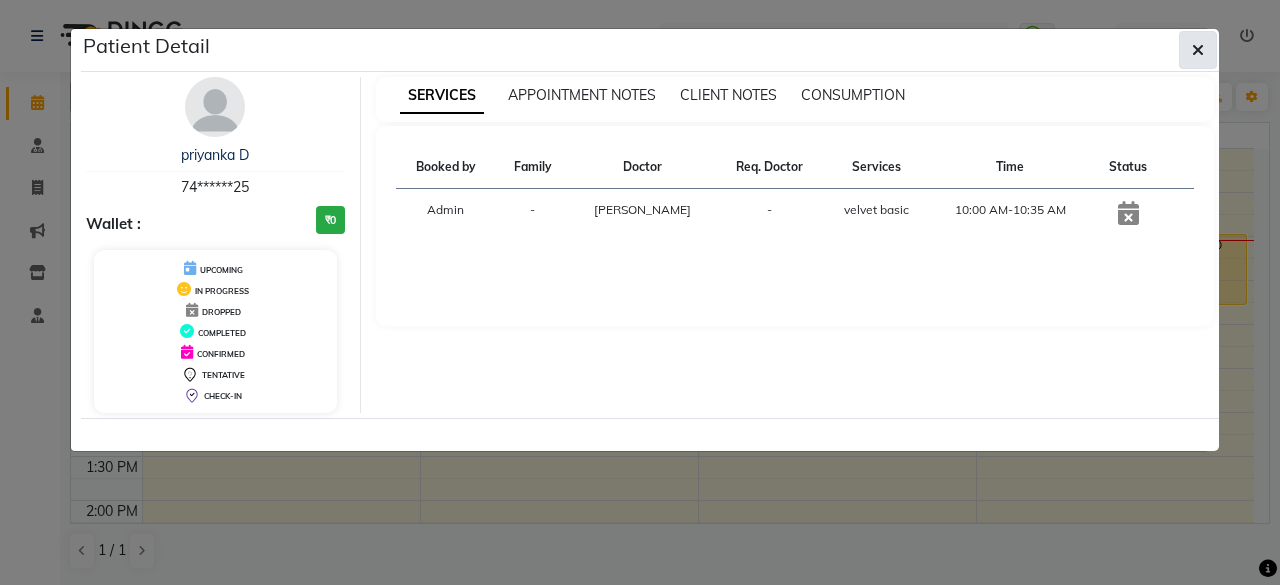 click 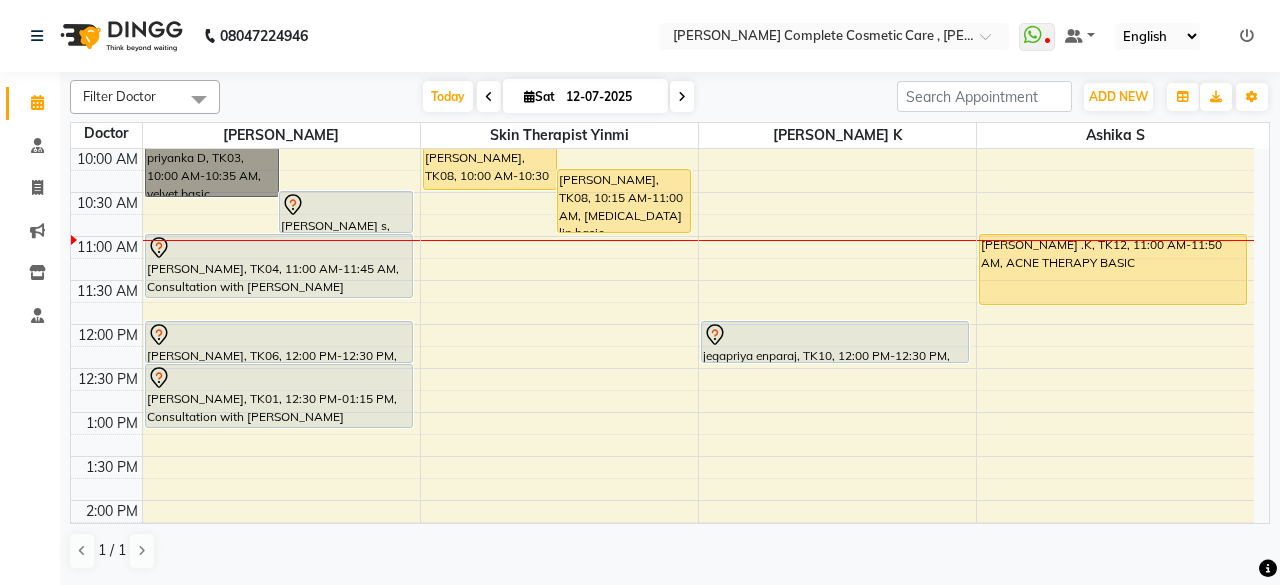 scroll, scrollTop: 86, scrollLeft: 0, axis: vertical 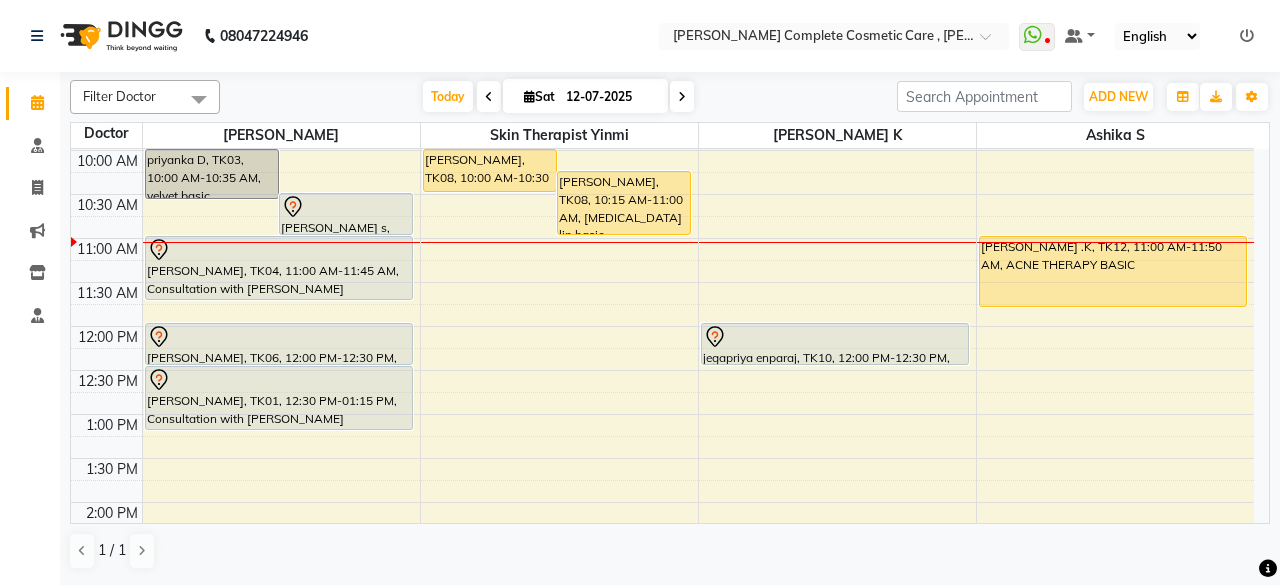 click on "12-07-2025" at bounding box center (610, 97) 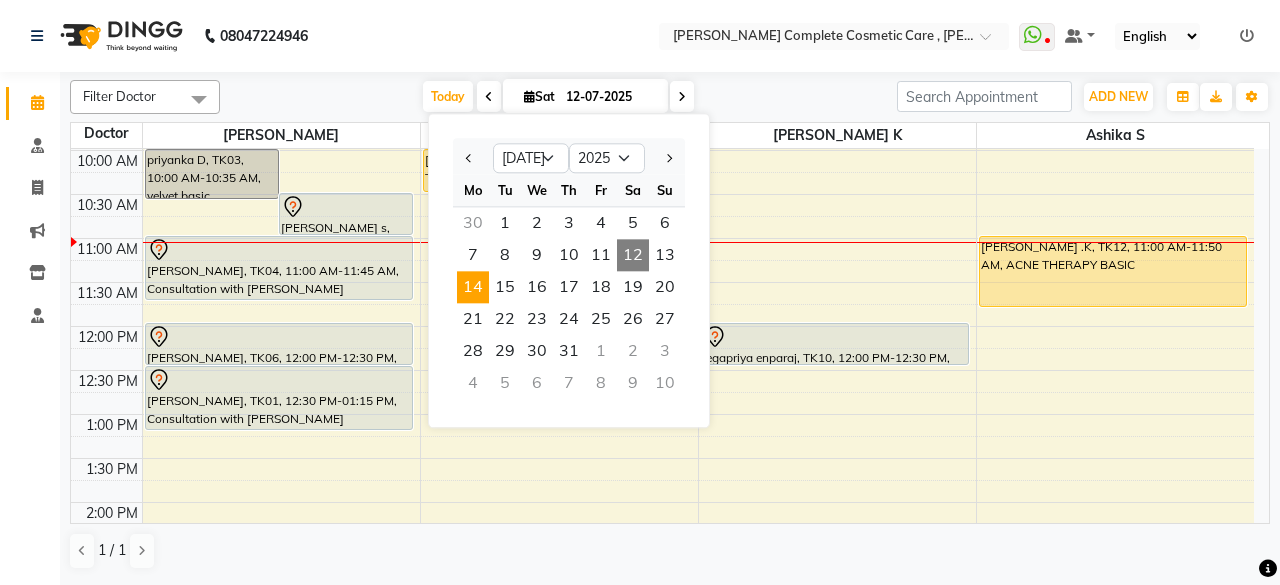 click on "14" at bounding box center (473, 287) 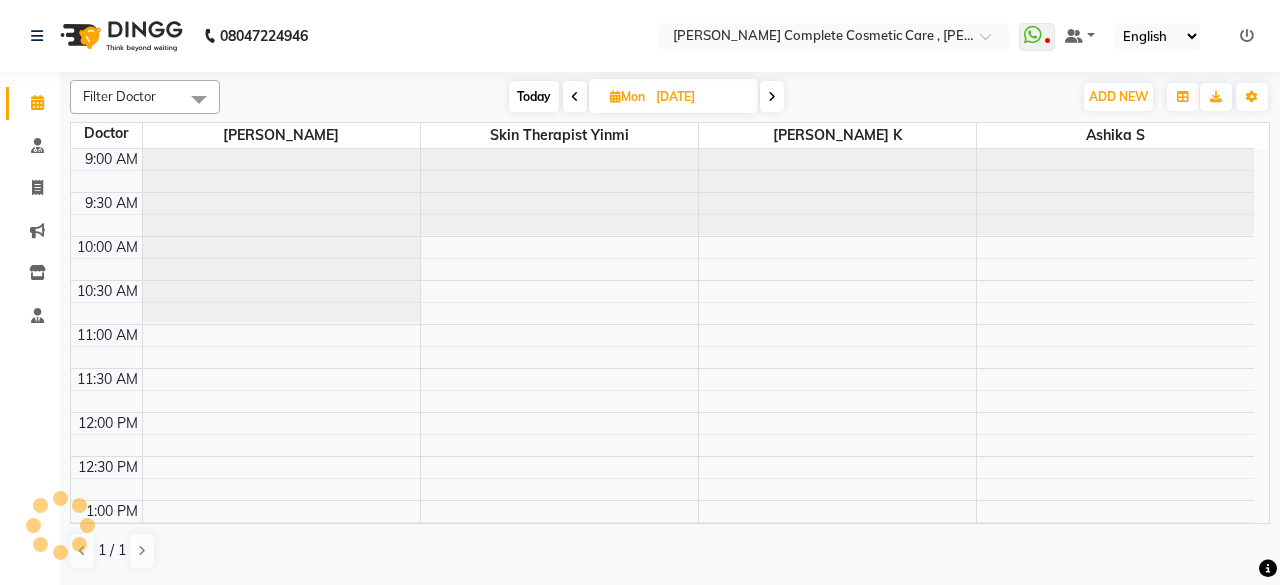 scroll, scrollTop: 174, scrollLeft: 0, axis: vertical 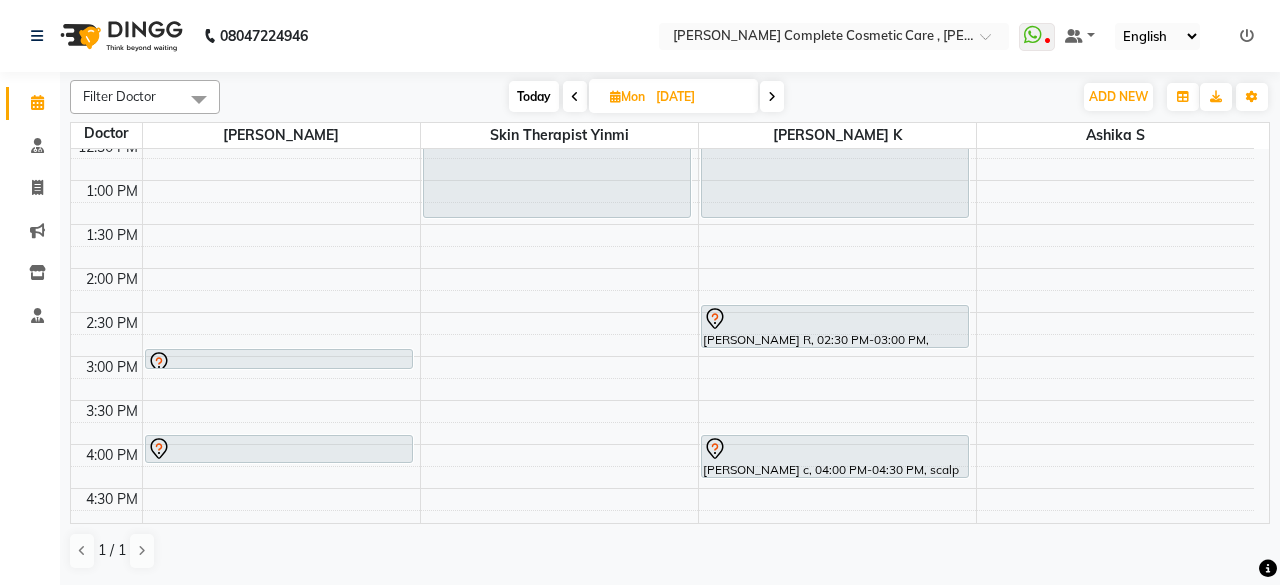 click on "Today" at bounding box center [534, 96] 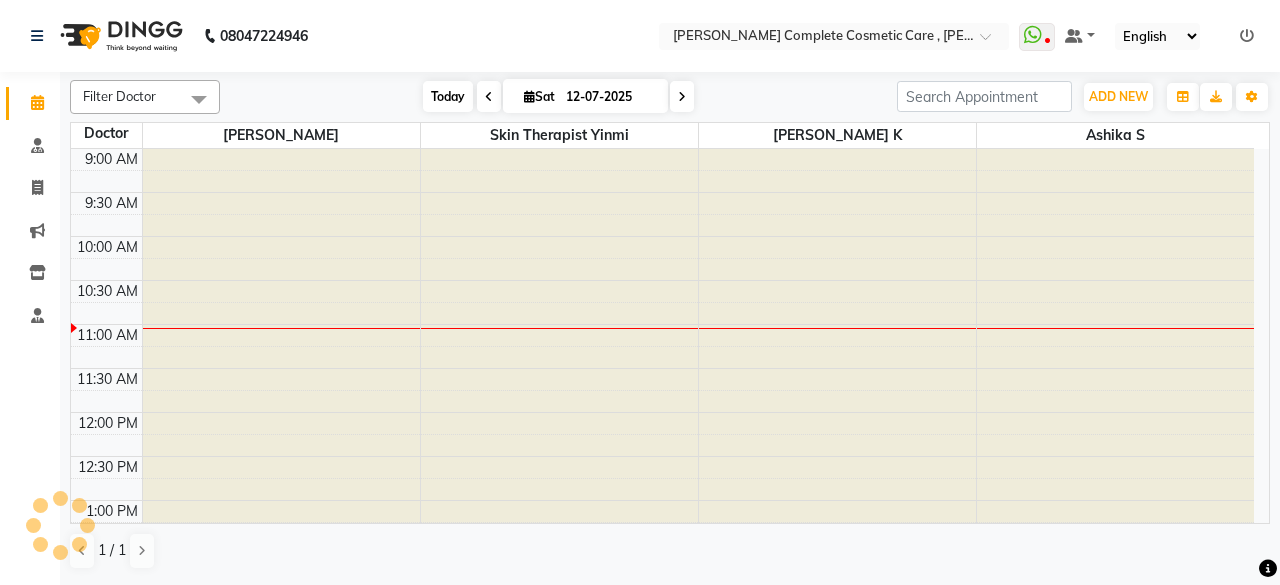 scroll, scrollTop: 174, scrollLeft: 0, axis: vertical 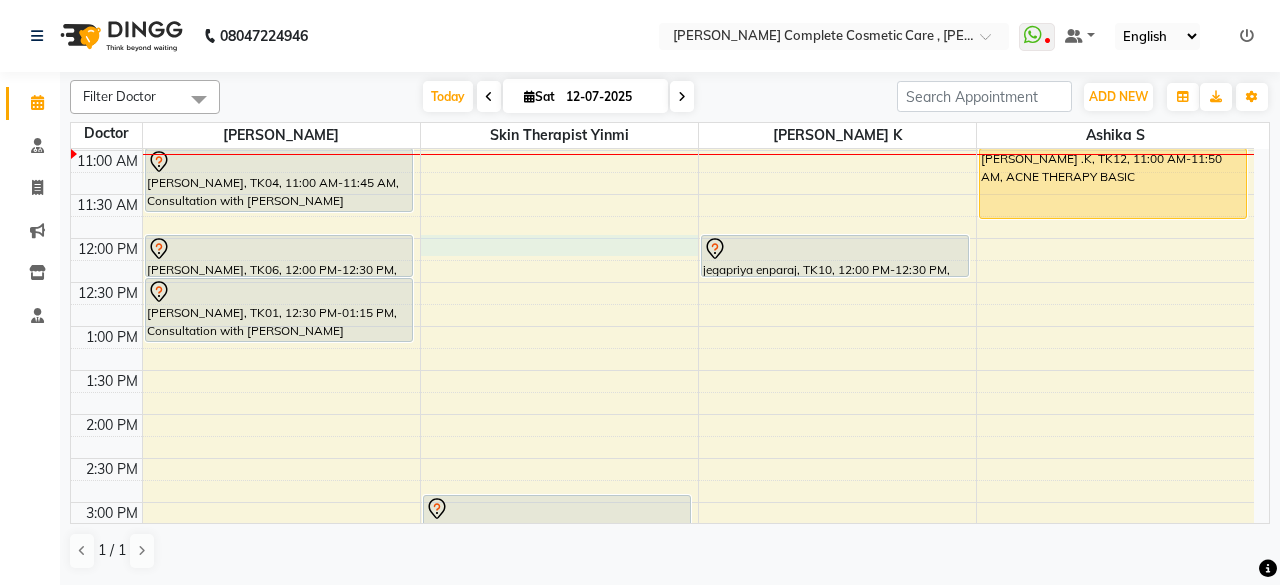 click on "9:00 AM 9:30 AM 10:00 AM 10:30 AM 11:00 AM 11:30 AM 12:00 PM 12:30 PM 1:00 PM 1:30 PM 2:00 PM 2:30 PM 3:00 PM 3:30 PM 4:00 PM 4:30 PM 5:00 PM 5:30 PM 6:00 PM 6:30 PM 7:00 PM 7:30 PM 8:00 PM 8:30 PM    priyanka D, TK03, 10:00 AM-10:35 AM, velvet basic              nandita varshini s, TK02, 10:30 AM-11:00 AM, follow up discussion             Karthiga Madhuravoyal, TK04, 11:00 AM-11:45 AM, Consultation with dr Asha queen             poornima, TK06, 12:00 PM-12:30 PM, semipermanent lip elite             Dhivya Jayaraman, TK01, 12:30 PM-01:15 PM, Consultation with dr Asha queen             AASHMI.R.M PONNERI, TK05, 04:00 PM-04:45 PM, Consultation with dr Asha queen             M. VARSHITHA PAMMAL, TK07, 05:00 PM-05:30 PM, follow up discussion    aronsha nagercoil, TK08, 10:00 AM-10:30 AM, Hollywood basic     aronsha nagercoil, TK08, 10:15 AM-11:00 AM, vitiligo lip basic              raja ias mam, TK09, 03:00 PM-03:30 PM, scalp detox gold             jegapriya enparaj, TK10, 12:00 PM-12:30 PM, velvet elite" at bounding box center [662, 502] 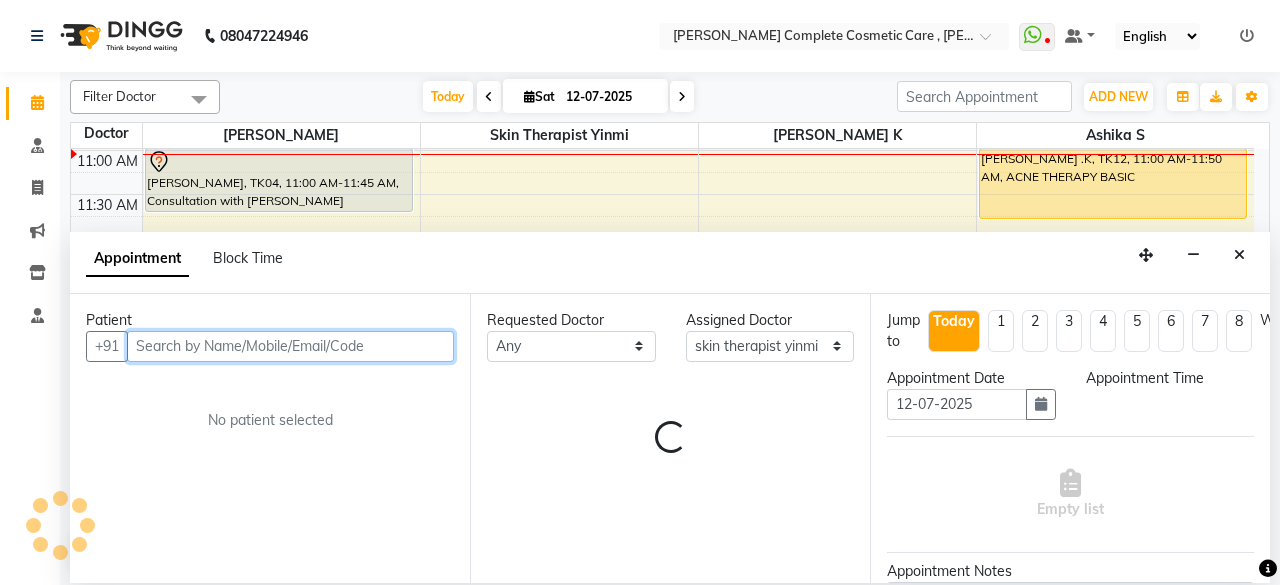select on "720" 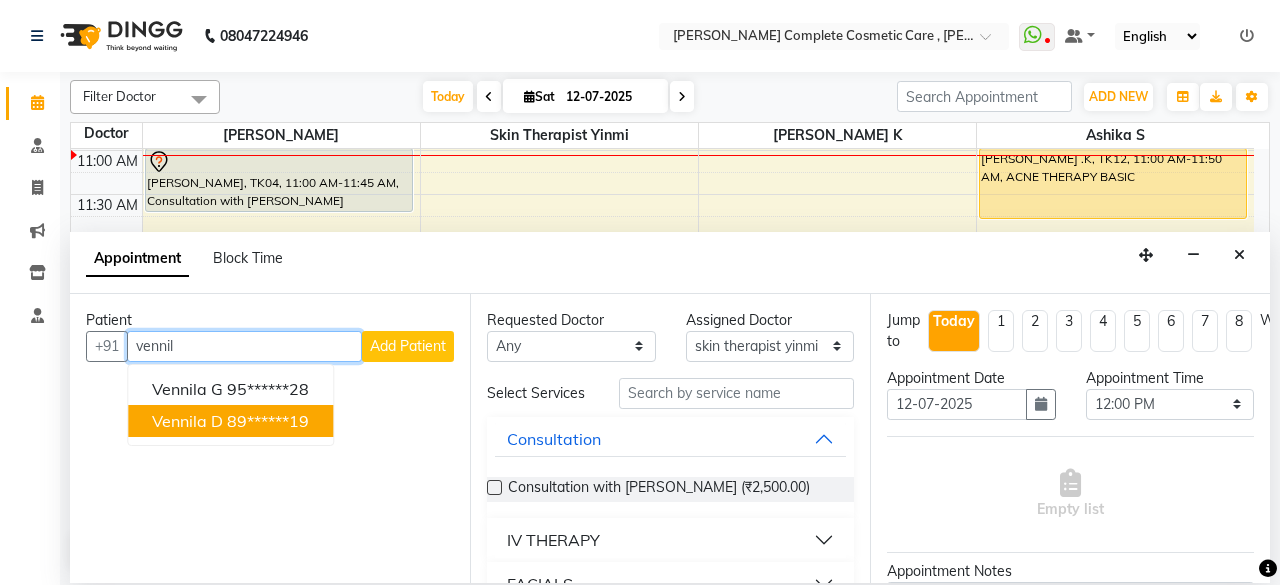 click on "89******19" at bounding box center [268, 421] 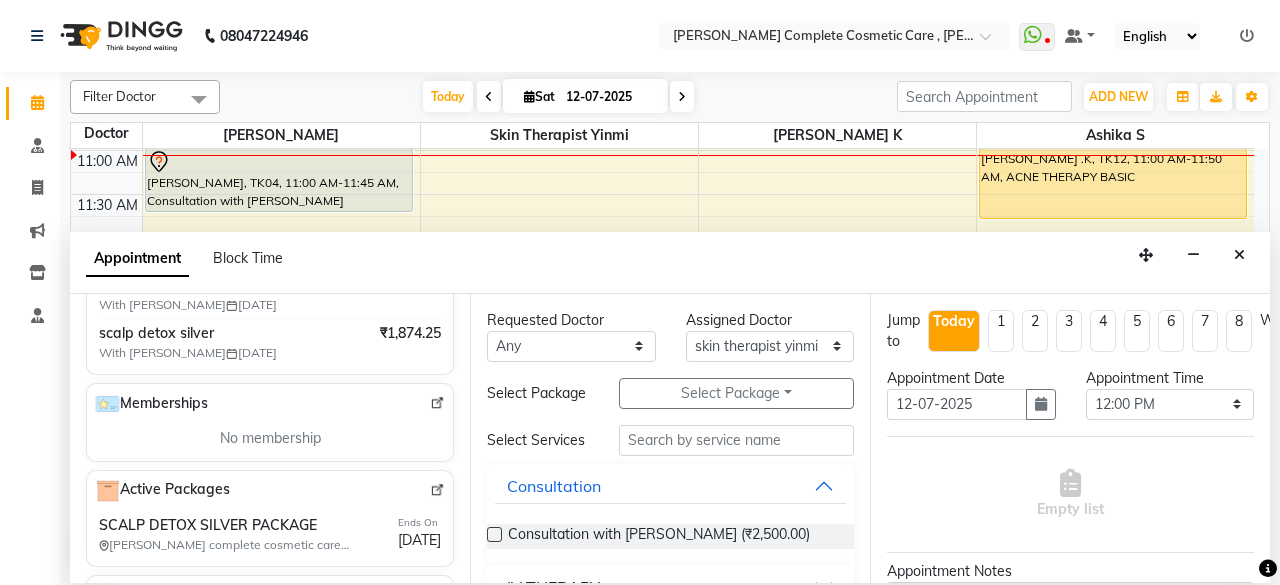 scroll, scrollTop: 505, scrollLeft: 0, axis: vertical 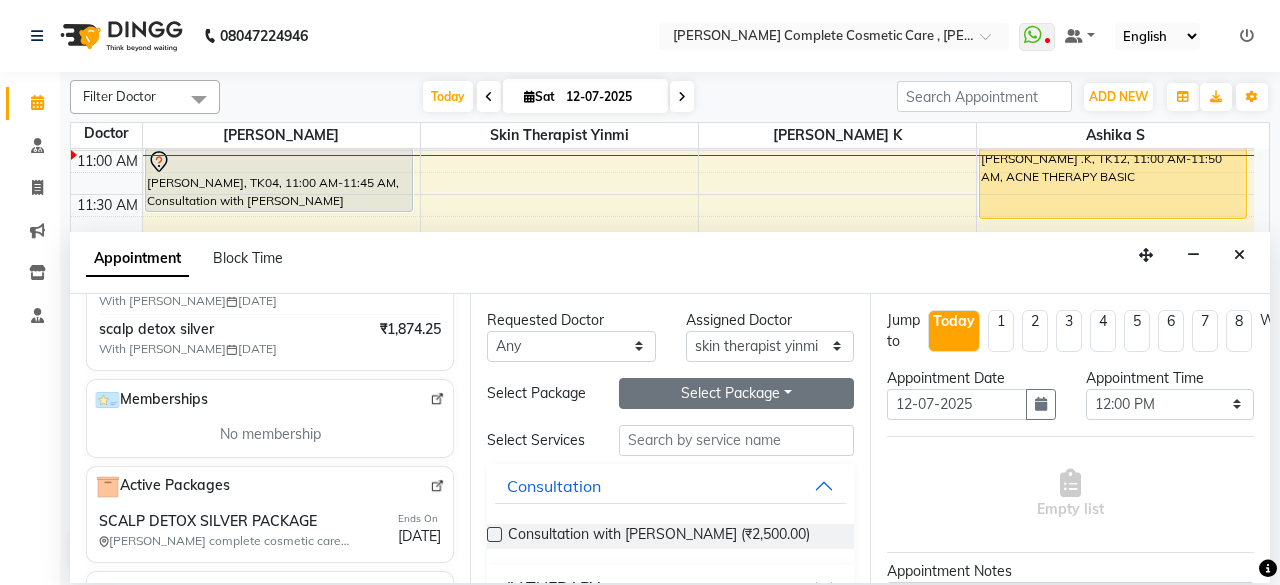 type on "89******19" 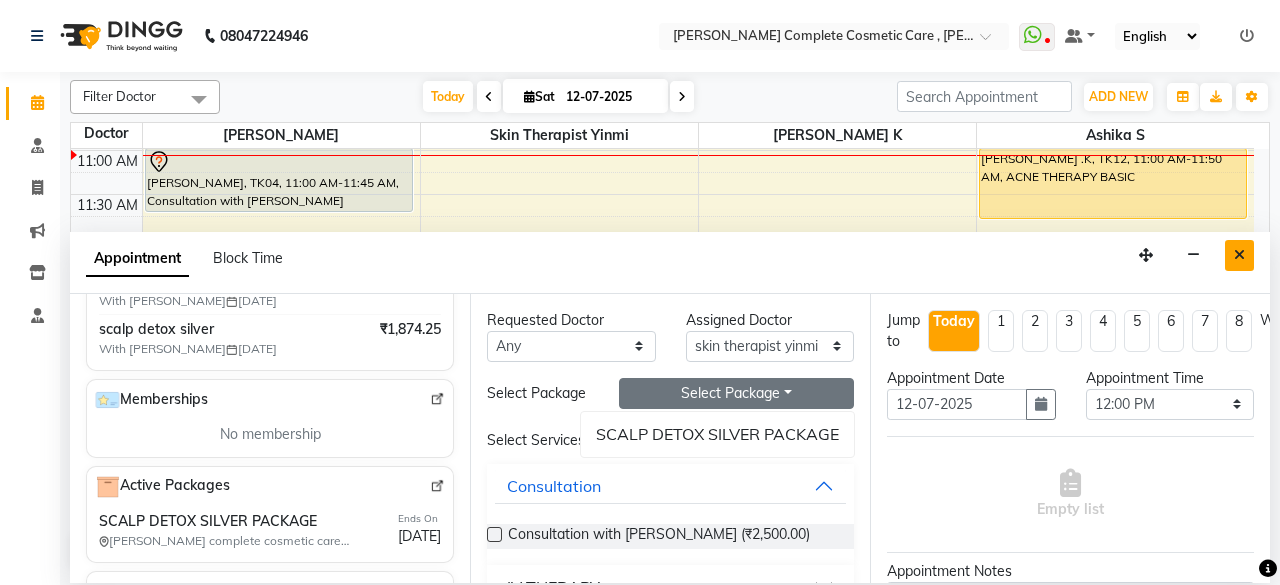 click at bounding box center [1239, 255] 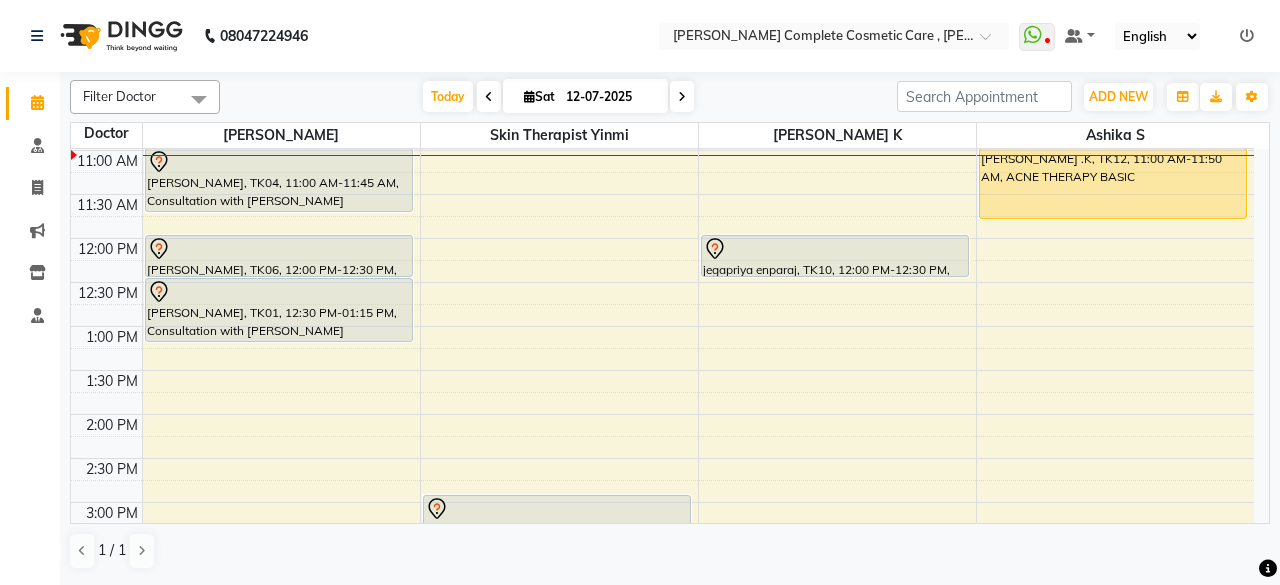 scroll, scrollTop: 0, scrollLeft: 0, axis: both 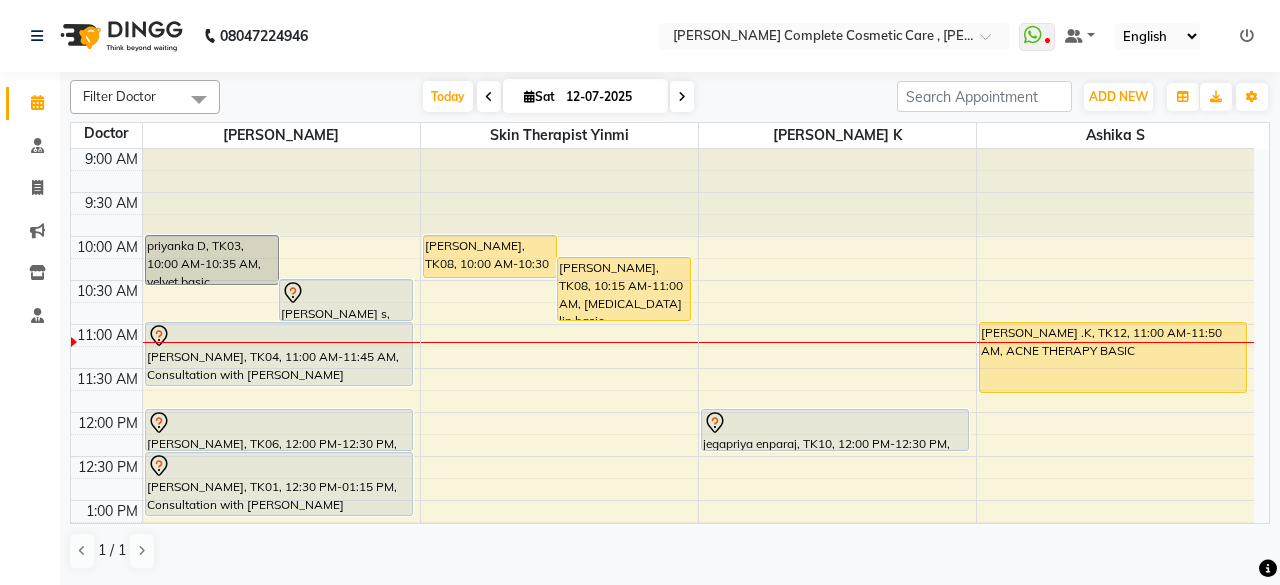 click at bounding box center [529, 96] 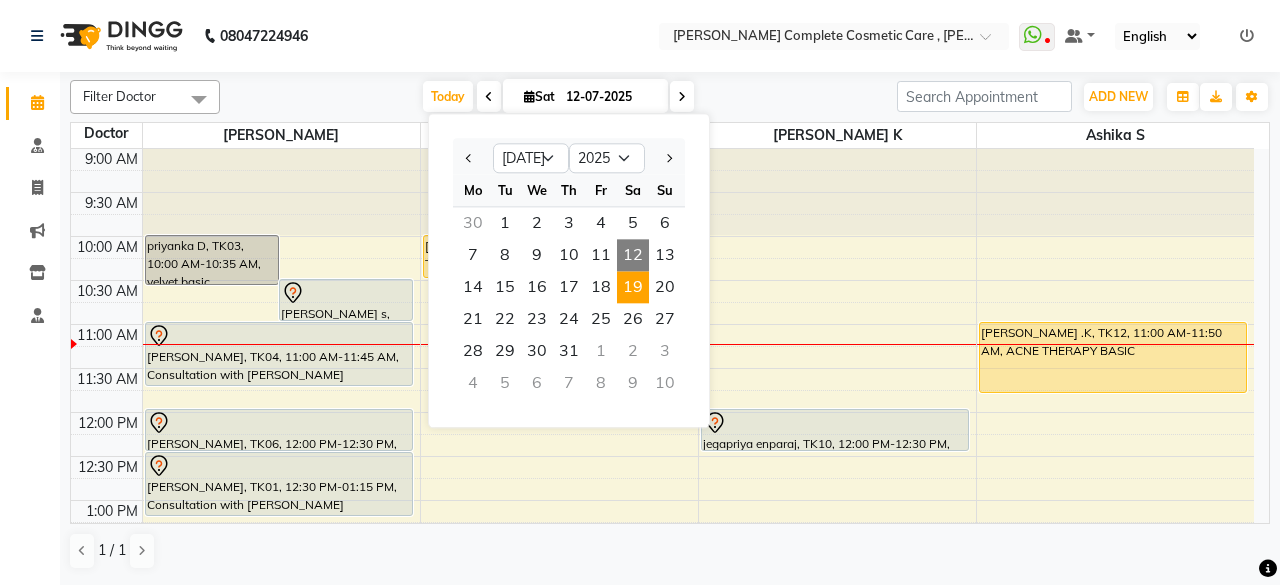 click on "19" at bounding box center [633, 287] 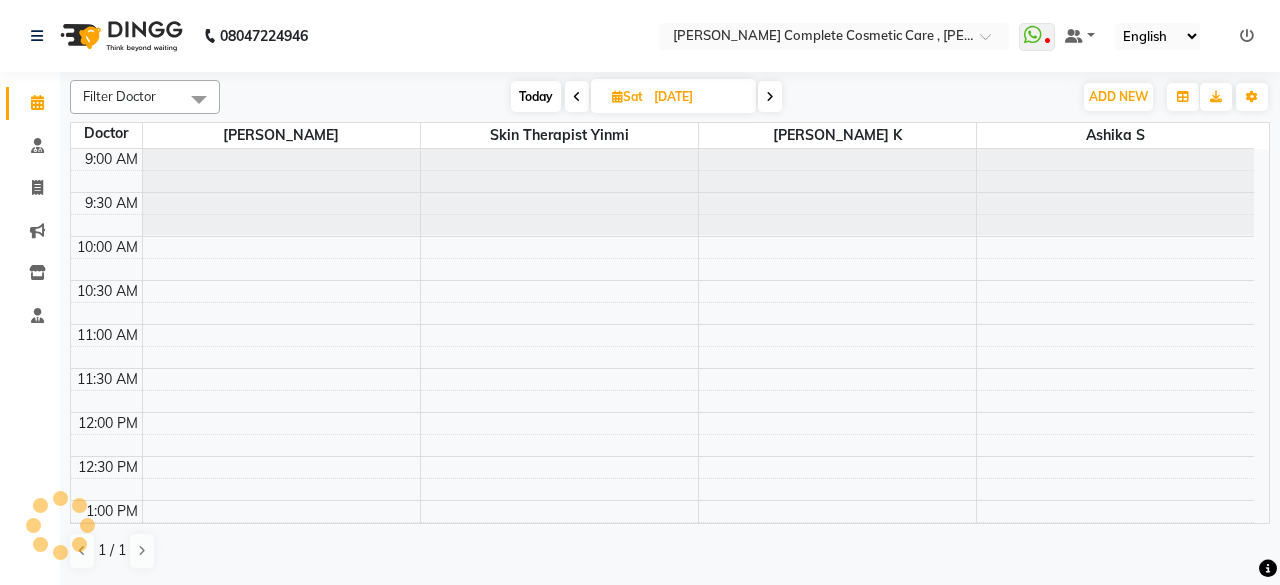scroll, scrollTop: 174, scrollLeft: 0, axis: vertical 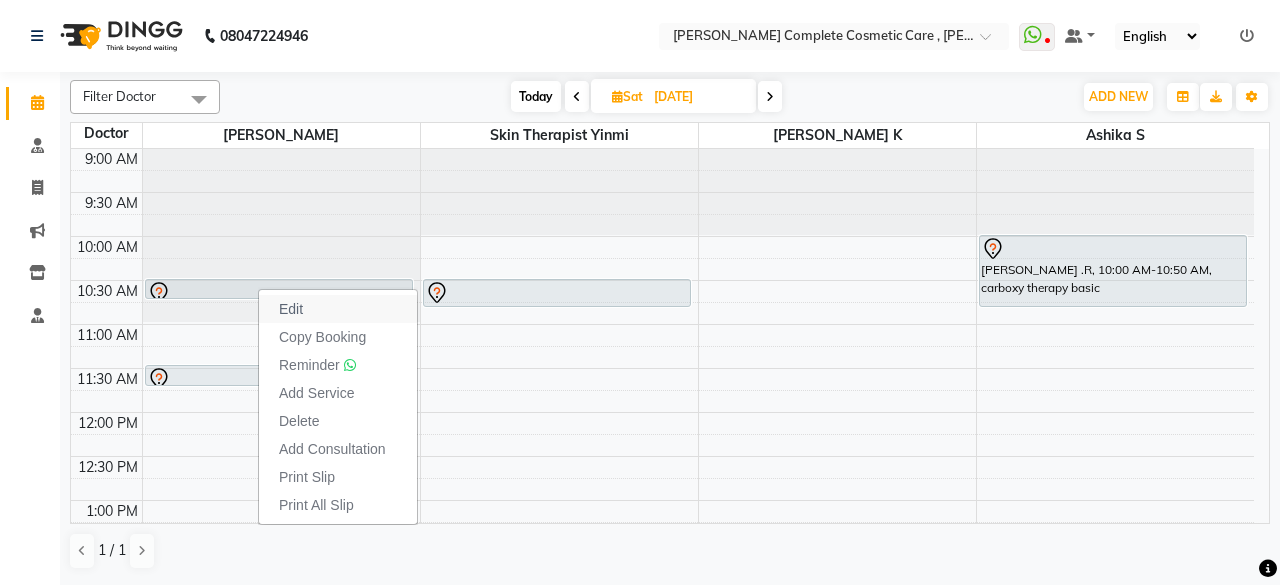 click on "Edit" at bounding box center (291, 309) 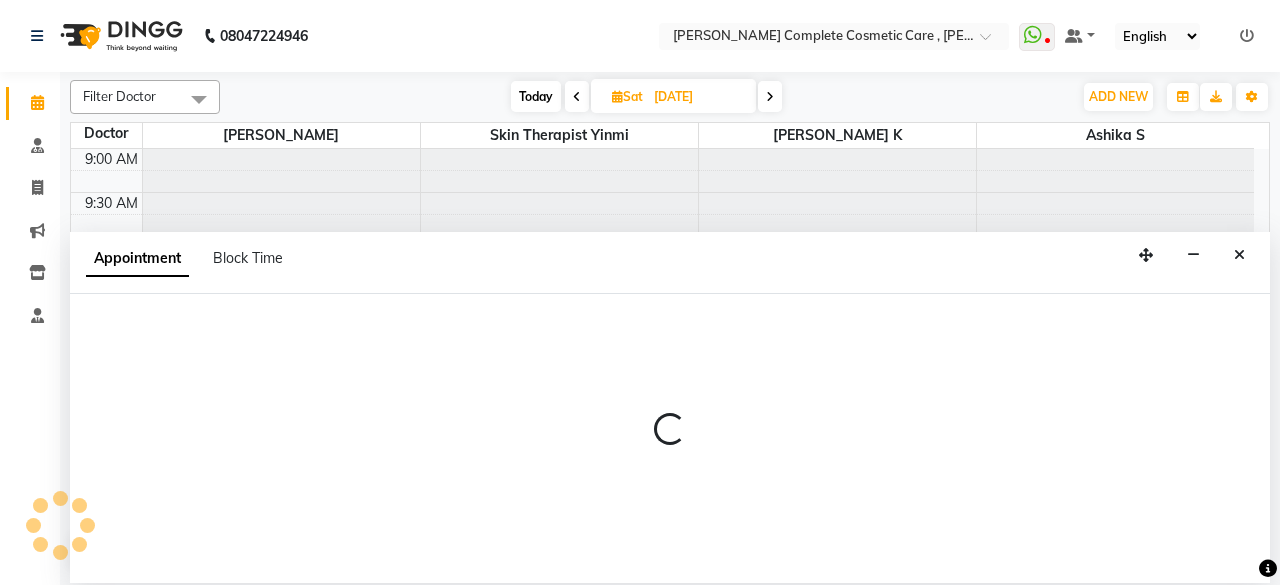 select on "630" 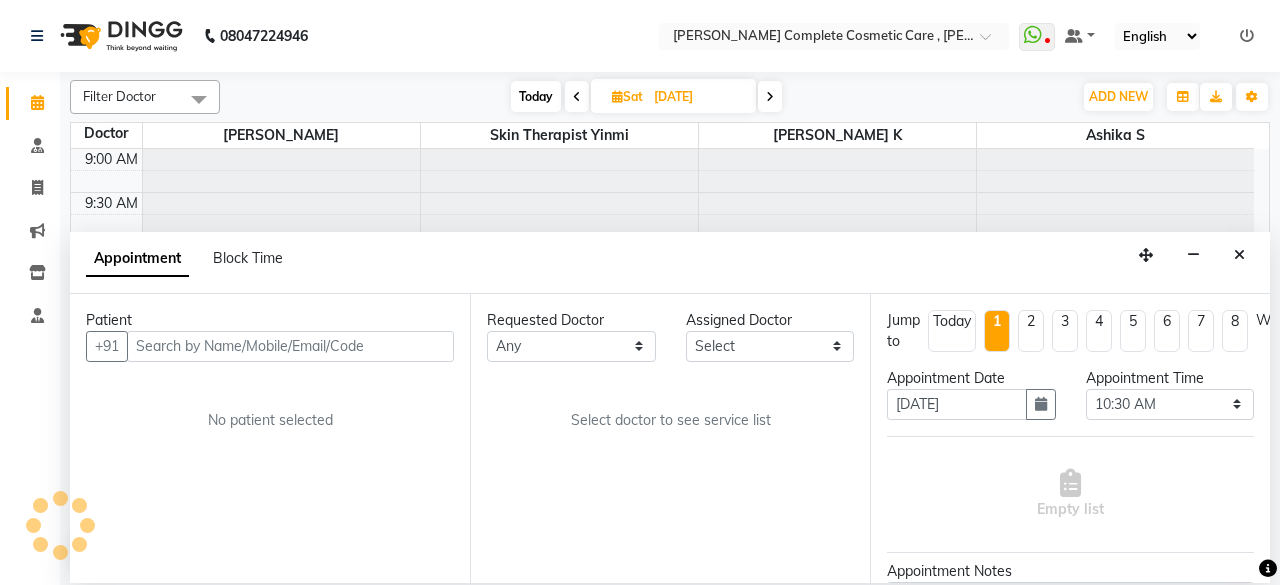 select on "67035" 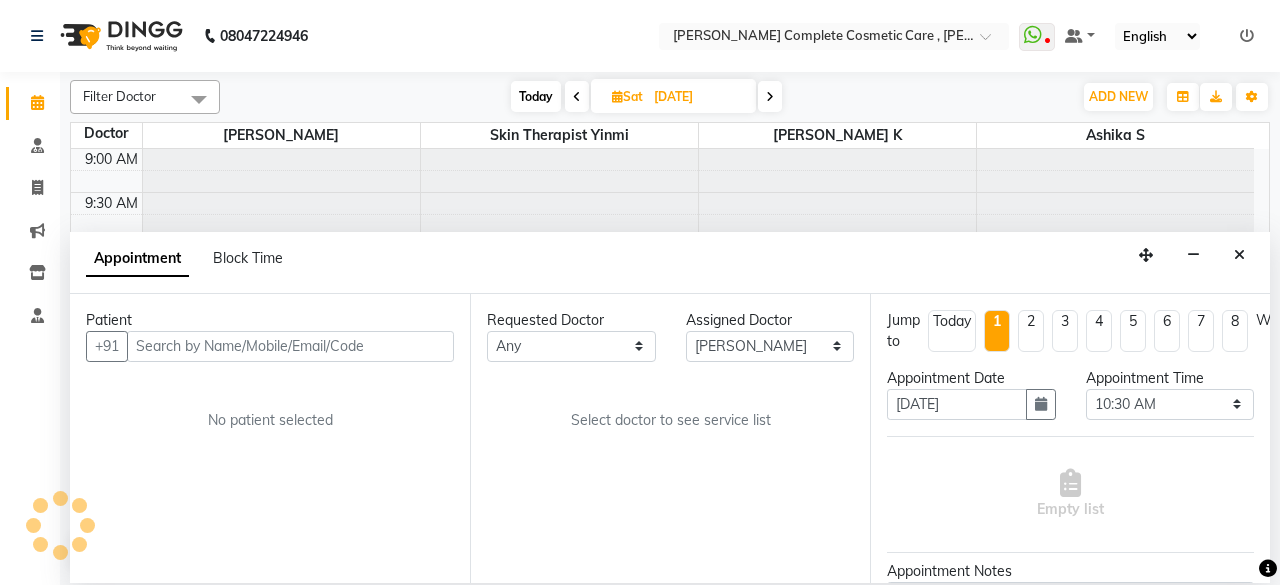 select on "3800" 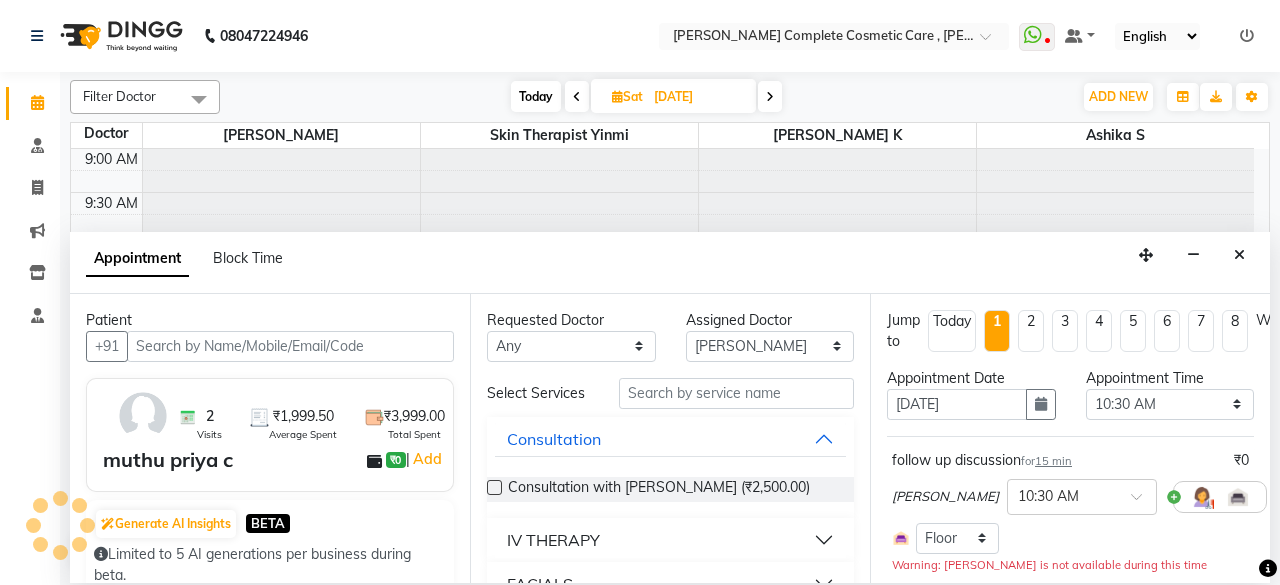 scroll, scrollTop: 174, scrollLeft: 0, axis: vertical 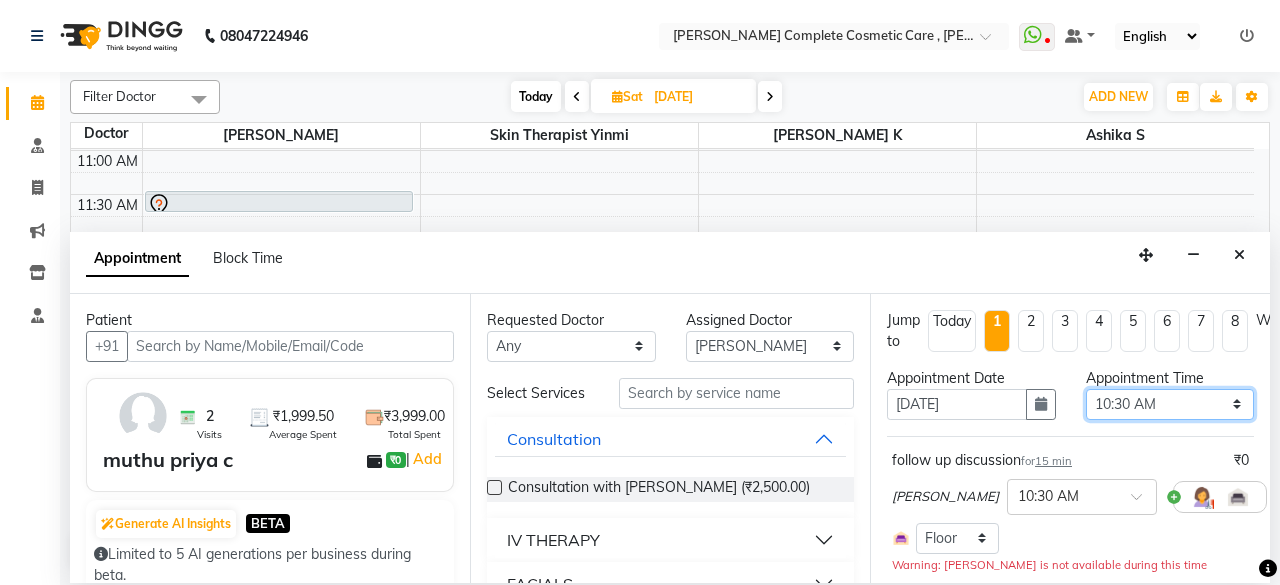 click on "Select 10:00 AM 10:15 AM 10:30 AM 10:45 AM 11:00 AM 11:15 AM 11:30 AM 11:45 AM 12:00 PM 12:15 PM 12:30 PM 12:45 PM 01:00 PM 01:15 PM 01:30 PM 01:45 PM 02:00 PM 02:15 PM 02:30 PM 02:45 PM 03:00 PM 03:15 PM 03:30 PM 03:45 PM 04:00 PM 04:15 PM 04:30 PM 04:45 PM 05:00 PM 05:15 PM 05:30 PM 05:45 PM 06:00 PM 06:15 PM 06:30 PM 06:45 PM 07:00 PM 07:15 PM 07:30 PM 07:45 PM 08:00 PM" at bounding box center [1170, 404] 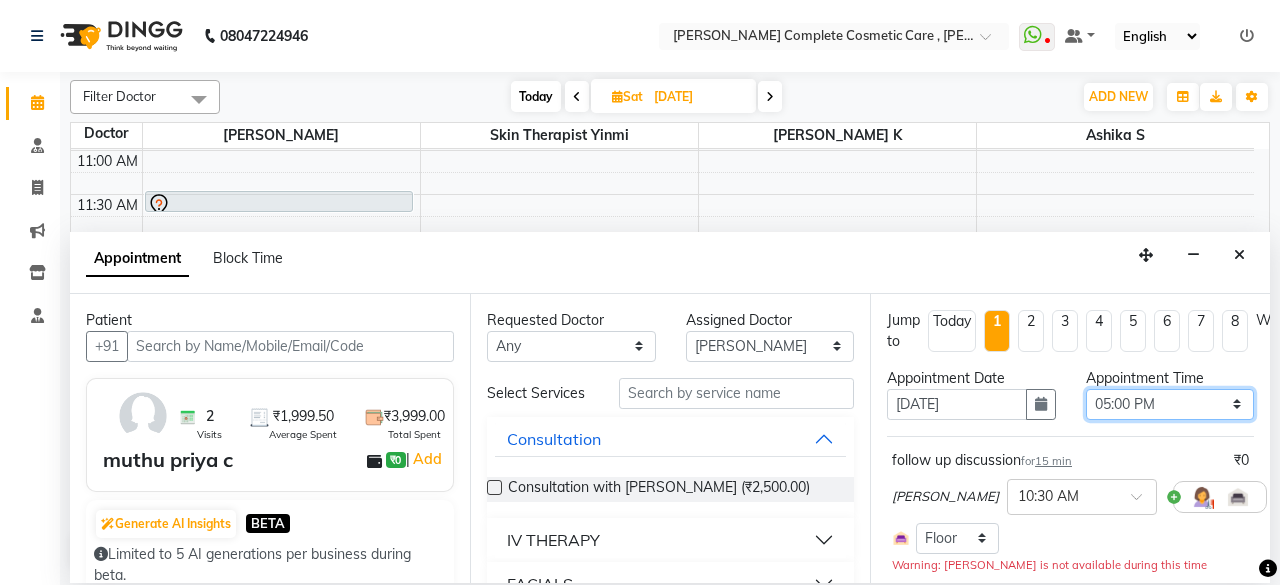 click on "Select 10:00 AM 10:15 AM 10:30 AM 10:45 AM 11:00 AM 11:15 AM 11:30 AM 11:45 AM 12:00 PM 12:15 PM 12:30 PM 12:45 PM 01:00 PM 01:15 PM 01:30 PM 01:45 PM 02:00 PM 02:15 PM 02:30 PM 02:45 PM 03:00 PM 03:15 PM 03:30 PM 03:45 PM 04:00 PM 04:15 PM 04:30 PM 04:45 PM 05:00 PM 05:15 PM 05:30 PM 05:45 PM 06:00 PM 06:15 PM 06:30 PM 06:45 PM 07:00 PM 07:15 PM 07:30 PM 07:45 PM 08:00 PM" at bounding box center (1170, 404) 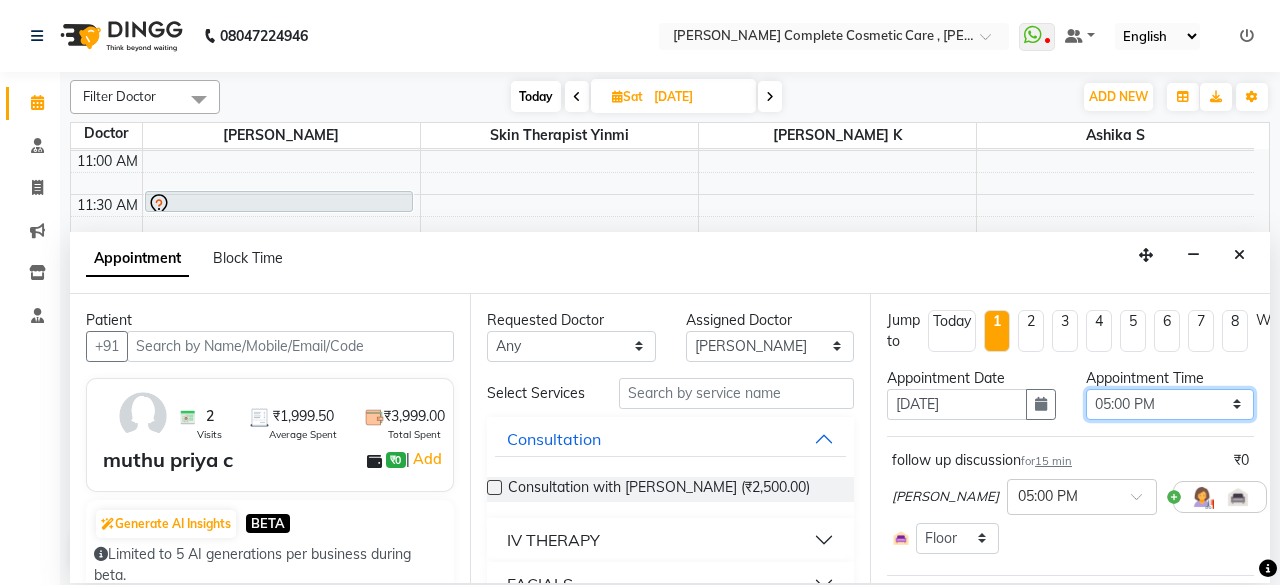 scroll, scrollTop: 239, scrollLeft: 0, axis: vertical 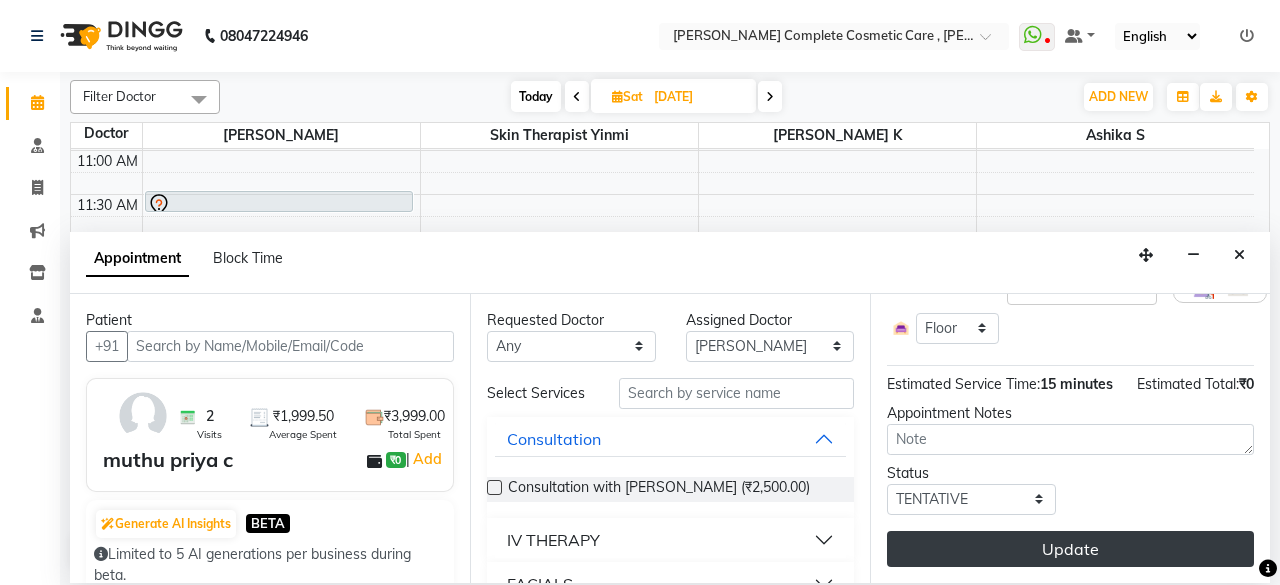 click on "Update" at bounding box center [1070, 549] 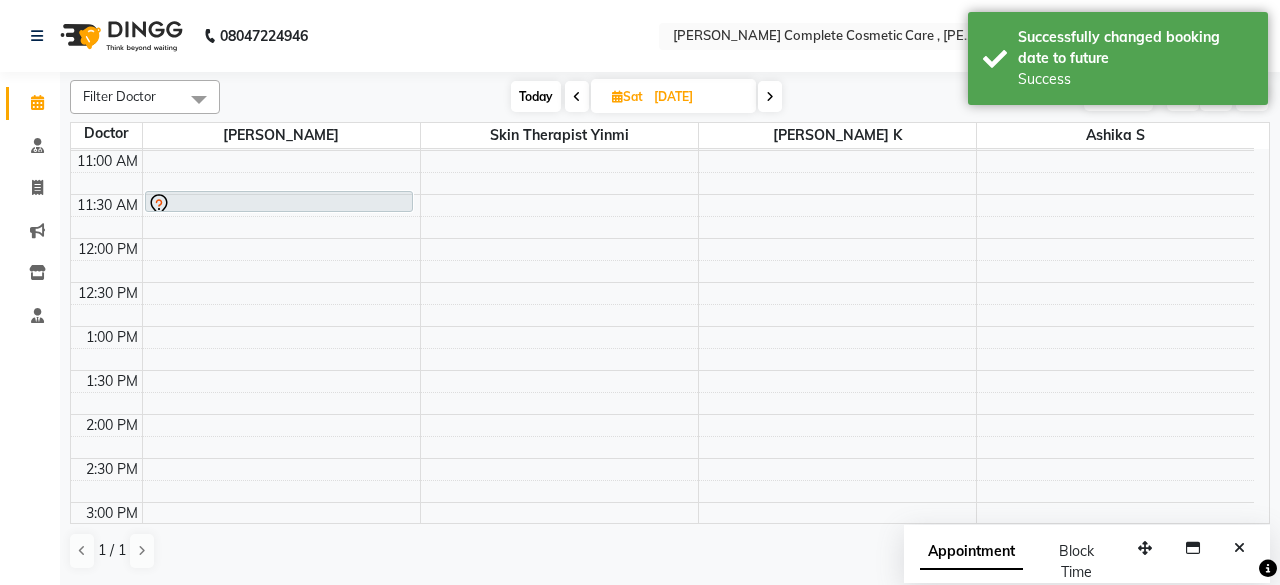 click on "Today" at bounding box center (536, 96) 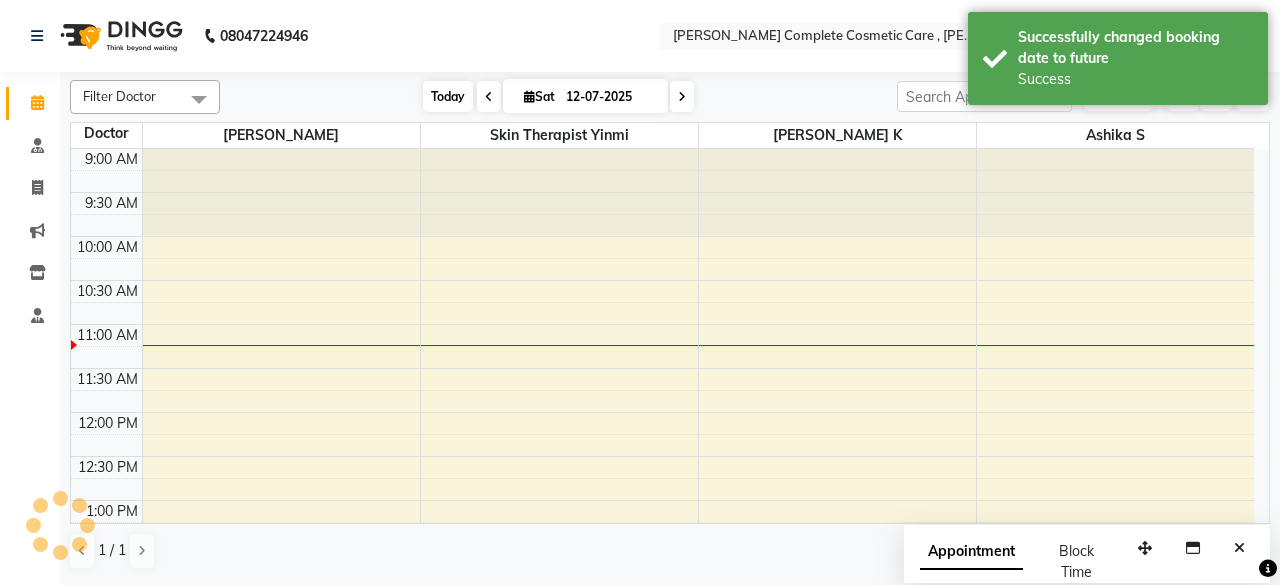 scroll, scrollTop: 174, scrollLeft: 0, axis: vertical 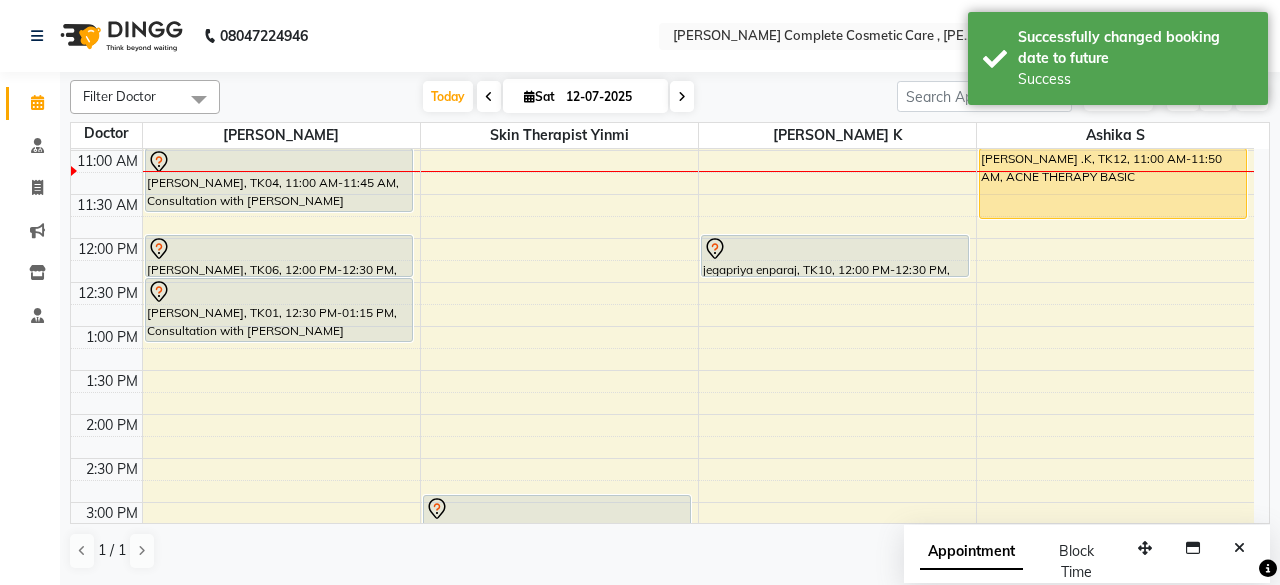 click on "12-07-2025" at bounding box center (610, 97) 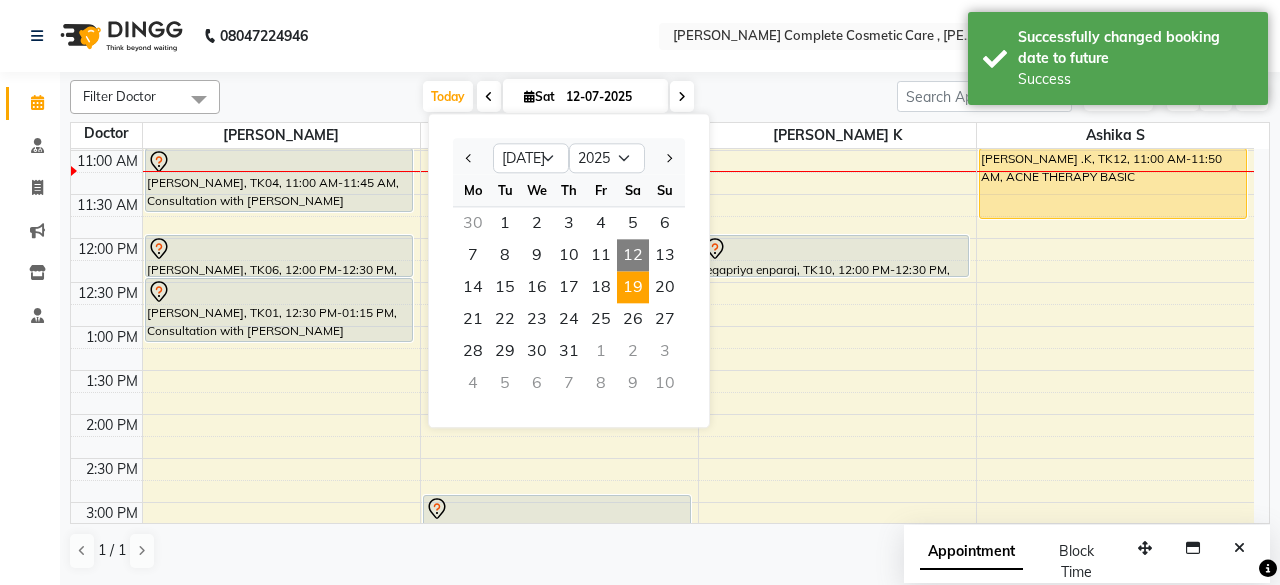 click on "19" at bounding box center [633, 287] 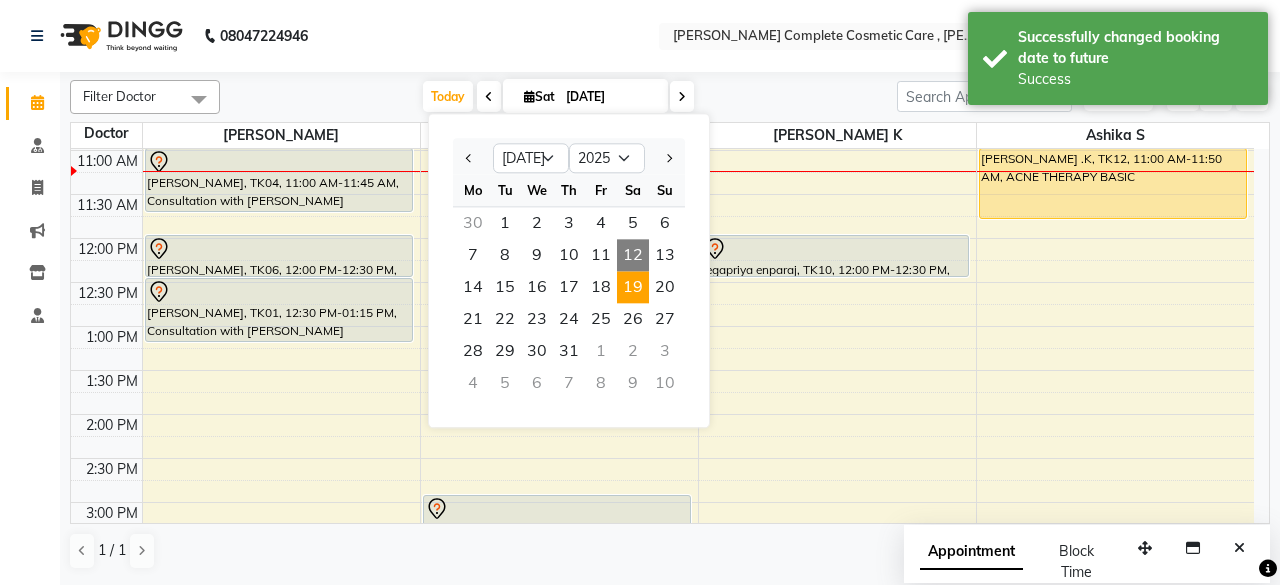 scroll, scrollTop: 174, scrollLeft: 0, axis: vertical 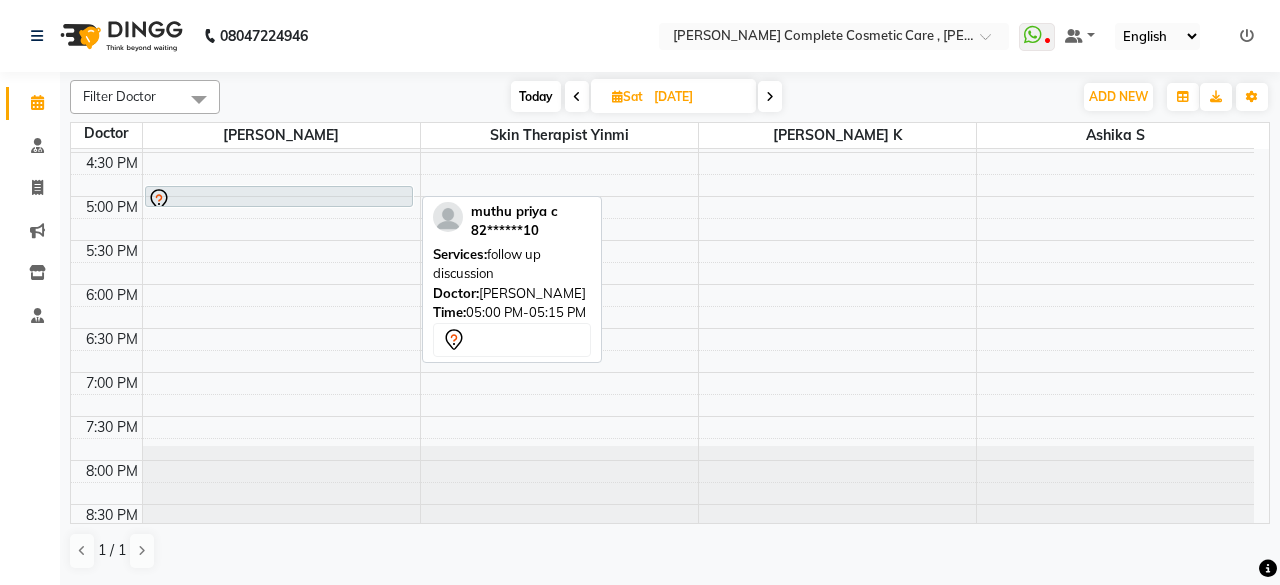 click at bounding box center [279, 200] 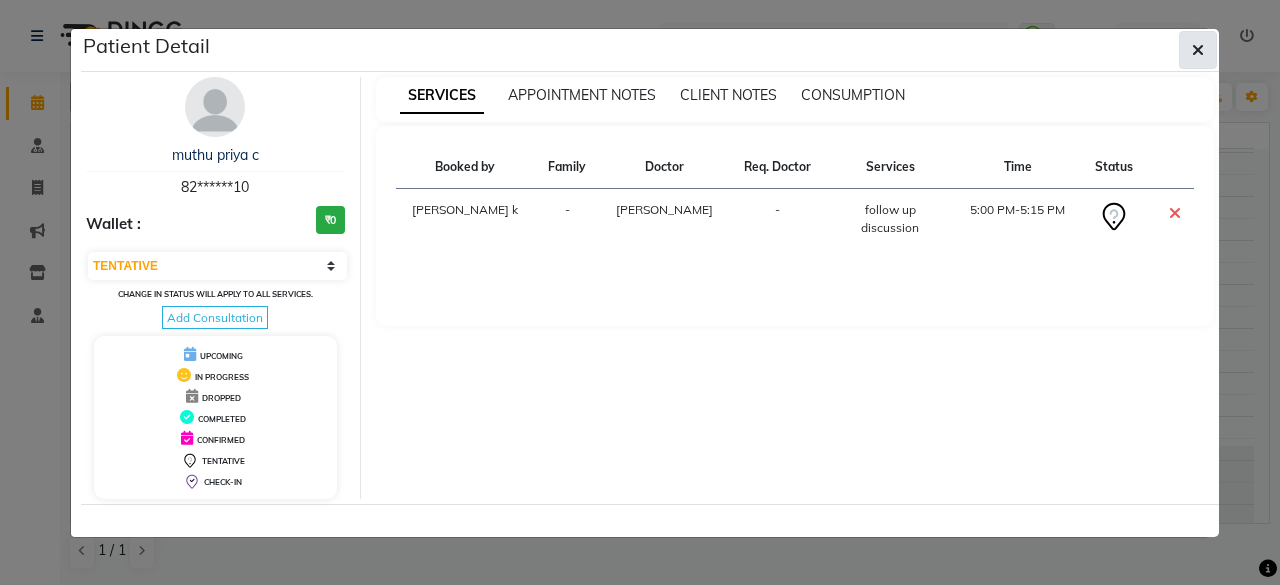 click 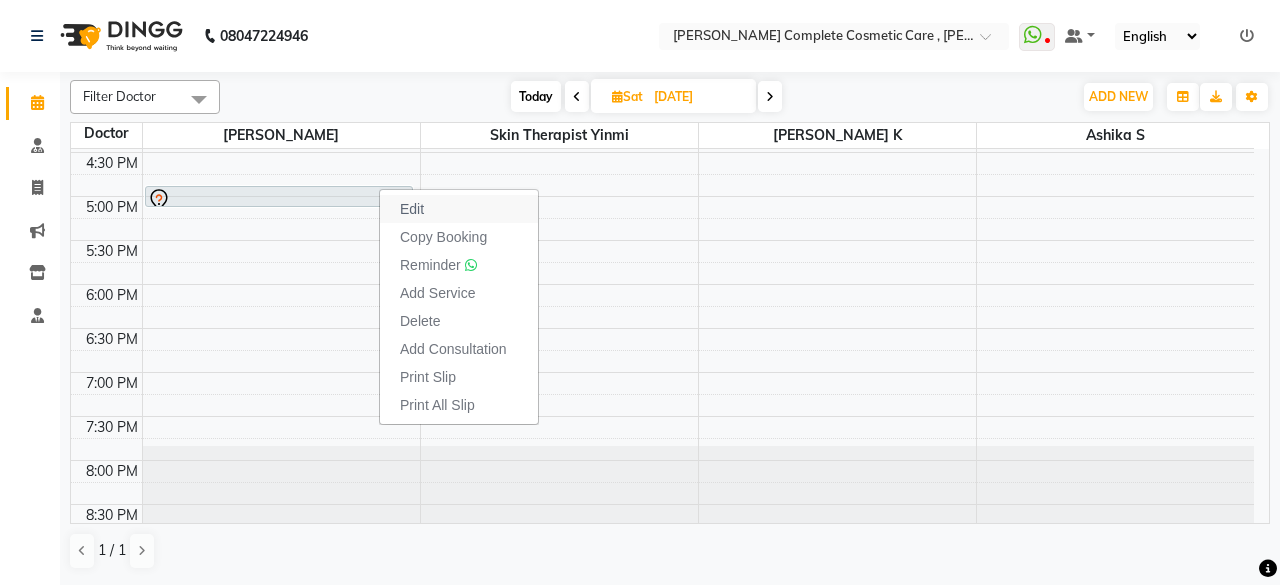 click on "Edit" at bounding box center [412, 209] 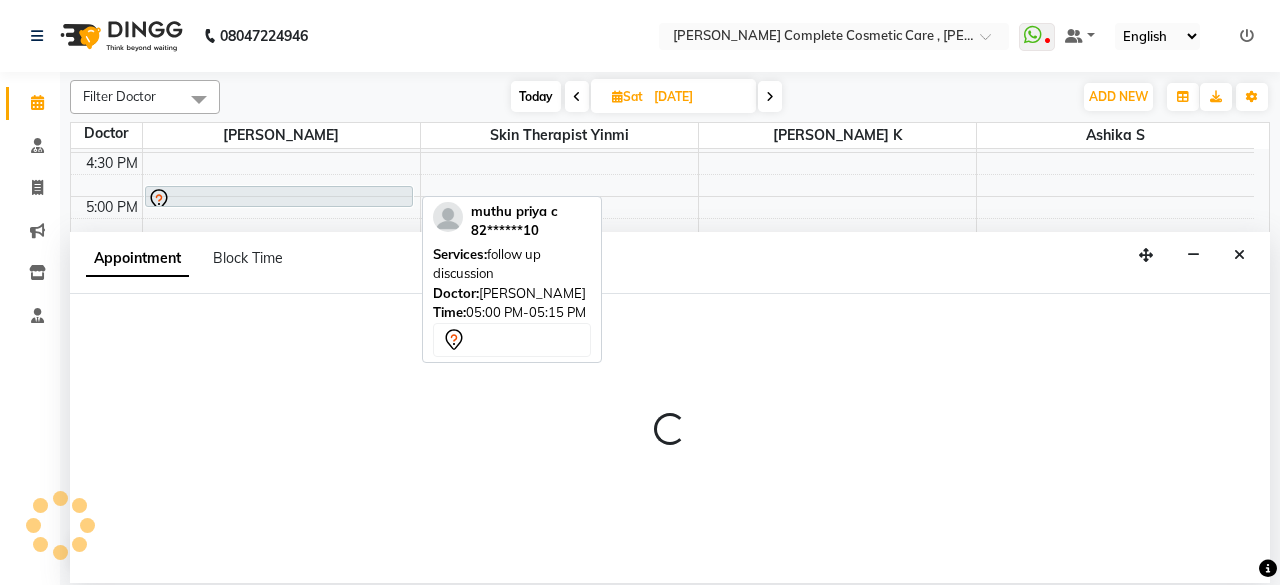 select on "tentative" 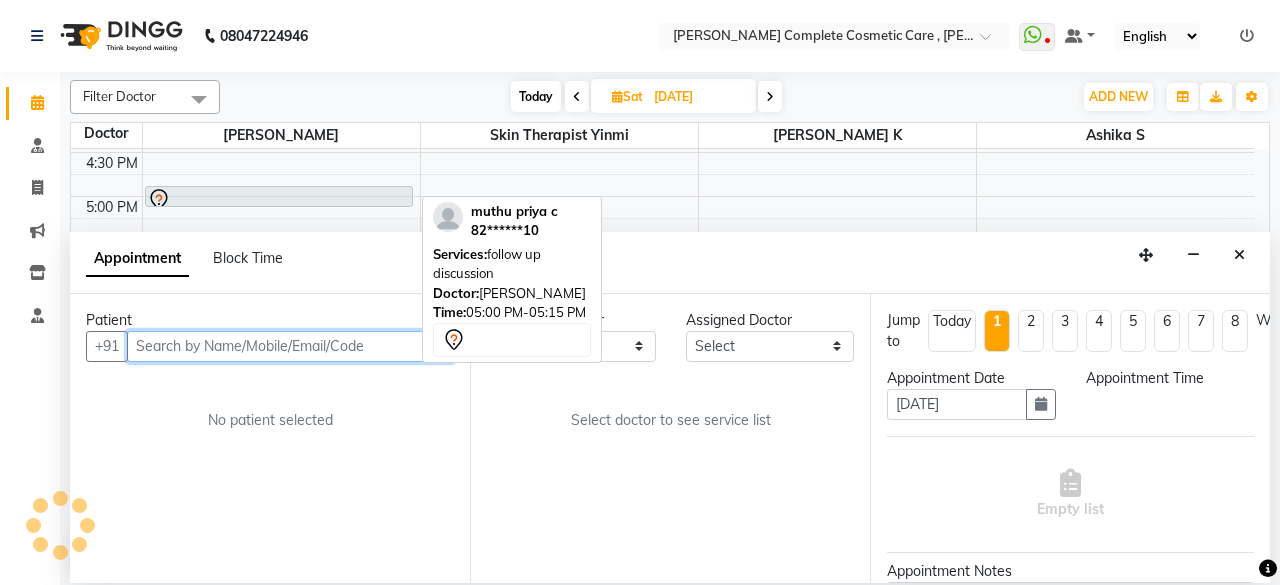 scroll, scrollTop: 174, scrollLeft: 0, axis: vertical 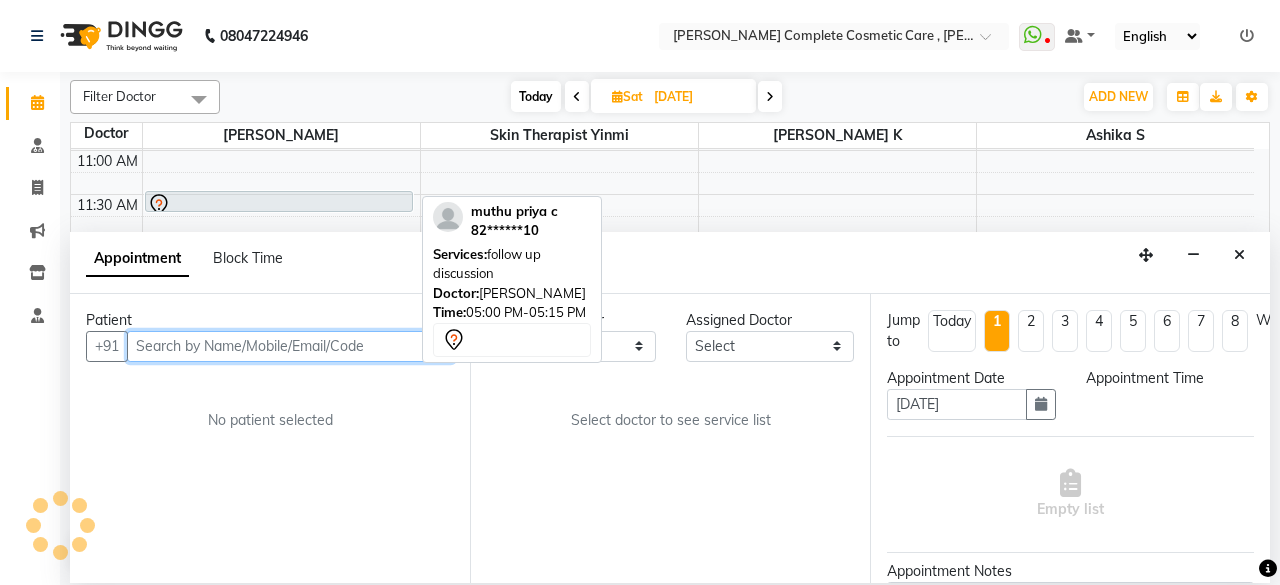 select on "67035" 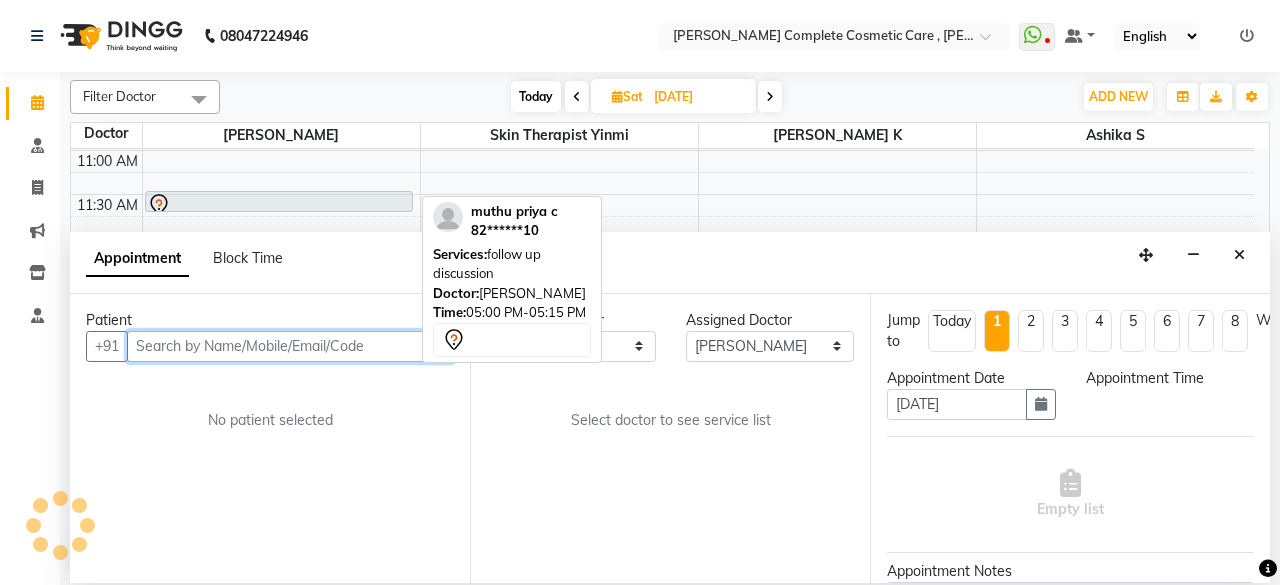 select on "1020" 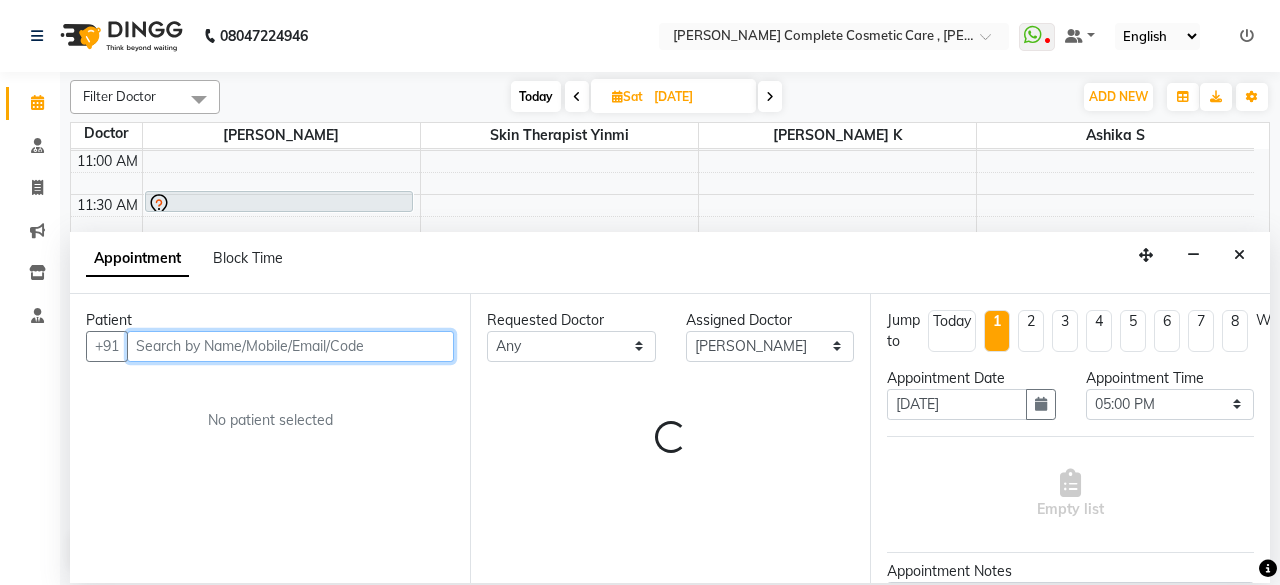 select on "3800" 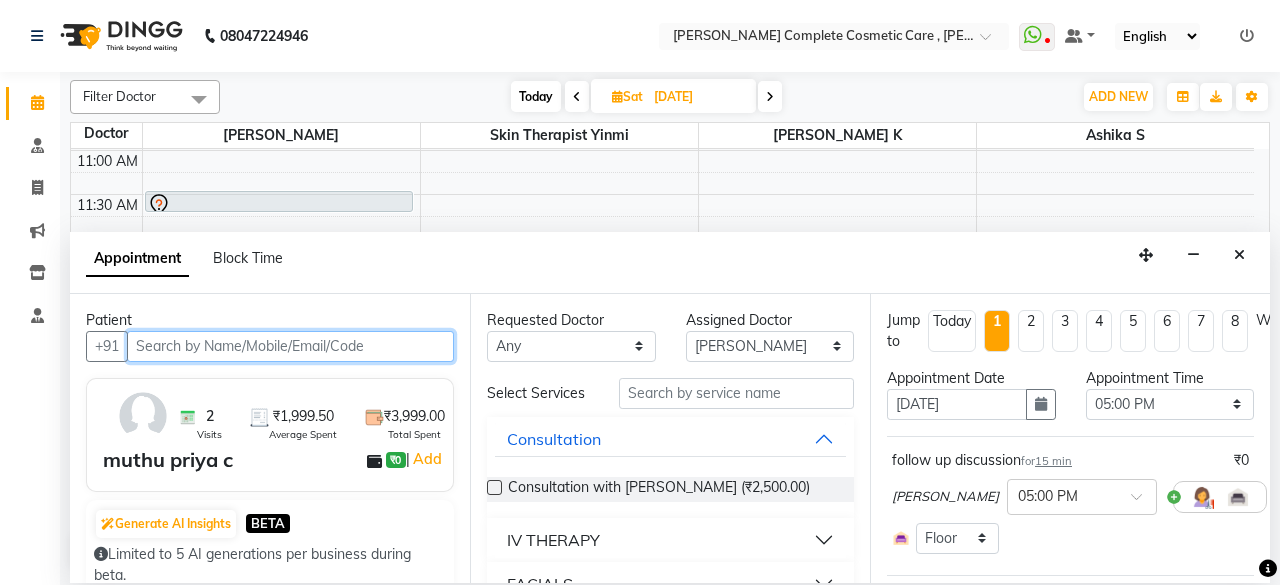 scroll, scrollTop: 252, scrollLeft: 0, axis: vertical 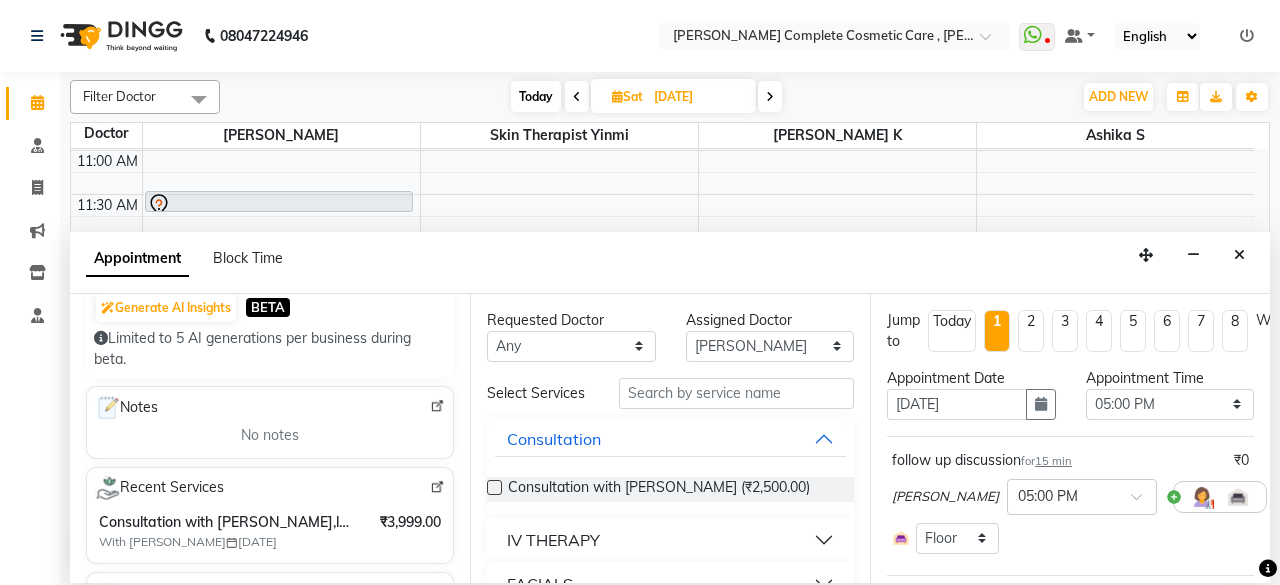 click on "Consultation with dr Asha queen,laser hair reduction lip basic  (₹1499)" at bounding box center [227, 522] 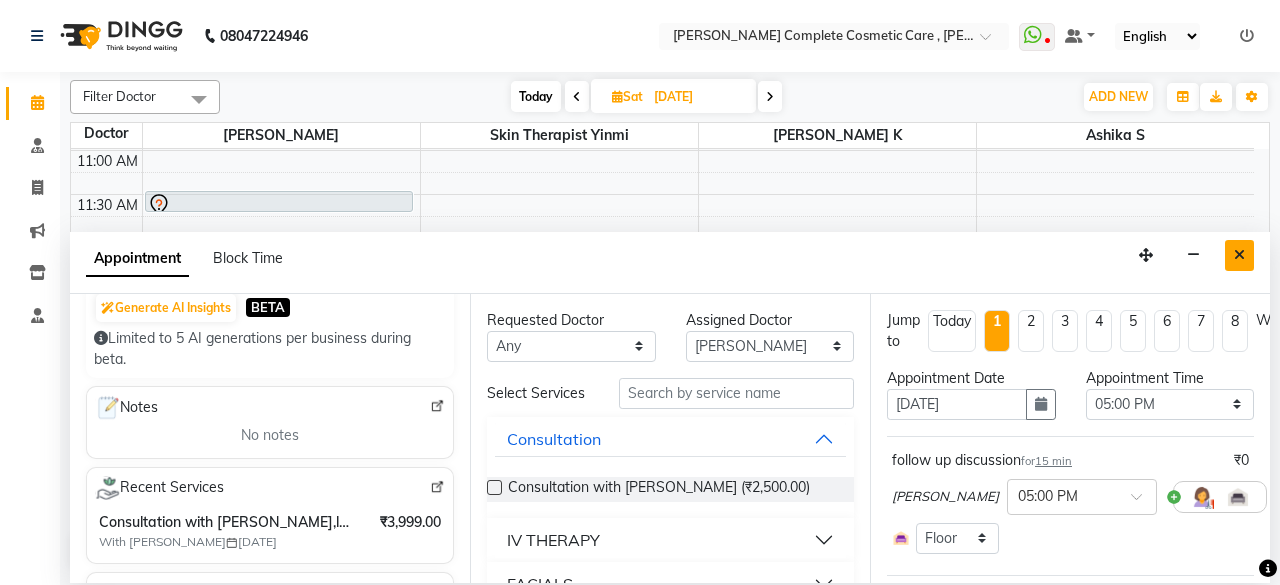 click at bounding box center (1239, 255) 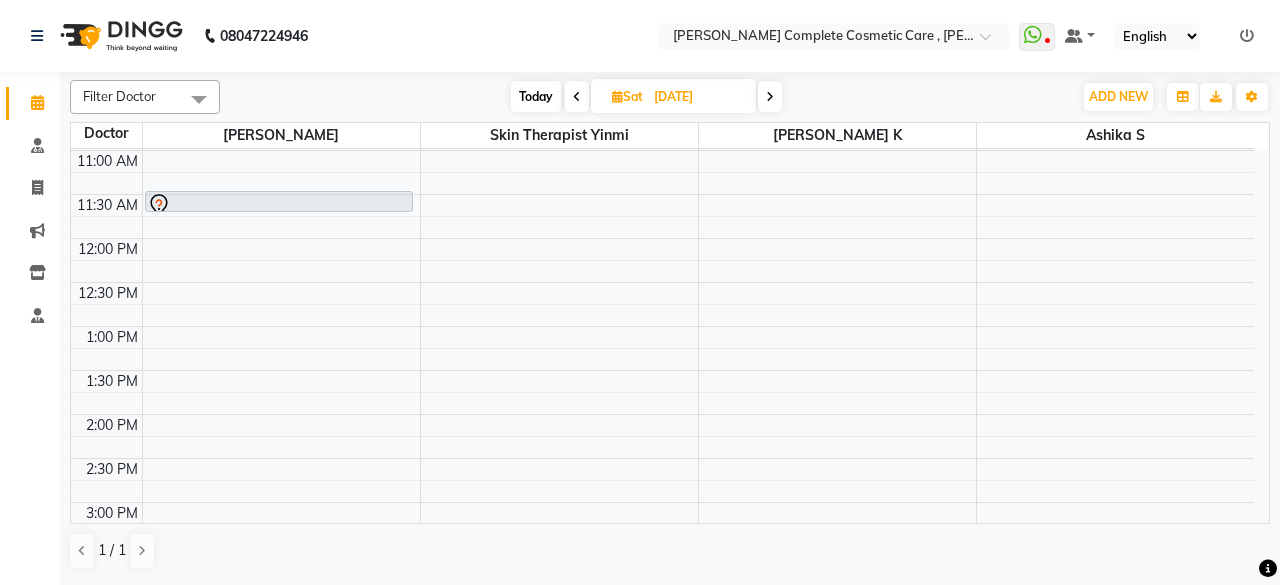 click on "Today" at bounding box center [536, 96] 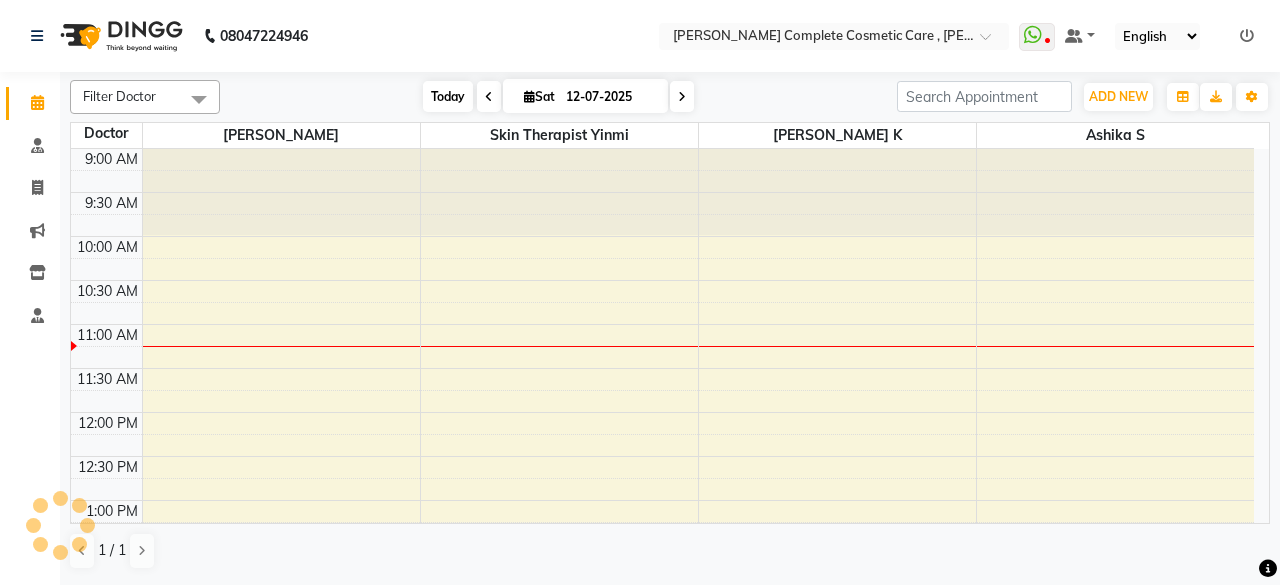 scroll, scrollTop: 174, scrollLeft: 0, axis: vertical 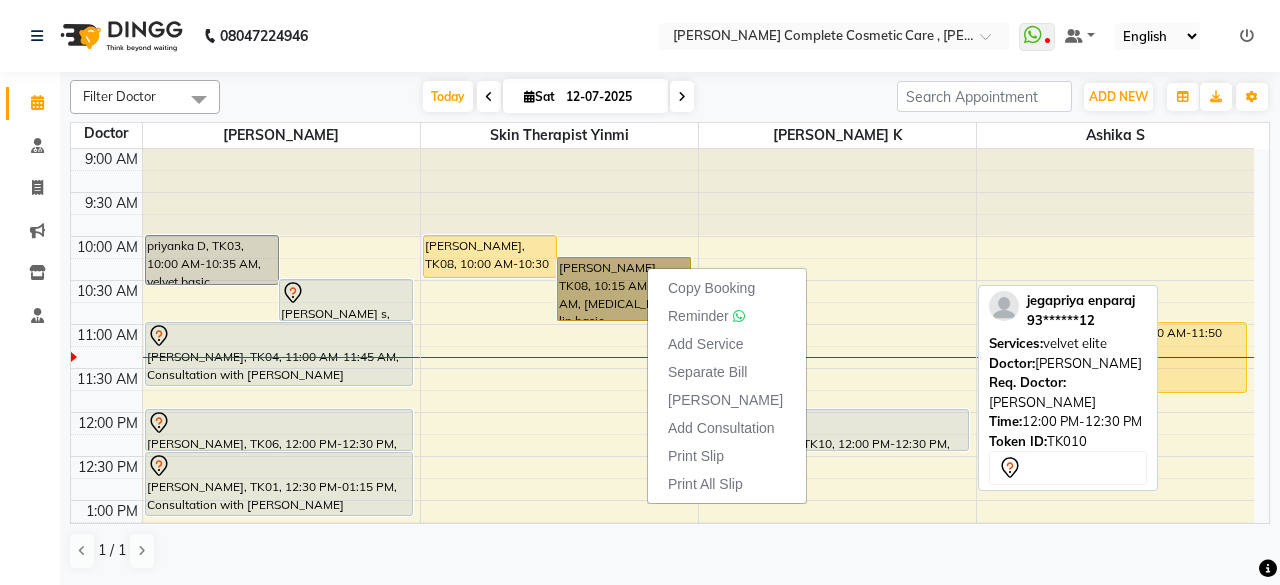 click at bounding box center (835, 423) 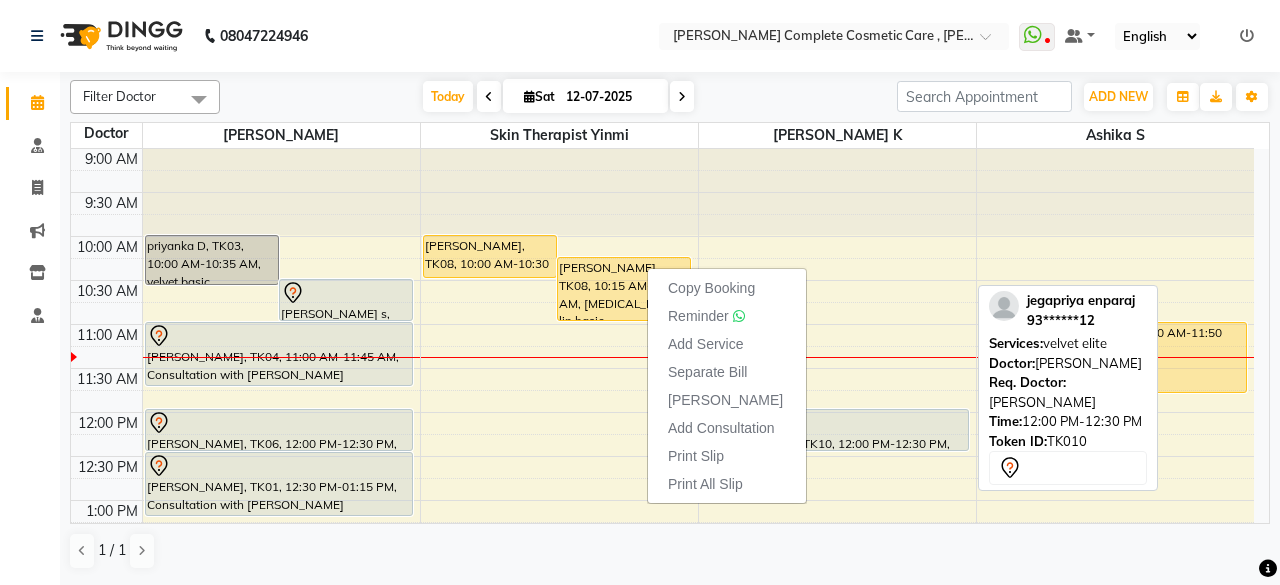 select on "7" 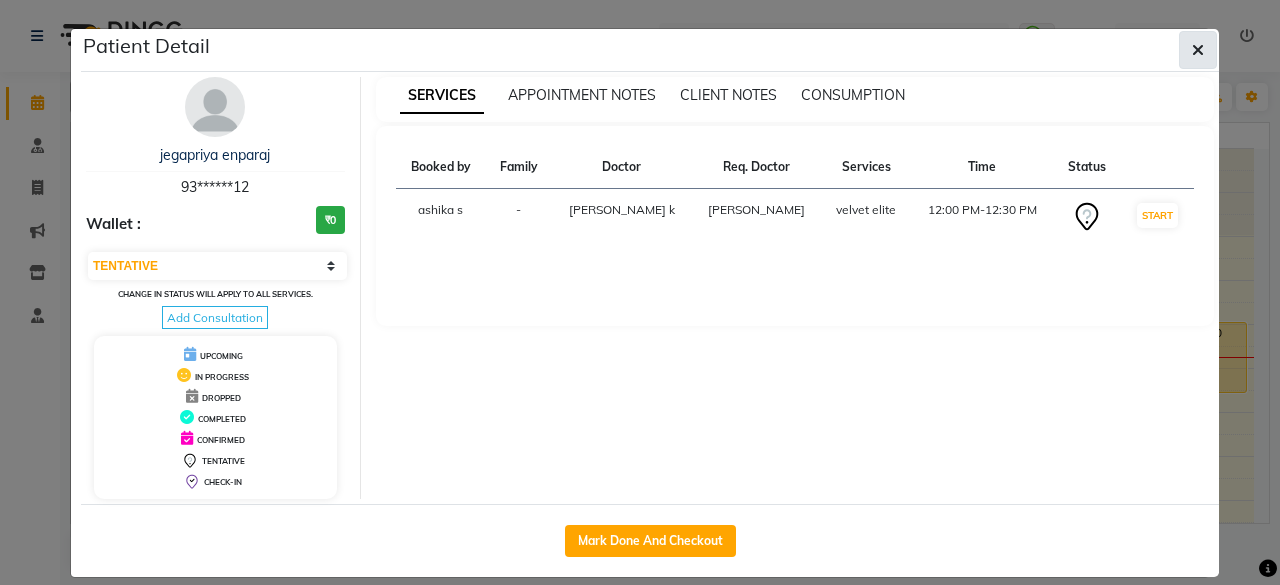 click 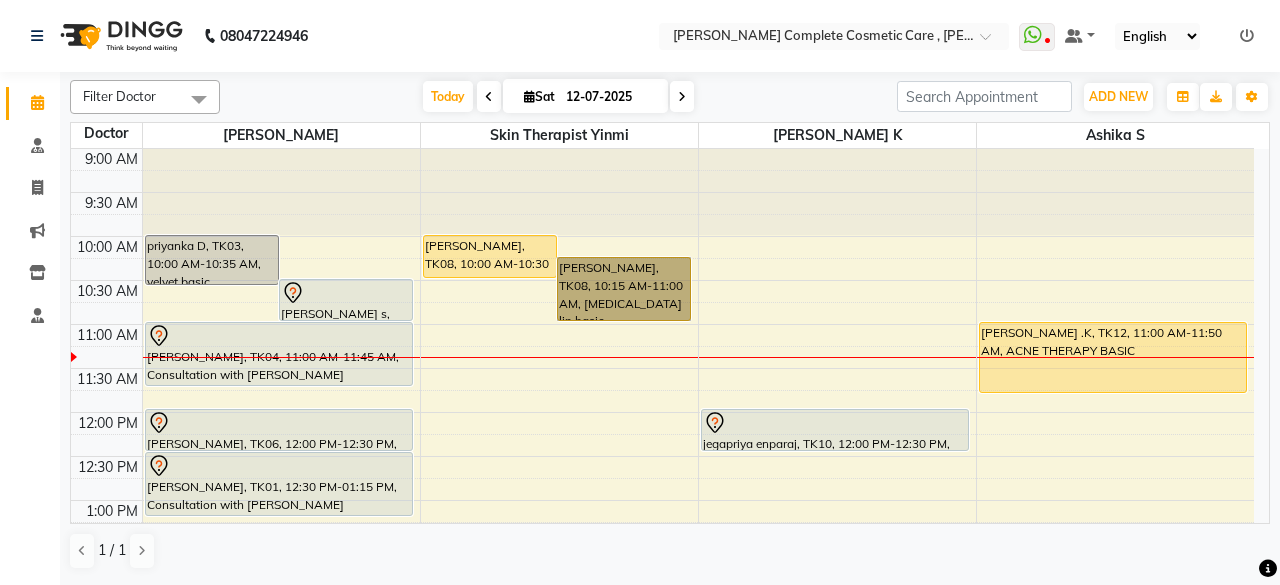 scroll, scrollTop: 40, scrollLeft: 0, axis: vertical 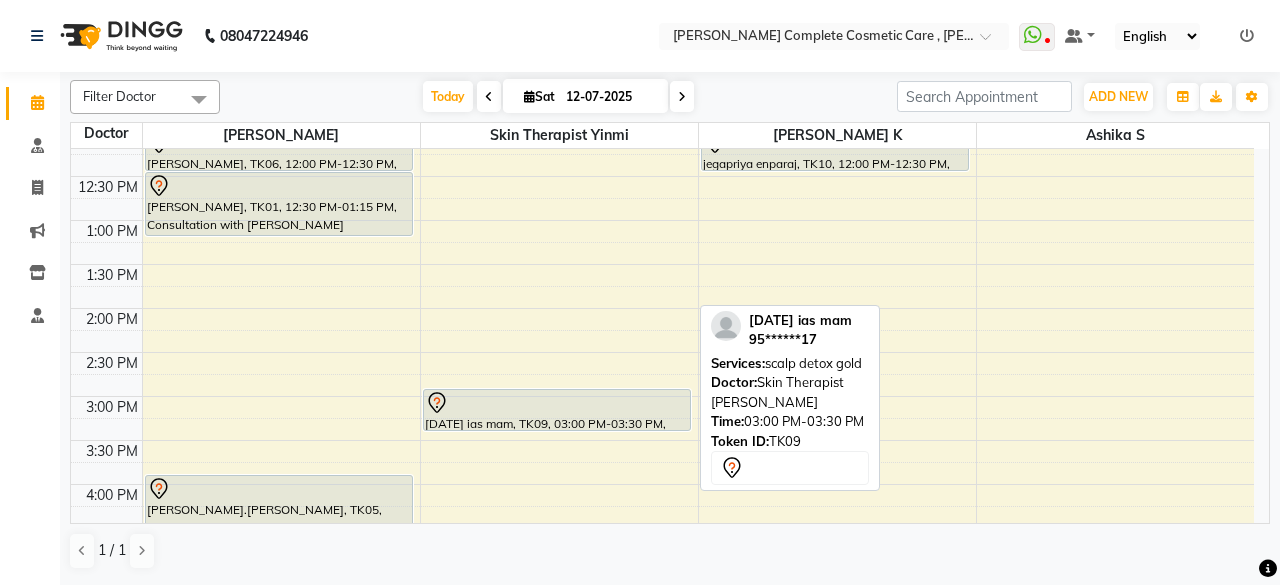 select on "1" 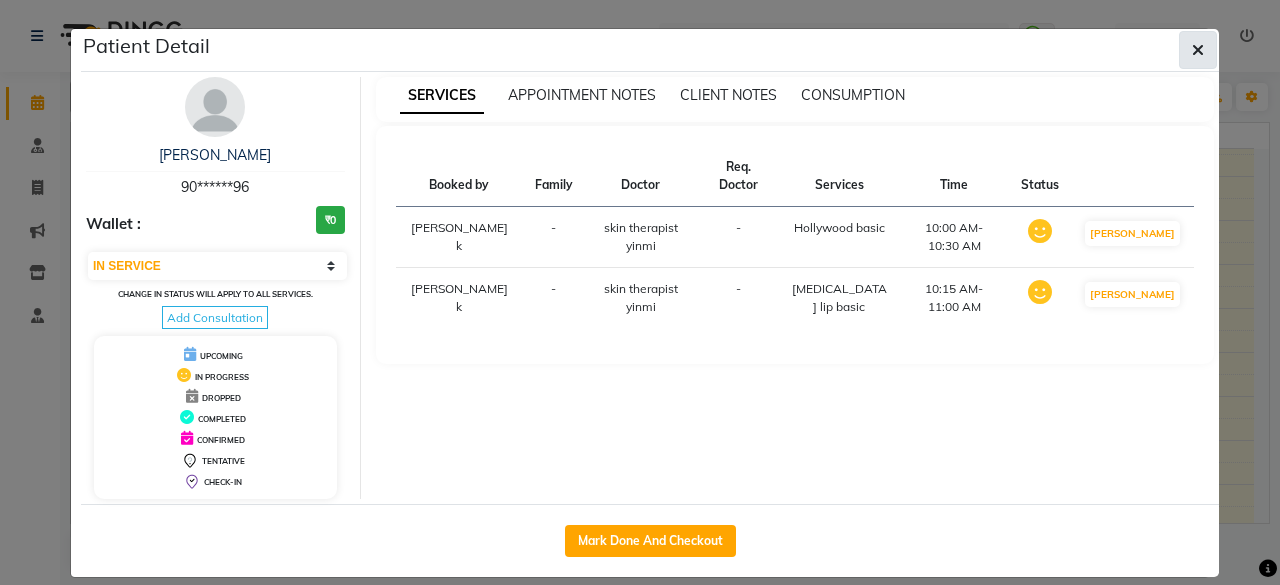 click 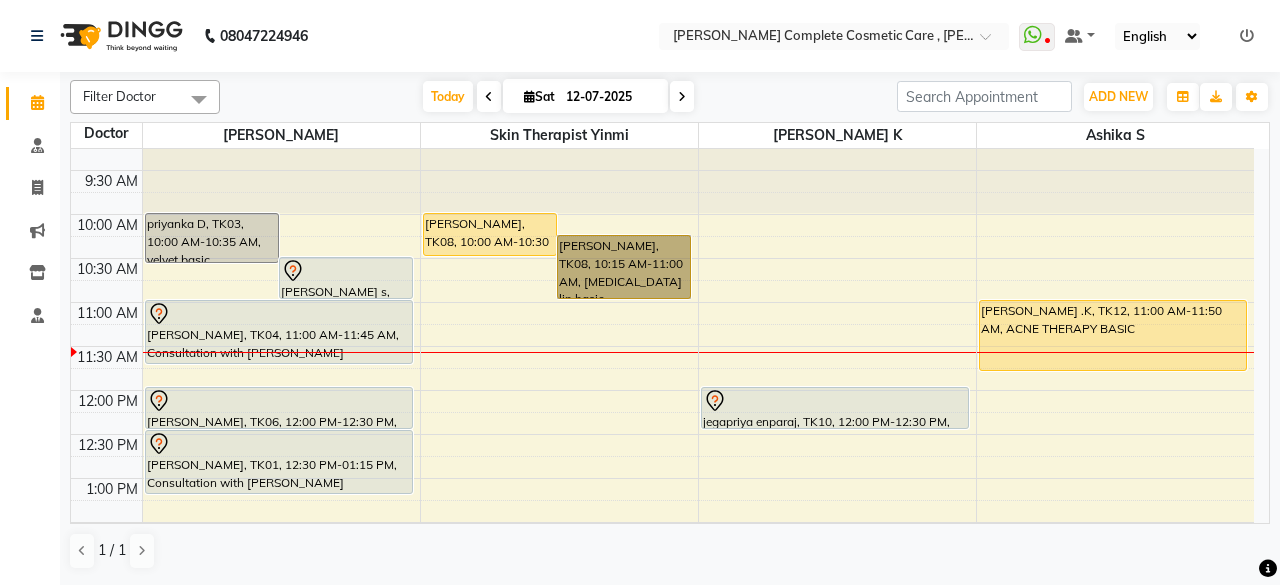 scroll, scrollTop: 40, scrollLeft: 0, axis: vertical 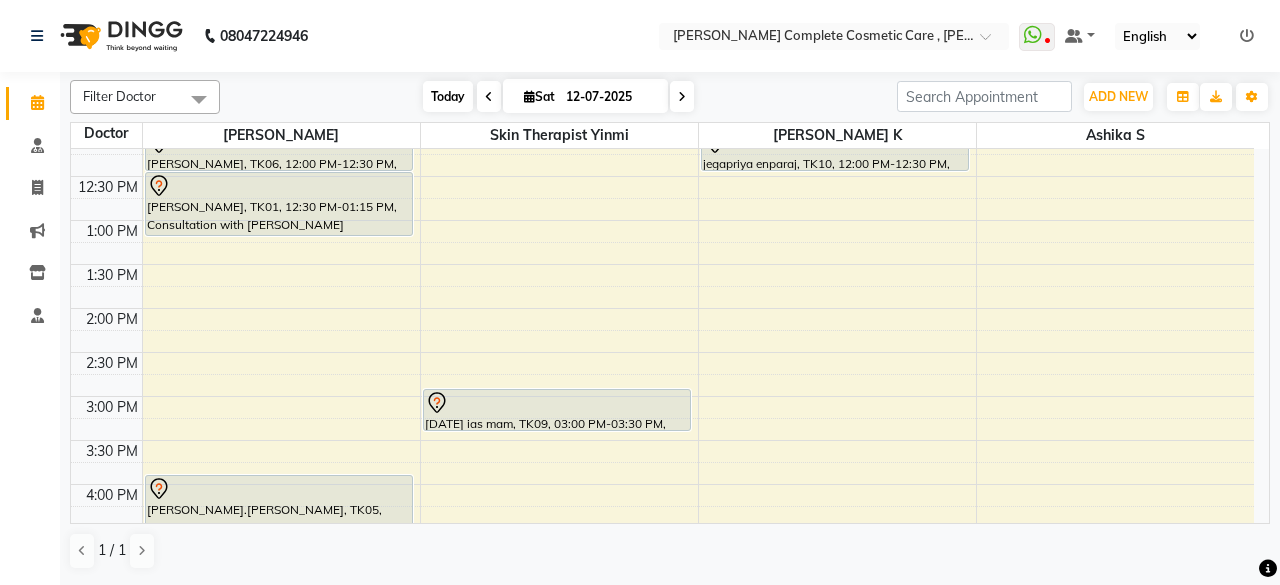 click on "Today" at bounding box center [448, 96] 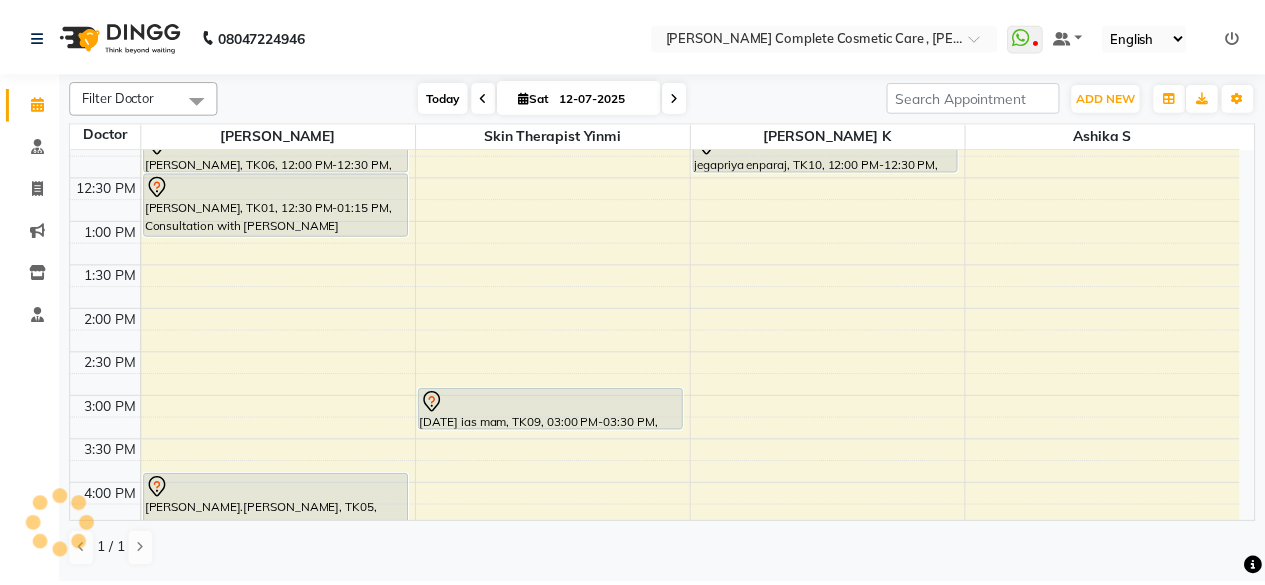 scroll, scrollTop: 174, scrollLeft: 0, axis: vertical 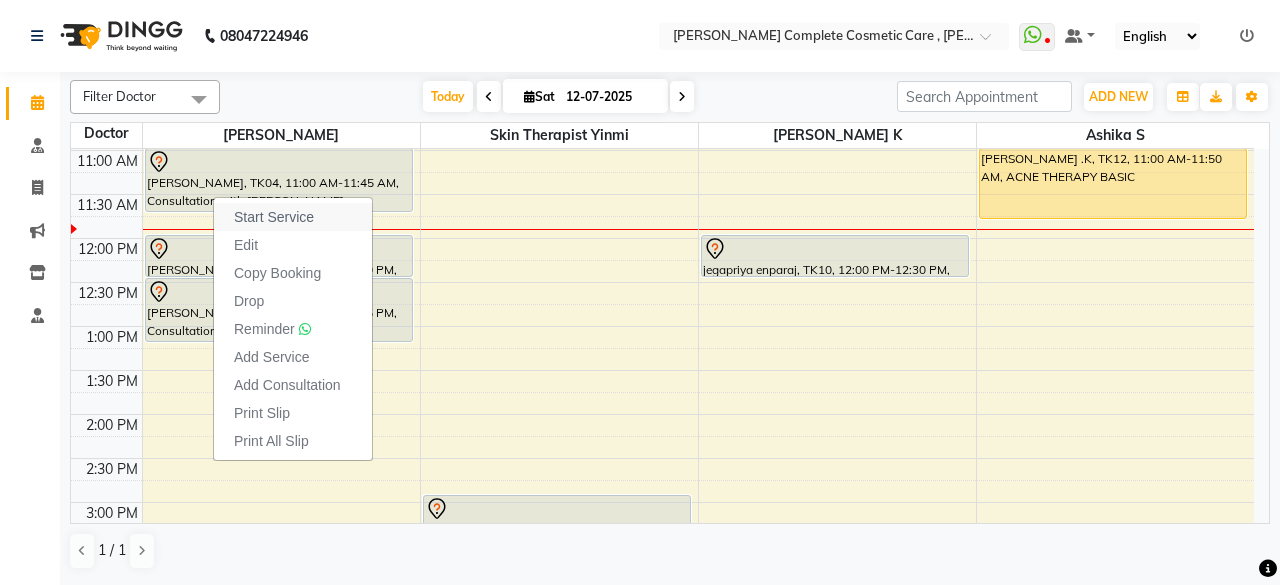 click on "Start Service" at bounding box center [274, 217] 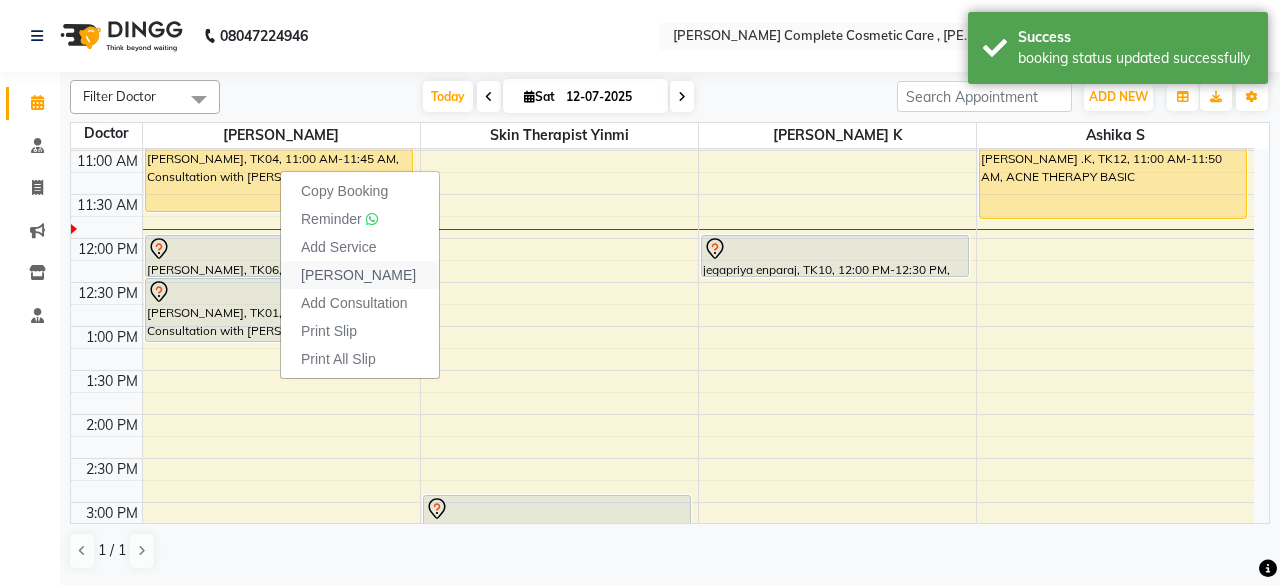click on "Mark Done" at bounding box center [360, 275] 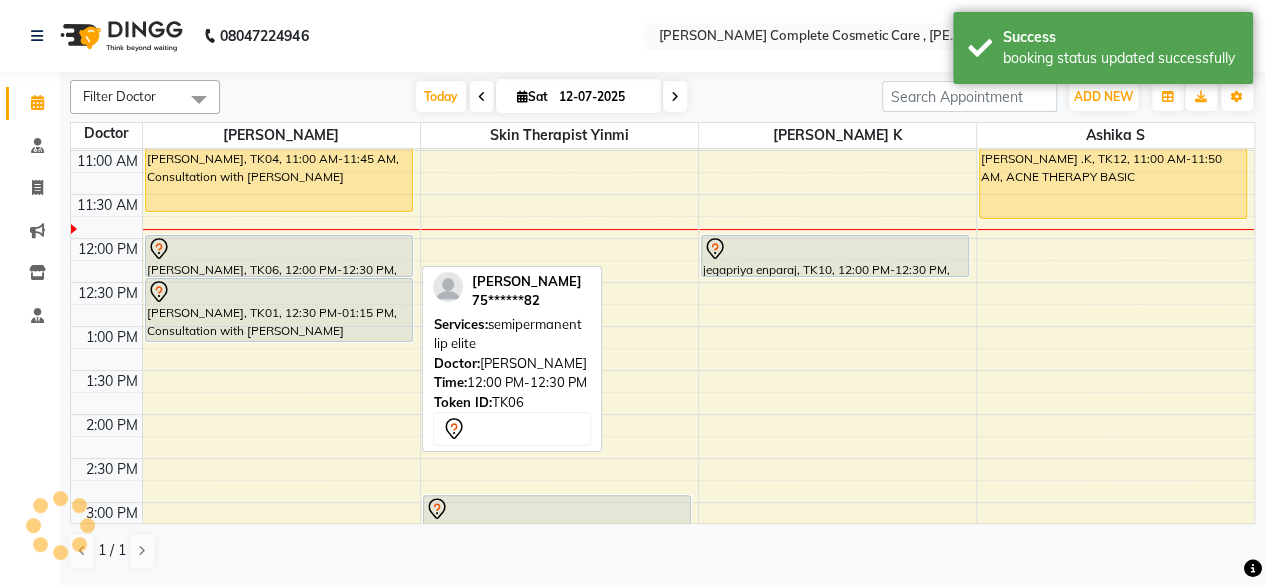 select on "7560" 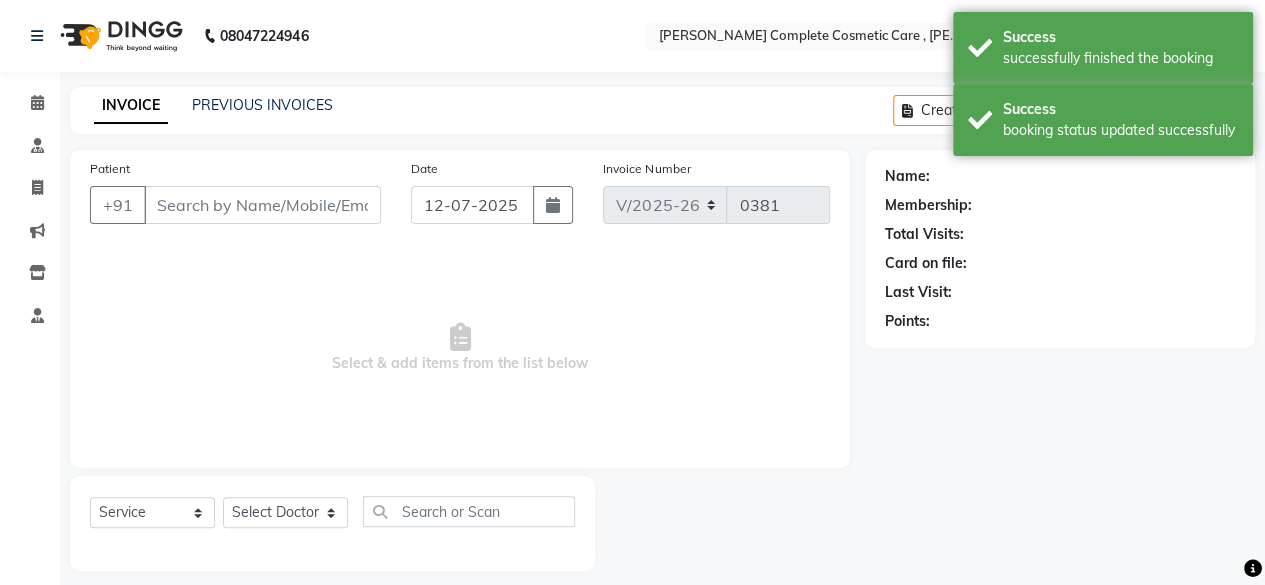 type on "93******54" 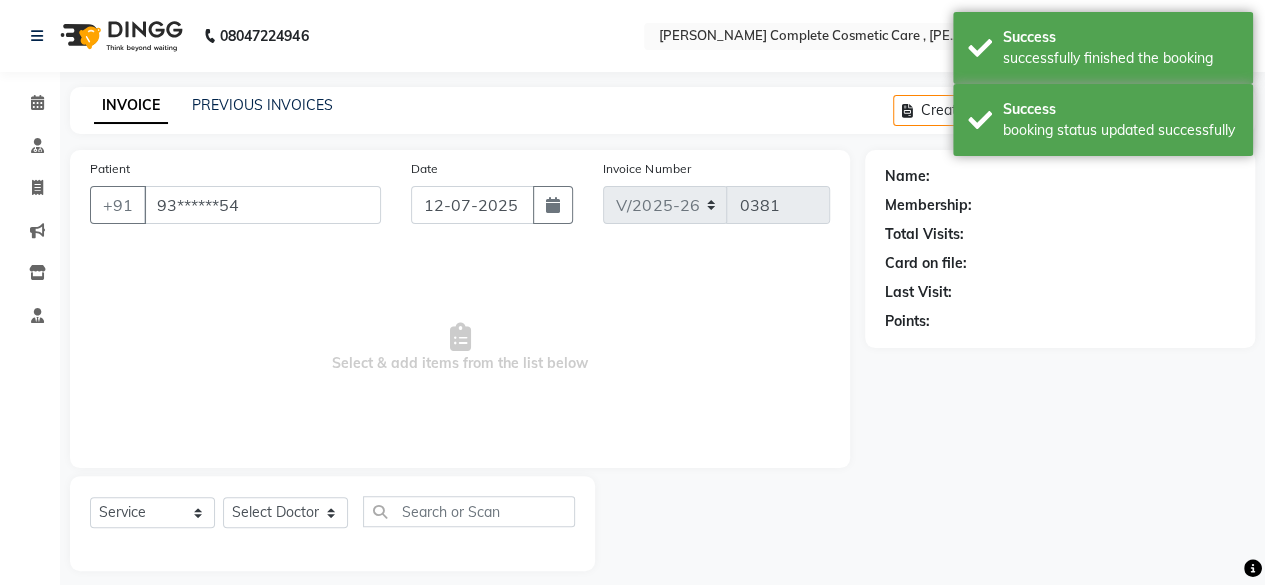select on "67035" 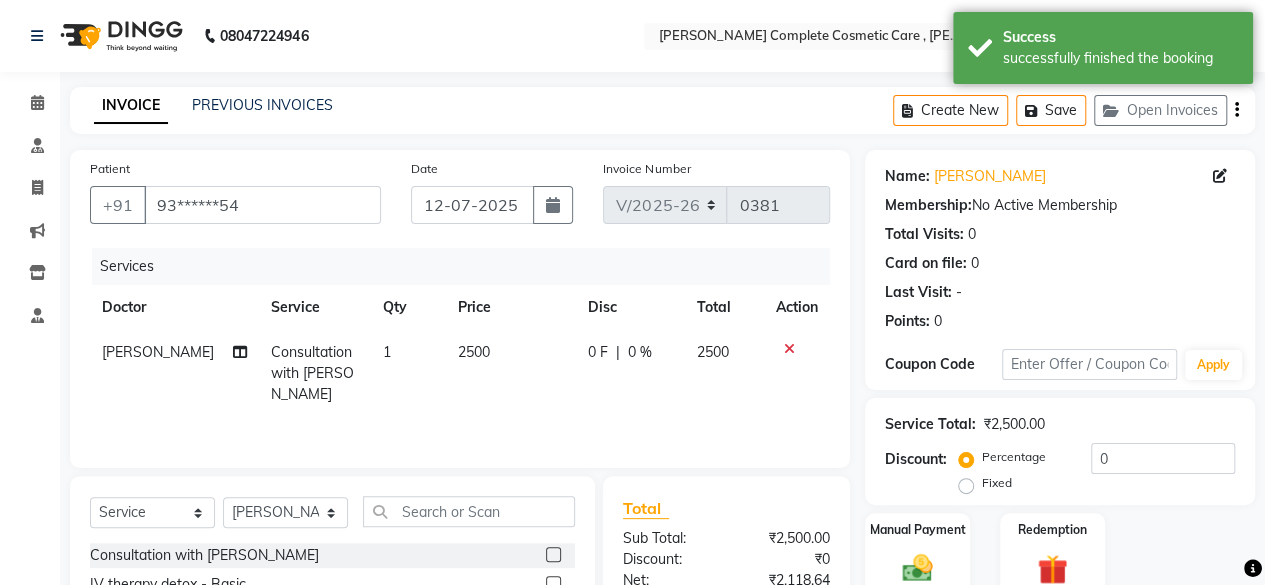 click 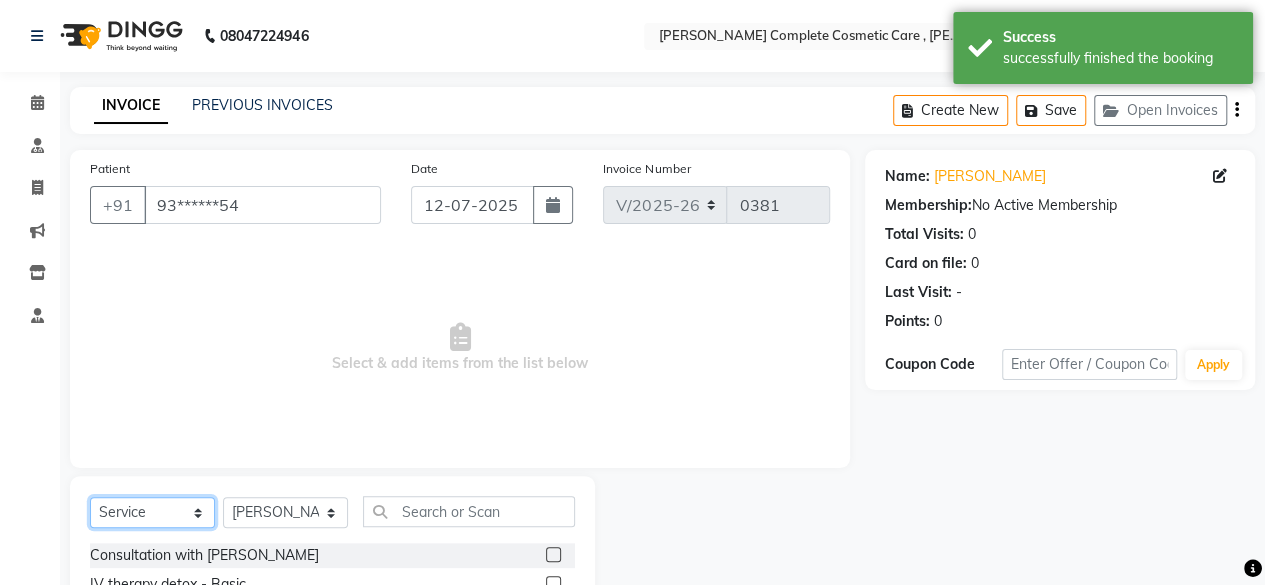 click on "Select  Service  Product  Membership  Package Voucher Prepaid Gift Card" 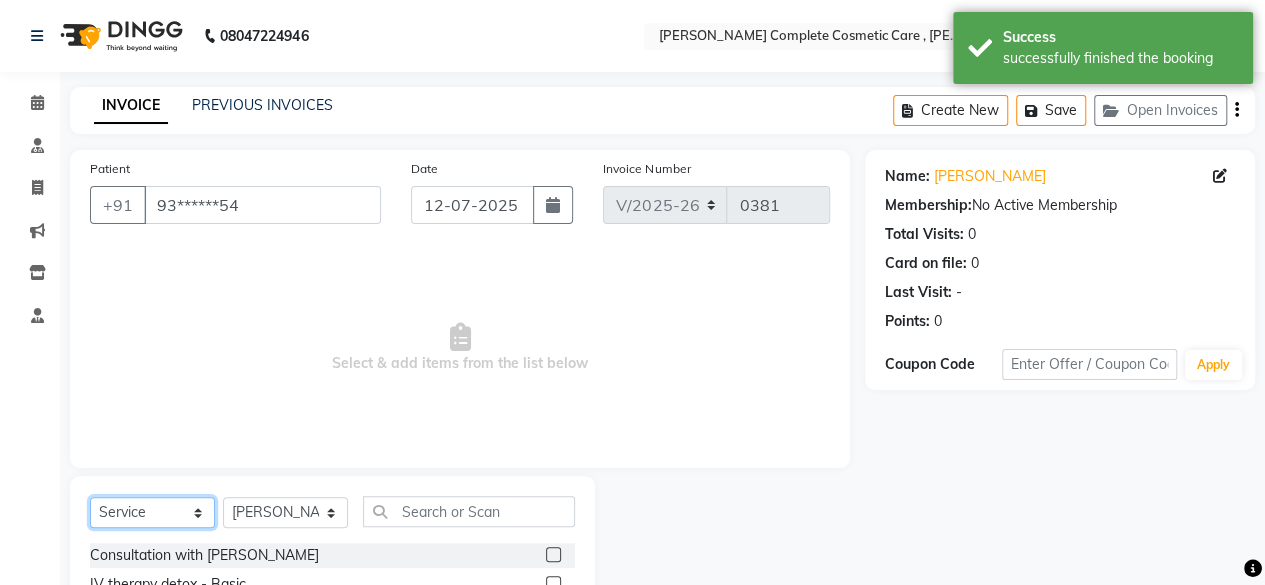 select on "product" 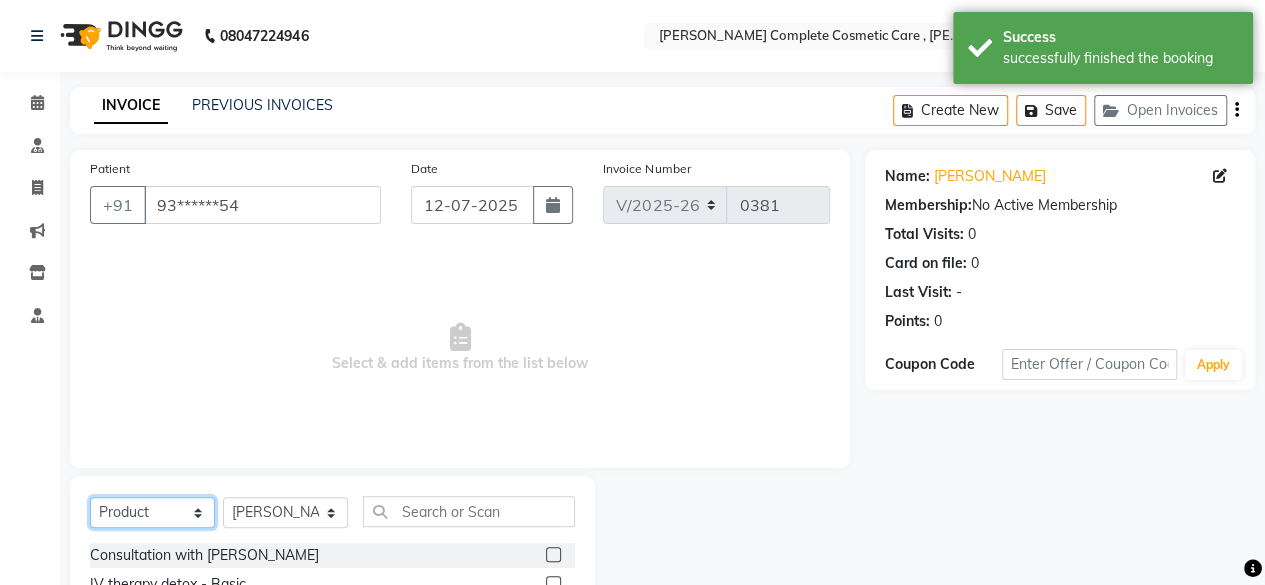 click on "Select  Service  Product  Membership  Package Voucher Prepaid Gift Card" 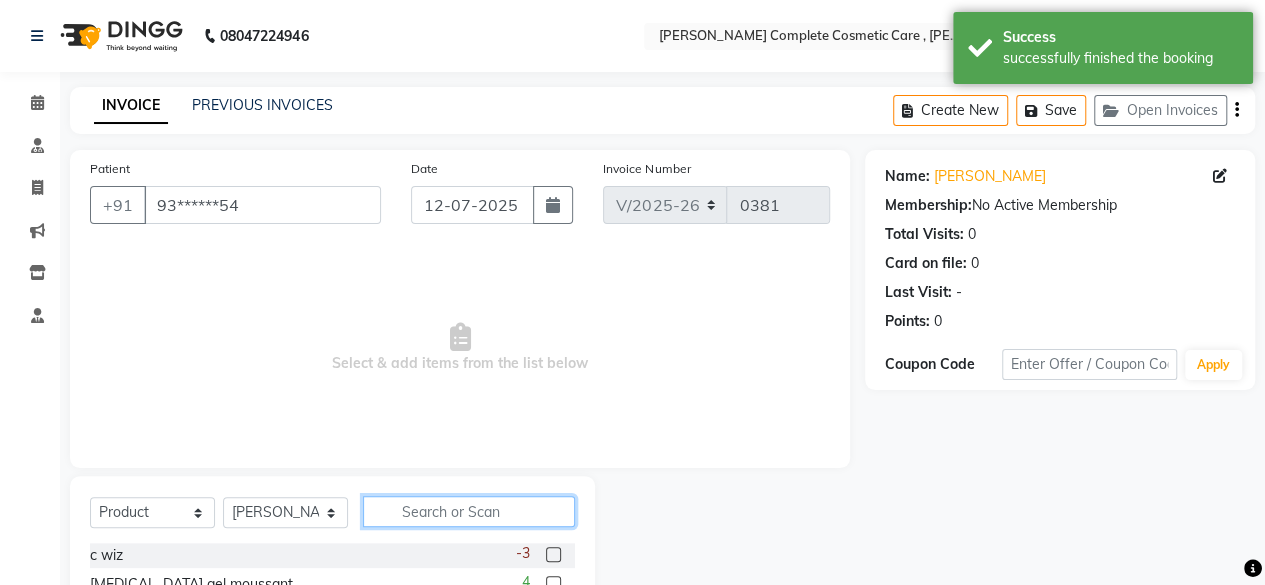 click 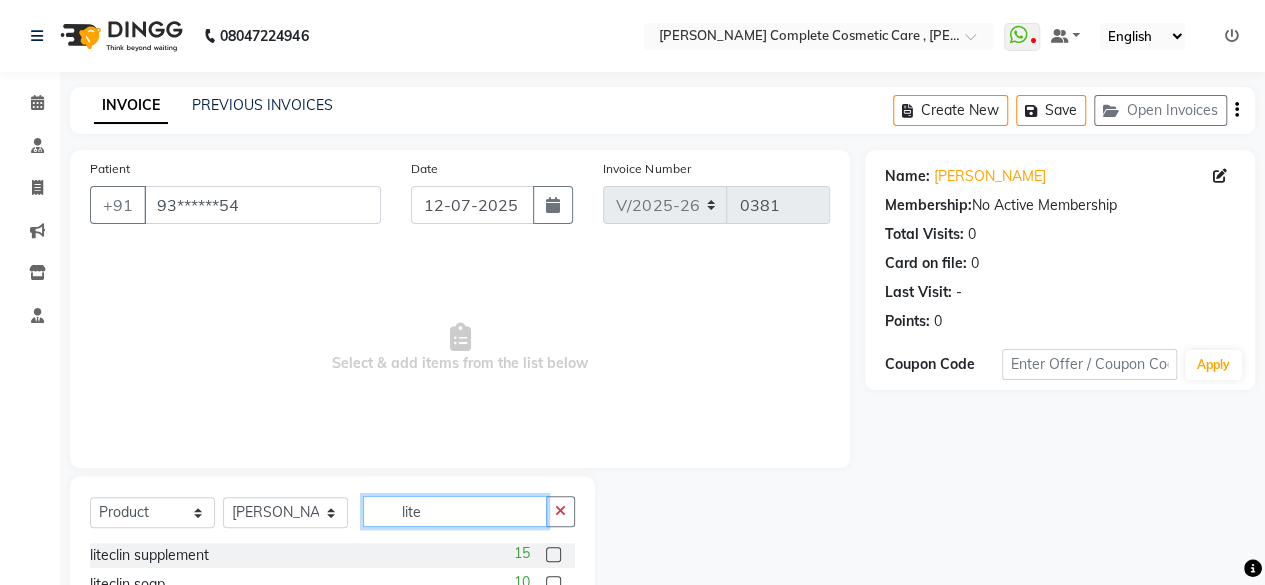 scroll, scrollTop: 160, scrollLeft: 0, axis: vertical 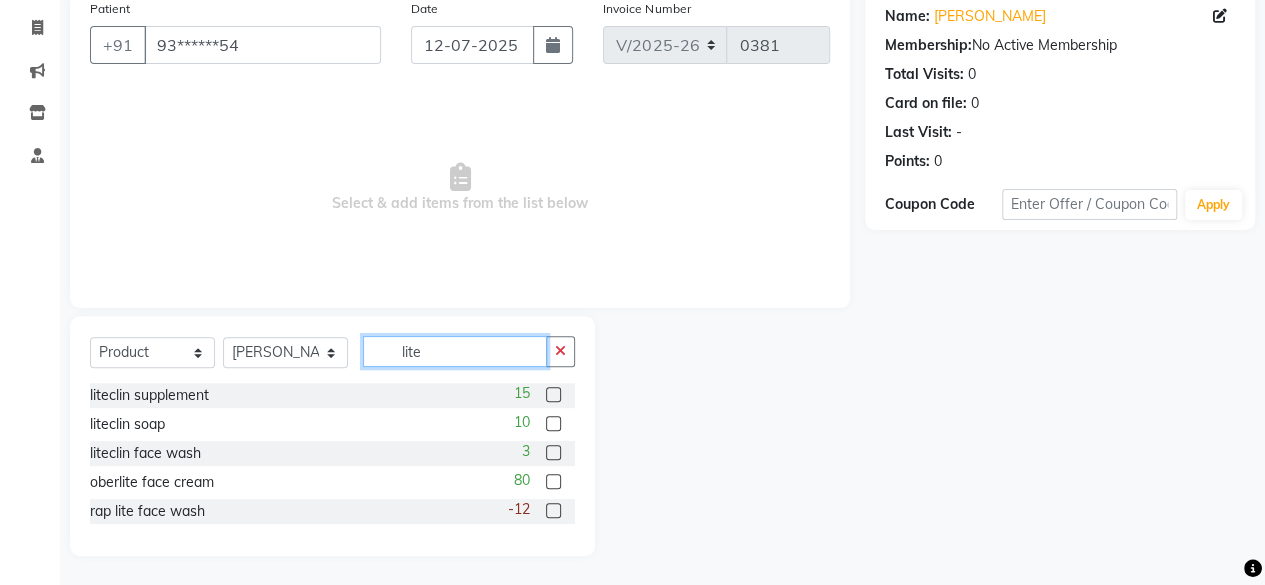 type on "lite" 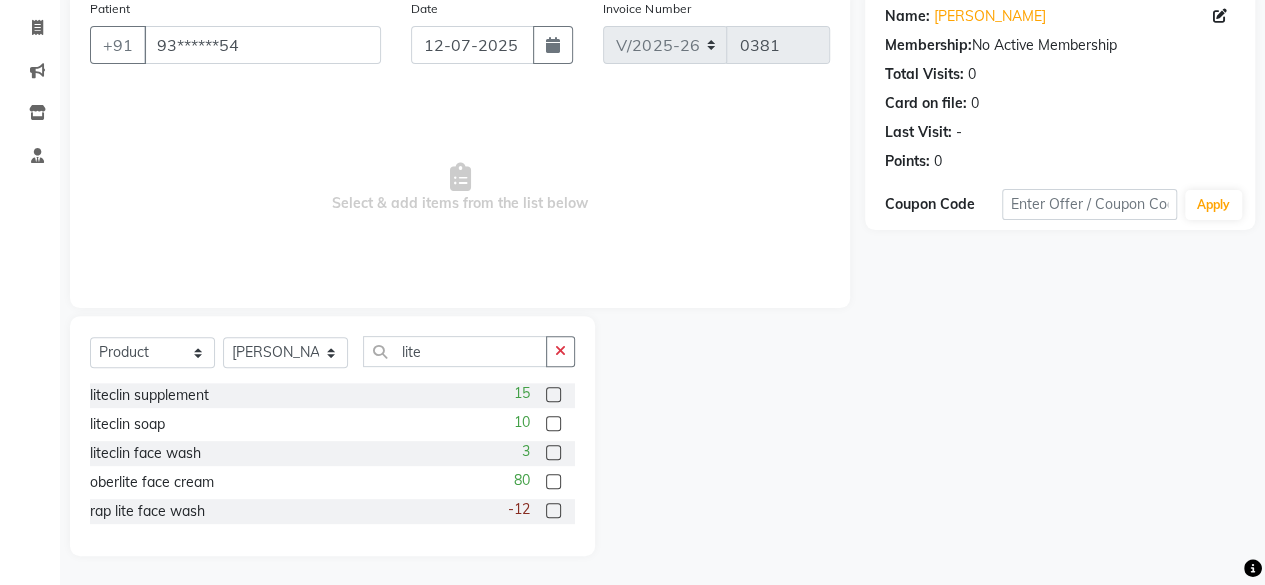 click 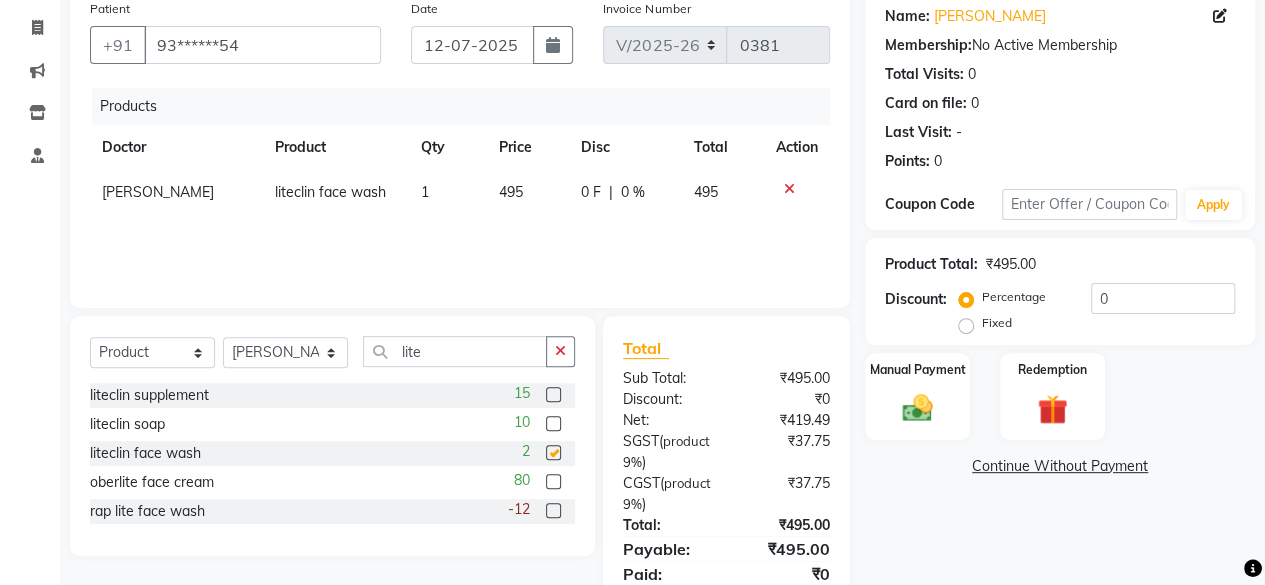 checkbox on "false" 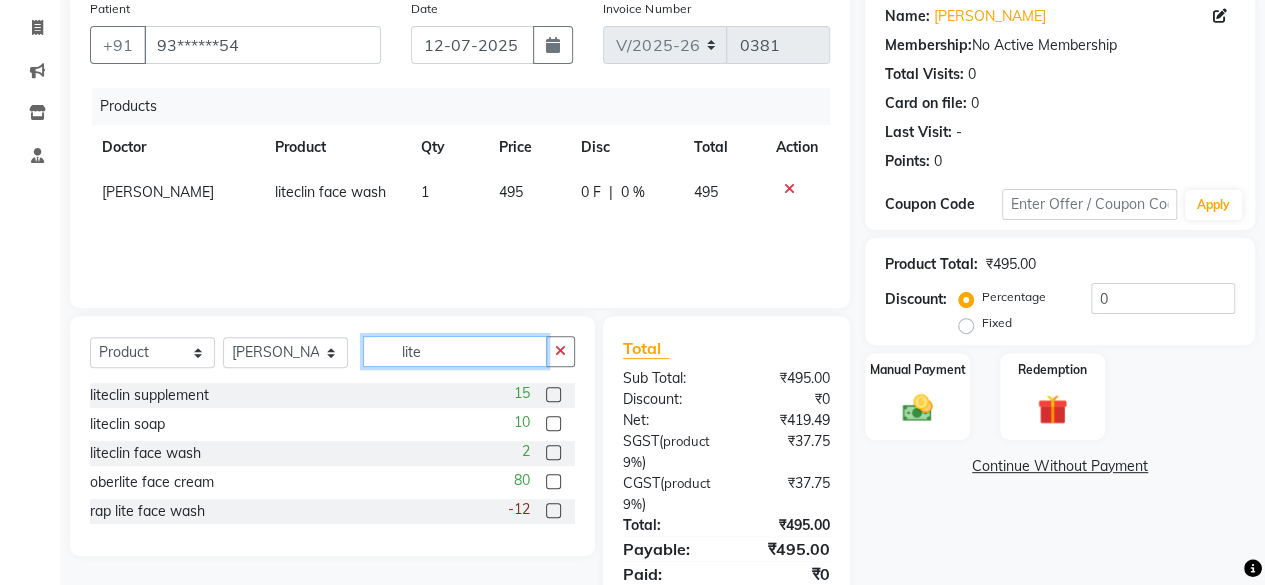 click on "lite" 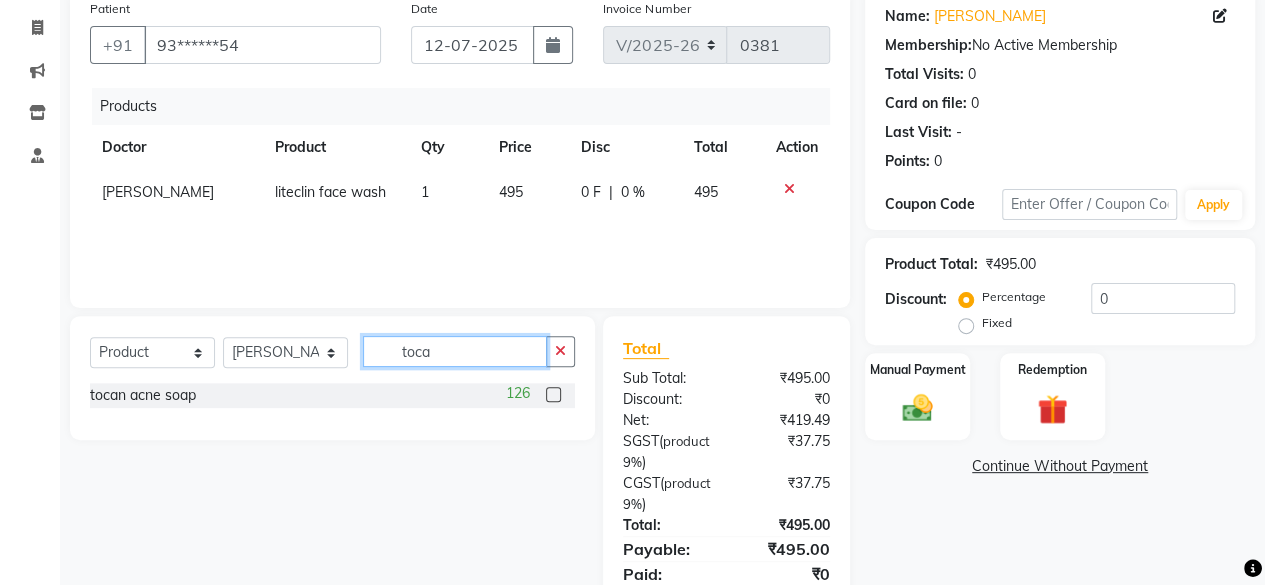 type on "toca" 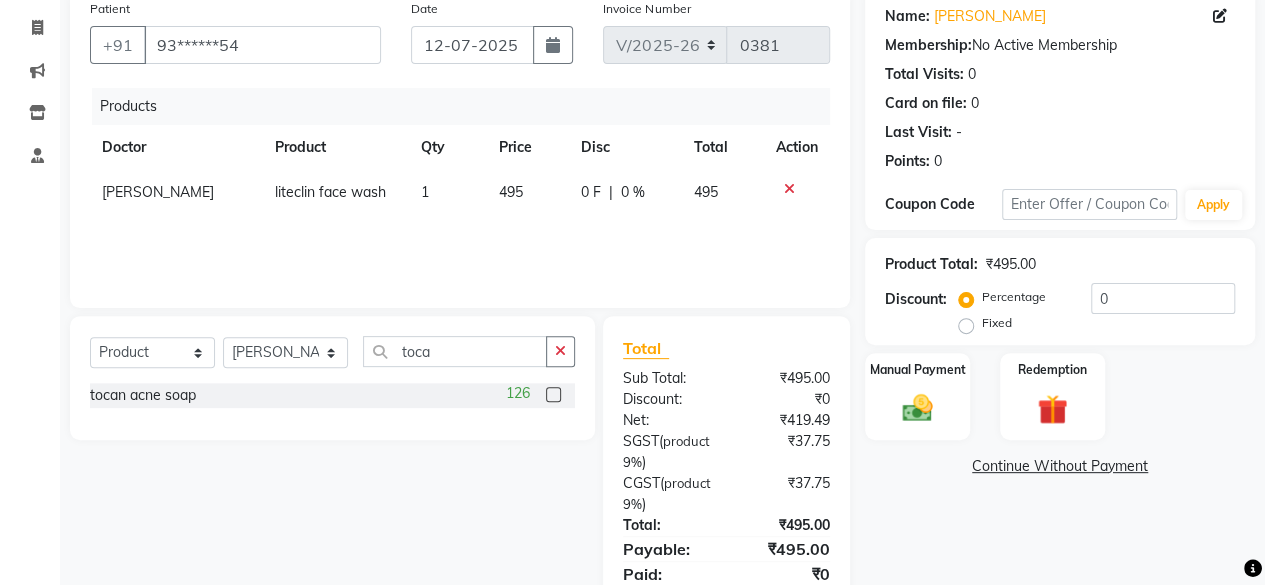 click 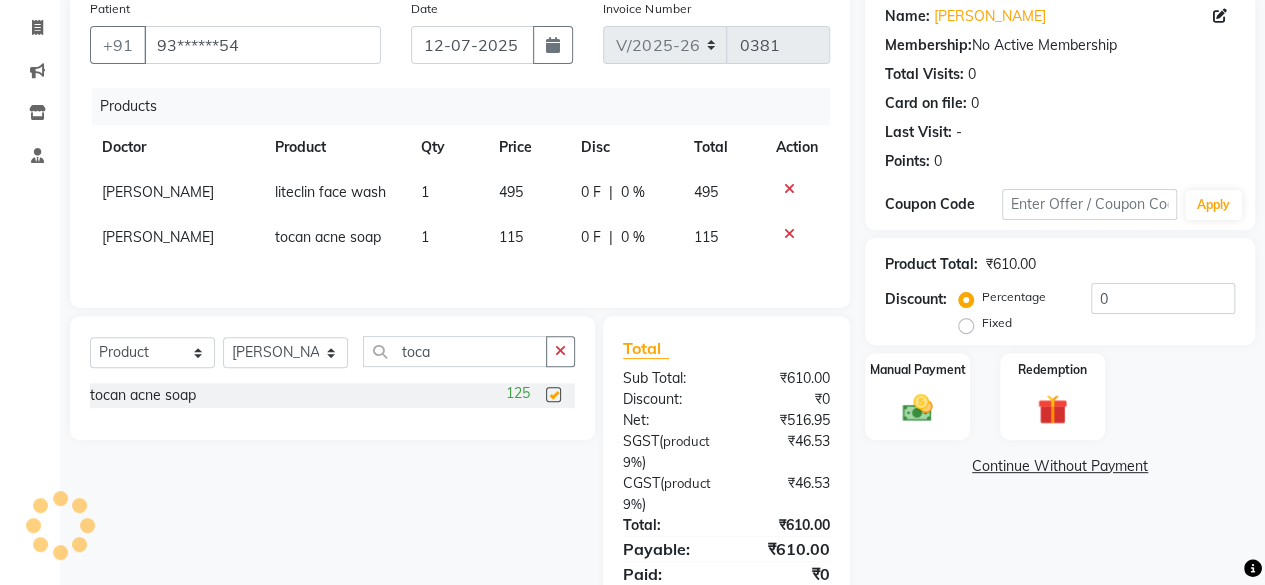checkbox on "false" 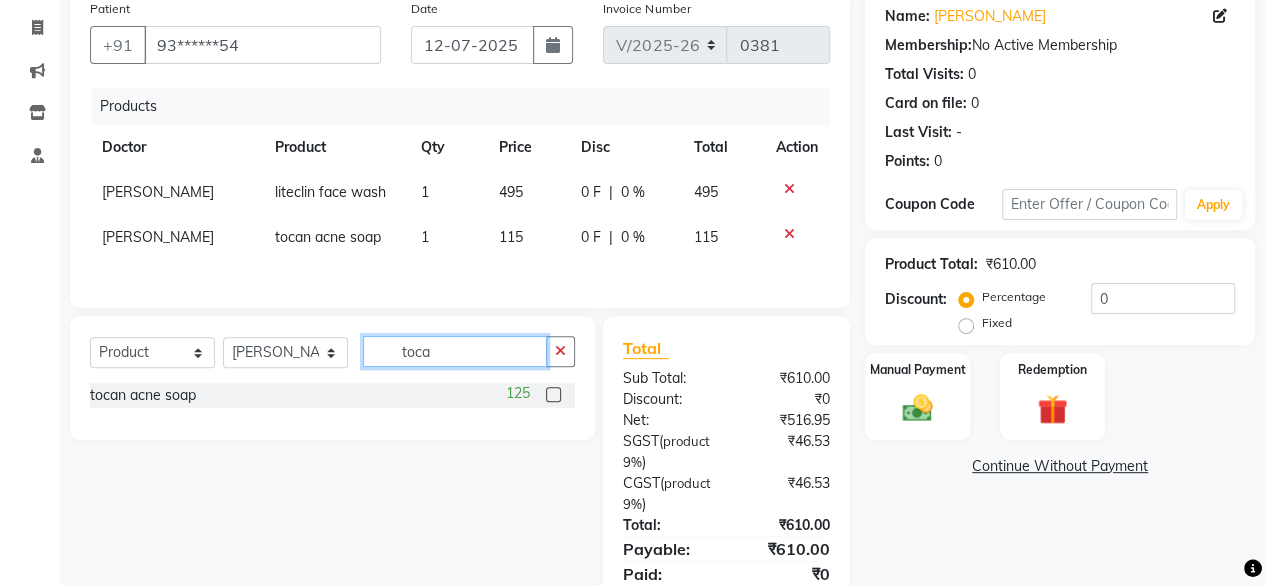 click on "toca" 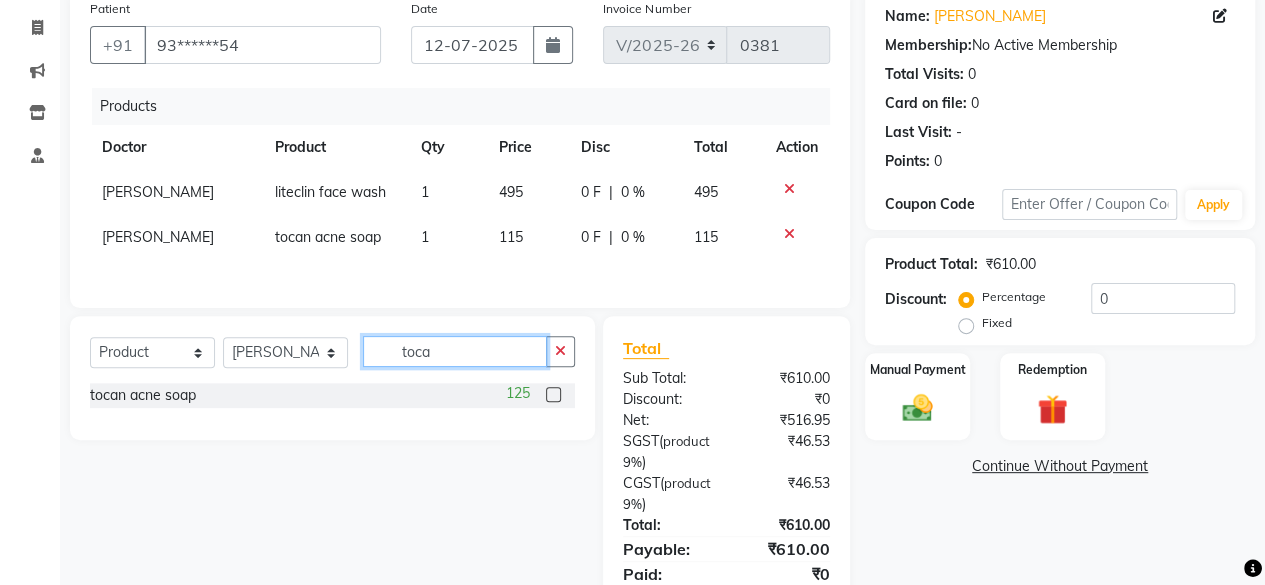 click on "toca" 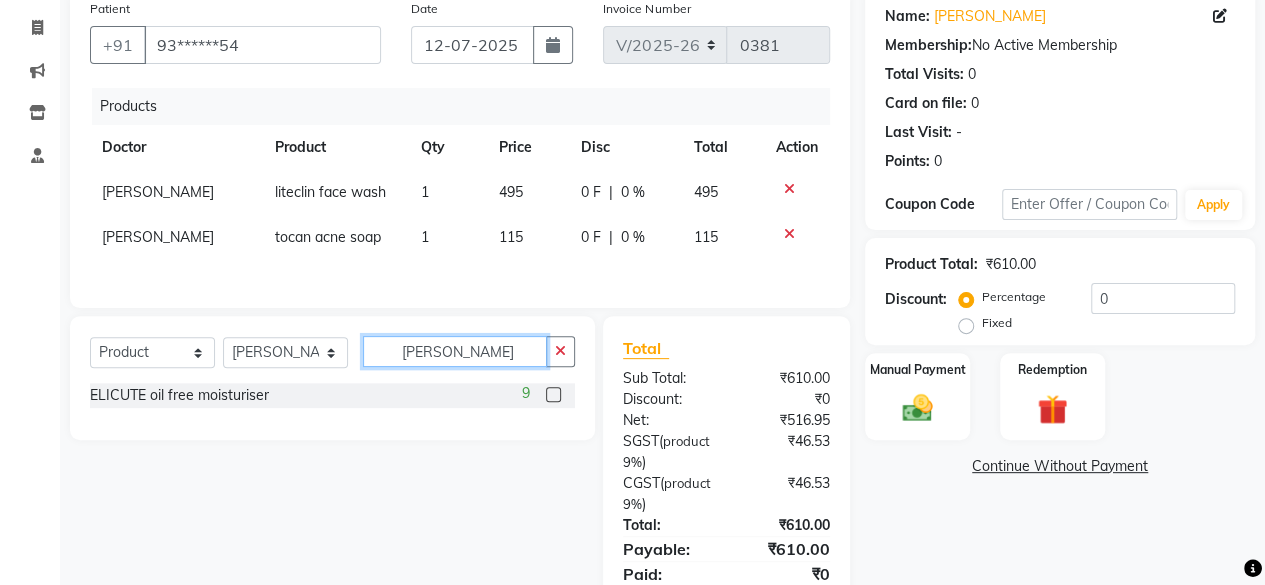 type on "eli" 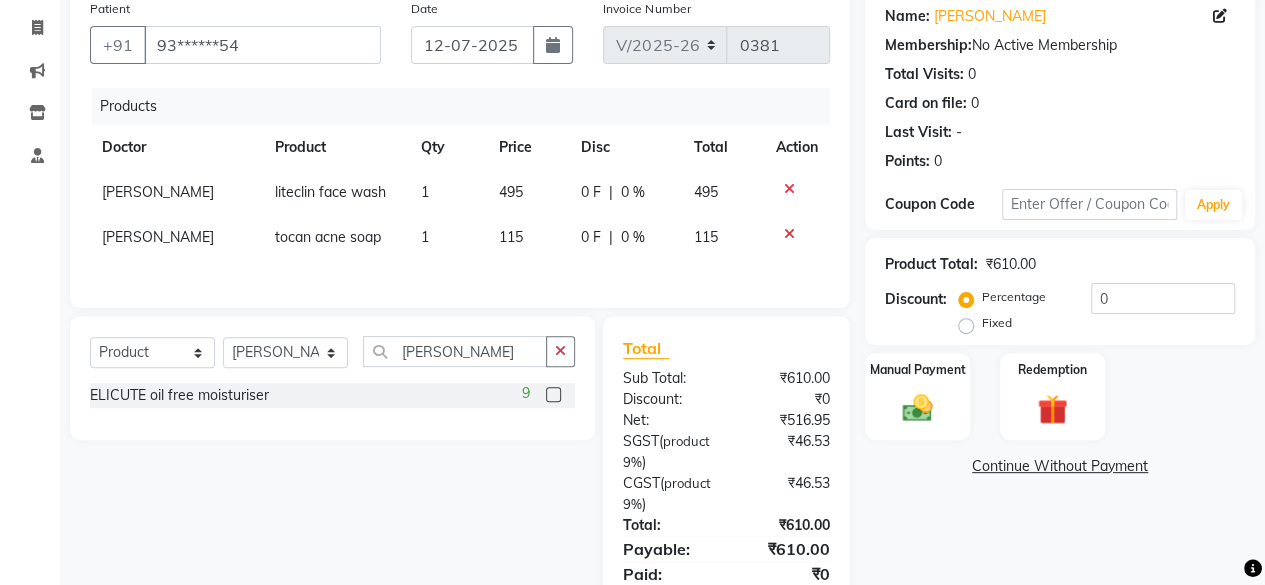 click 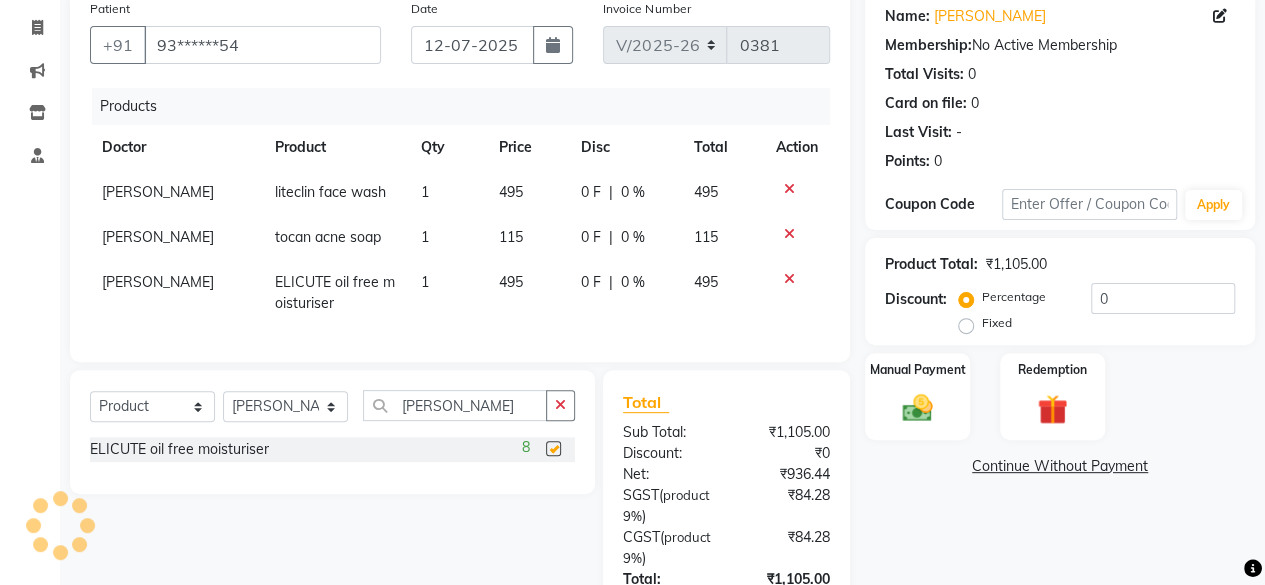 checkbox on "false" 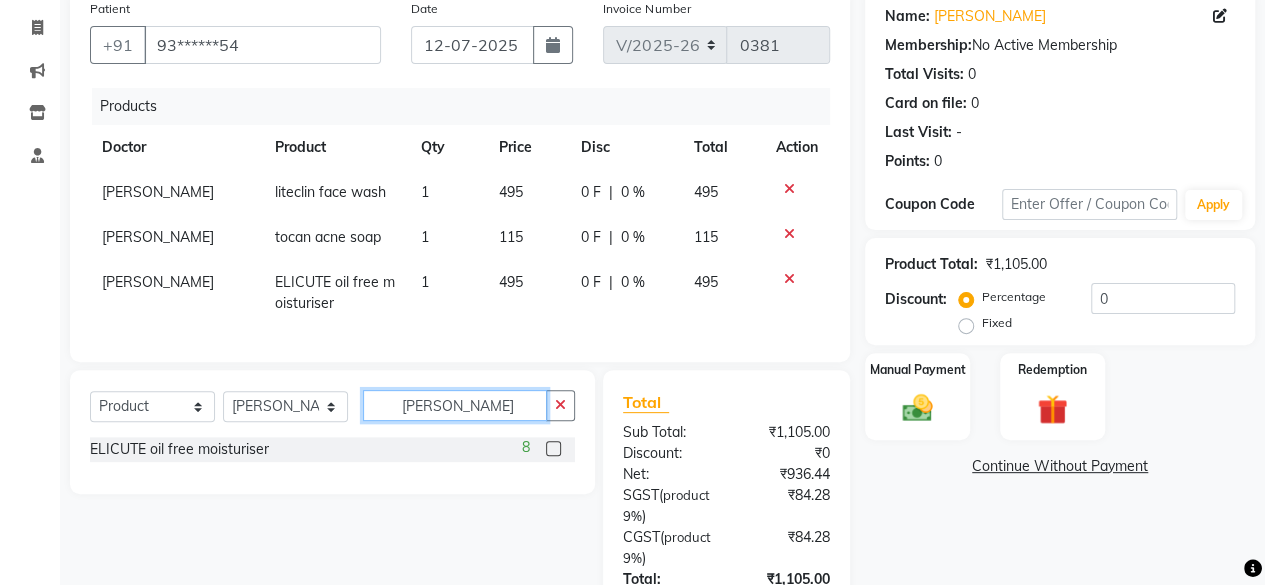 click on "eli" 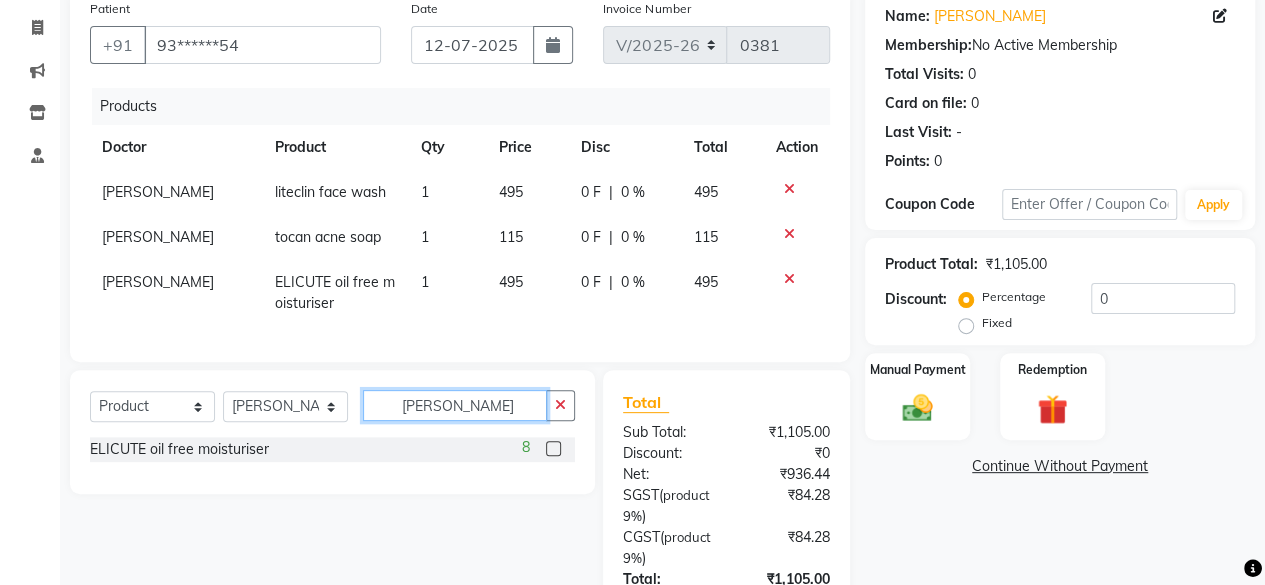 click on "eli" 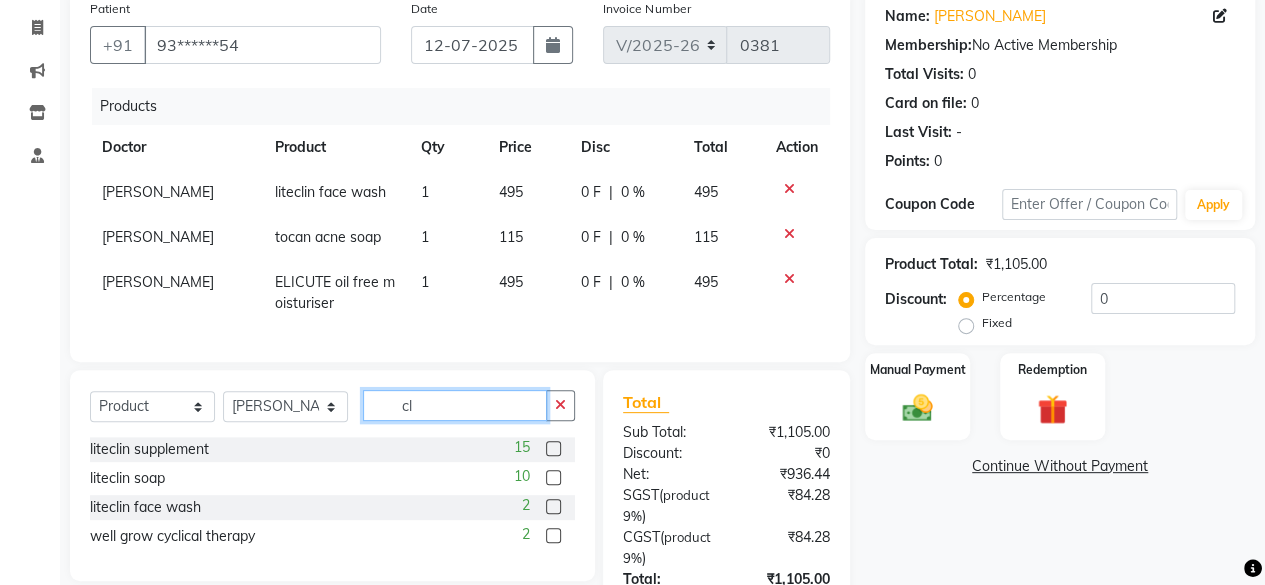 type on "c" 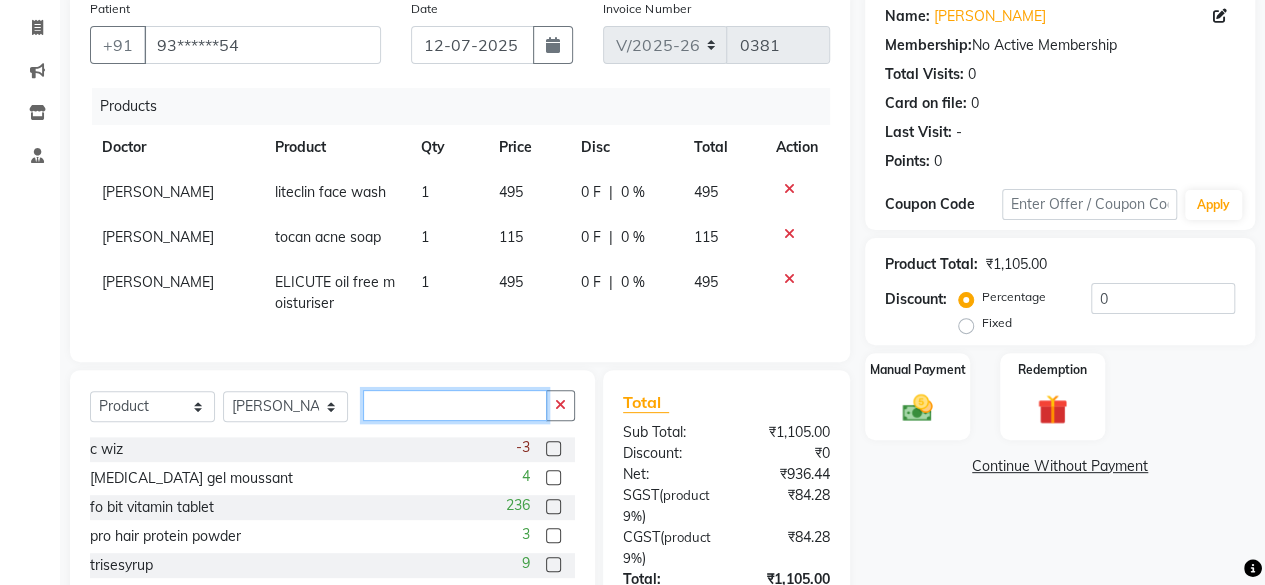 type on "n" 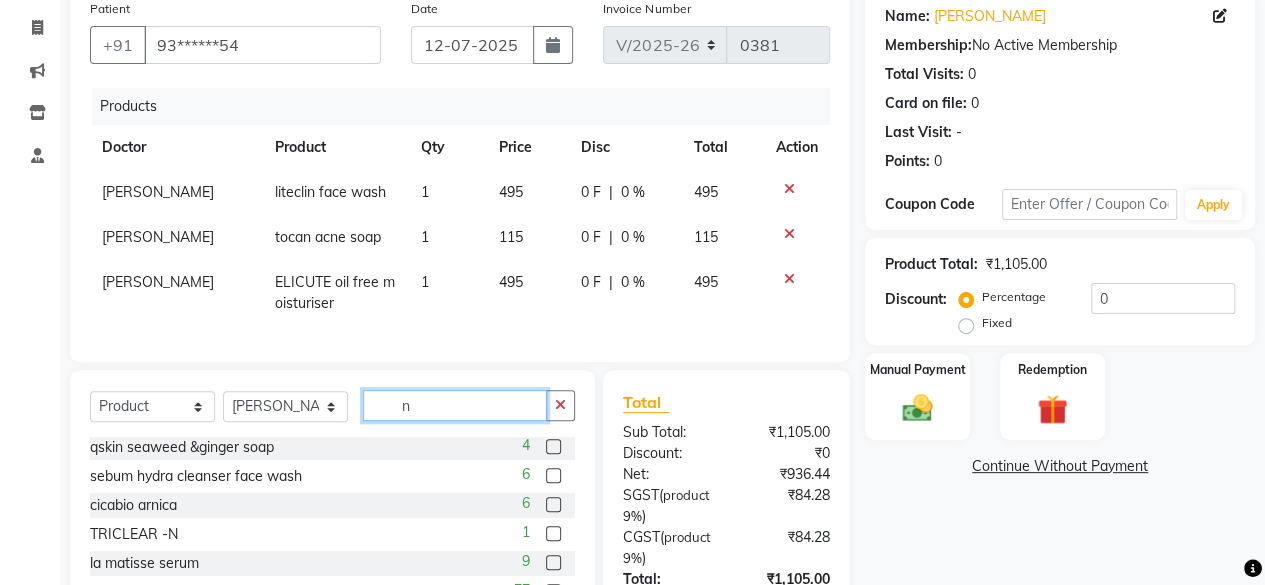 scroll, scrollTop: 698, scrollLeft: 0, axis: vertical 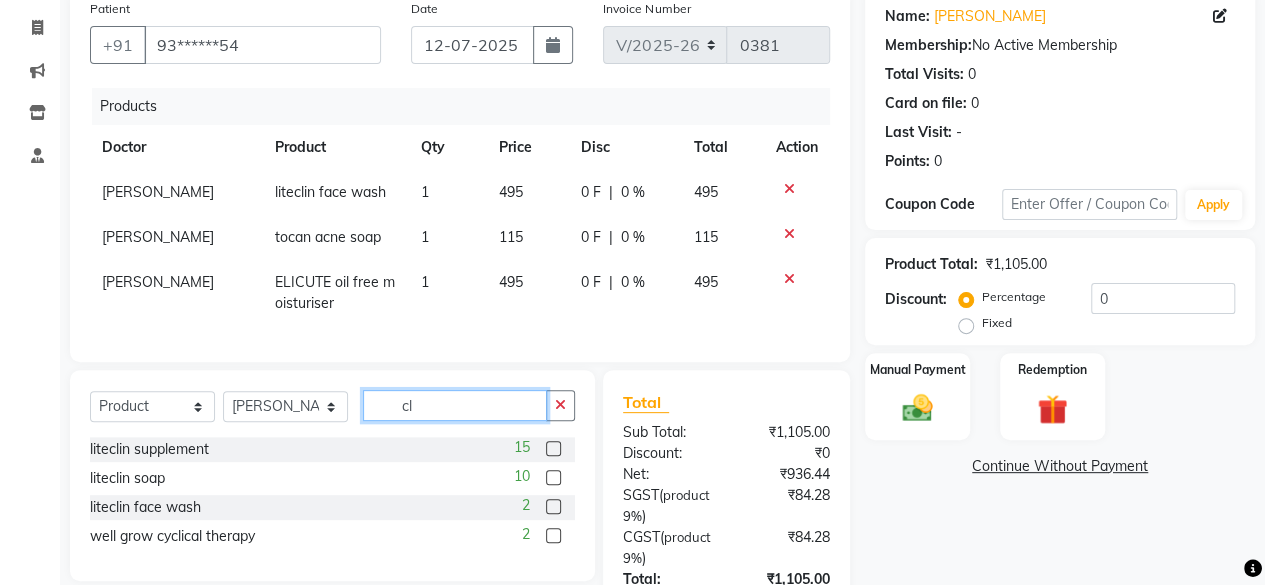 type on "c" 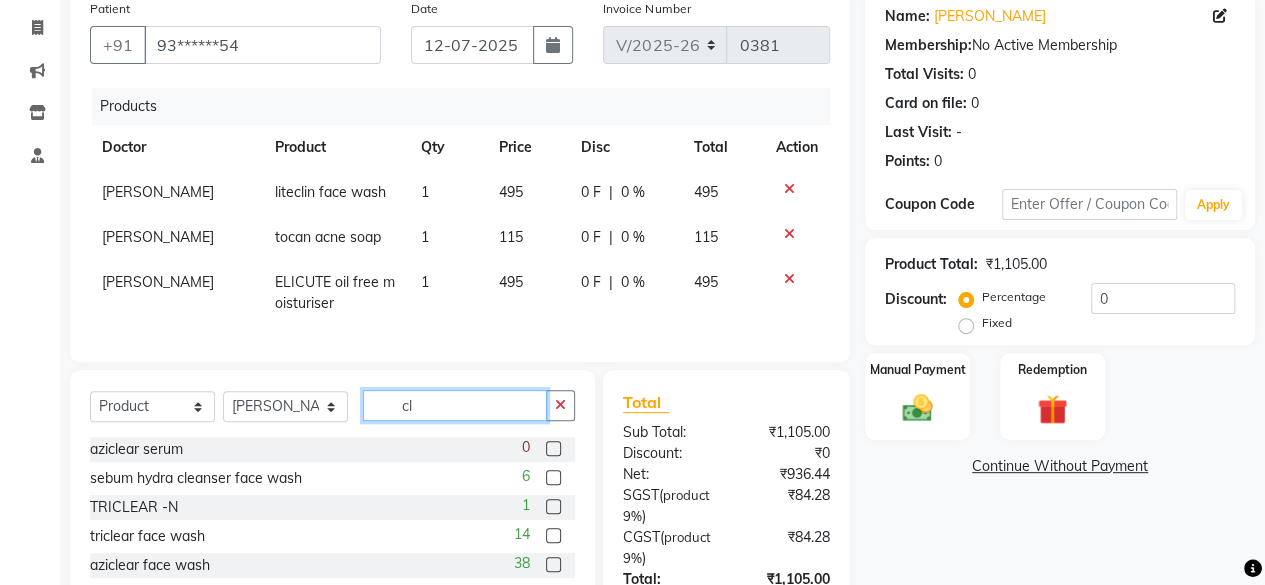 type on "c" 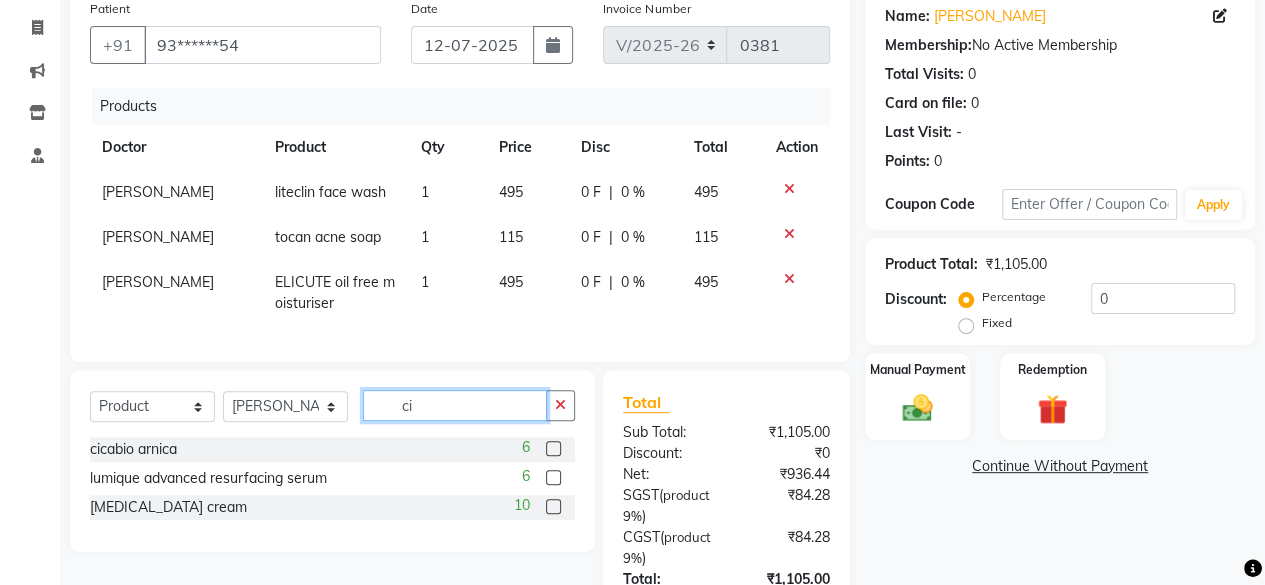 type on "c" 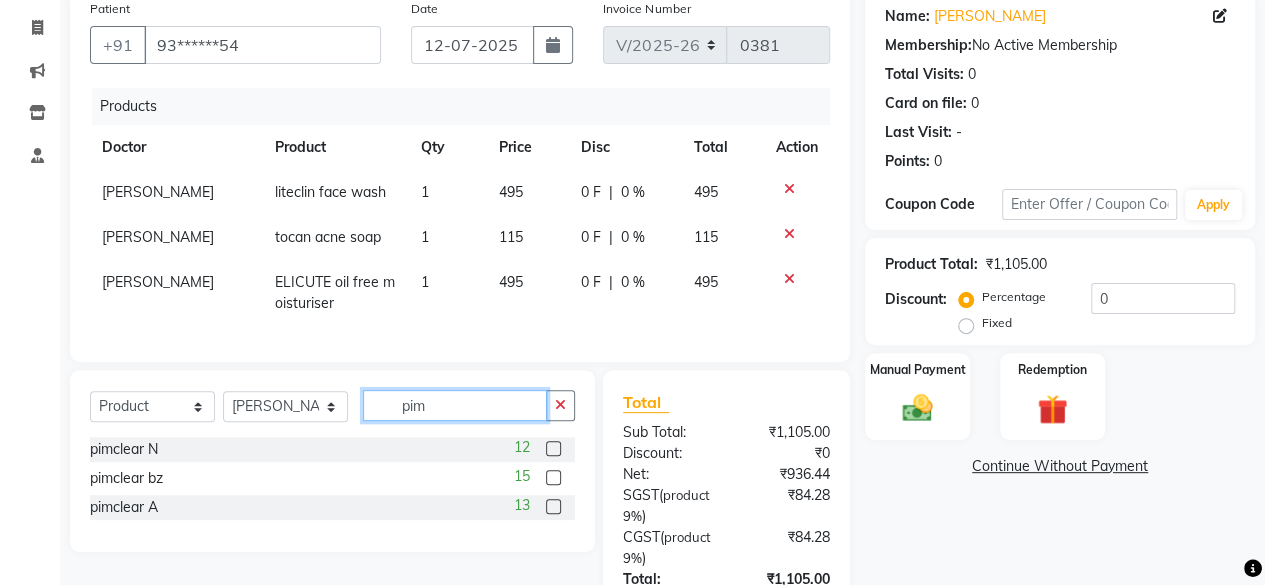 type on "pim" 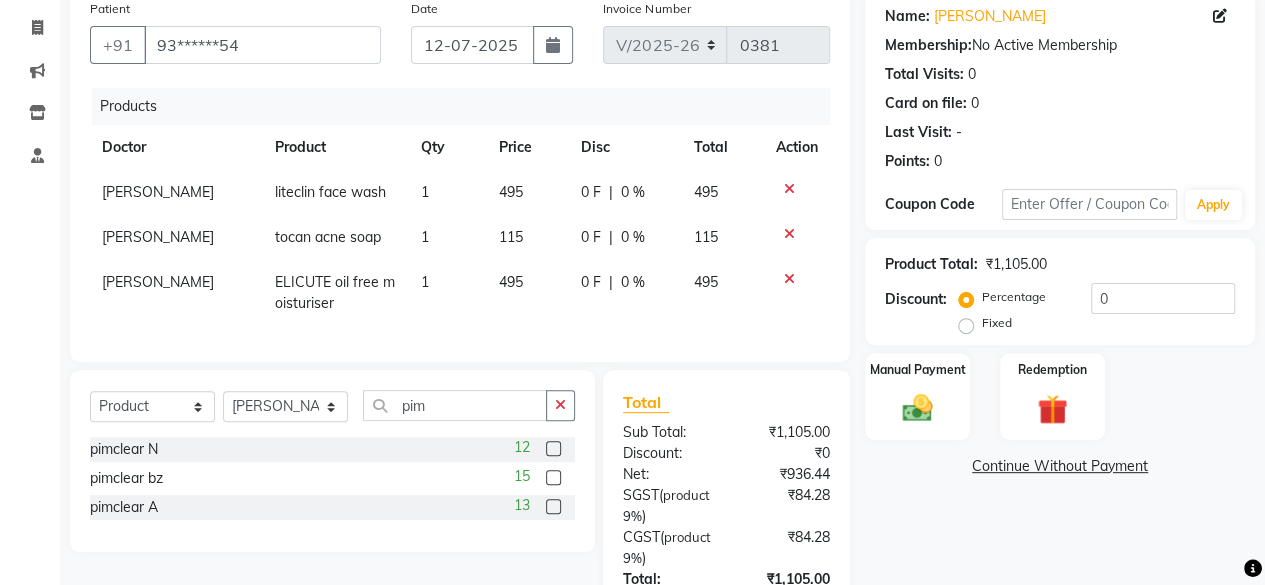 click 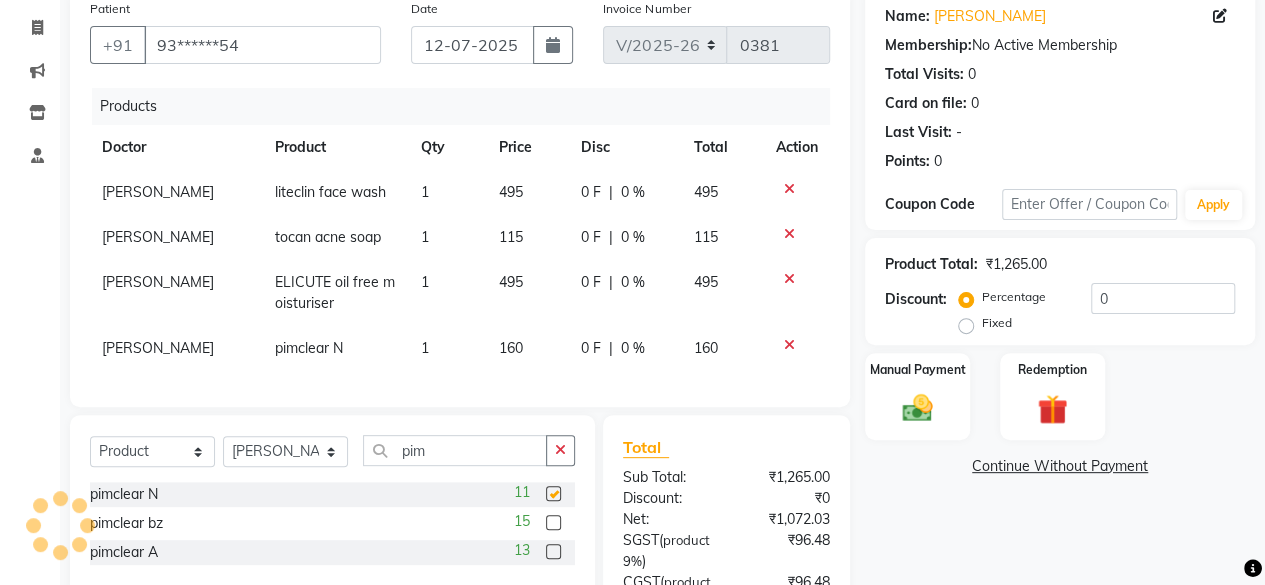 checkbox on "false" 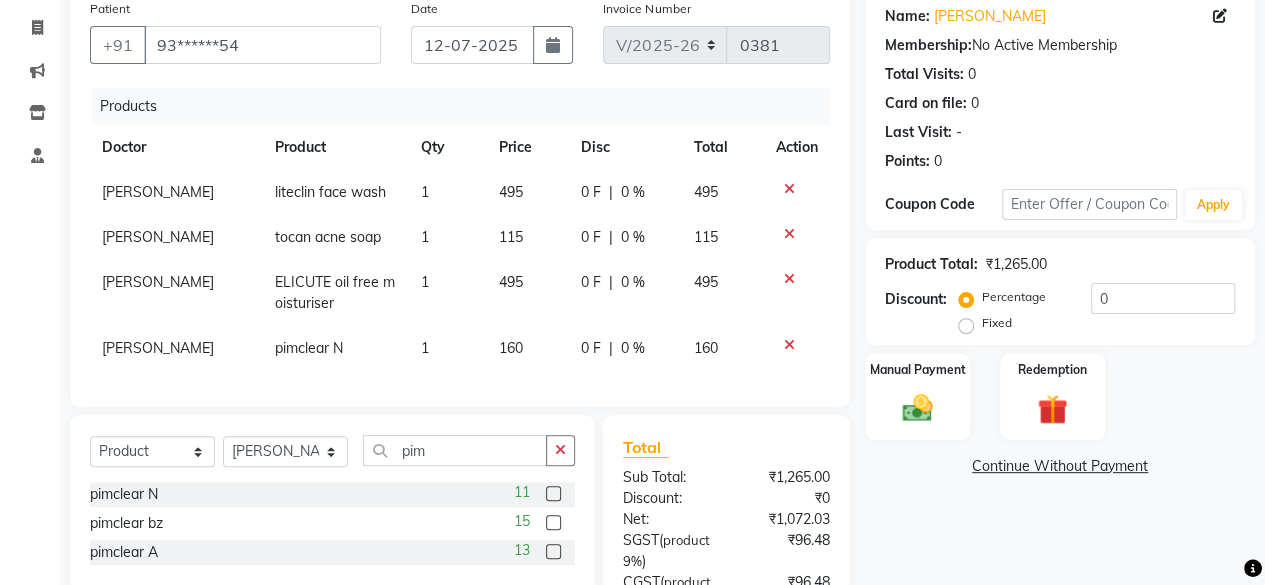 click 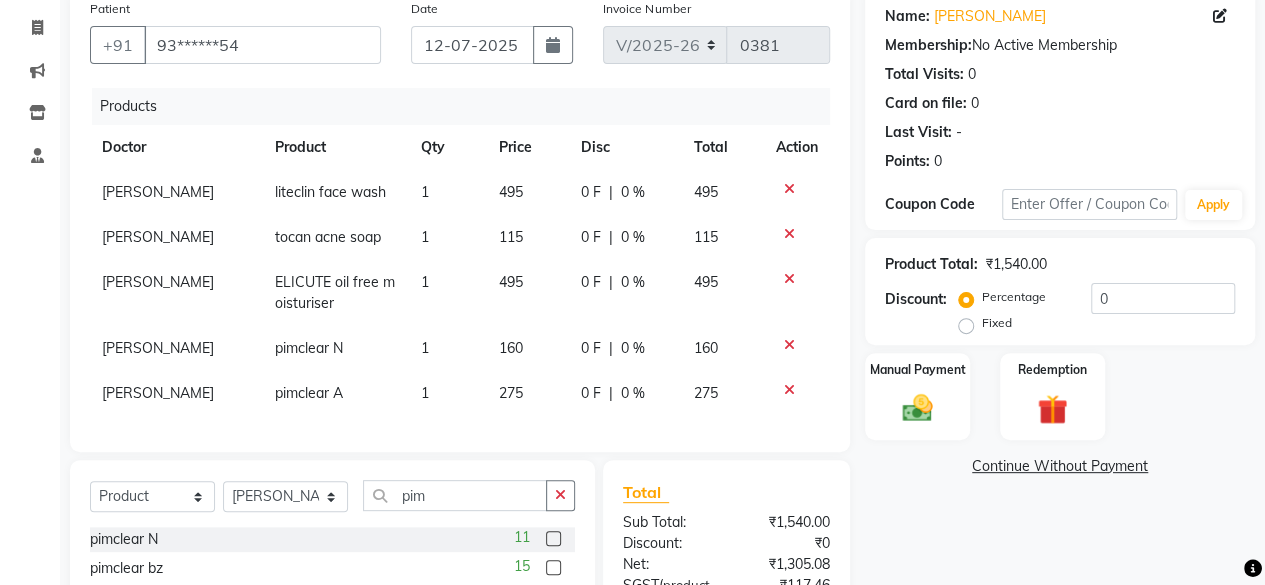 checkbox on "false" 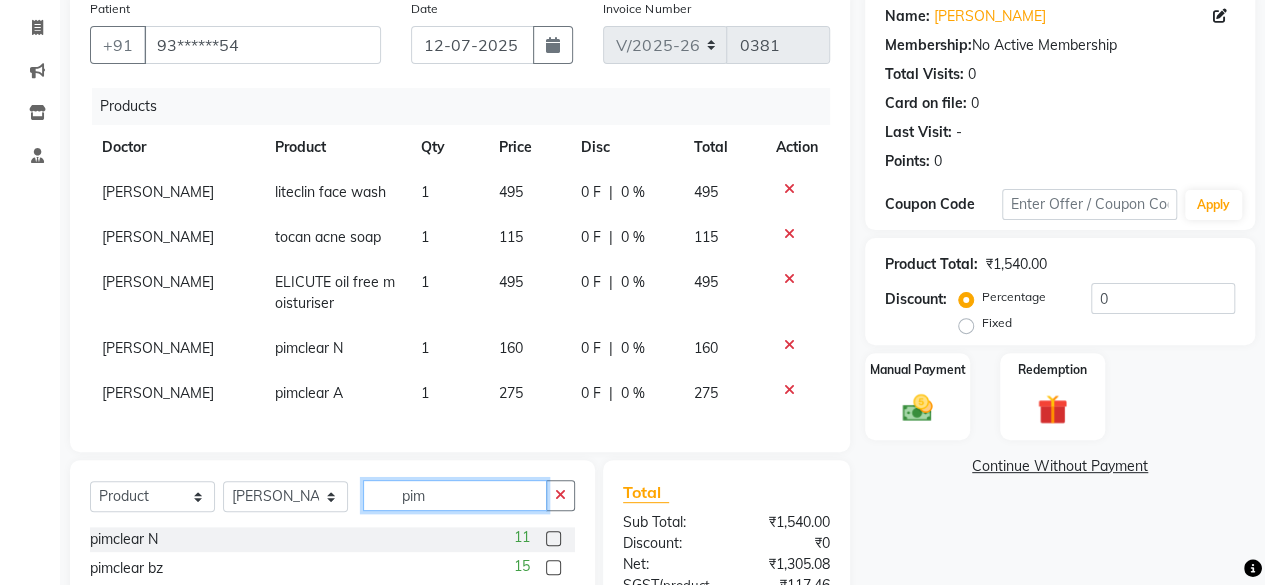 click on "pim" 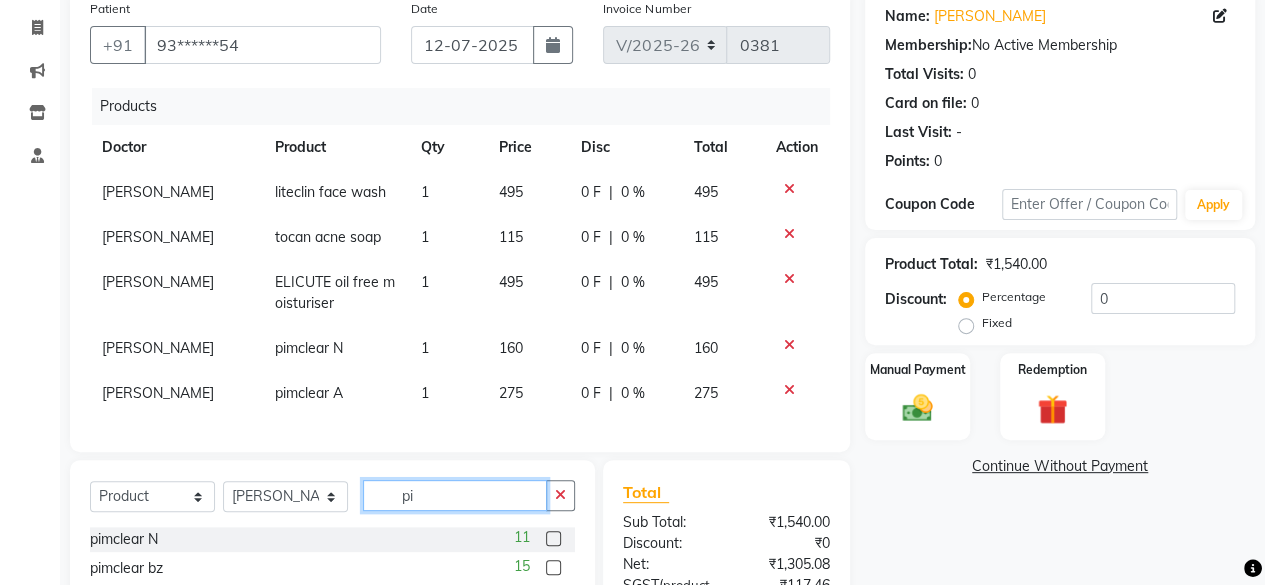 type on "p" 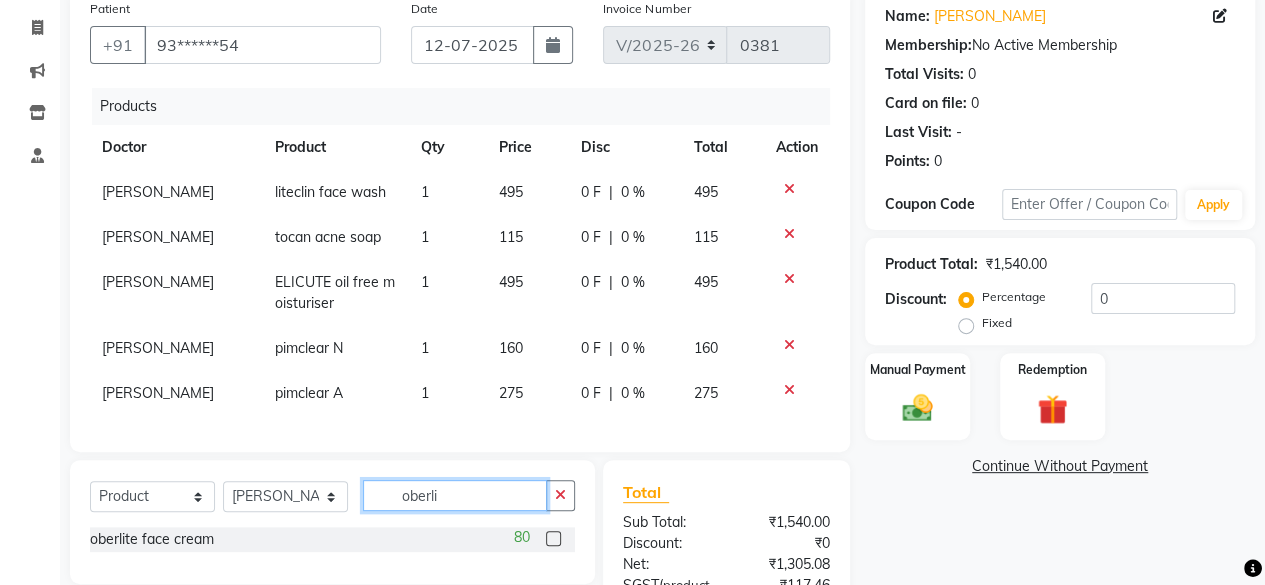 type on "oberli" 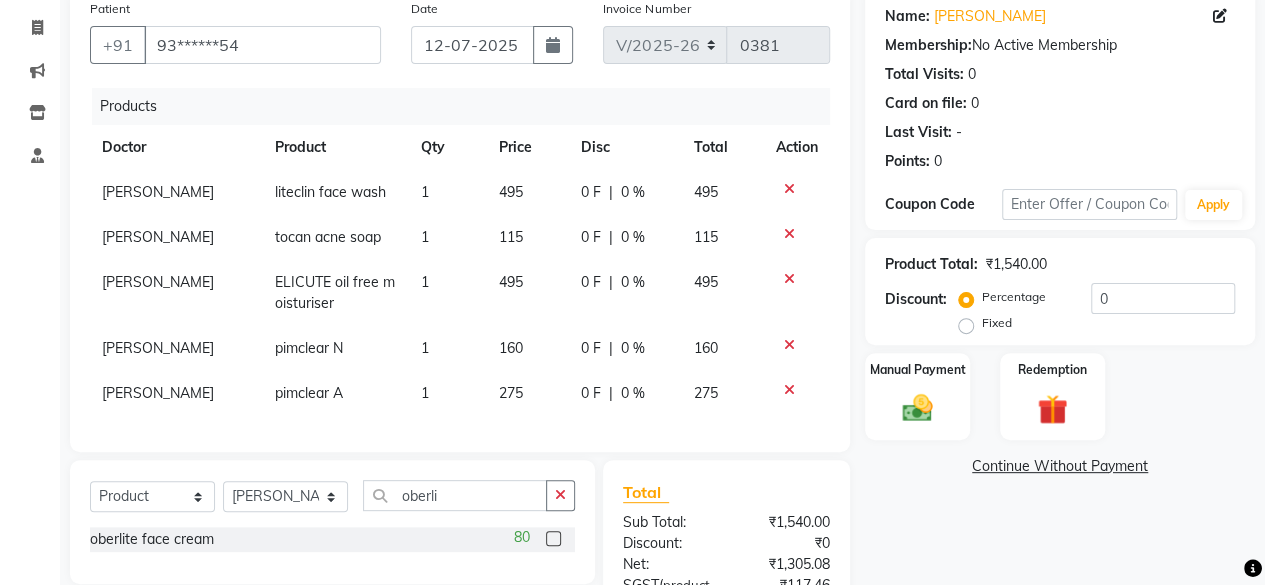 click 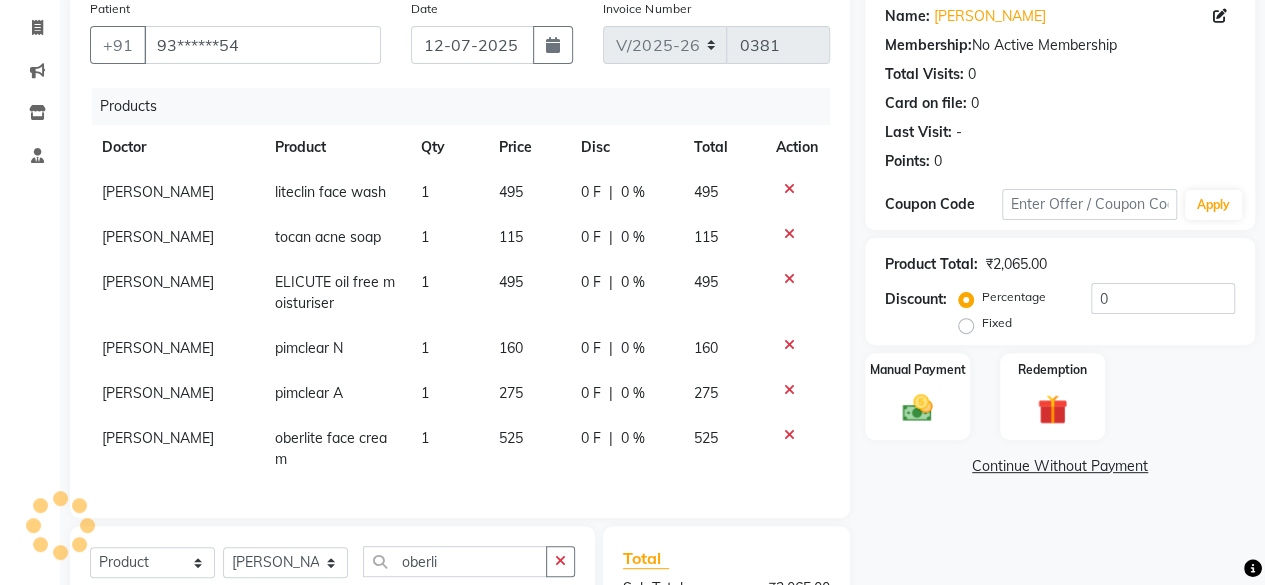 checkbox on "false" 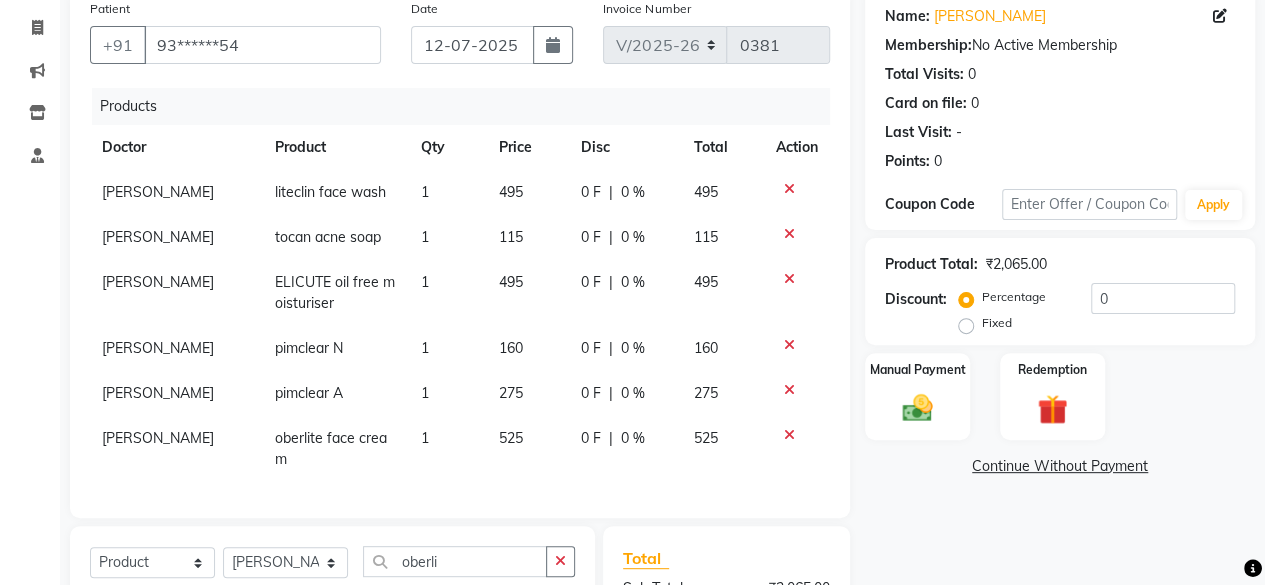 scroll, scrollTop: 438, scrollLeft: 0, axis: vertical 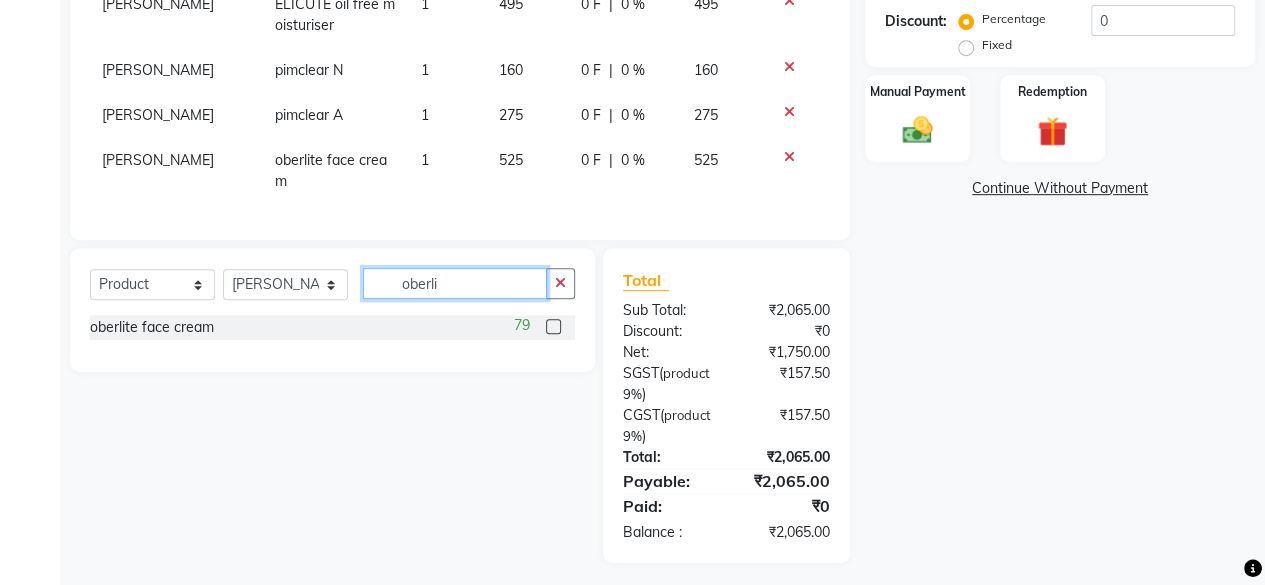 click on "oberli" 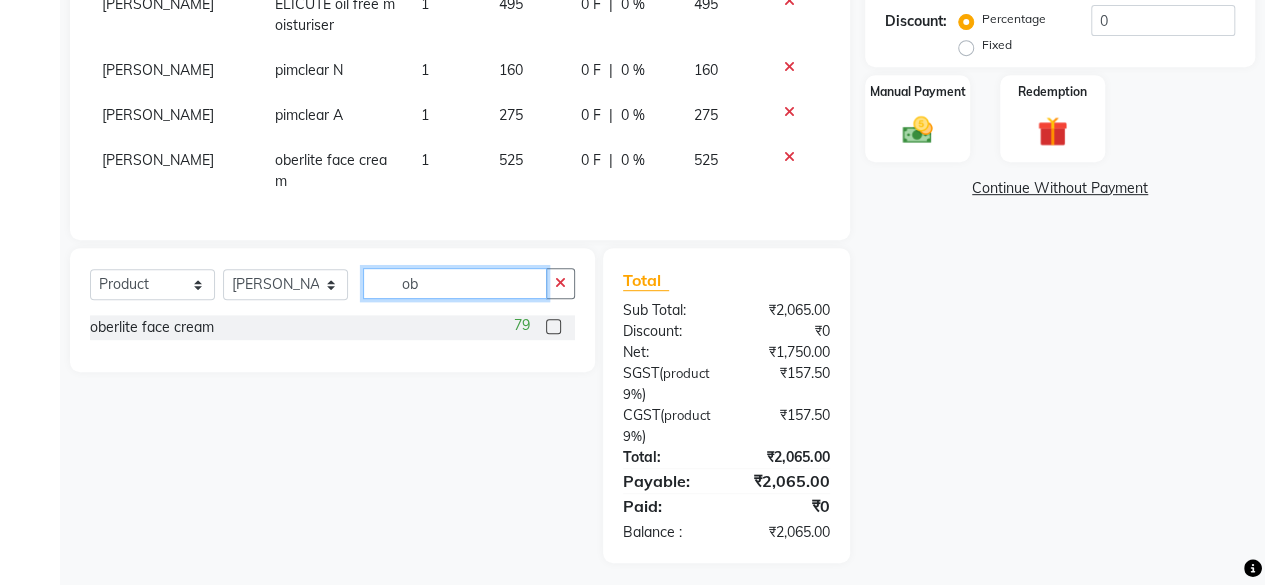 type on "o" 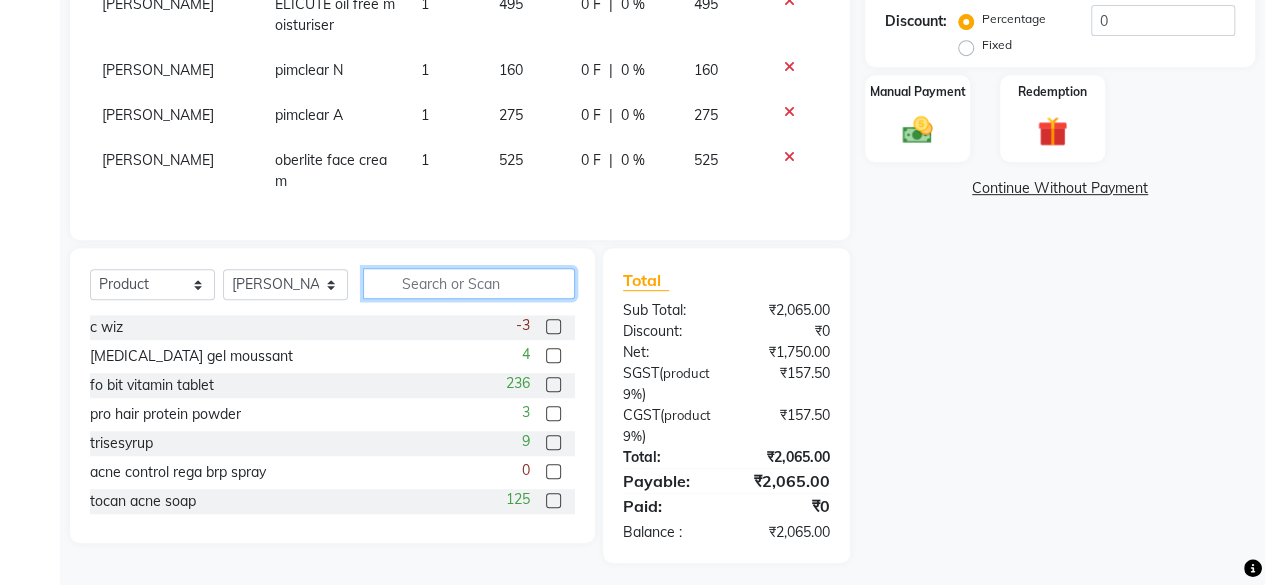 scroll, scrollTop: 0, scrollLeft: 0, axis: both 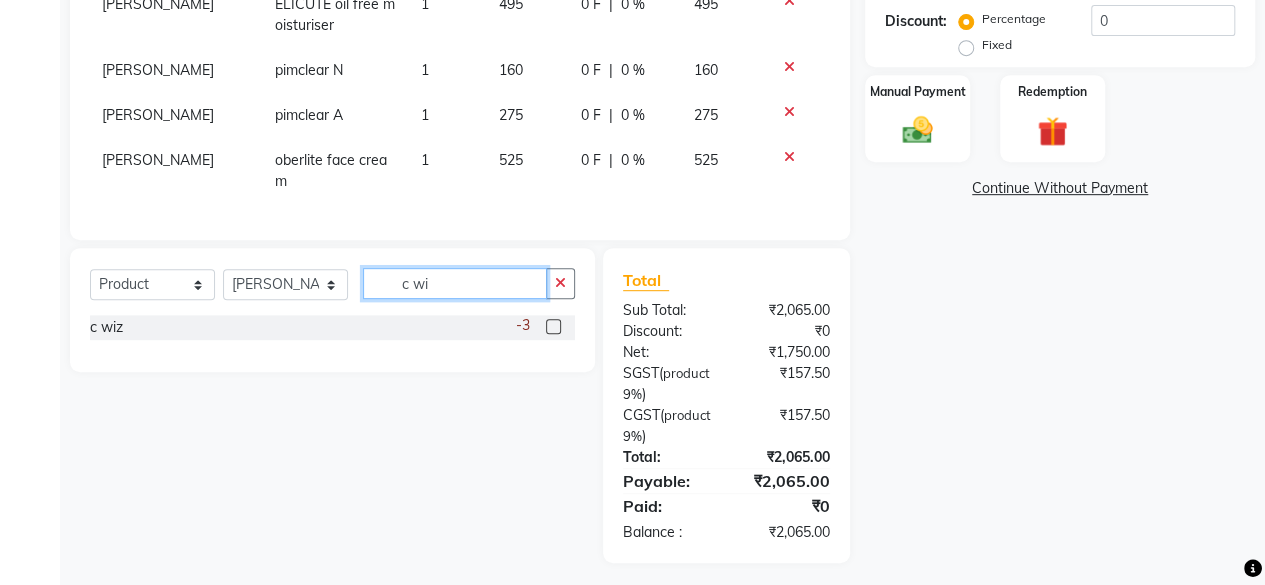 type on "c wi" 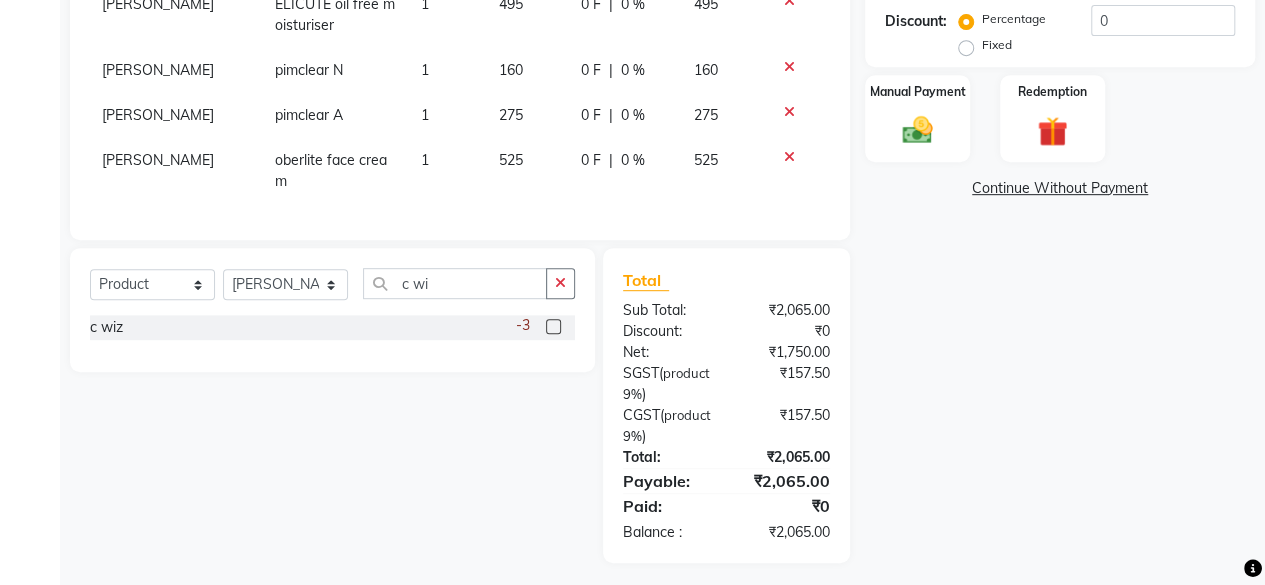 click 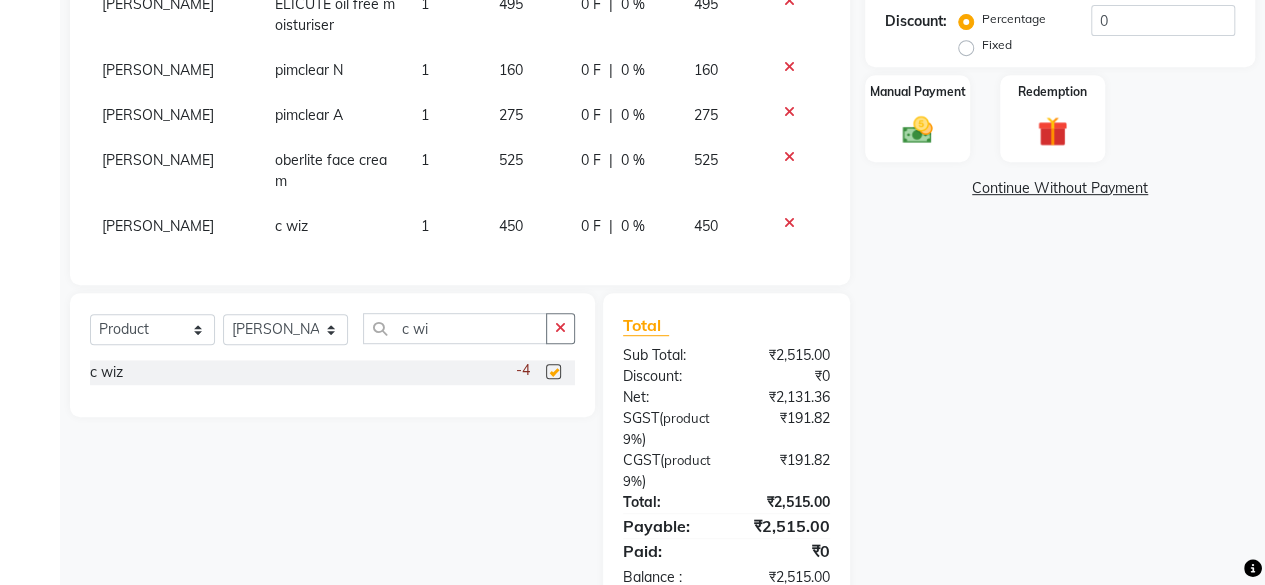 checkbox on "false" 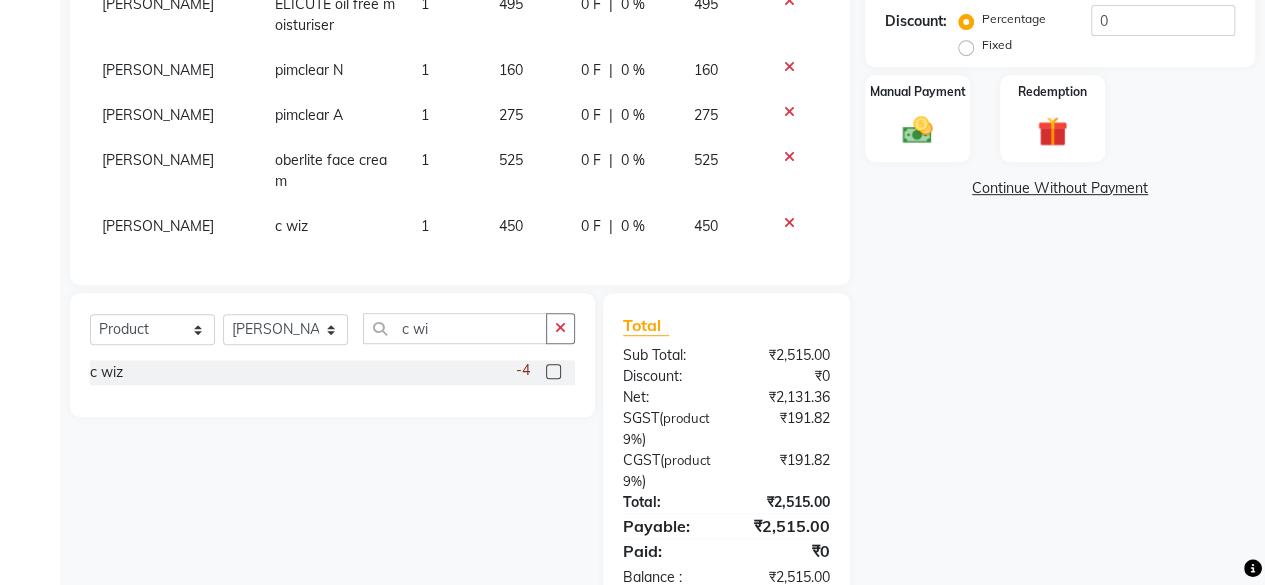 click on "450" 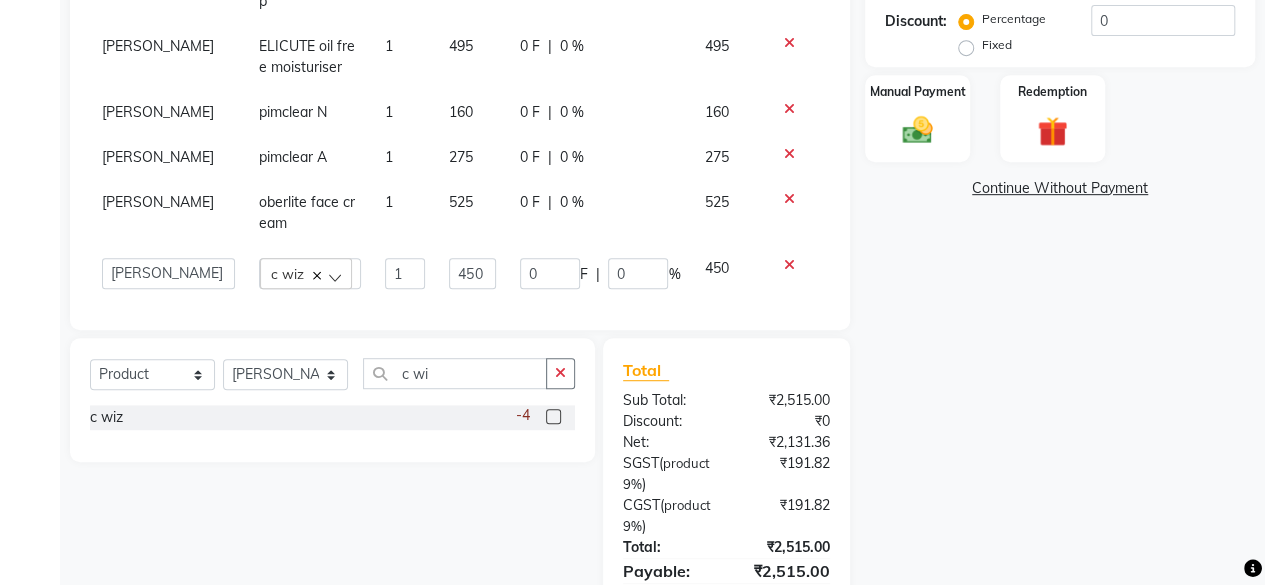 click on "525" 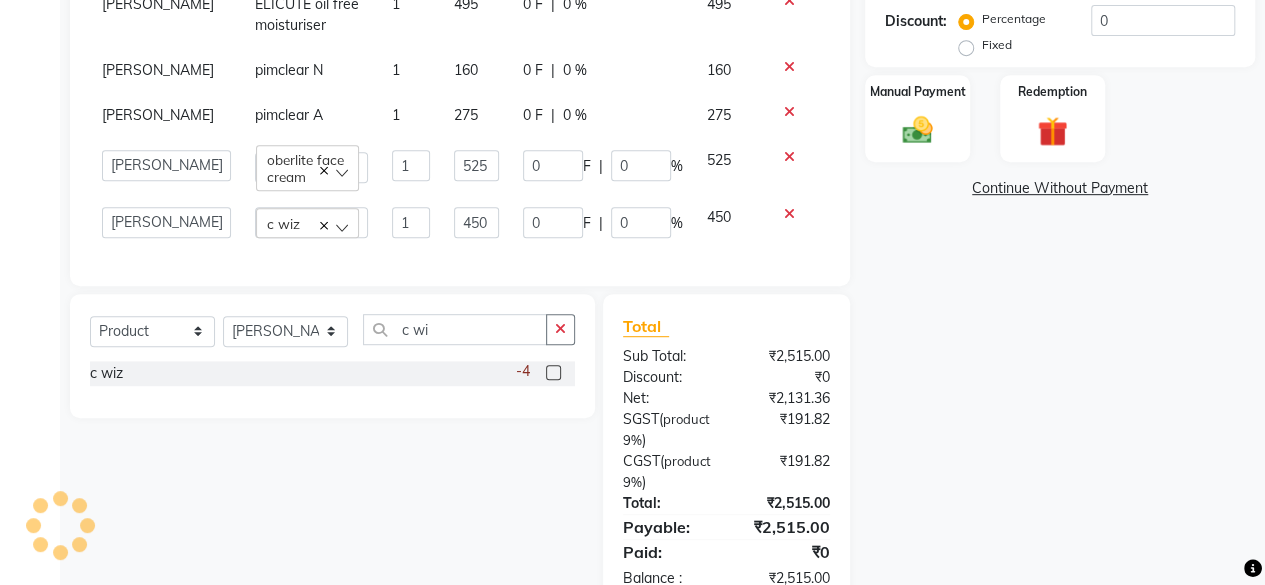 scroll, scrollTop: 56, scrollLeft: 0, axis: vertical 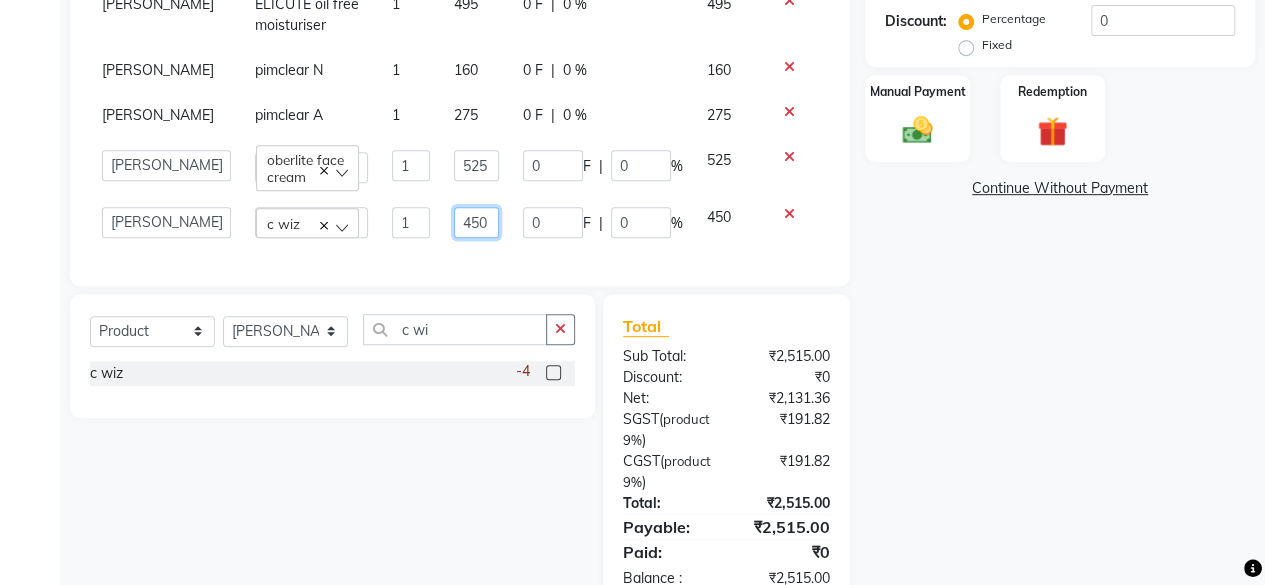click on "450" 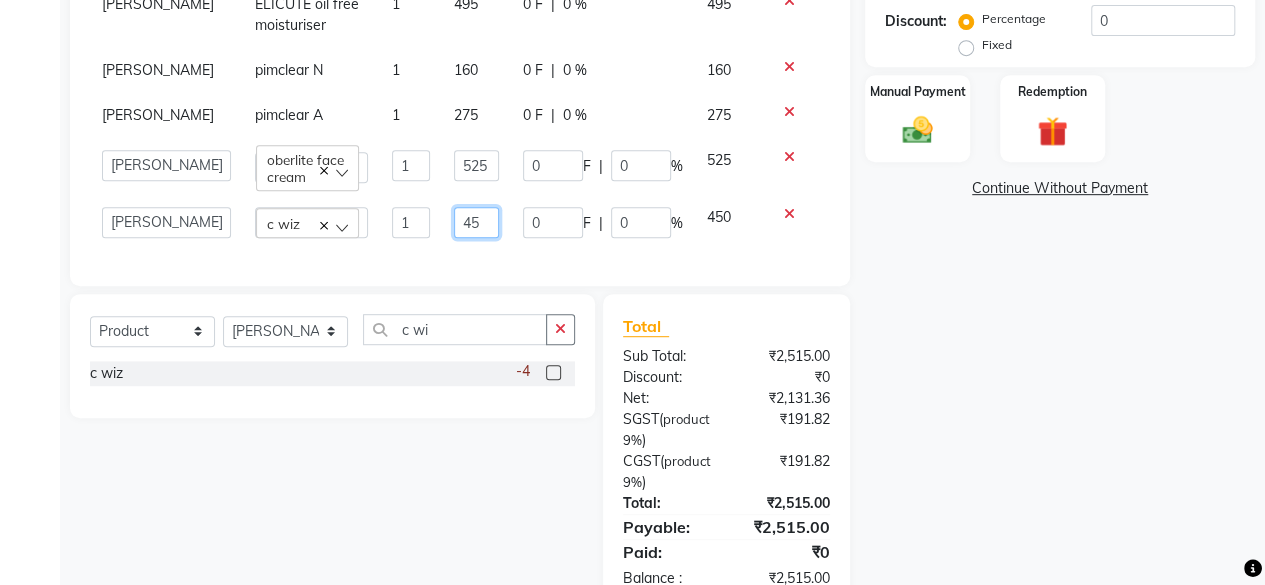 type on "4" 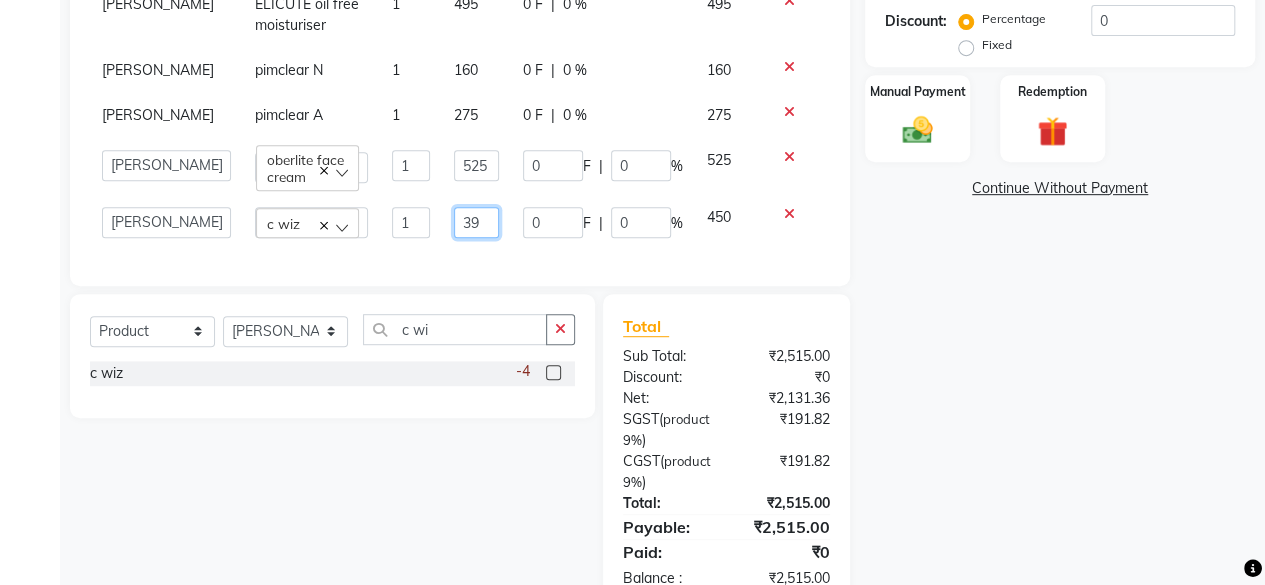 type on "399" 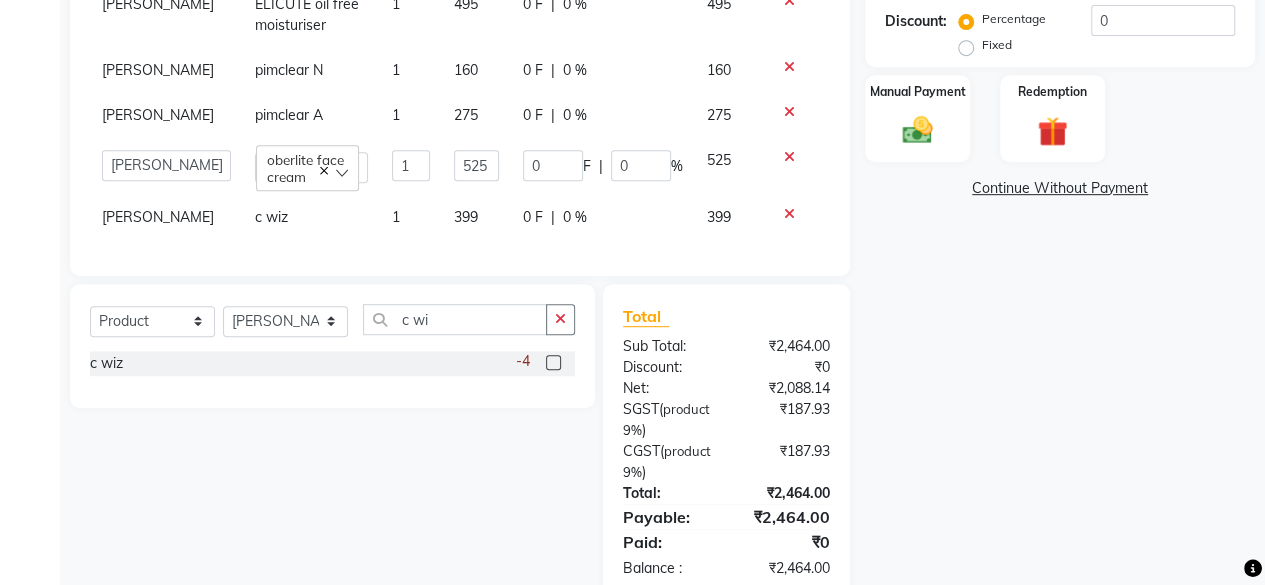 click on "Products Doctor Product Qty Price Disc Total Action Dr. Asha Queen liteclin face wash 1 495 0 F | 0 % 495 Dr. Asha Queen tocan acne soap 1 115 0 F | 0 % 115 Dr. Asha Queen ELICUTE oil free moisturiser 1 495 0 F | 0 % 495 Dr. Asha Queen pimclear N 1 160 0 F | 0 % 160 Dr. Asha Queen pimclear A 1 275 0 F | 0 % 275  ashika s   Dr. Asha Queen   saranya k   skin therapist yinmi   oberlite face cream   1 525 0 F | 0 % 525 Dr. Asha Queen c wiz 1 399 0 F | 0 % 399" 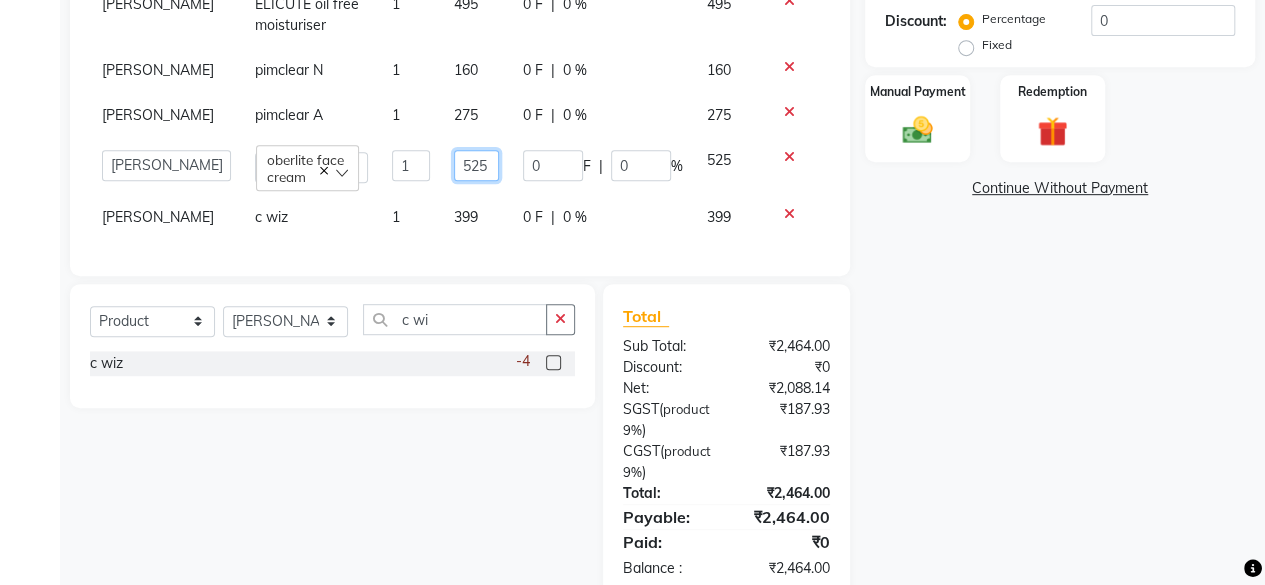 click on "525" 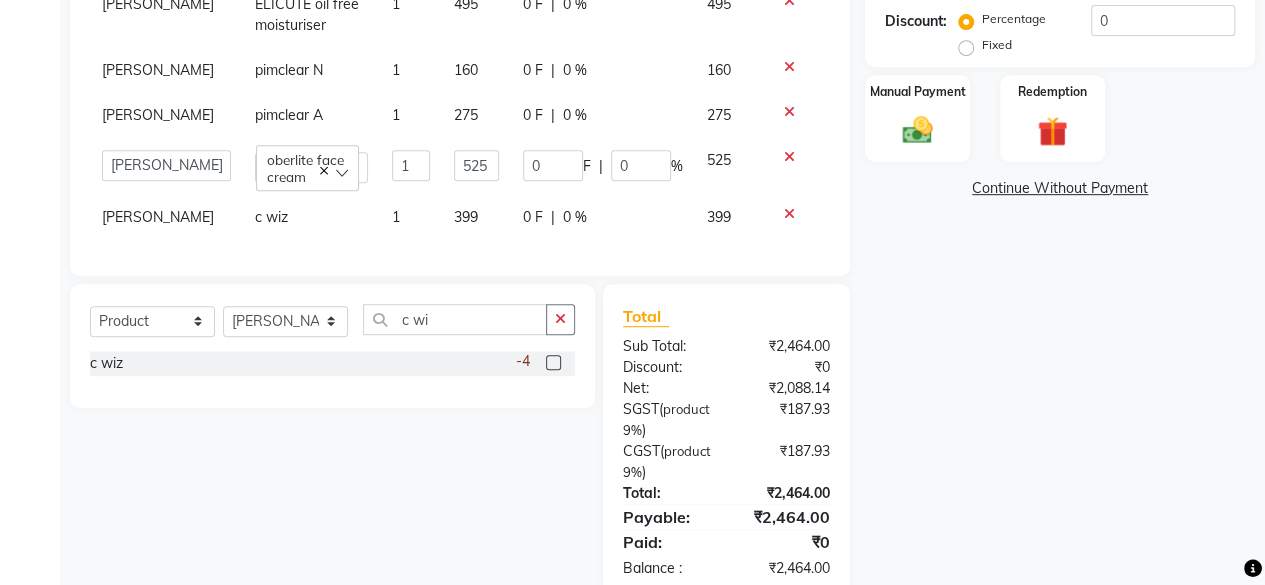 scroll, scrollTop: 0, scrollLeft: 0, axis: both 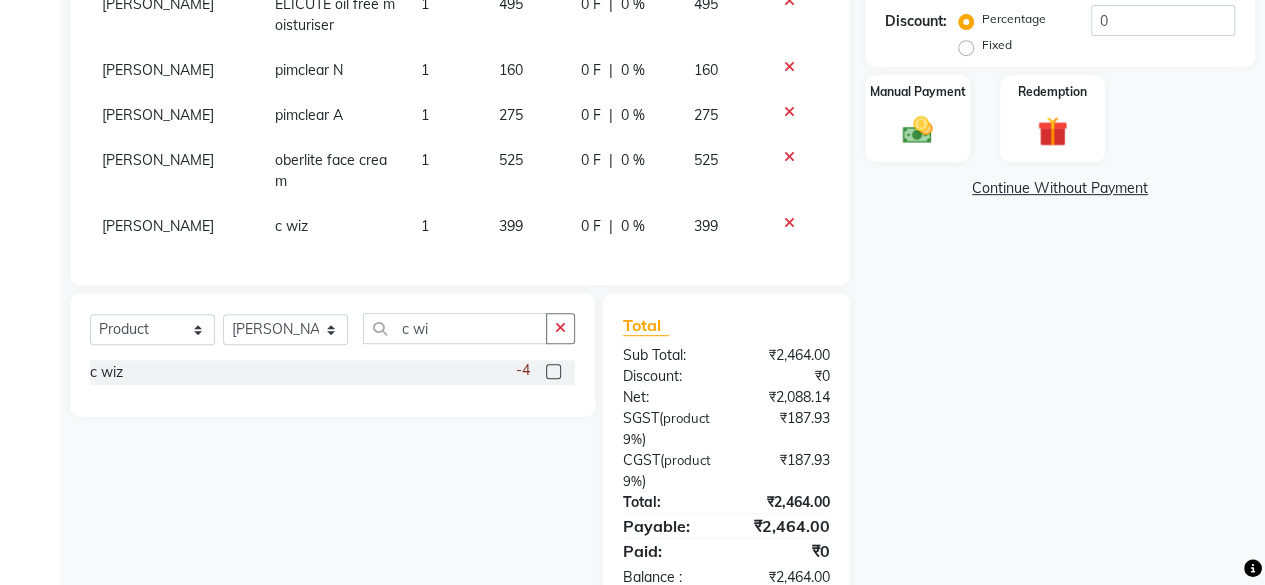 click on "Dr. Asha Queen liteclin face wash 1 495 0 F | 0 % 495 Dr. Asha Queen tocan acne soap 1 115 0 F | 0 % 115 Dr. Asha Queen ELICUTE oil free moisturiser 1 495 0 F | 0 % 495 Dr. Asha Queen pimclear N 1 160 0 F | 0 % 160 Dr. Asha Queen pimclear A 1 275 0 F | 0 % 275 Dr. Asha Queen oberlite face cream  1 525 0 F | 0 % 525 Dr. Asha Queen c wiz 1 399 0 F | 0 % 399" 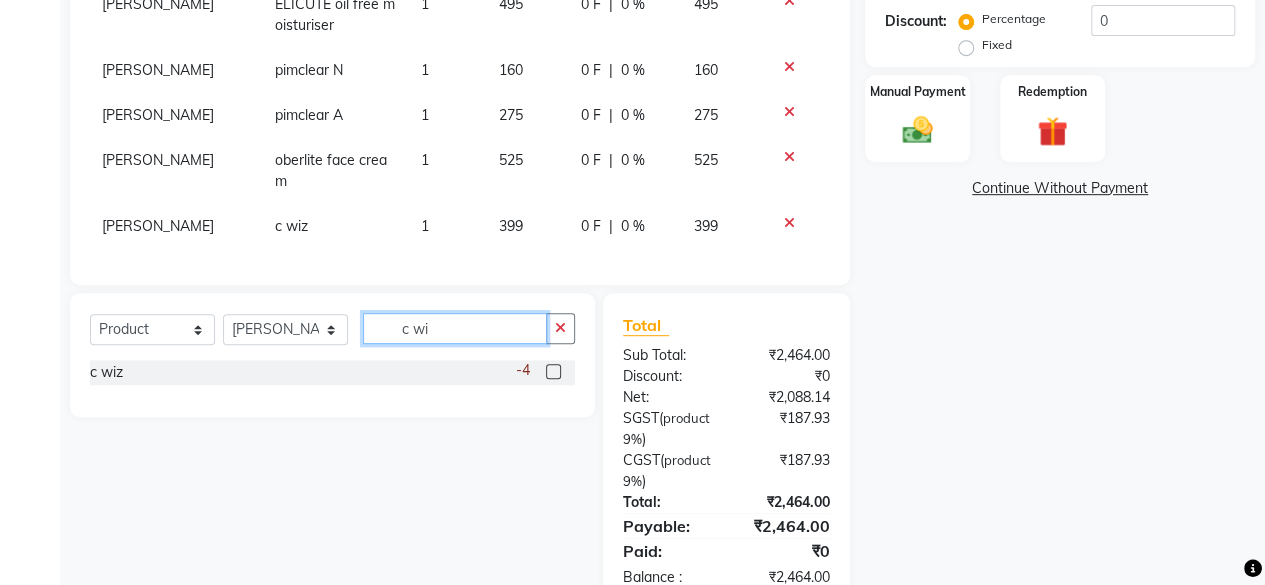 click on "c wi" 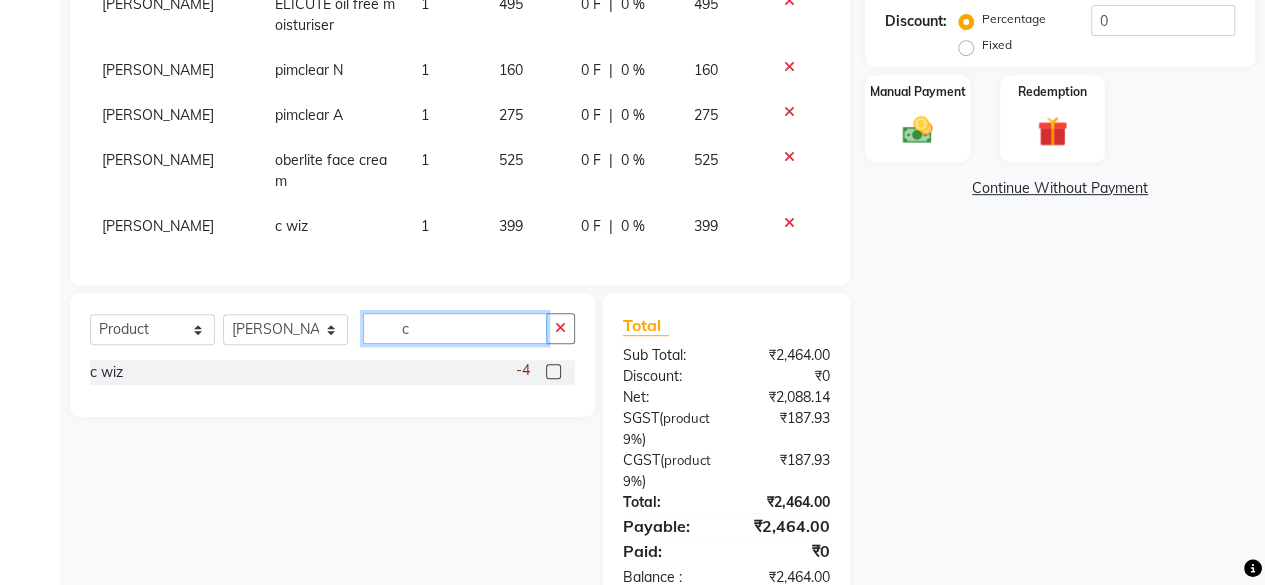 type on "c" 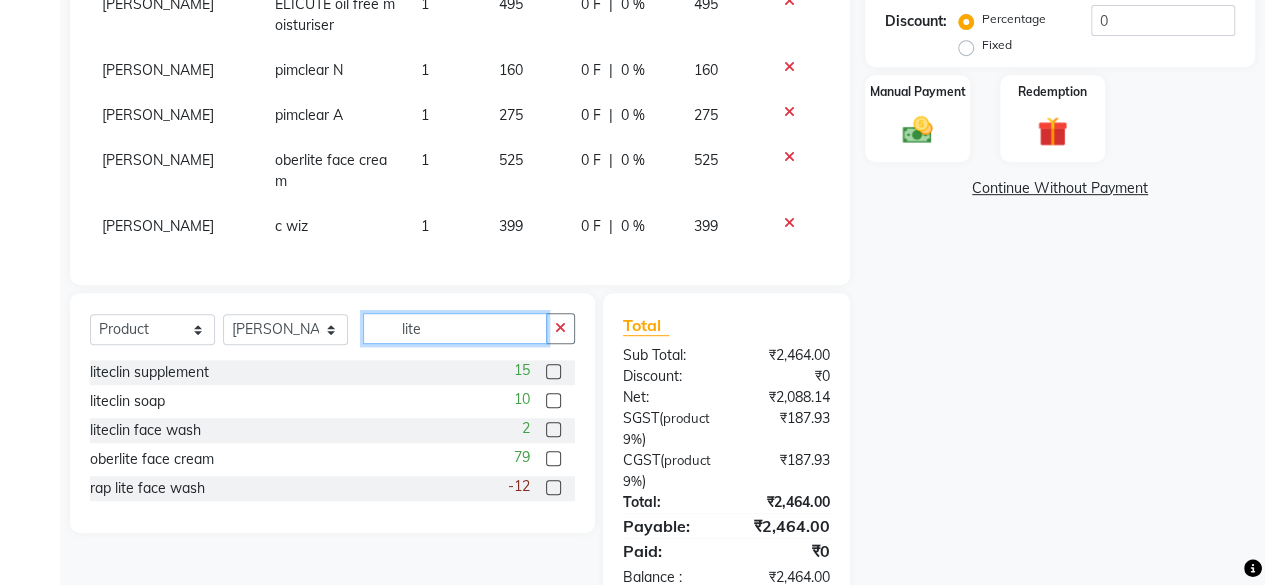 type on "lite" 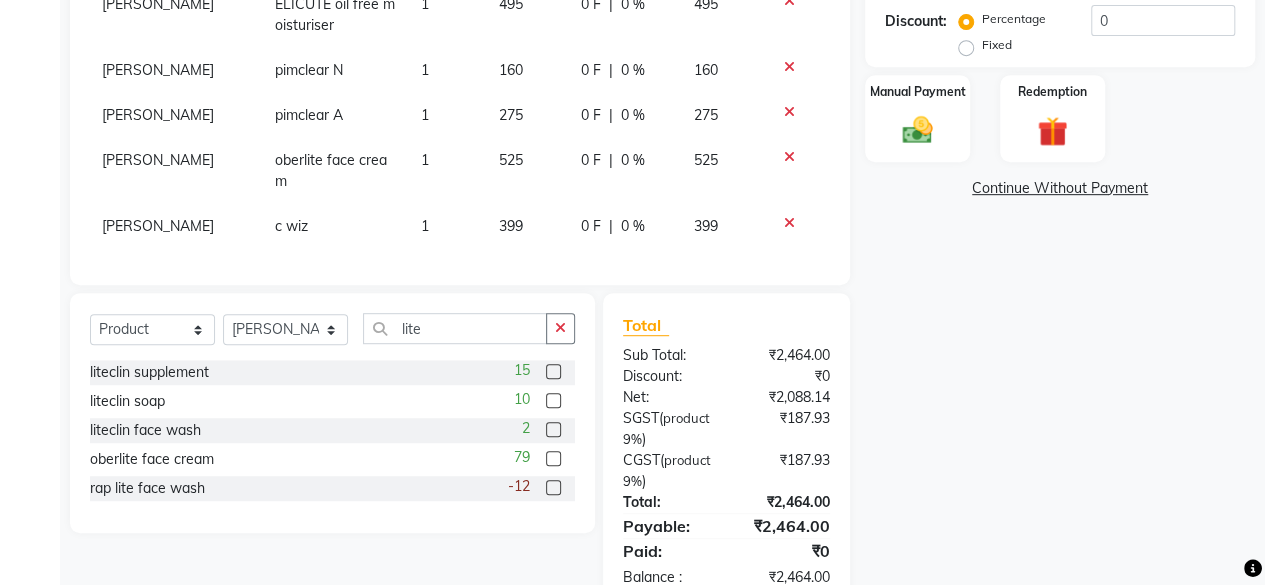 click 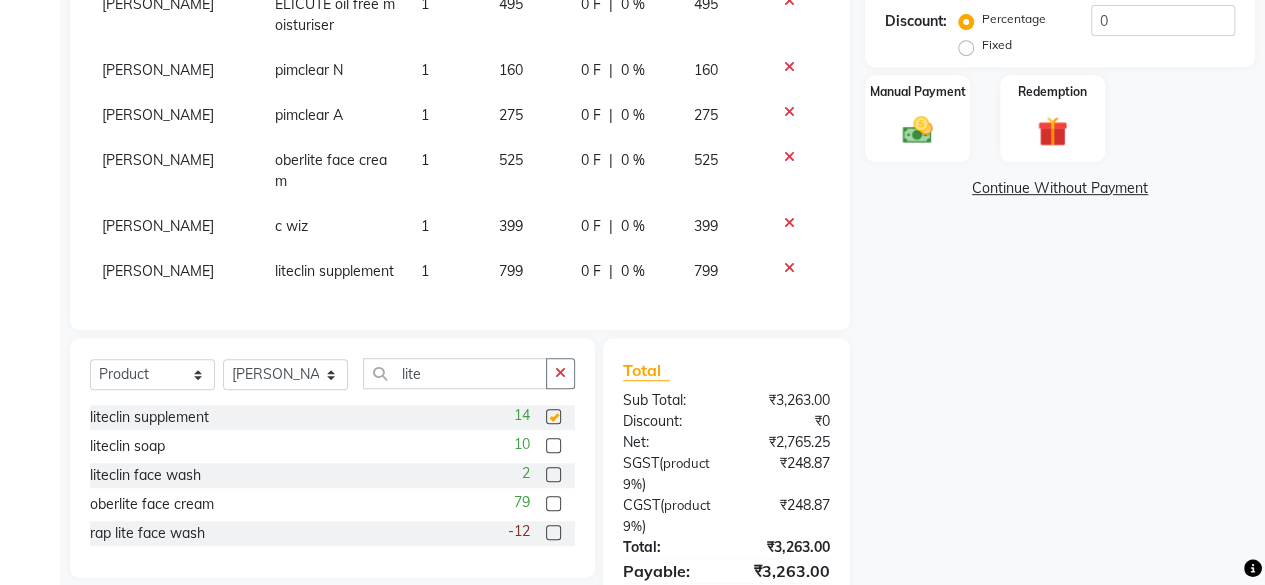 checkbox on "false" 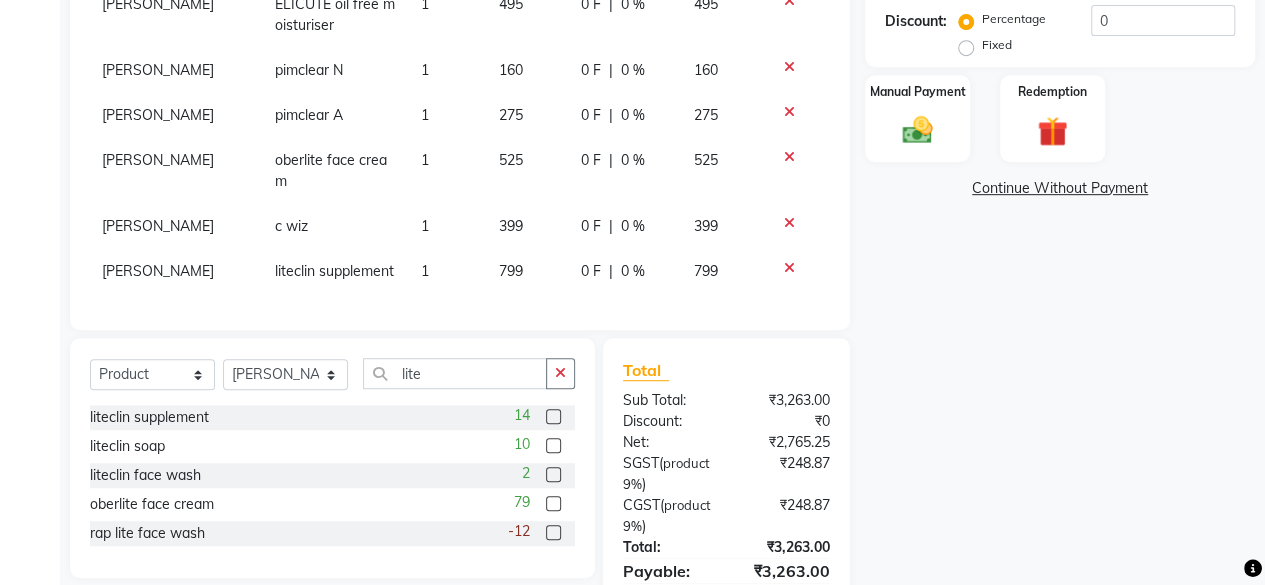 click on "799" 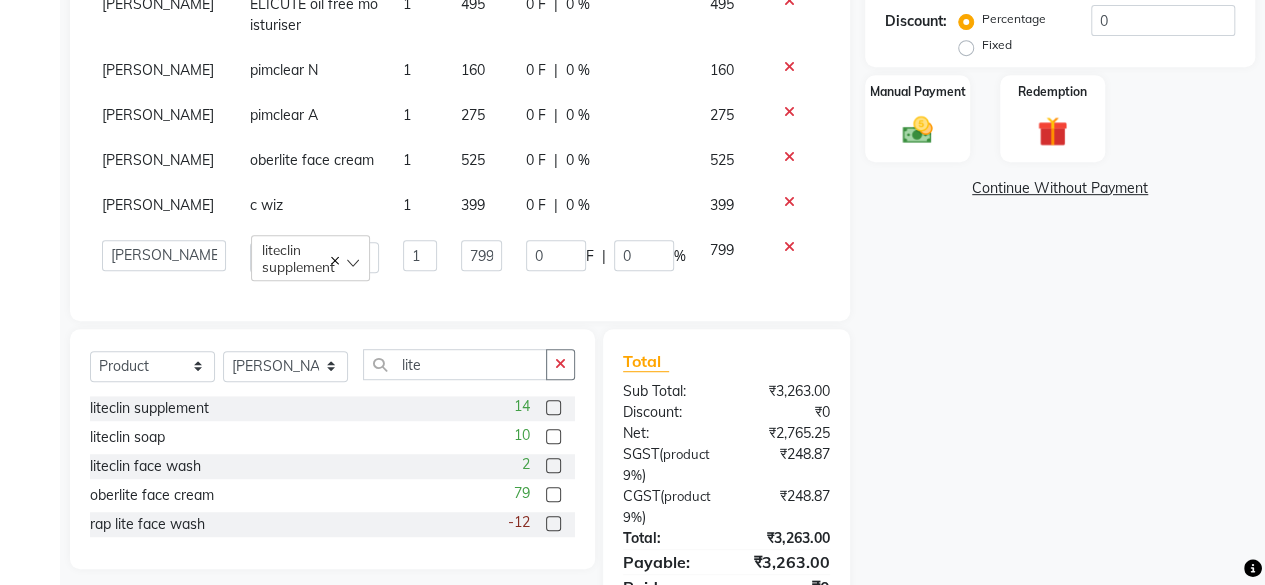 scroll, scrollTop: 134, scrollLeft: 0, axis: vertical 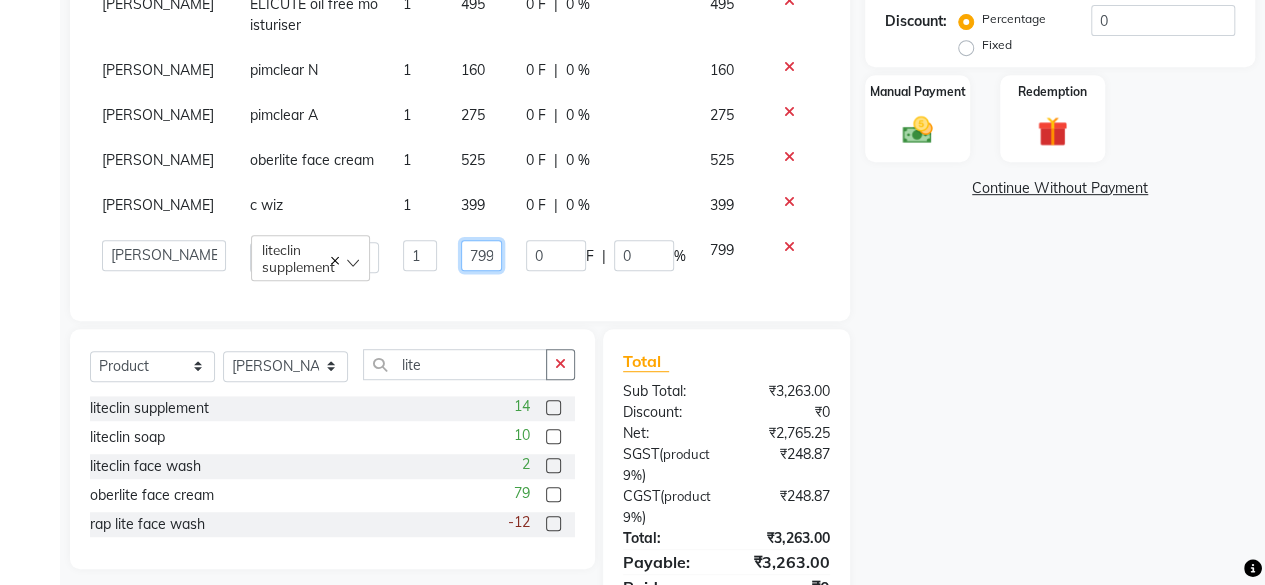 click on "799" 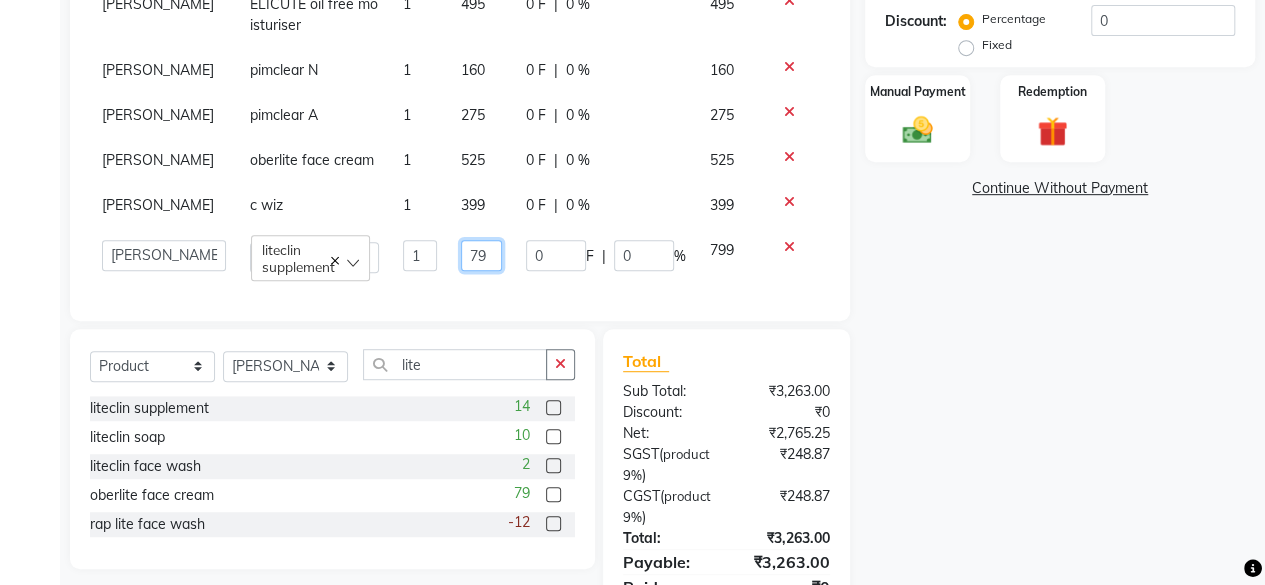 type on "7" 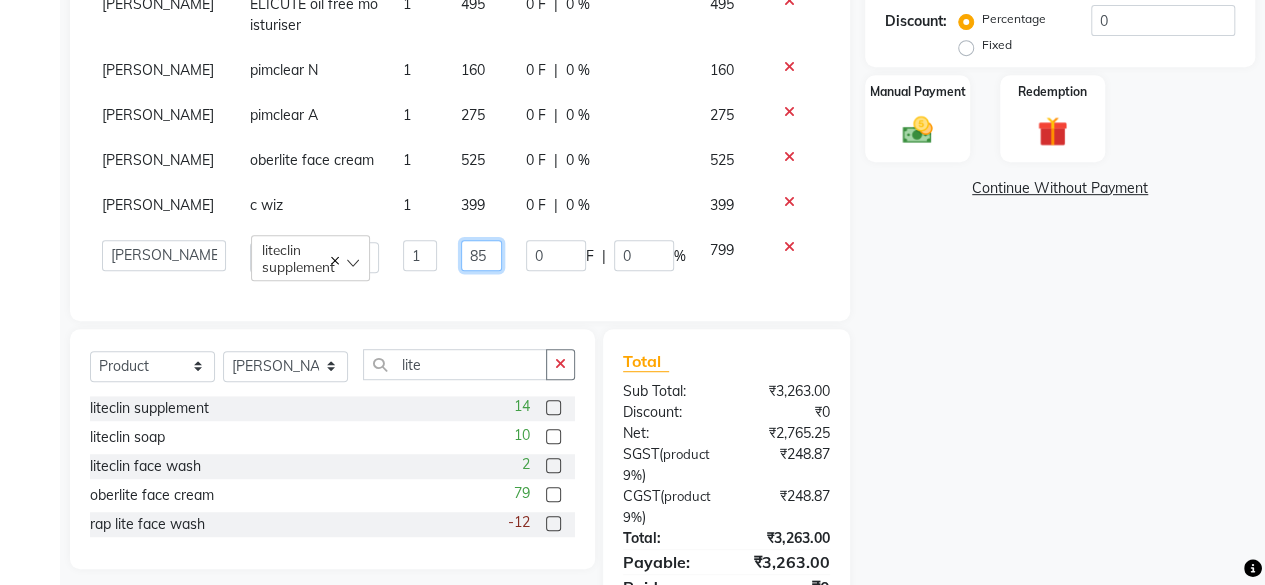 type on "850" 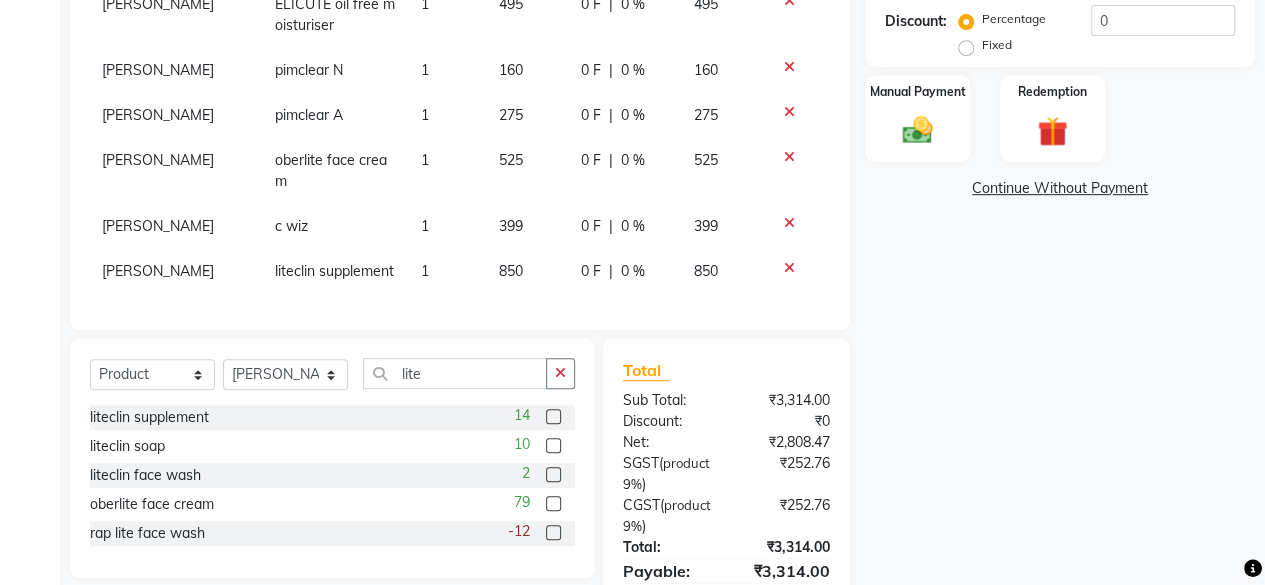 scroll, scrollTop: 0, scrollLeft: 0, axis: both 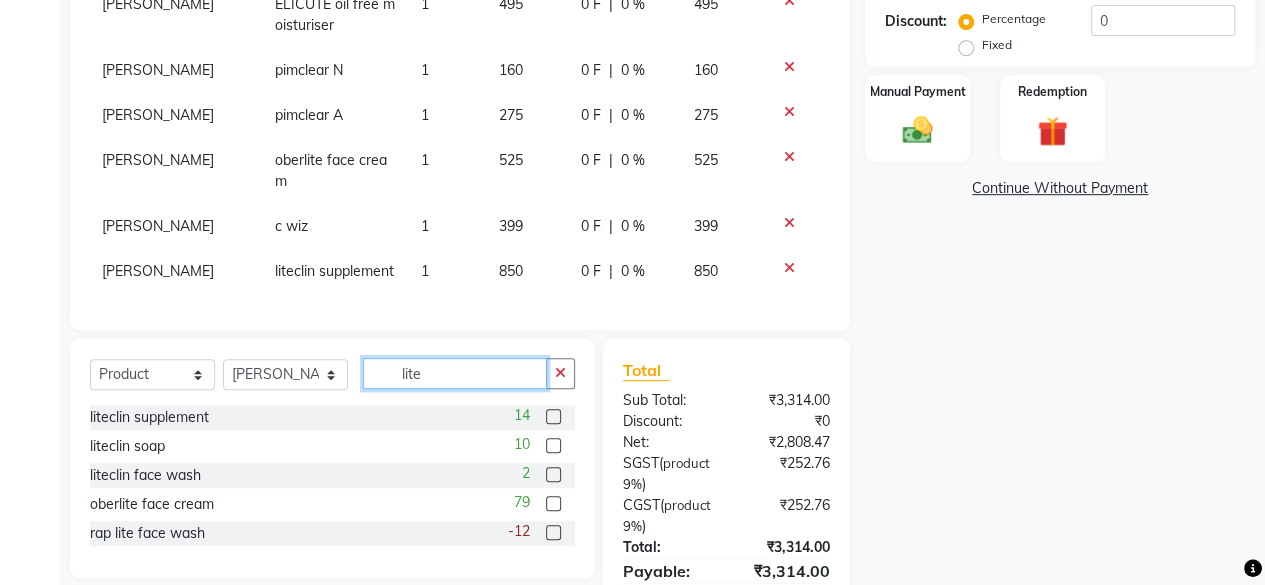click on "lite" 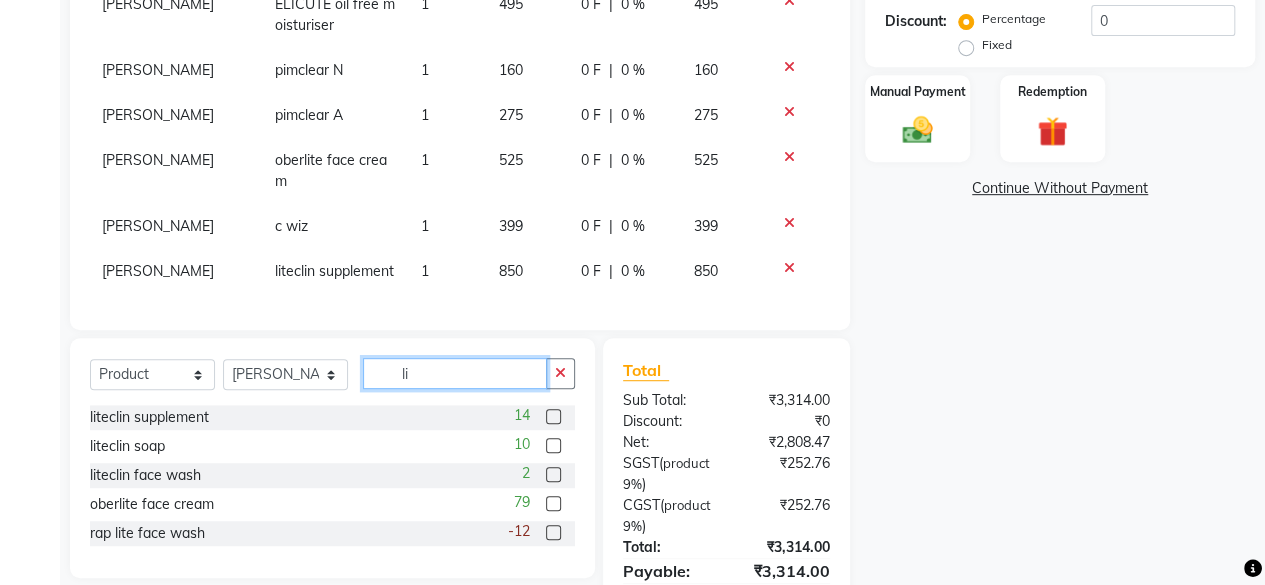 type on "l" 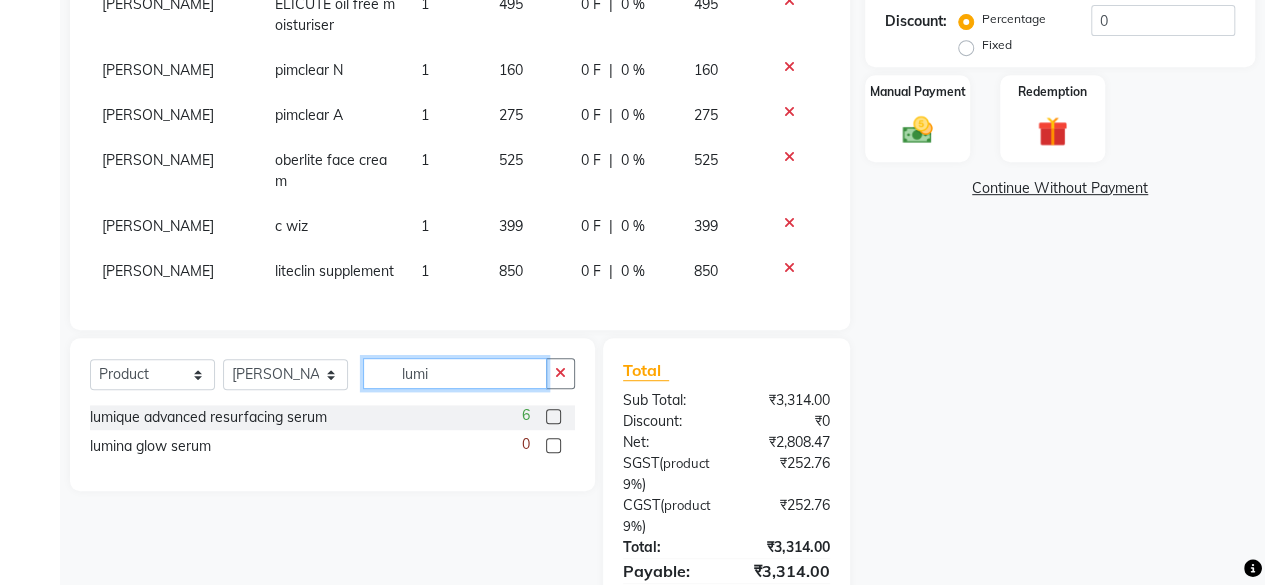type on "lumi" 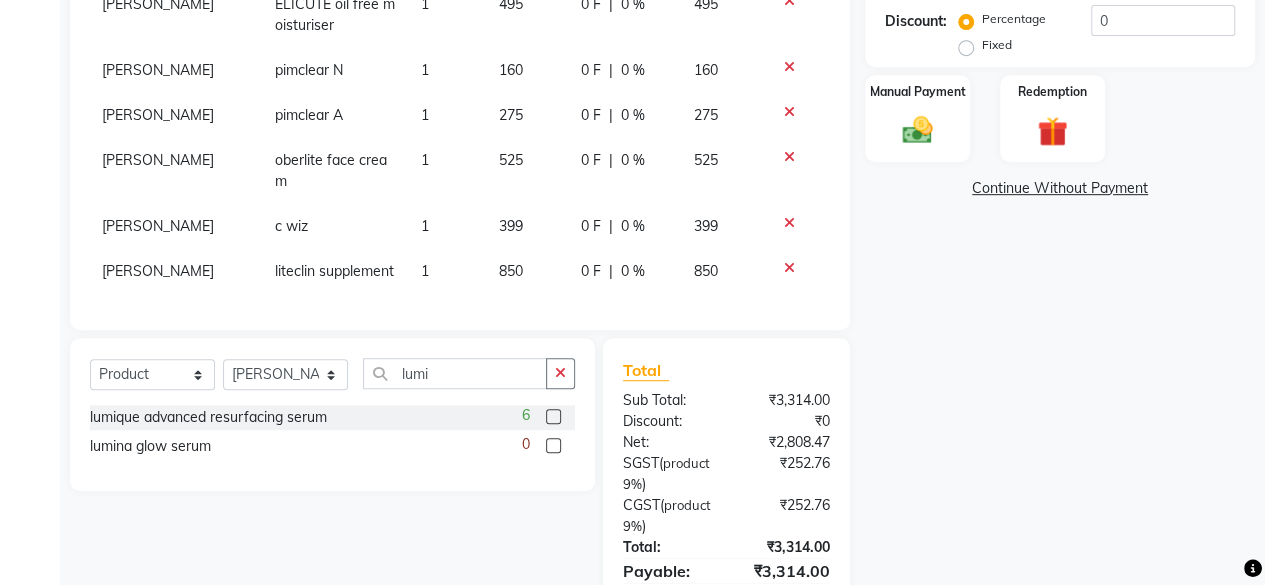 click on "6" 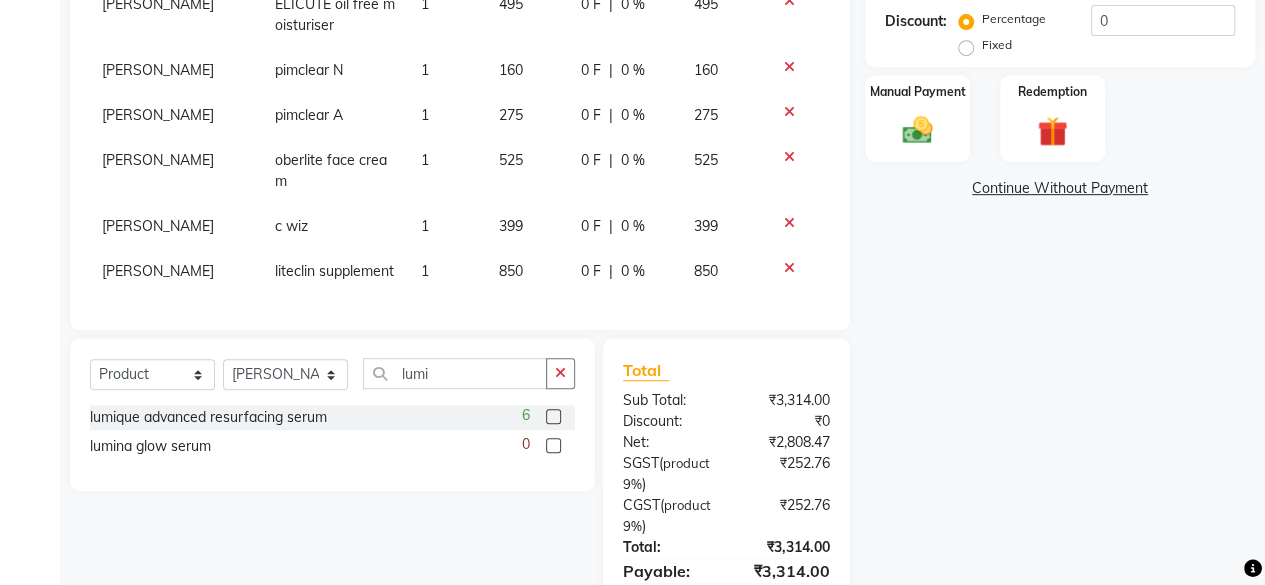 click 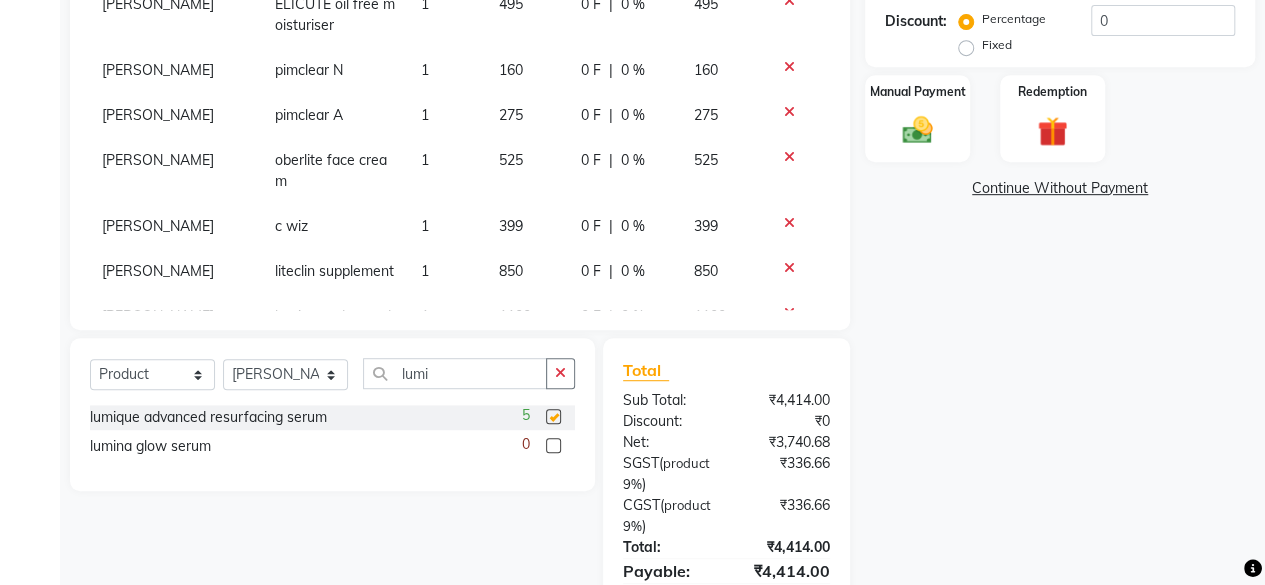checkbox on "false" 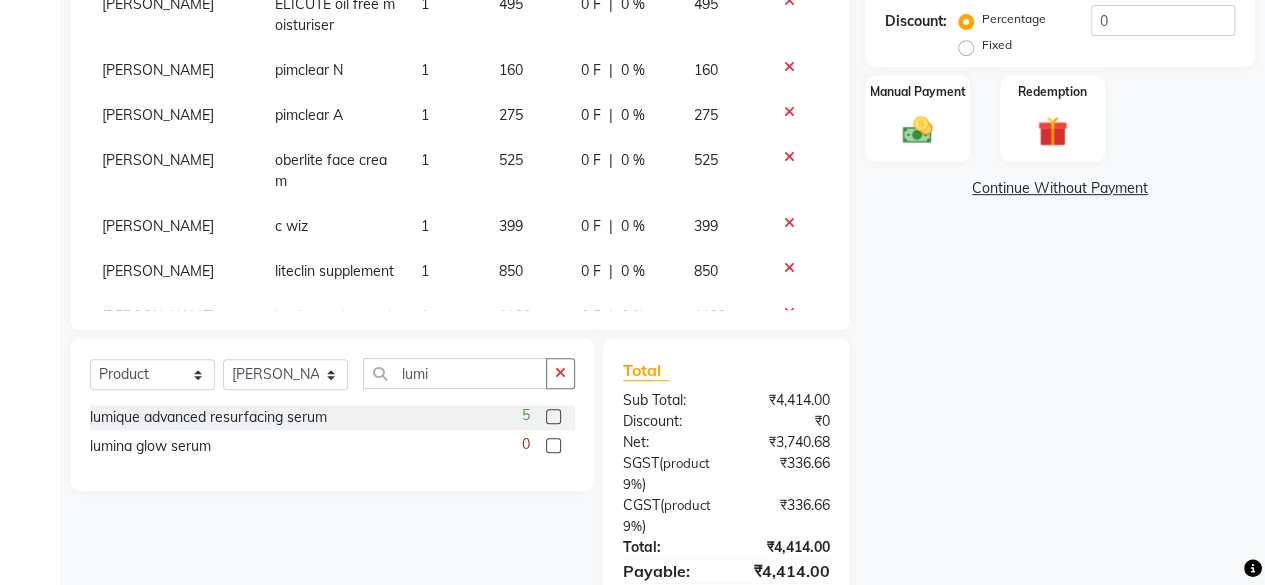 scroll, scrollTop: 60, scrollLeft: 0, axis: vertical 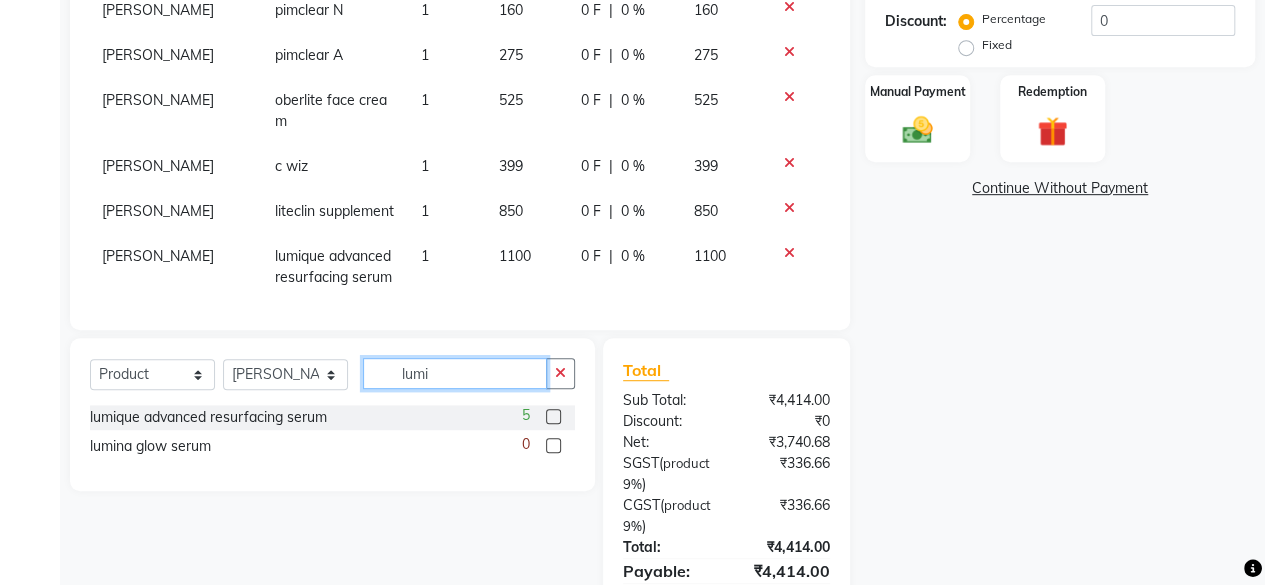 click on "lumi" 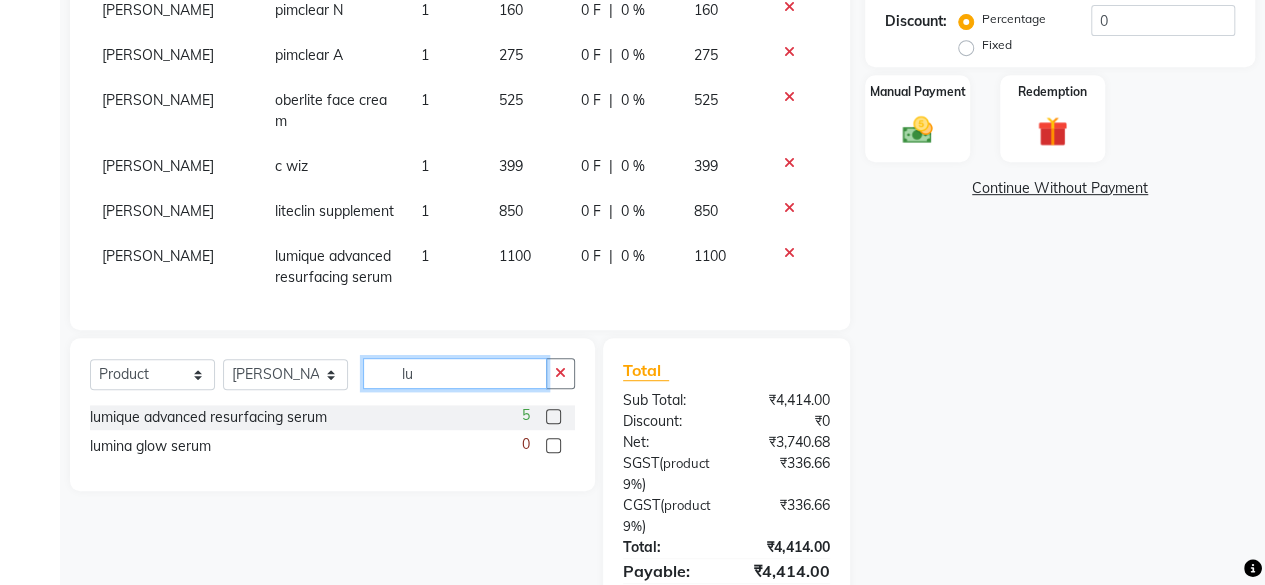type on "l" 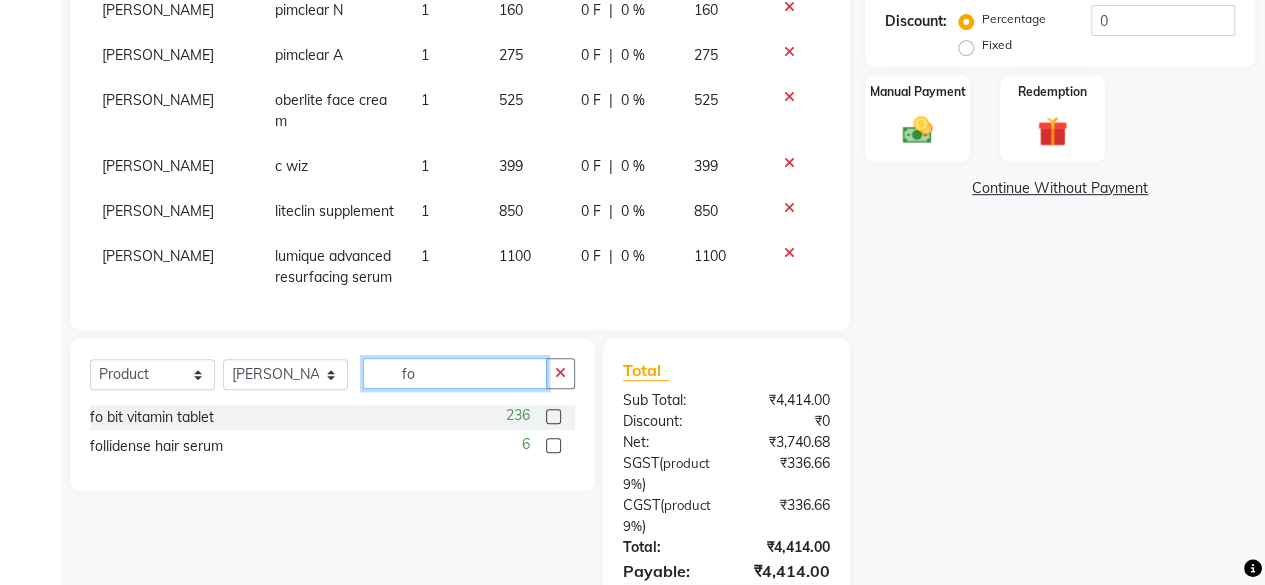 type on "fo" 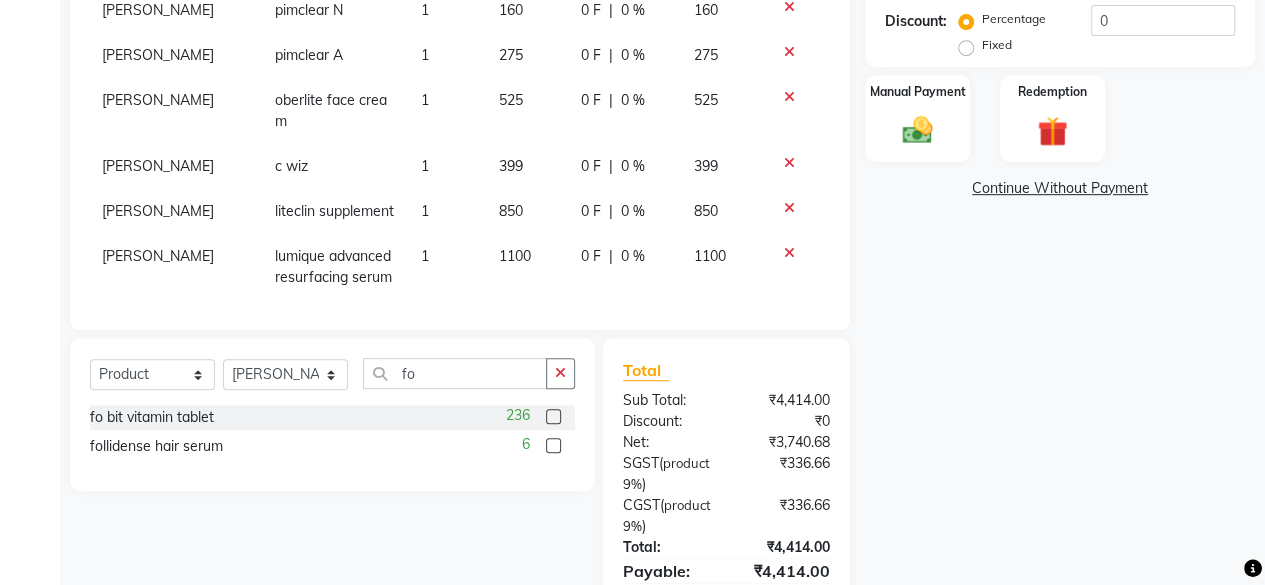 click 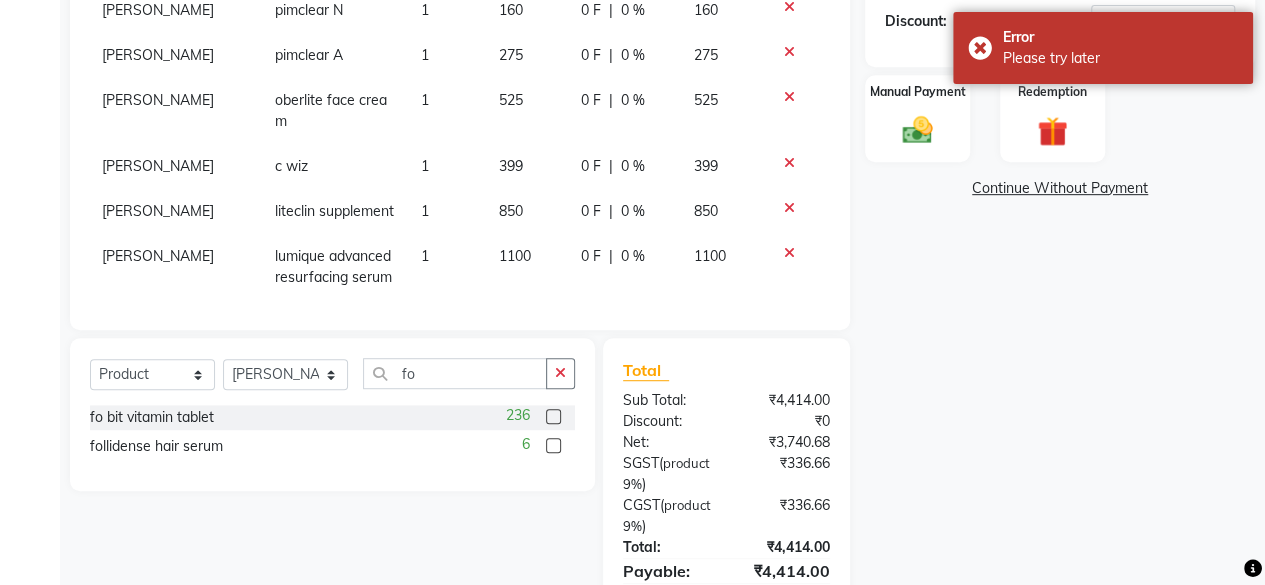 click 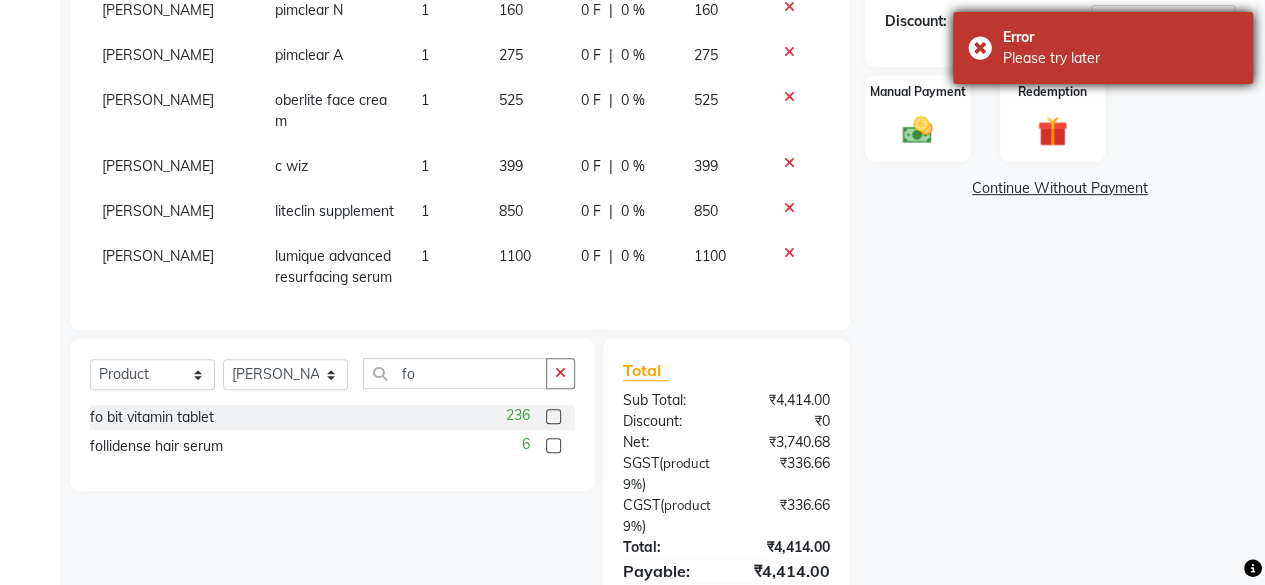 click on "Error   Please try later" at bounding box center [1103, 48] 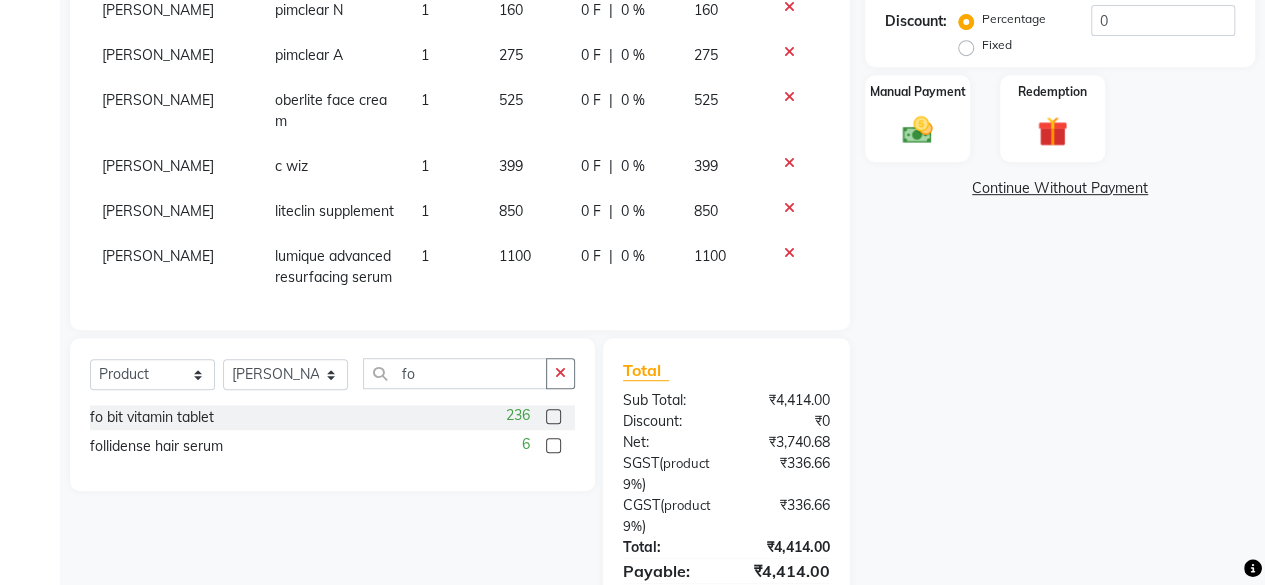 click 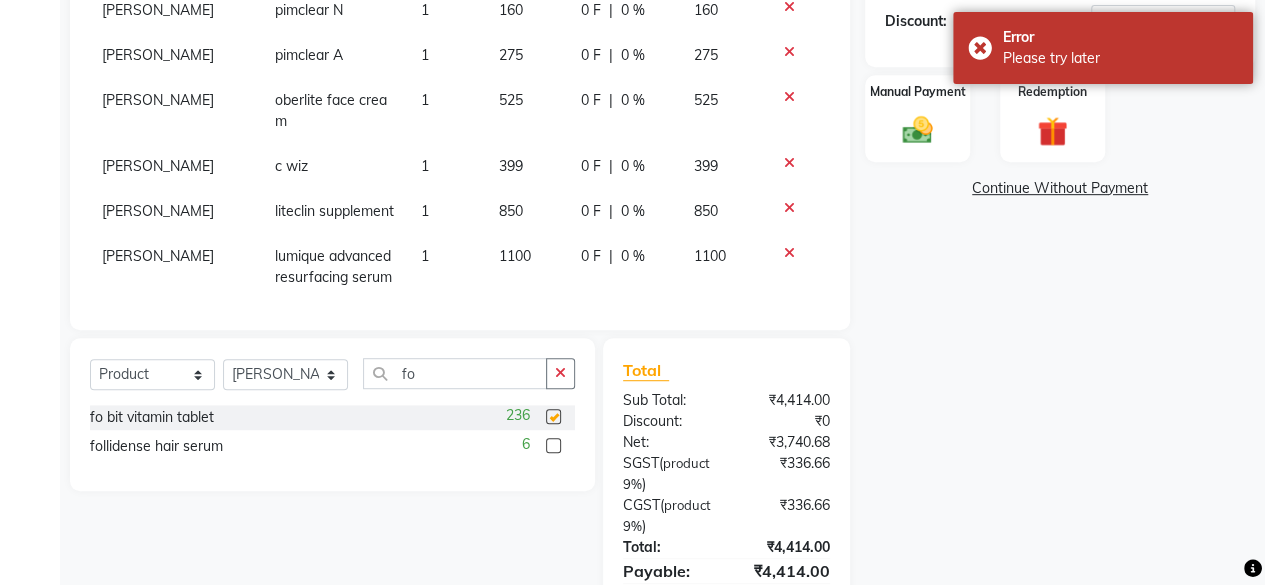 checkbox on "false" 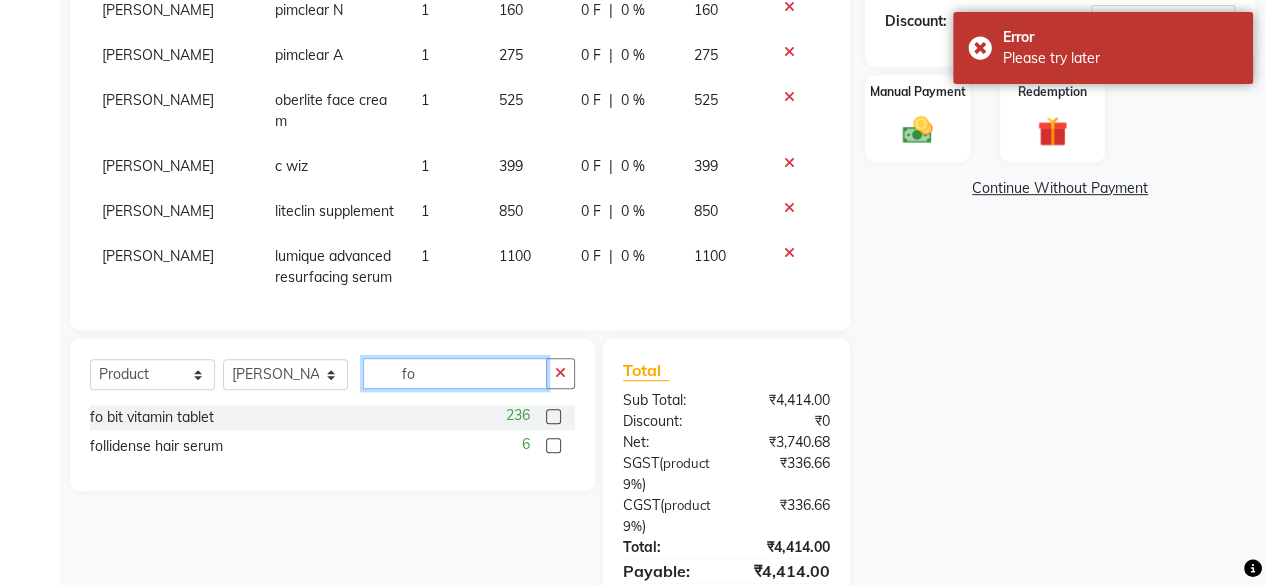 click on "fo" 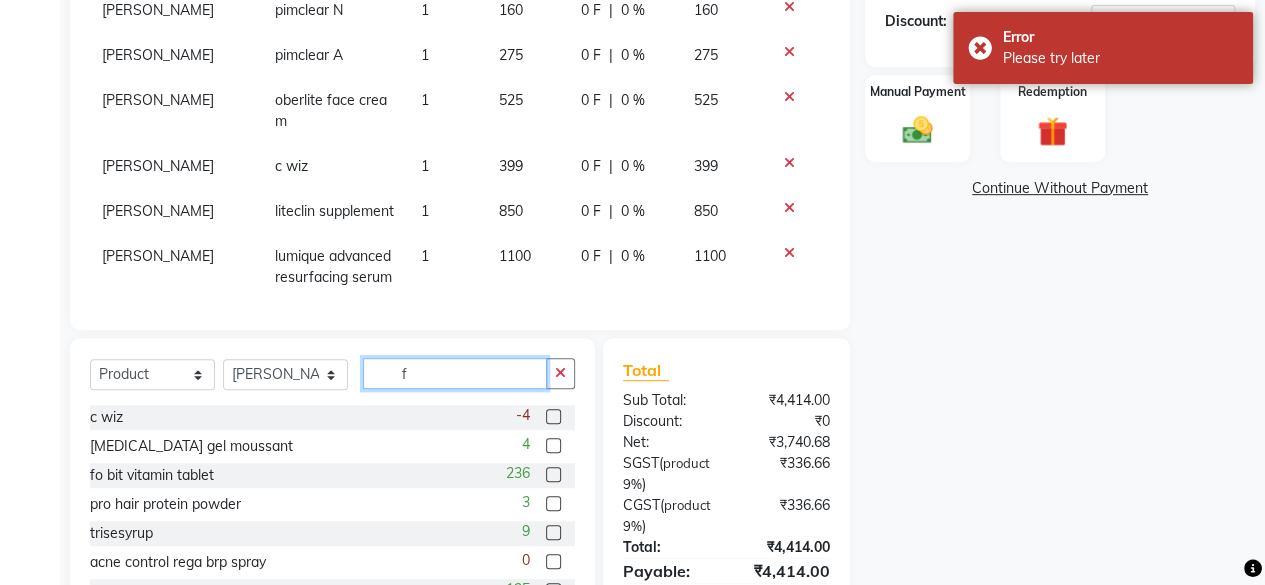 type on "fo" 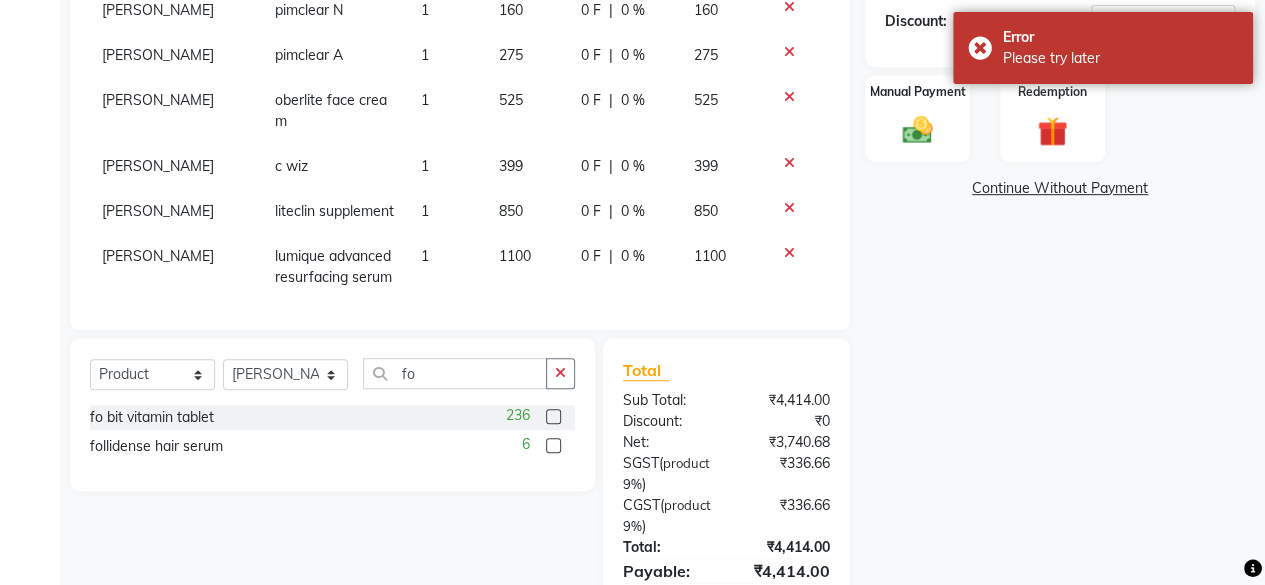 click 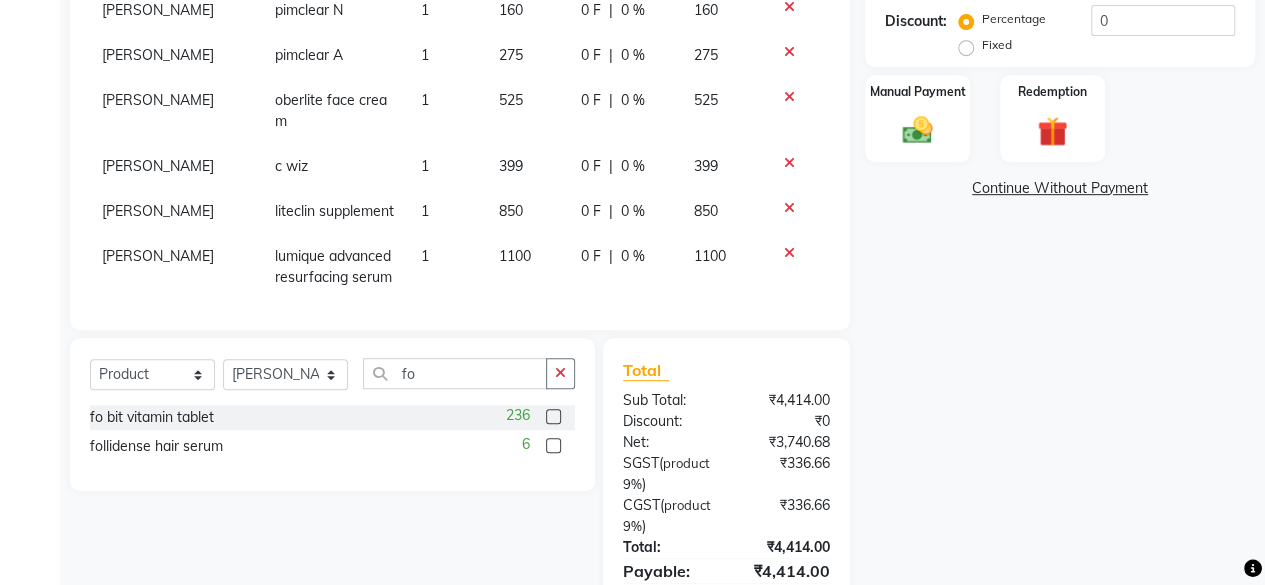 click on "Patient +91 93******54 Date 12-07-2025 Invoice Number V/2025 V/2025-26 0381 Products Doctor Product Qty Price Disc Total Action Dr. Asha Queen liteclin face wash 1 495 0 F | 0 % 495 Dr. Asha Queen tocan acne soap 1 115 0 F | 0 % 115 Dr. Asha Queen ELICUTE oil free moisturiser 1 495 0 F | 0 % 495 Dr. Asha Queen pimclear N 1 160 0 F | 0 % 160 Dr. Asha Queen pimclear A 1 275 0 F | 0 % 275 Dr. Asha Queen oberlite face cream  1 525 0 F | 0 % 525 Dr. Asha Queen c wiz 1 399 0 F | 0 % 399 Dr. Asha Queen liteclin supplement  1 850 0 F | 0 % 850 Dr. Asha Queen lumique advanced resurfacing serum 1 1100 0 F | 0 % 1100 Select  Service  Product  Membership  Package Voucher Prepaid Gift Card  Select Doctor ashika s Dr. Asha Queen saranya k skin therapist yinmi fo fo bit vitamin tablet  236 follidense hair serum  6 Total Sub Total: ₹4,414.00 Discount: ₹0 Net: ₹3,740.68 SGST  ( product   9% ) ₹336.66 CGST  ( product   9% ) ₹336.66 Total: ₹4,414.00 Payable: ₹4,414.00 Paid: ₹0 Balance   : ₹4,414.00" 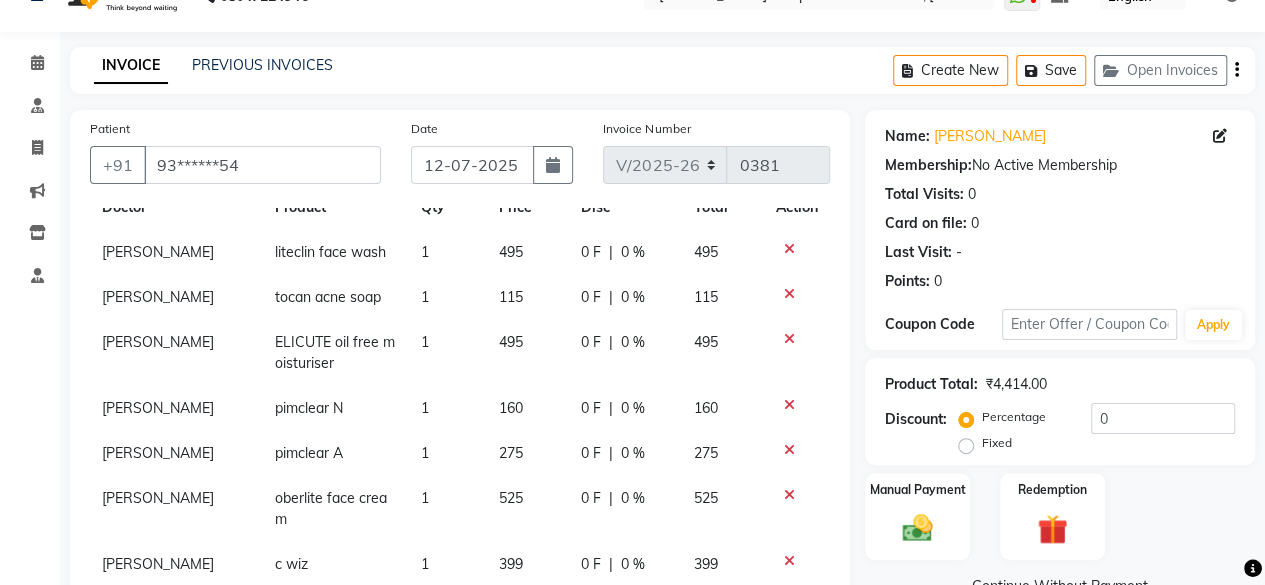scroll, scrollTop: 36, scrollLeft: 0, axis: vertical 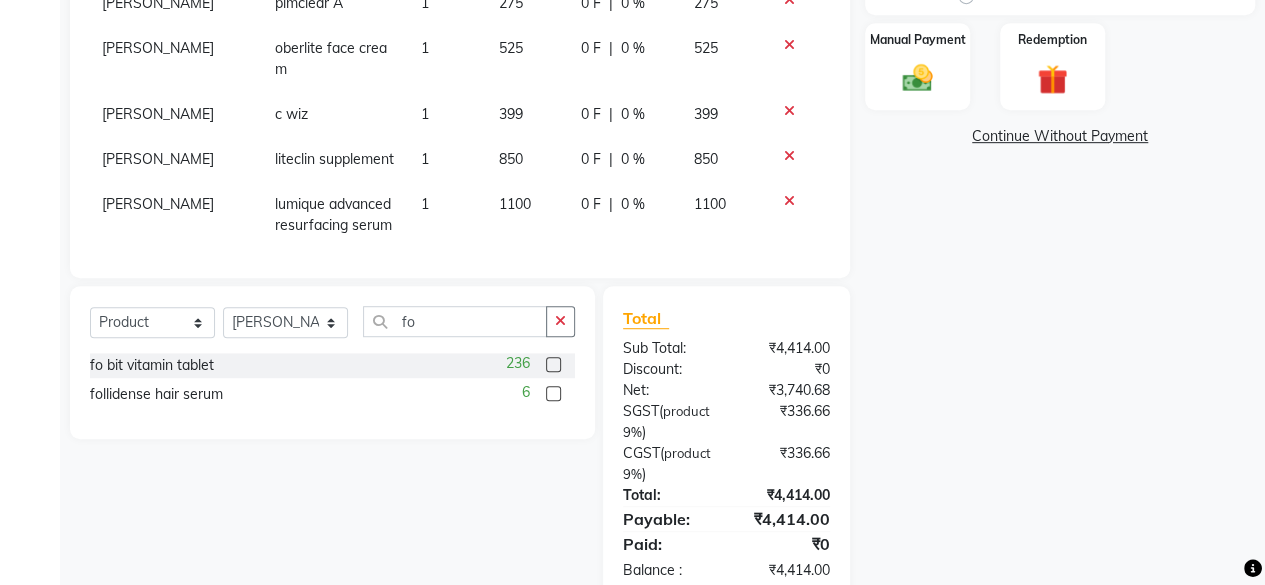 click 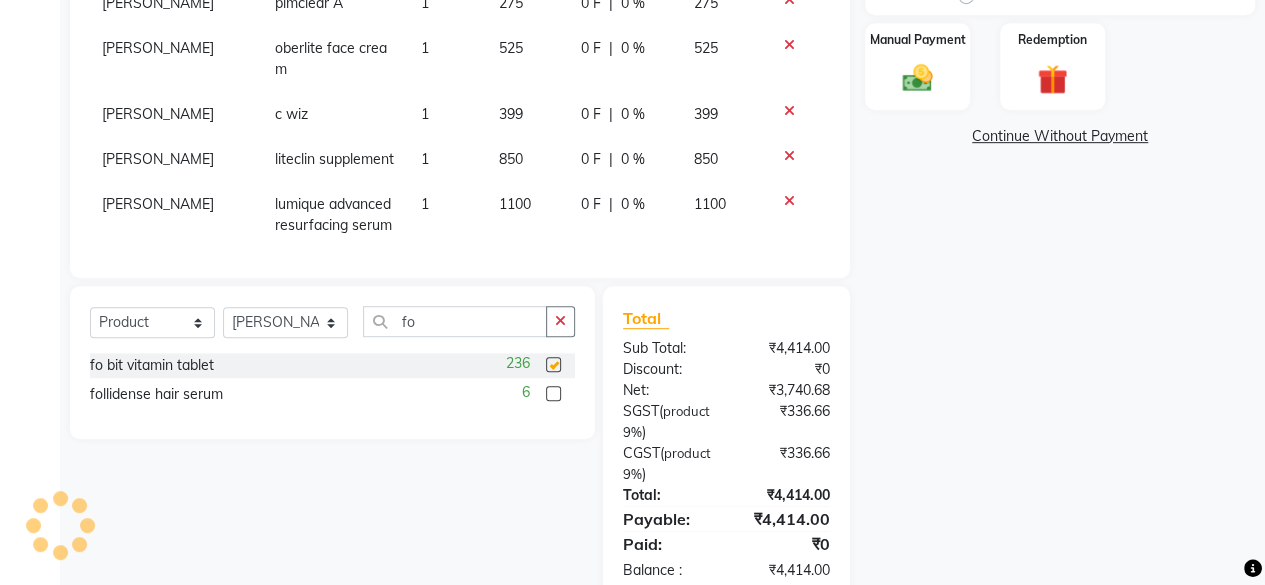 checkbox on "false" 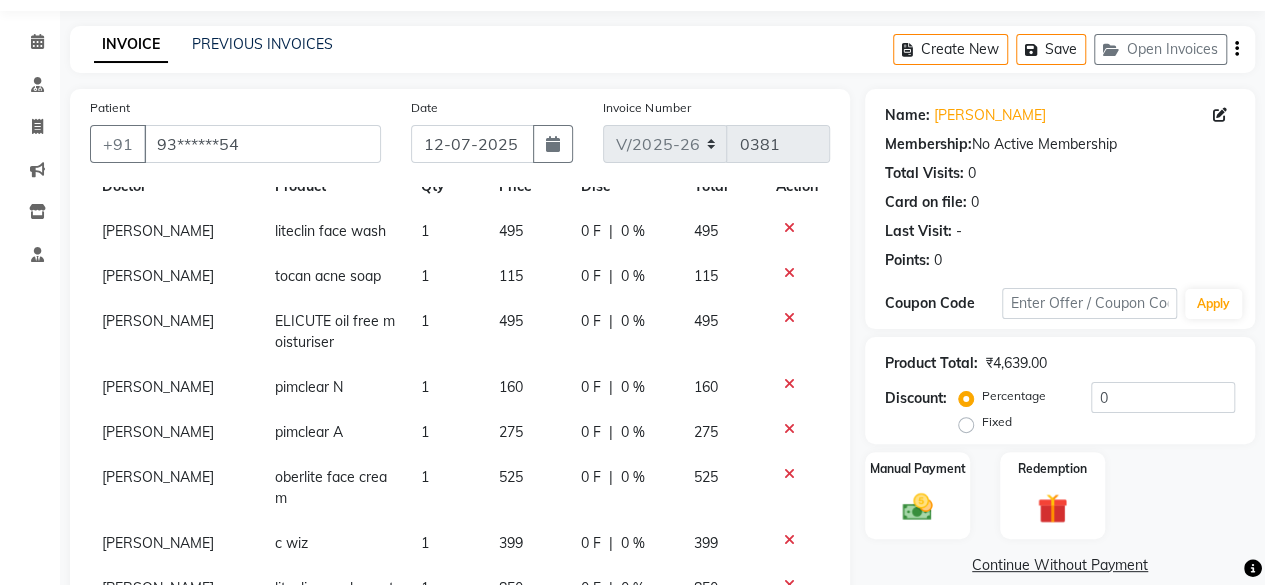scroll, scrollTop: 64, scrollLeft: 0, axis: vertical 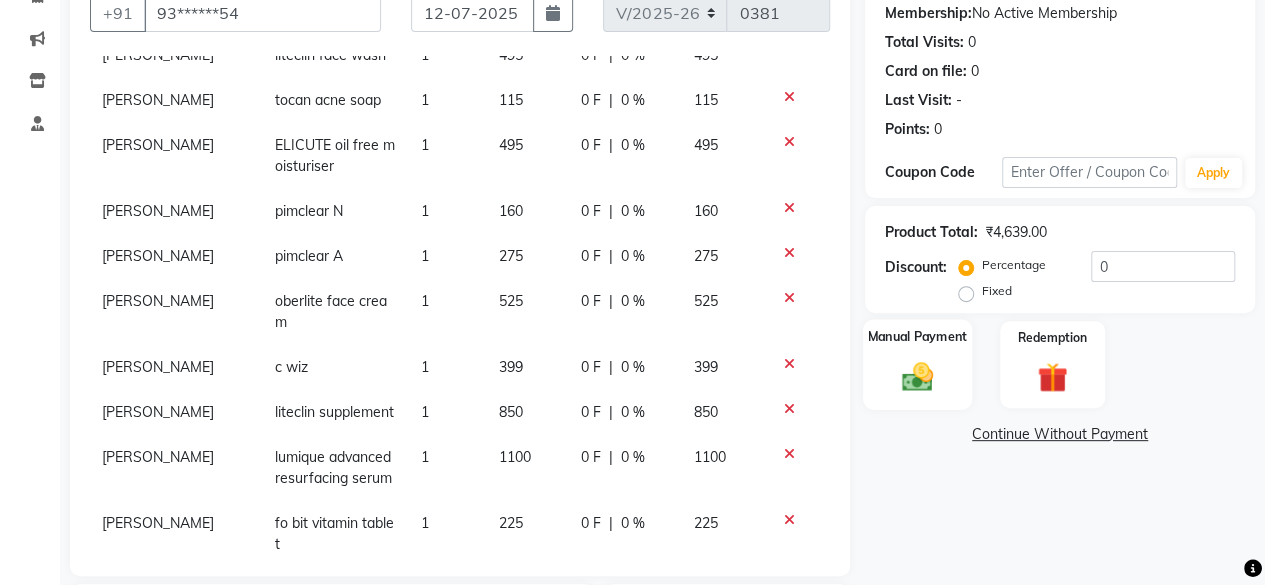 click on "Manual Payment" 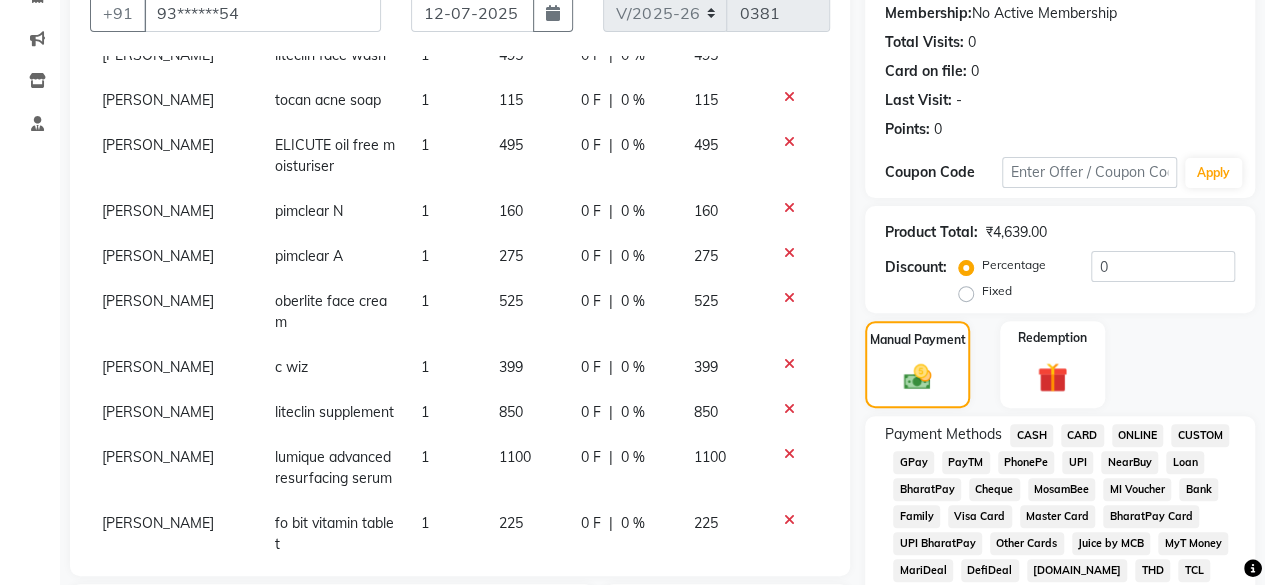 click on "CASH" 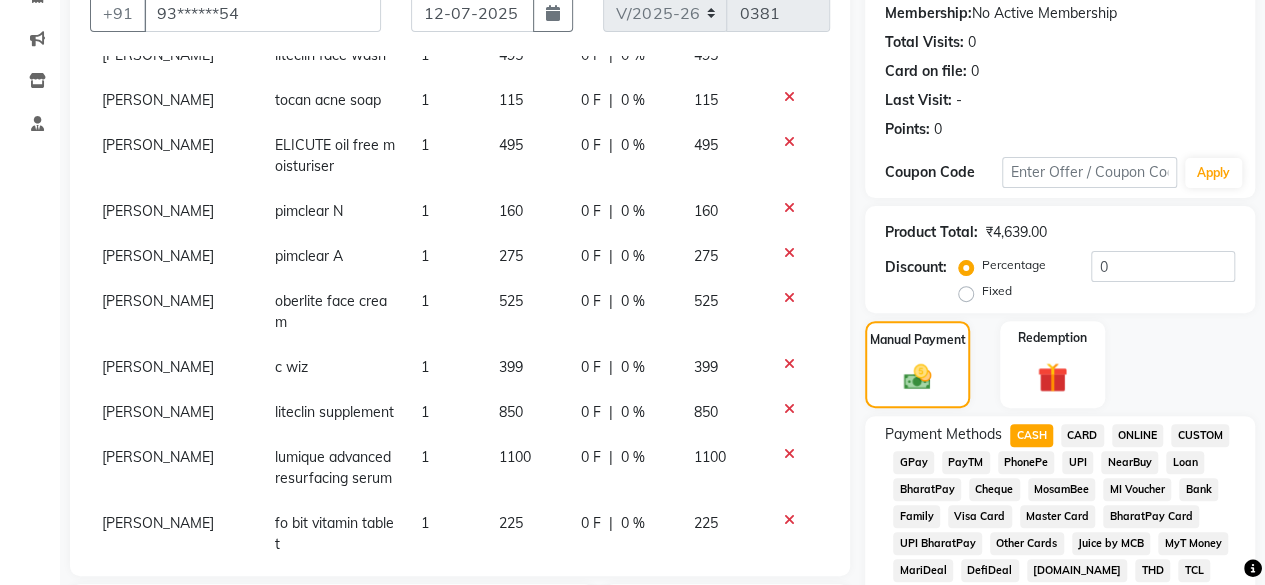 scroll, scrollTop: 859, scrollLeft: 0, axis: vertical 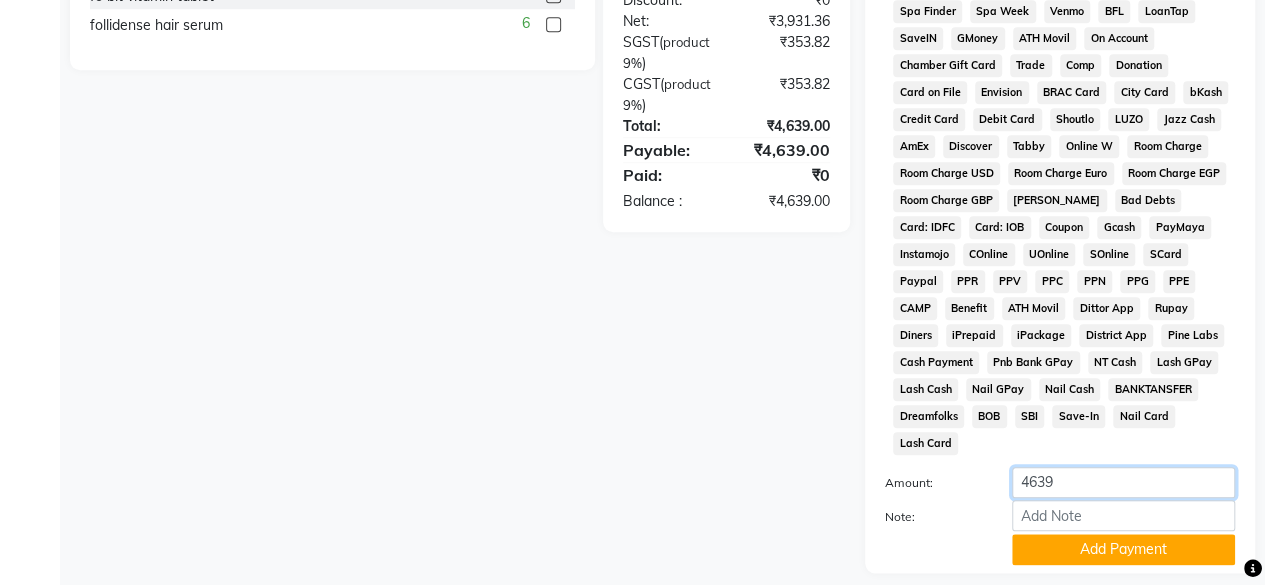 click on "4639" 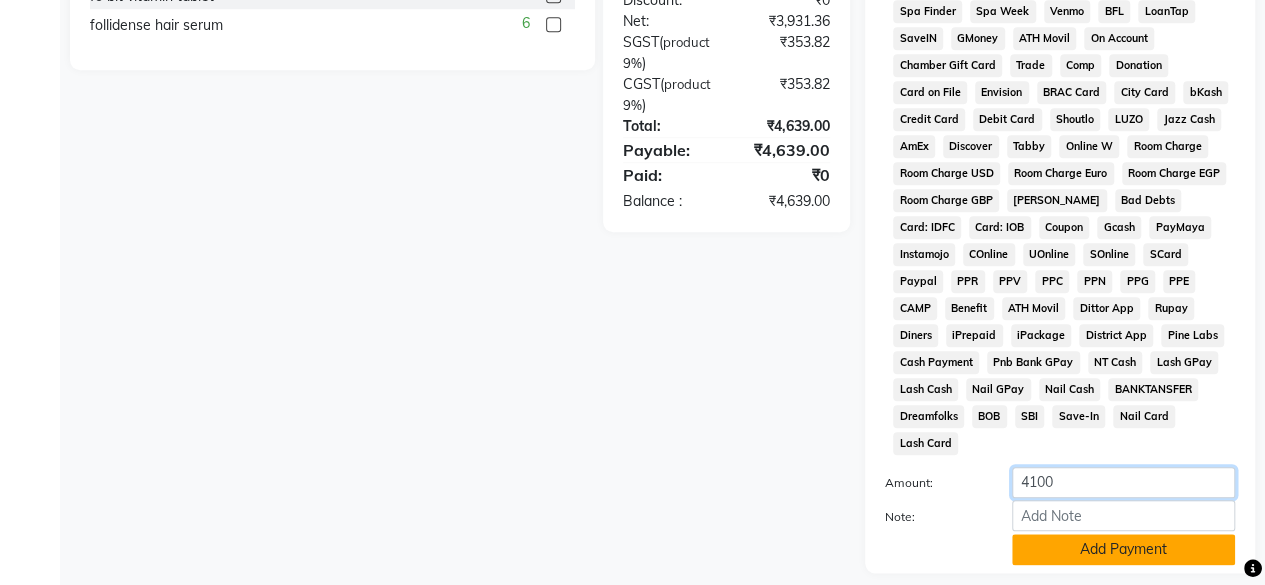type on "4100" 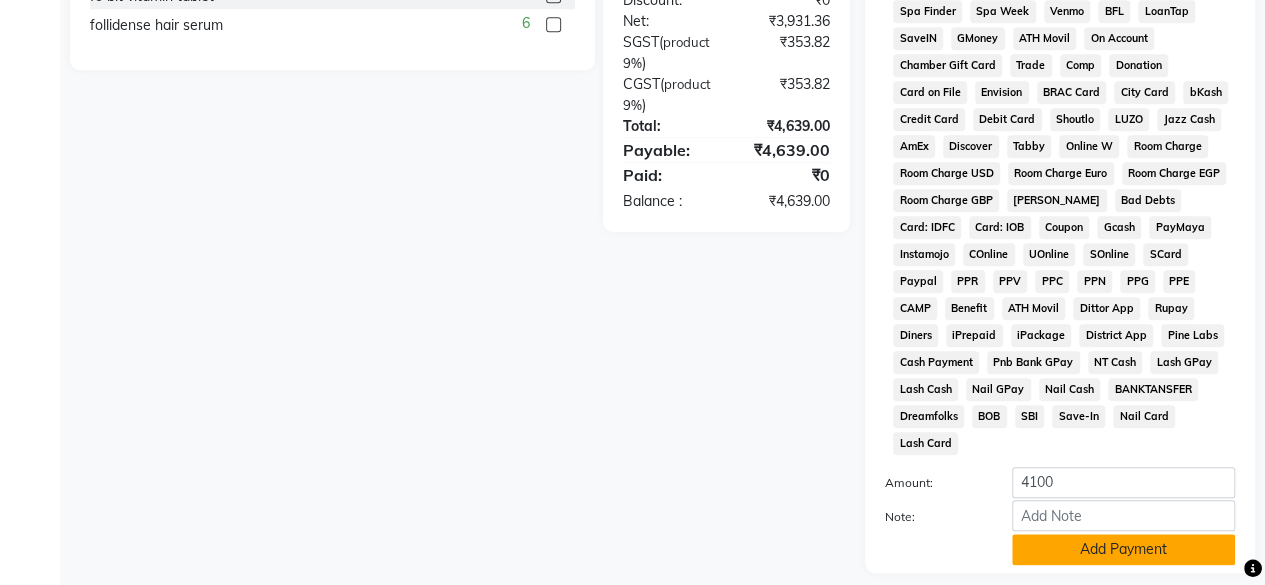 click on "Add Payment" 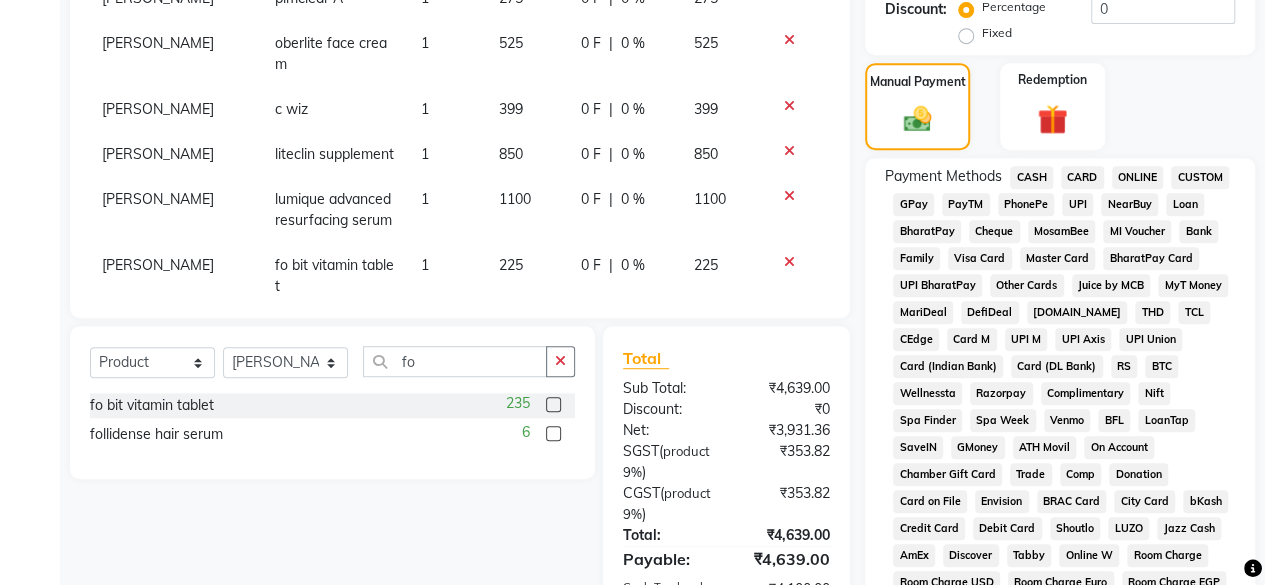 scroll, scrollTop: 486, scrollLeft: 0, axis: vertical 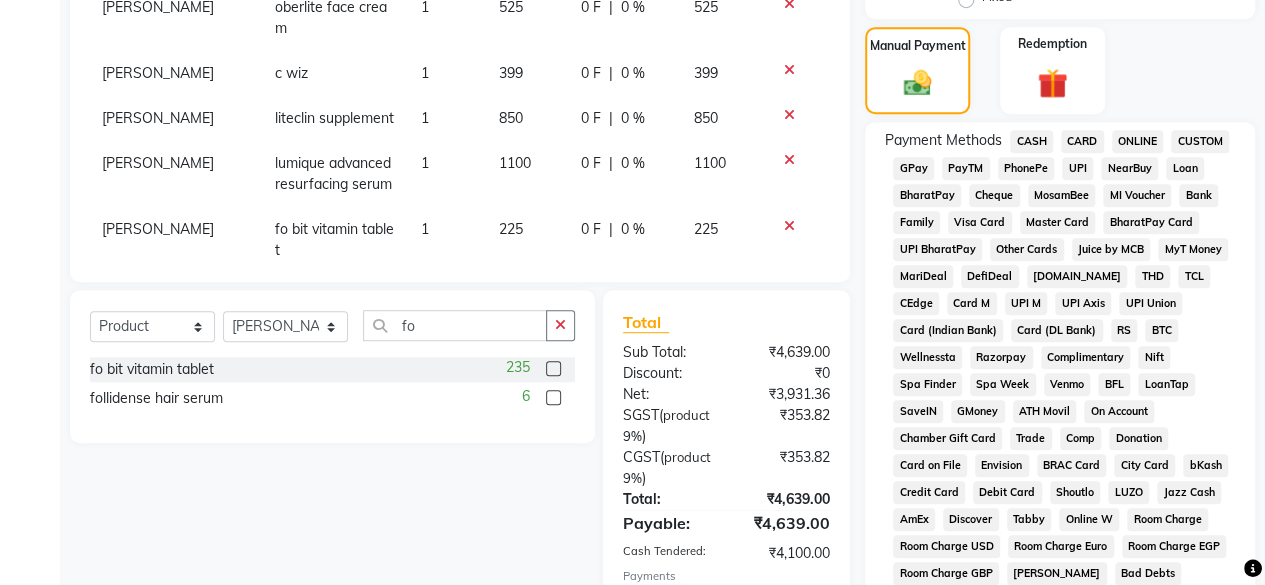 click on "GPay" 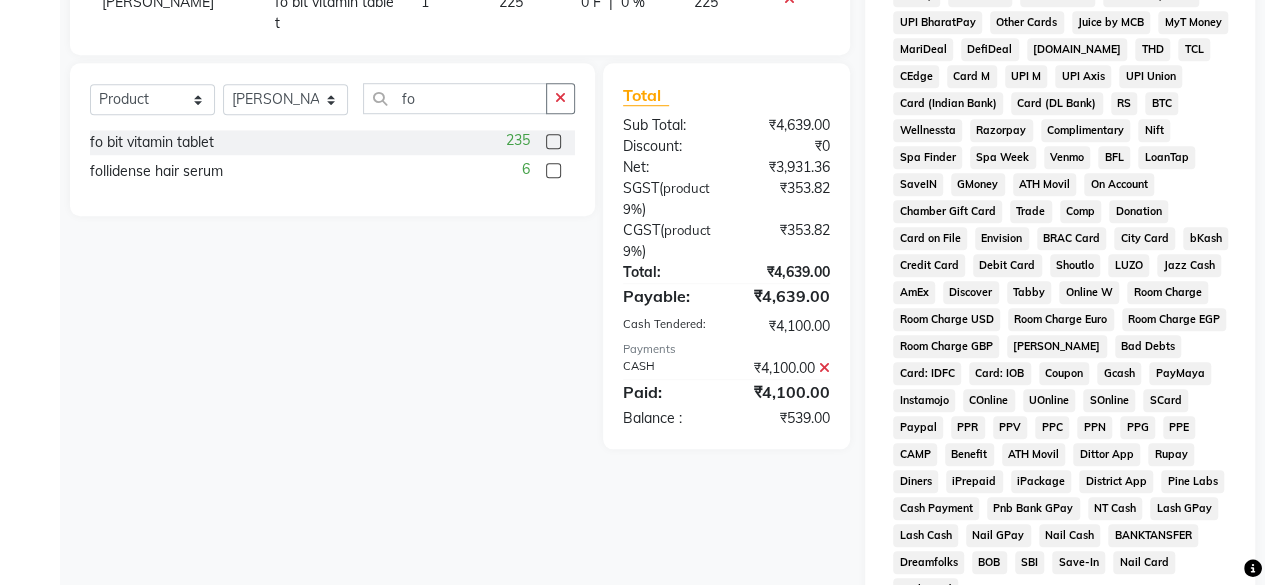 scroll, scrollTop: 1008, scrollLeft: 0, axis: vertical 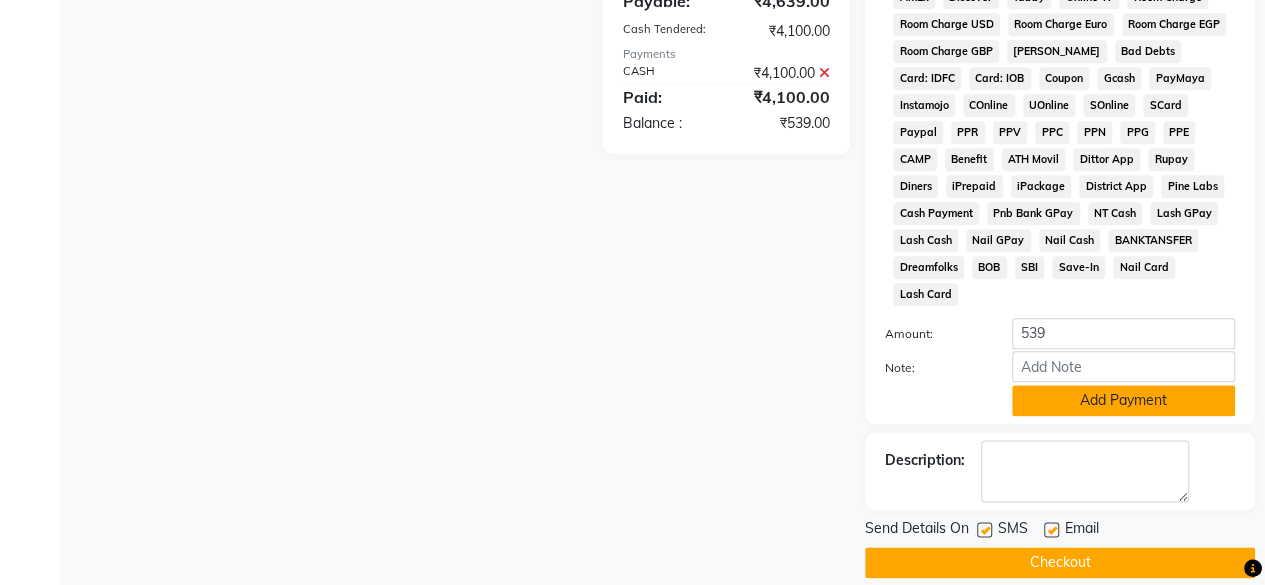 click on "Add Payment" 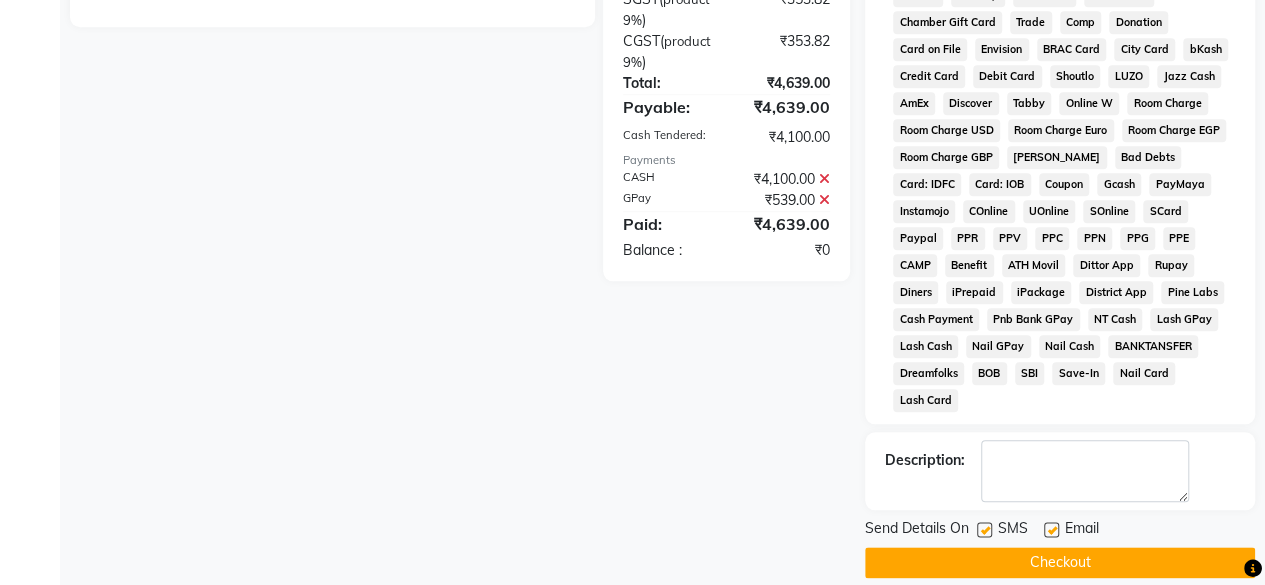 click on "Checkout" 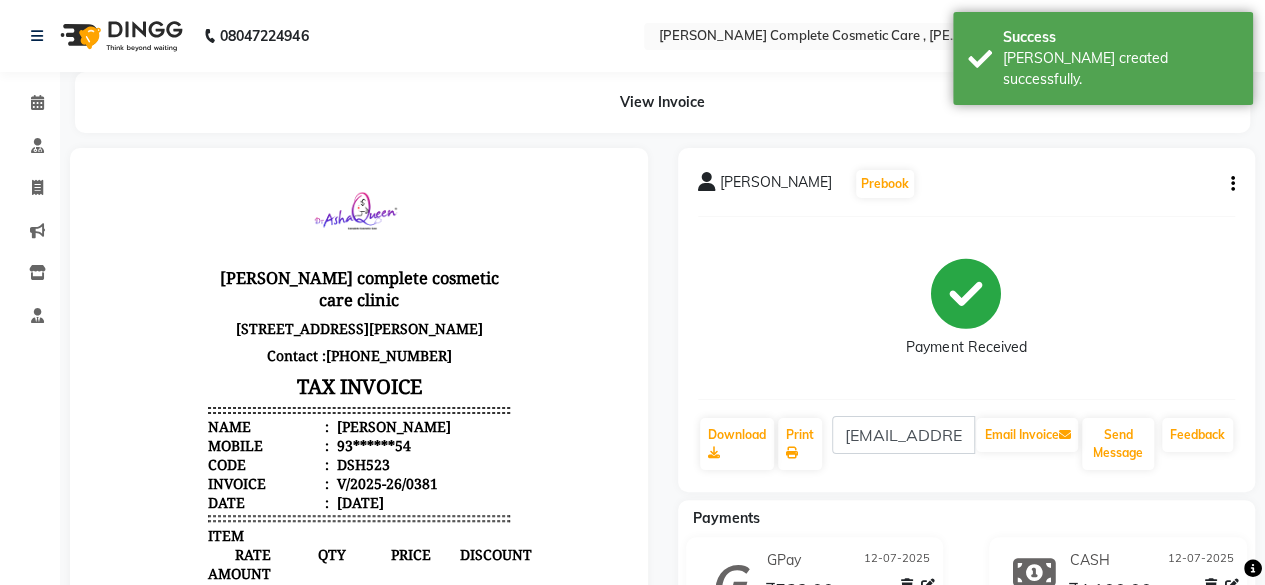 scroll, scrollTop: 0, scrollLeft: 0, axis: both 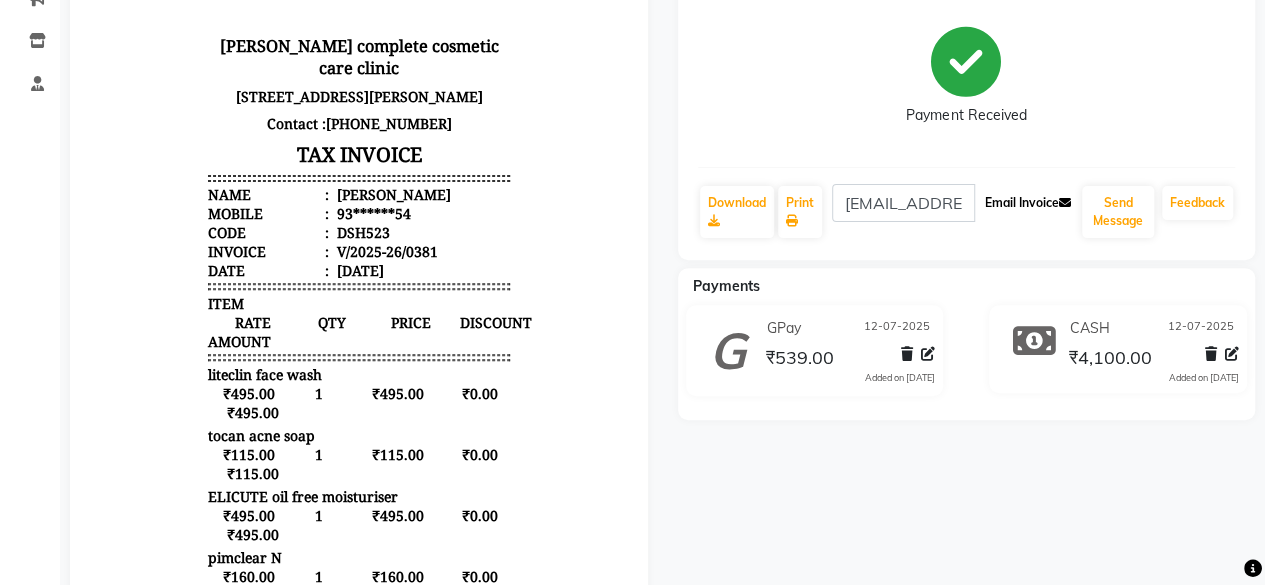 click on "Email Invoice" 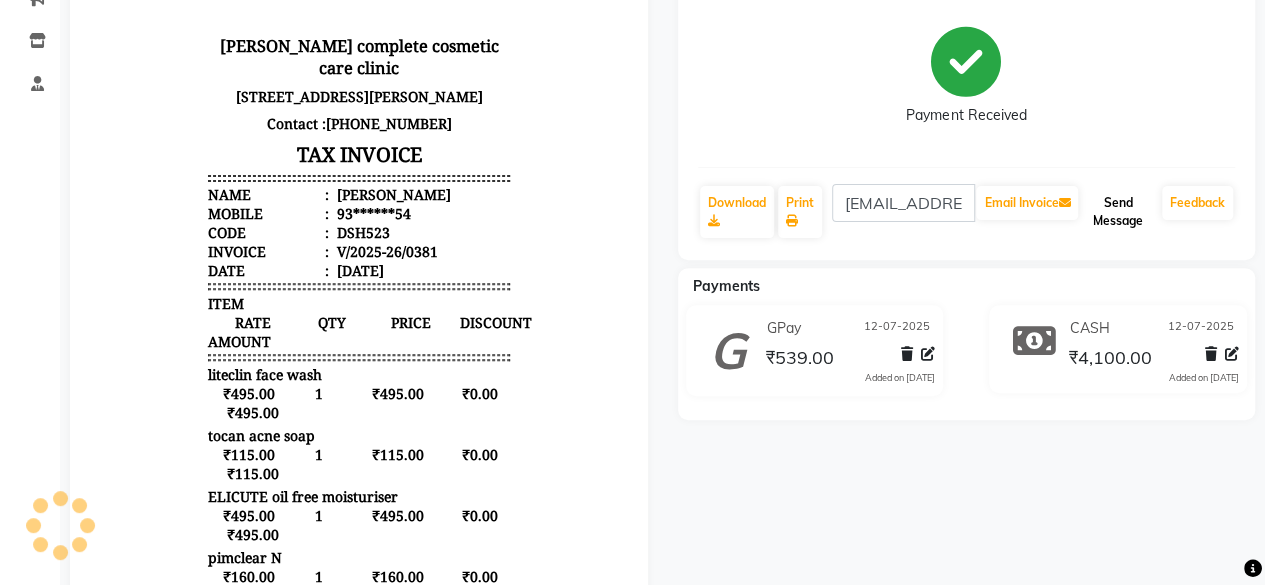 click on "Send Message" 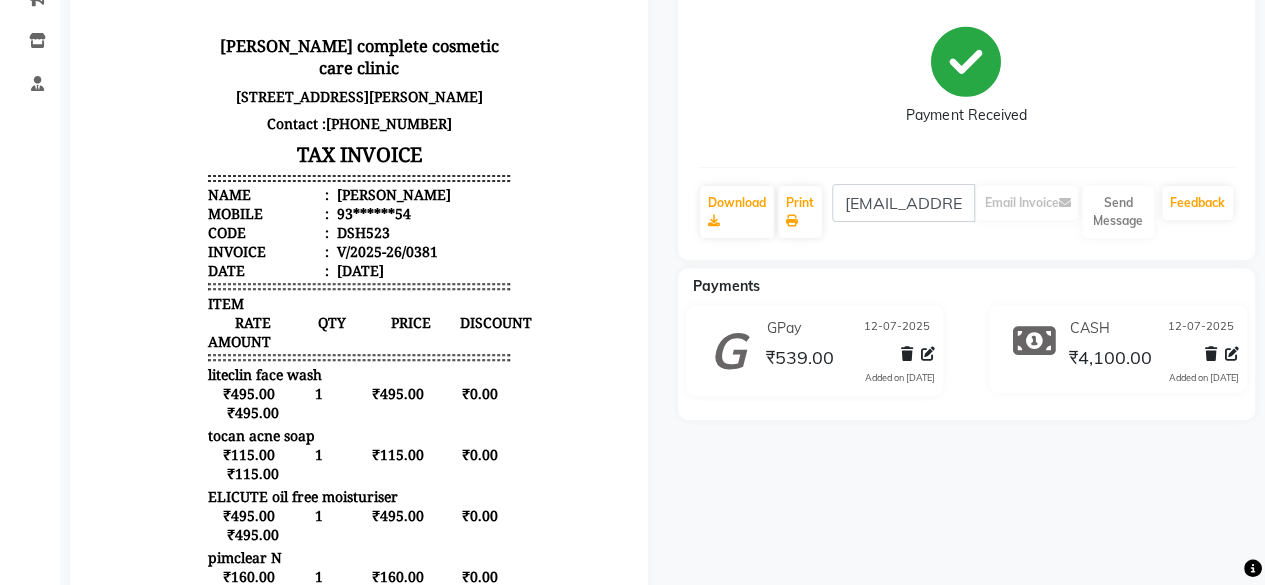 scroll, scrollTop: 744, scrollLeft: 0, axis: vertical 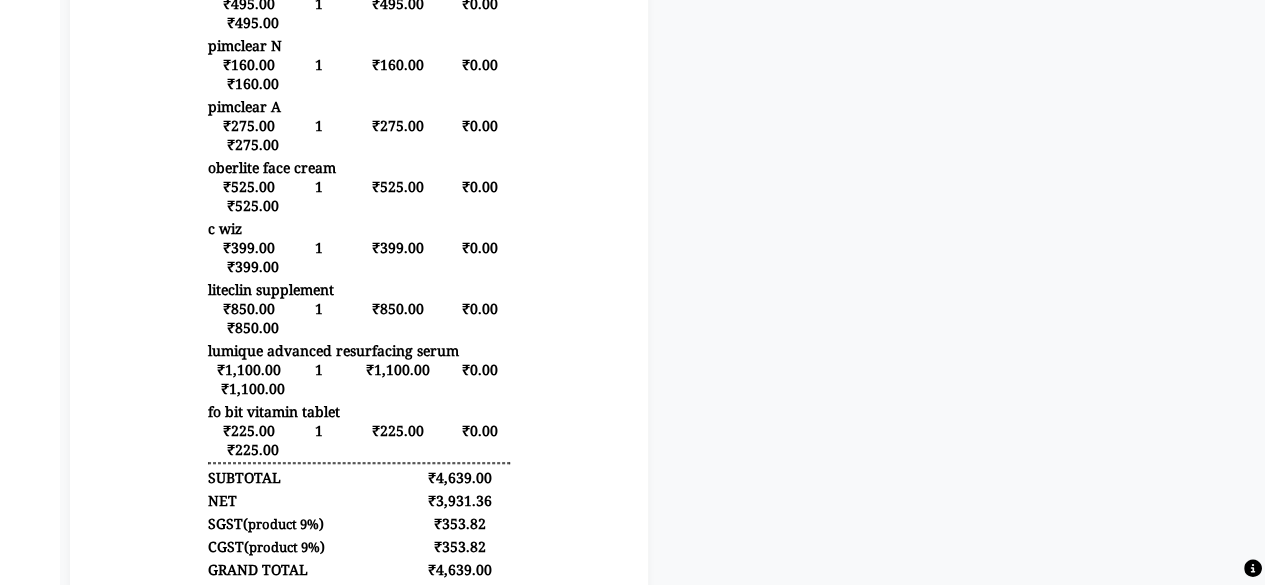 select on "service" 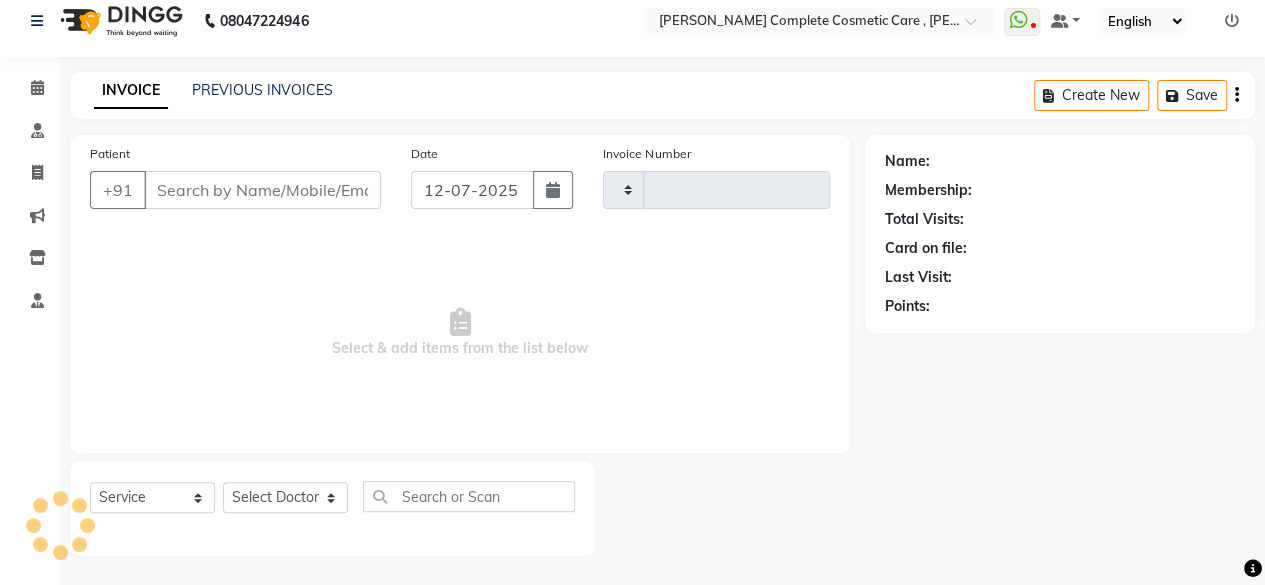 type on "0382" 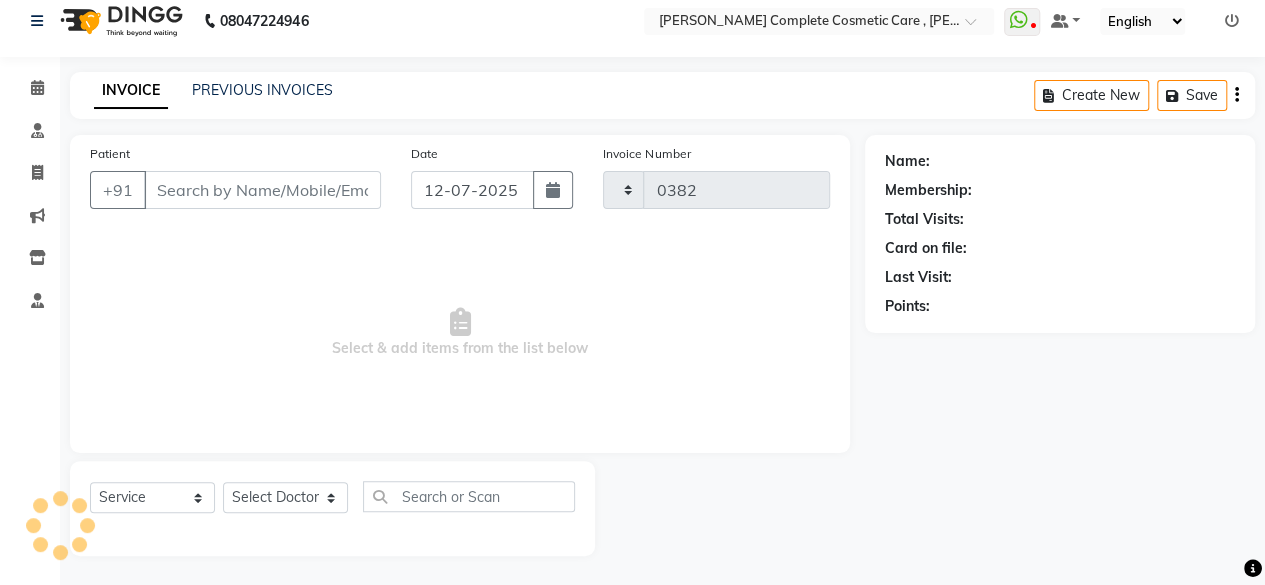 select on "7560" 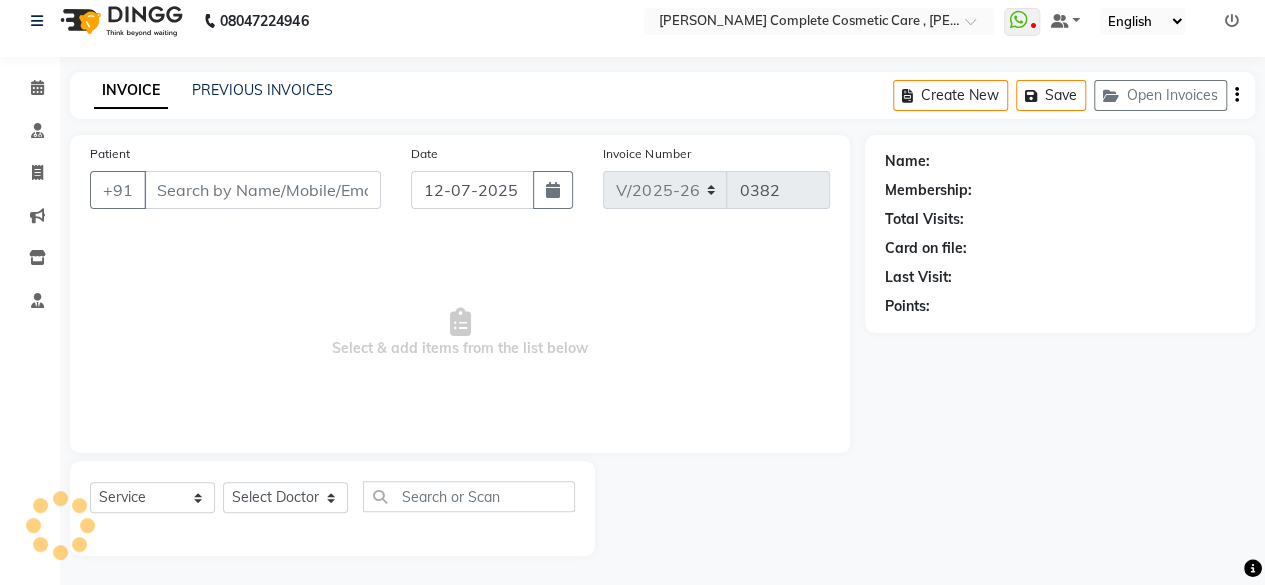 type on "93******54" 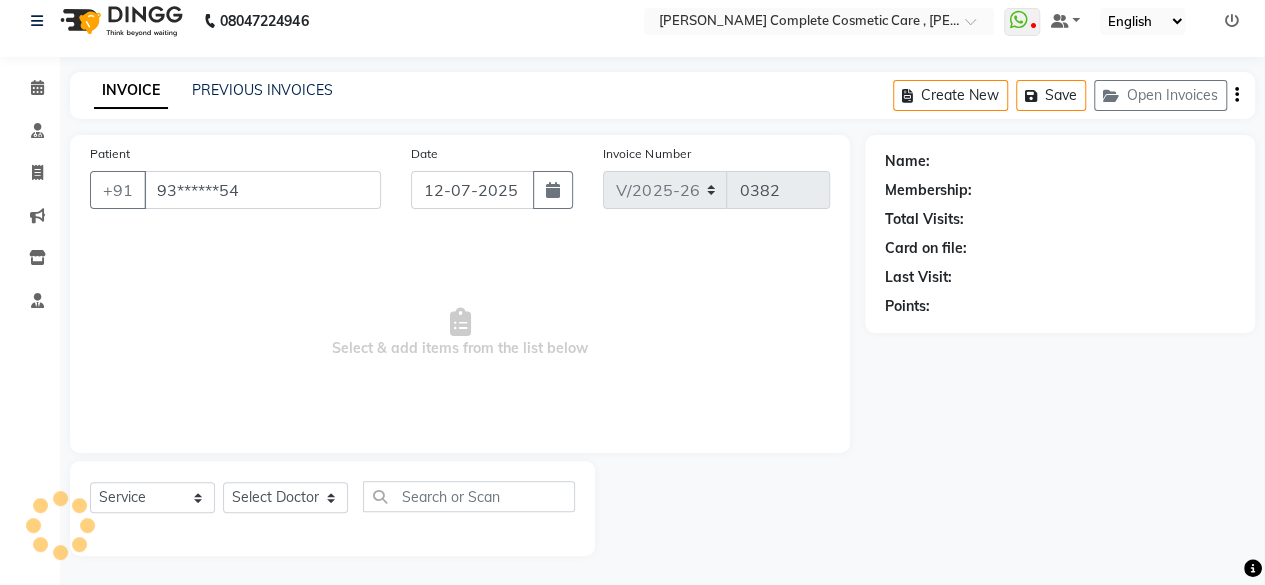 select on "67035" 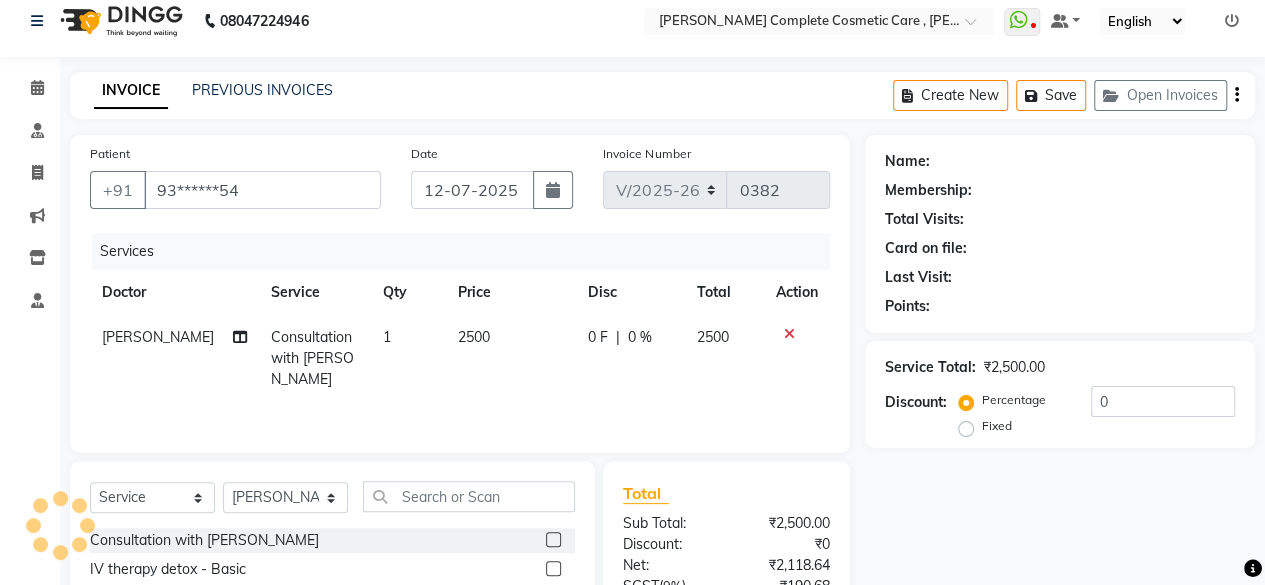 scroll, scrollTop: 215, scrollLeft: 0, axis: vertical 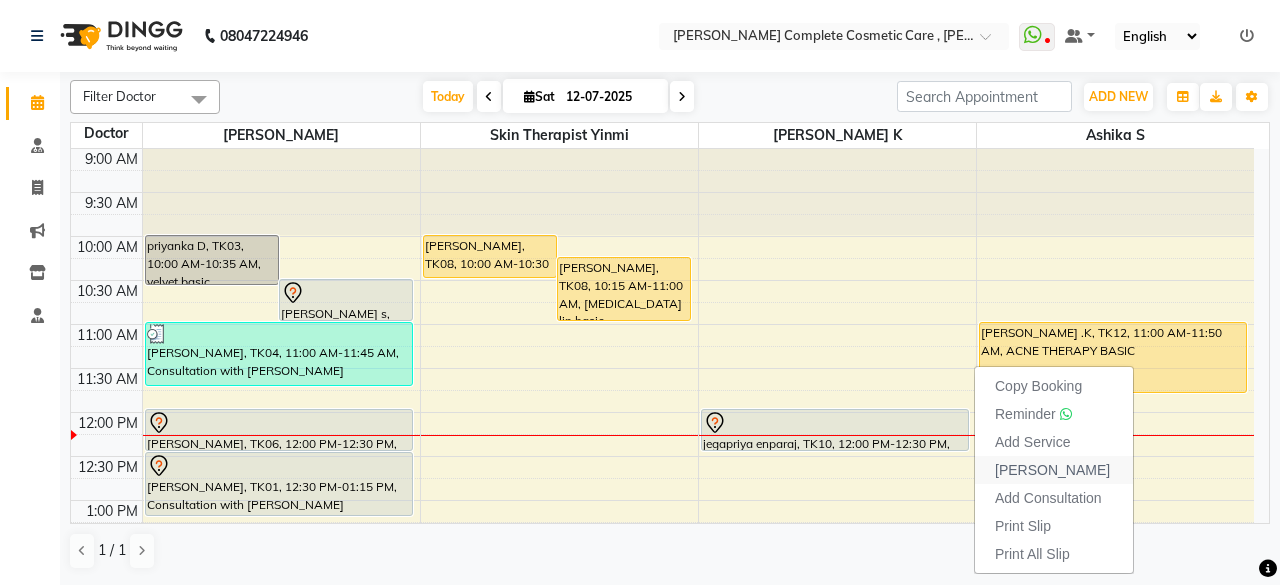 click on "Mark Done" at bounding box center (1052, 470) 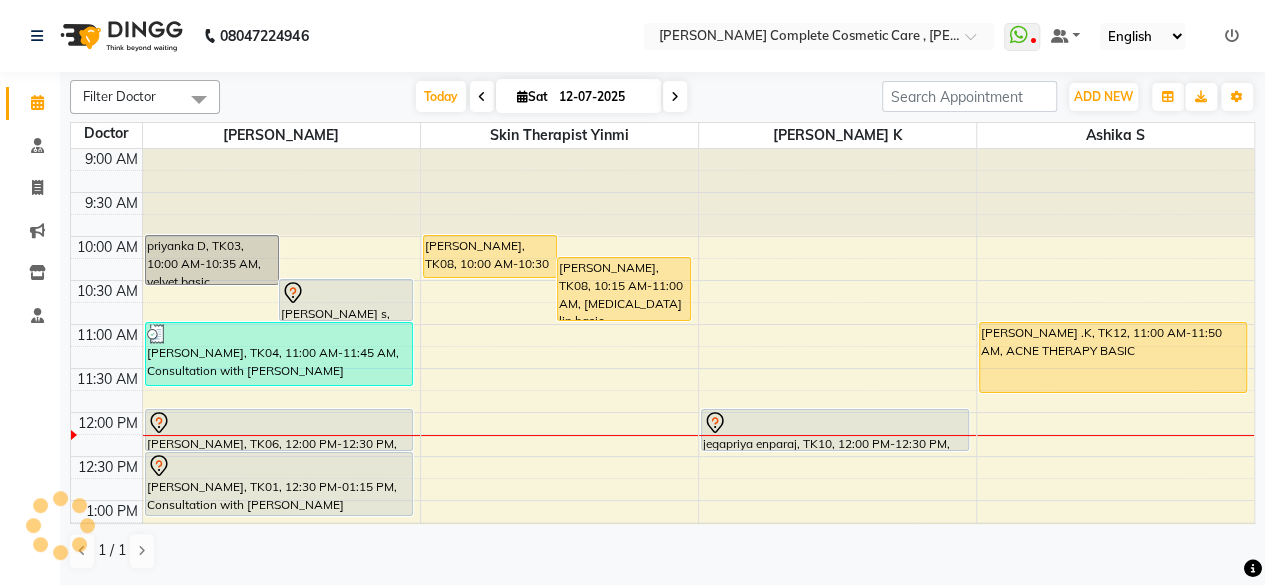select on "7560" 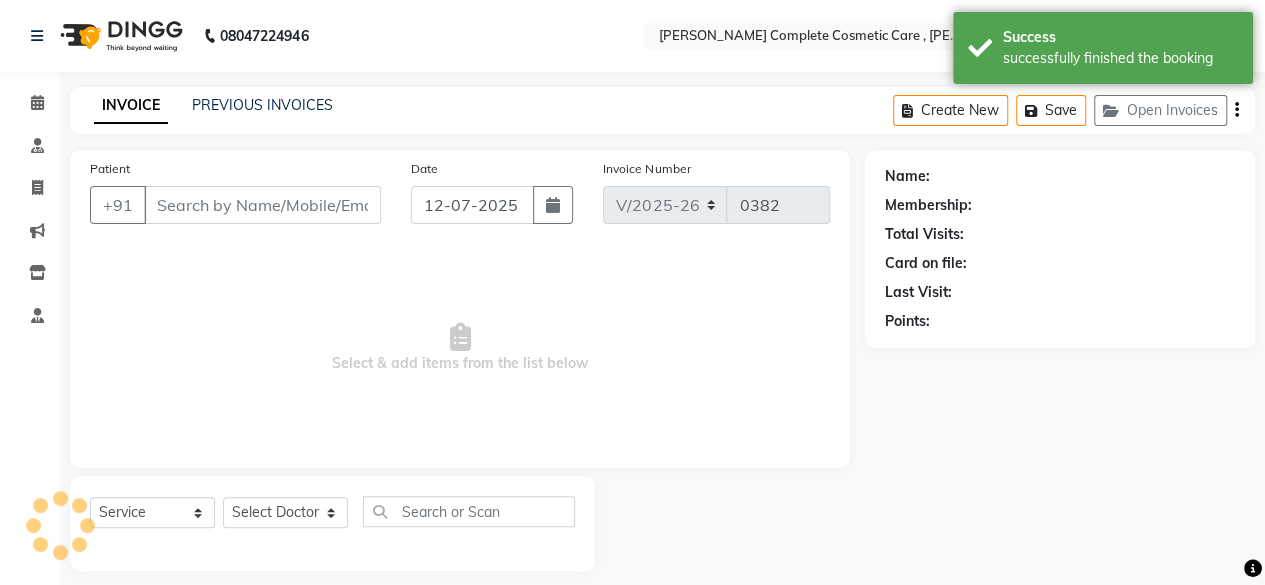 type on "98******88" 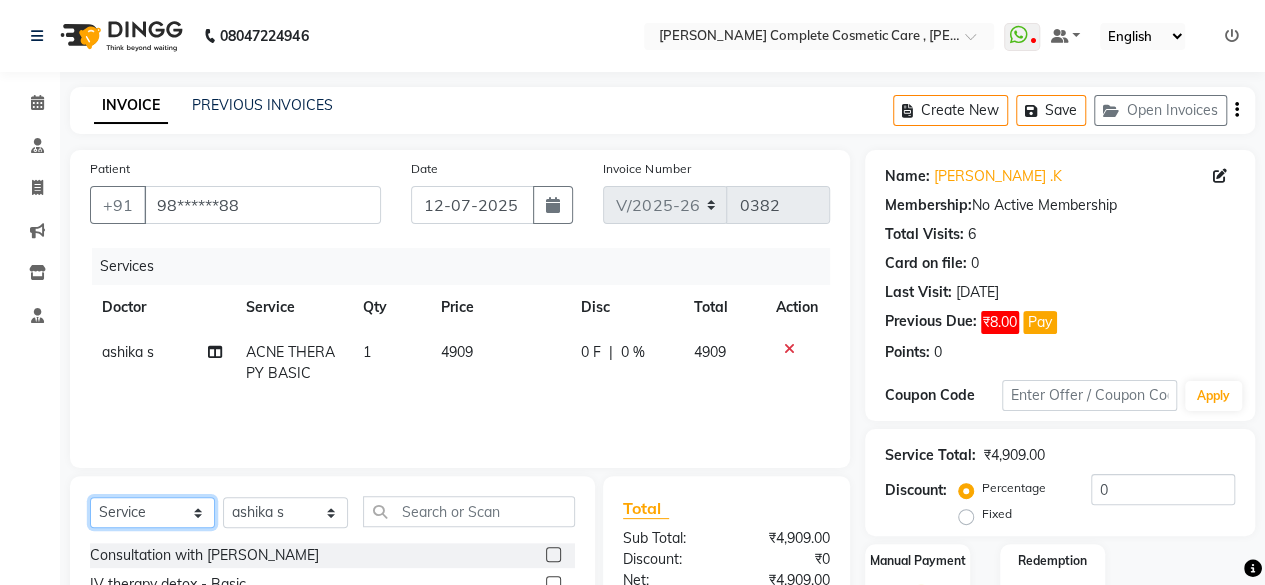click on "Select  Service  Product  Membership  Package Voucher Prepaid Gift Card" 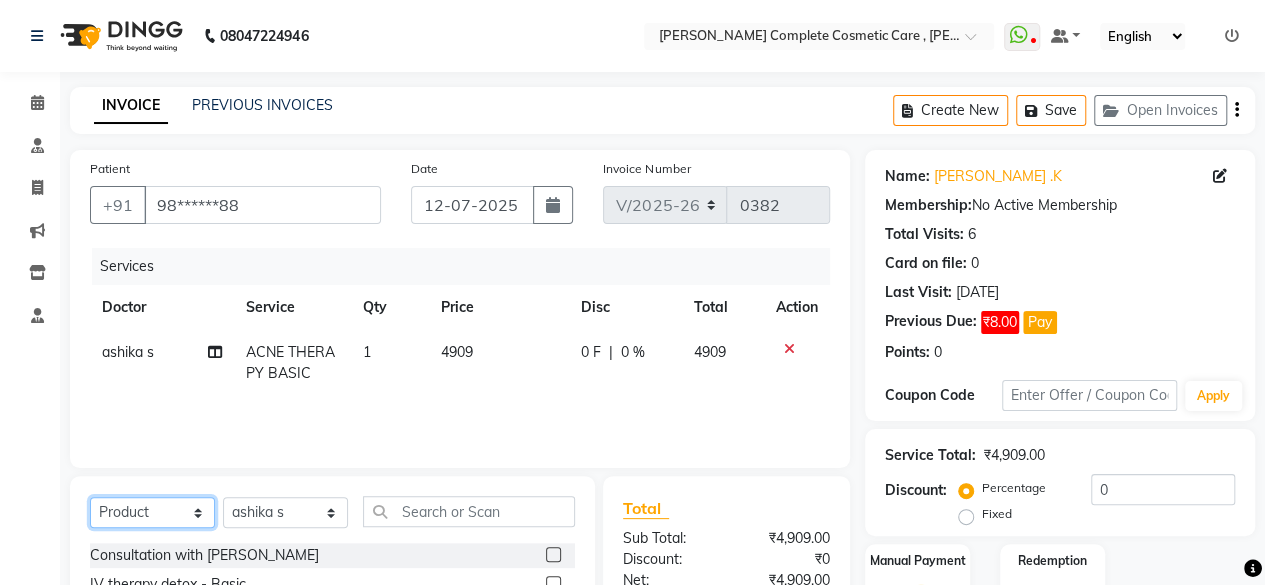 click on "Select  Service  Product  Membership  Package Voucher Prepaid Gift Card" 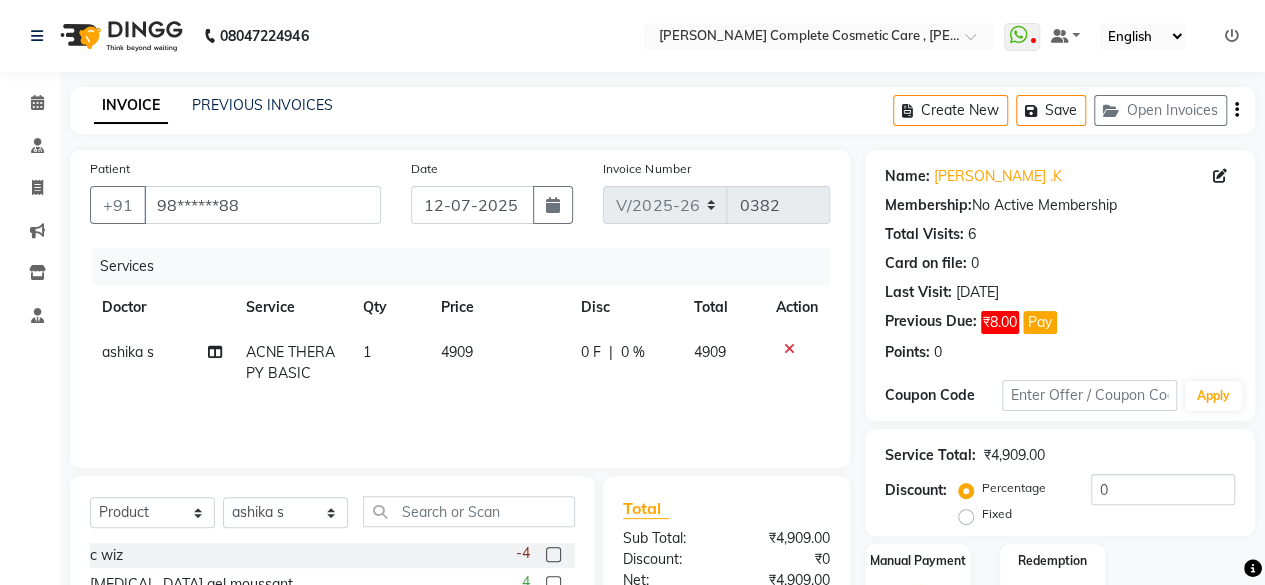 click on "ashika s" 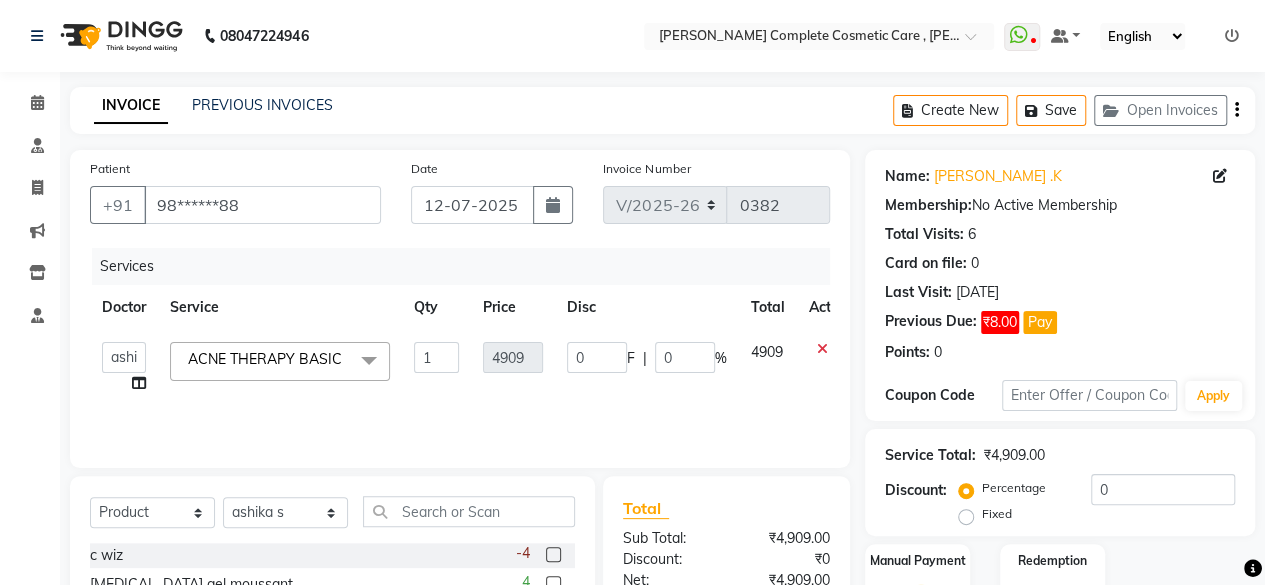 click on "Services Doctor Service Qty Price Disc Total Action  ashika s   Dr. Asha Queen   saranya k   skin therapist yinmi  ACNE THERAPY BASIC   x Consultation with dr Asha queen IV therapy detox - Basic IV Therapy Detox - Premium IV Therapy Detox - Elite IV skin lightening treatment - Basic IV skin lightening treatment - Premium IV skin lightening treatment - Elite hydra facial basic  hydra facial premium  hydra facial elite pumkin facial basic  pumkin facial premium pumkin  facial elite bu1 get 1 brightening facials semipermanent lip basic  semipermanent lip premium  semipermanent lip elite vitiligo lip basic  vitigo lip premium  vitiligo lip elite  semipermanent basic eyebrows double chin fat injection silver double chin fat injection gold double chin fat injection diamond botox silver  Botox gold botox diamond fillers basic fillers premium  fillers elite  fillers silver fillers gold fillers diamond short threads basic short threads silver velvet basic  velvet premium  velvet elite  Hollywood basic  exosomes basic" 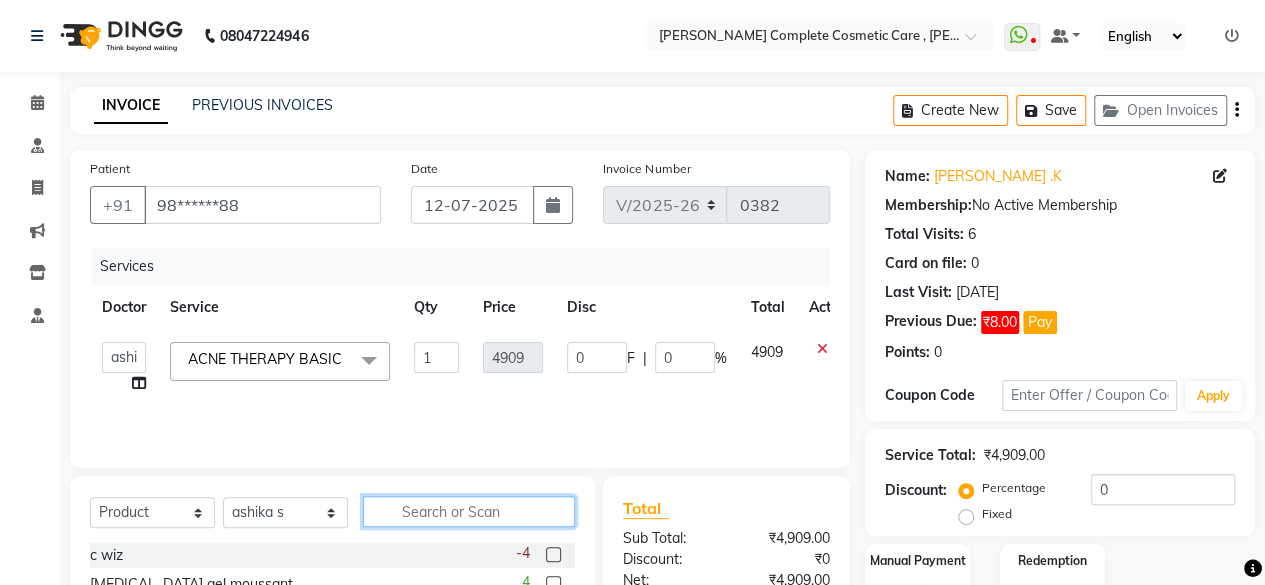 click 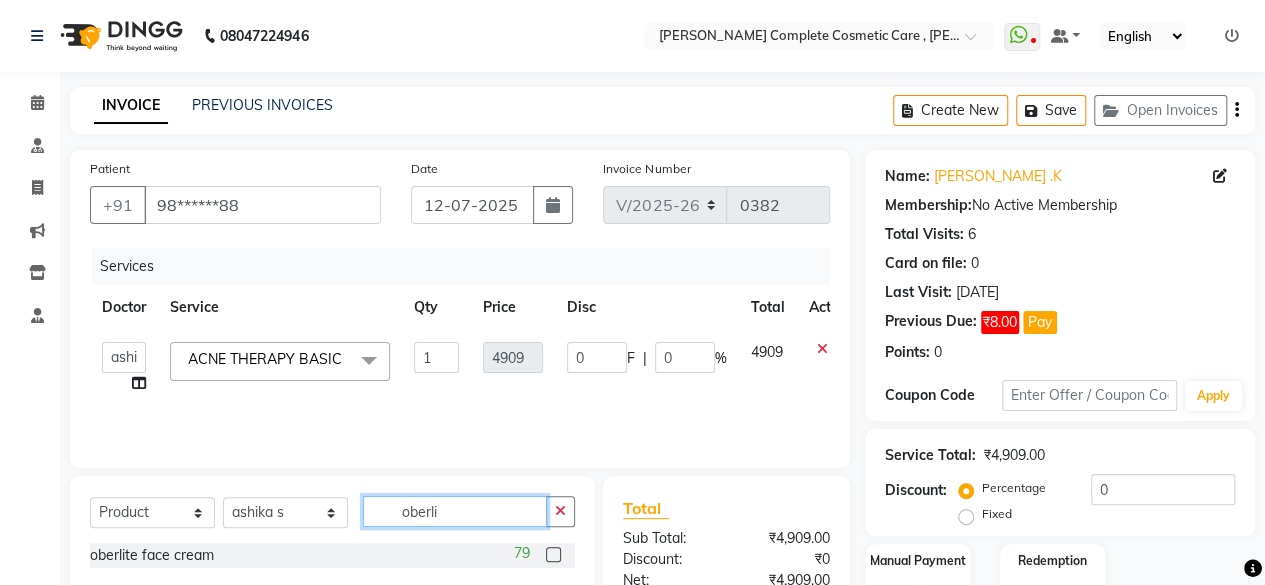 type on "oberli" 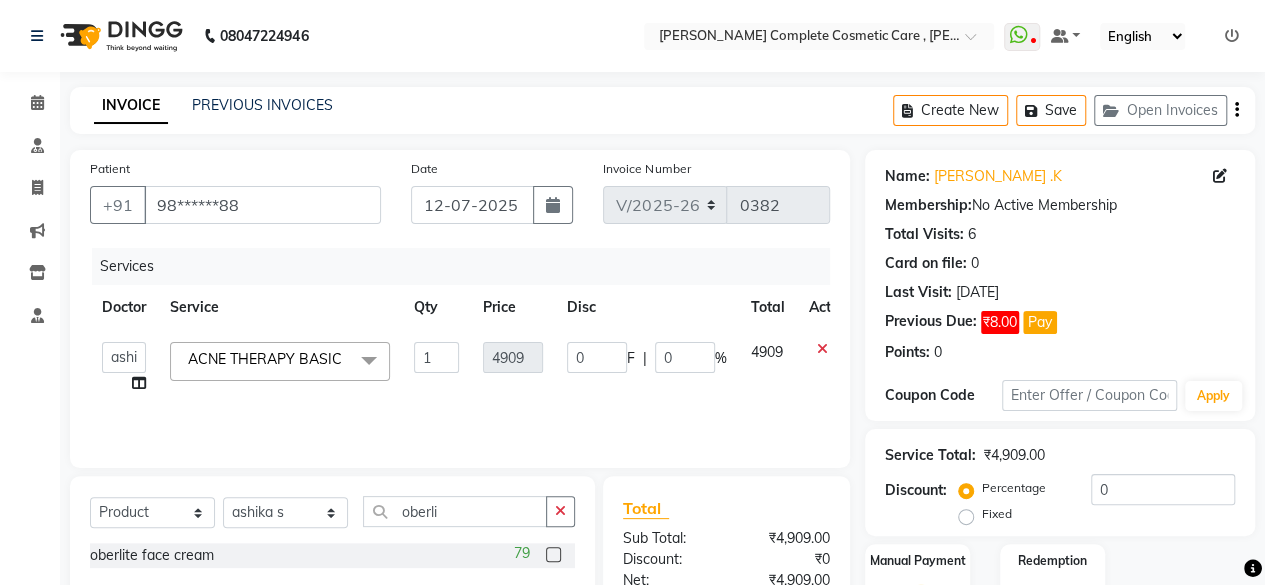 click 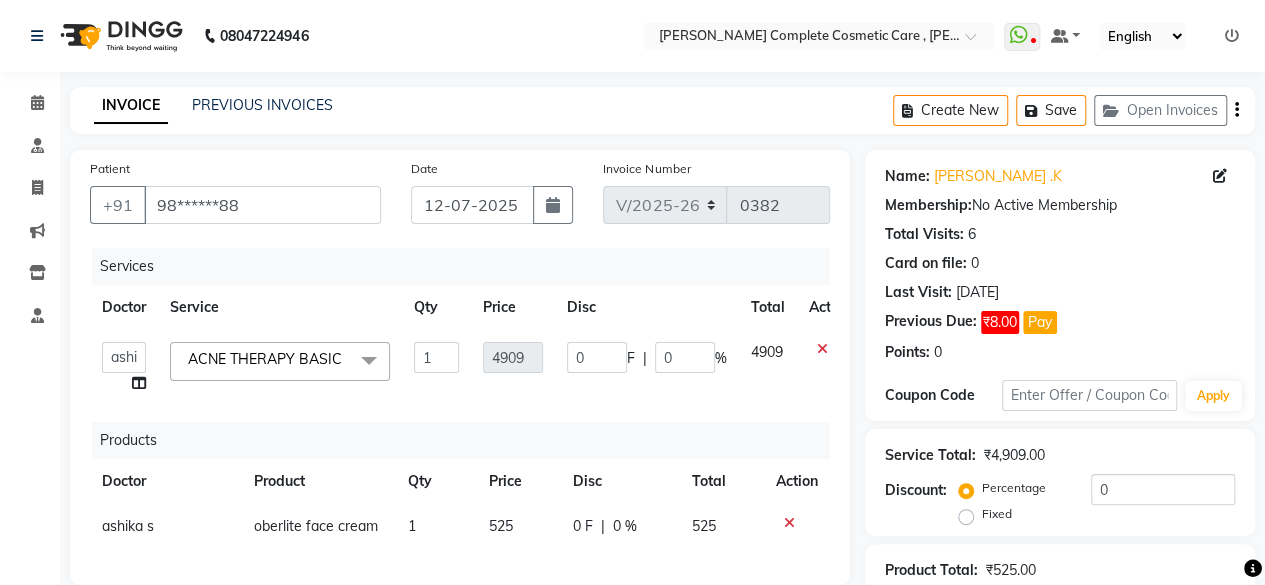 checkbox on "false" 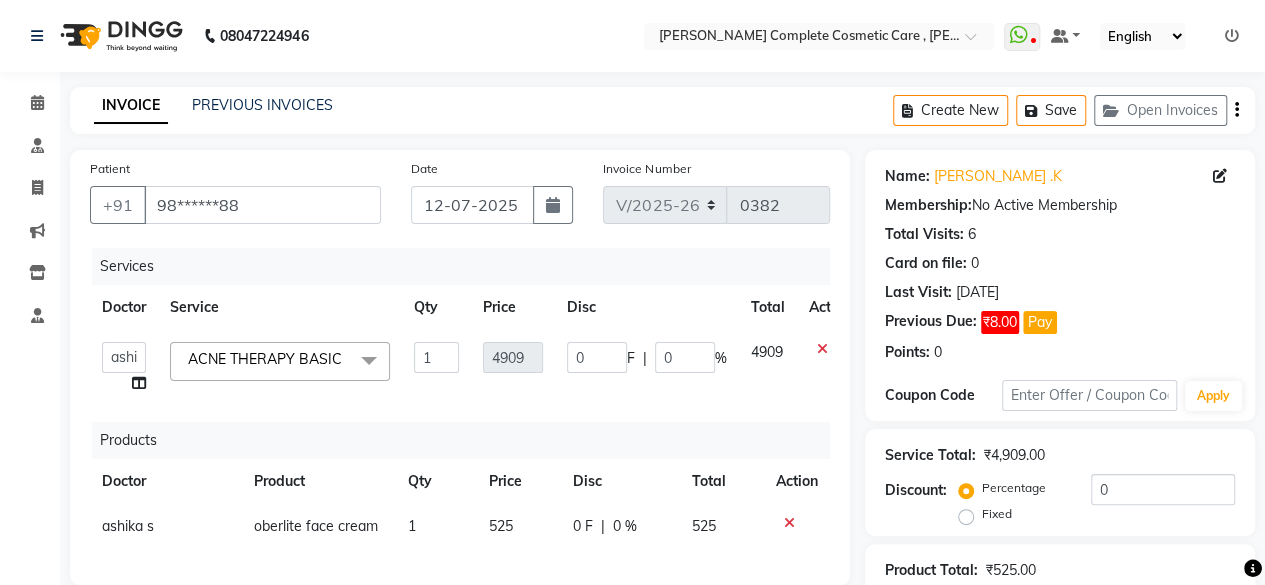scroll, scrollTop: 438, scrollLeft: 0, axis: vertical 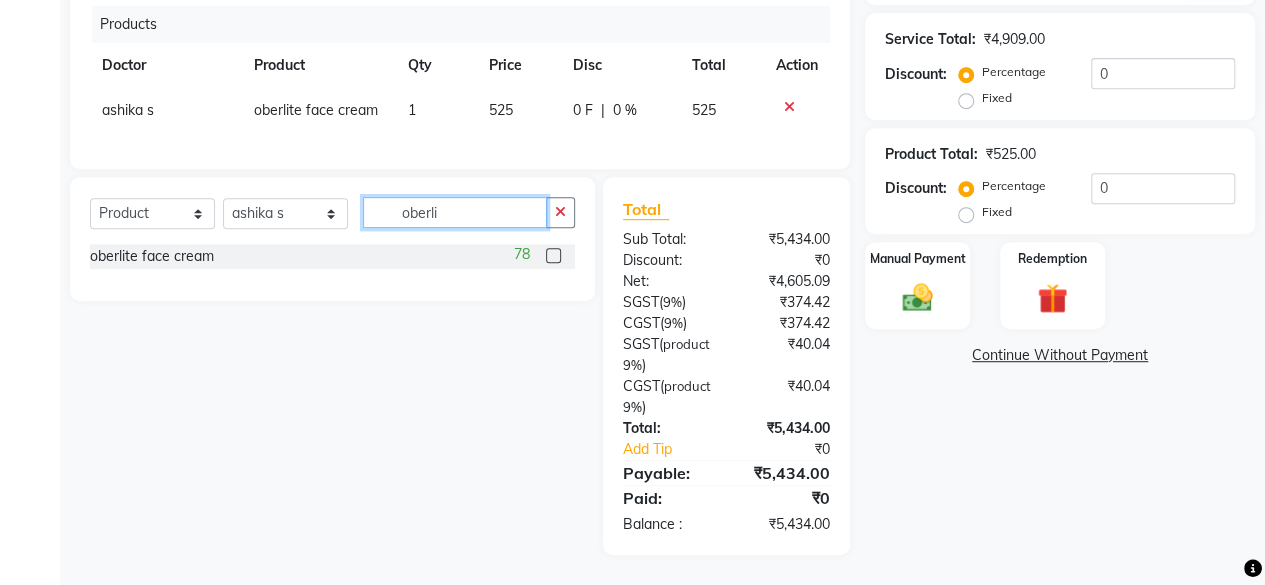 click on "oberli" 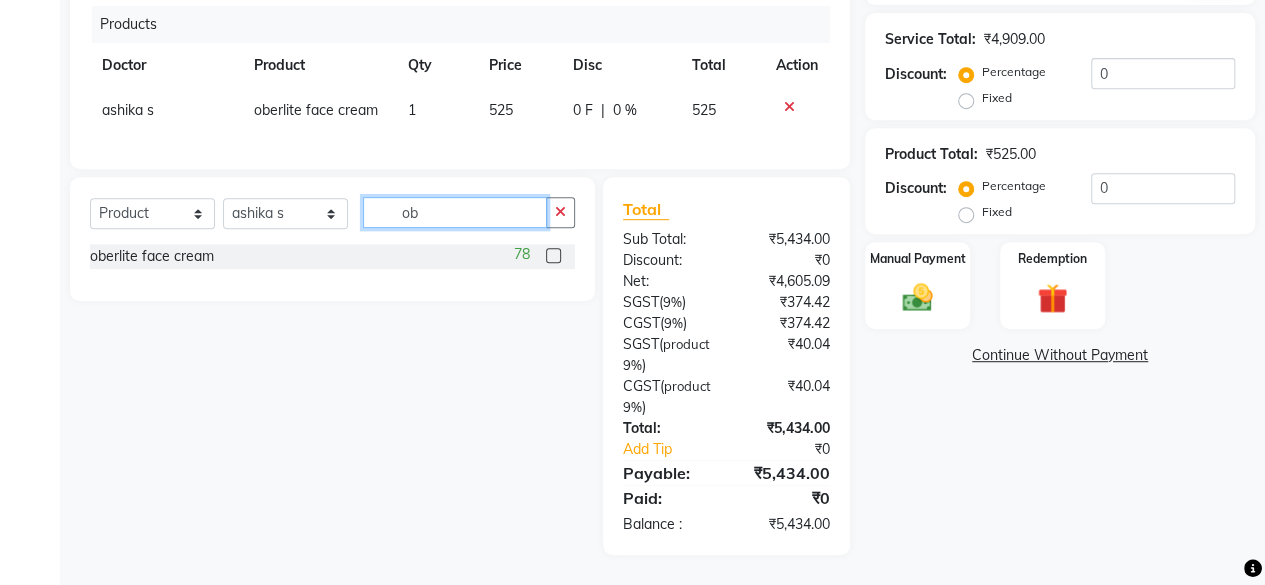 type on "o" 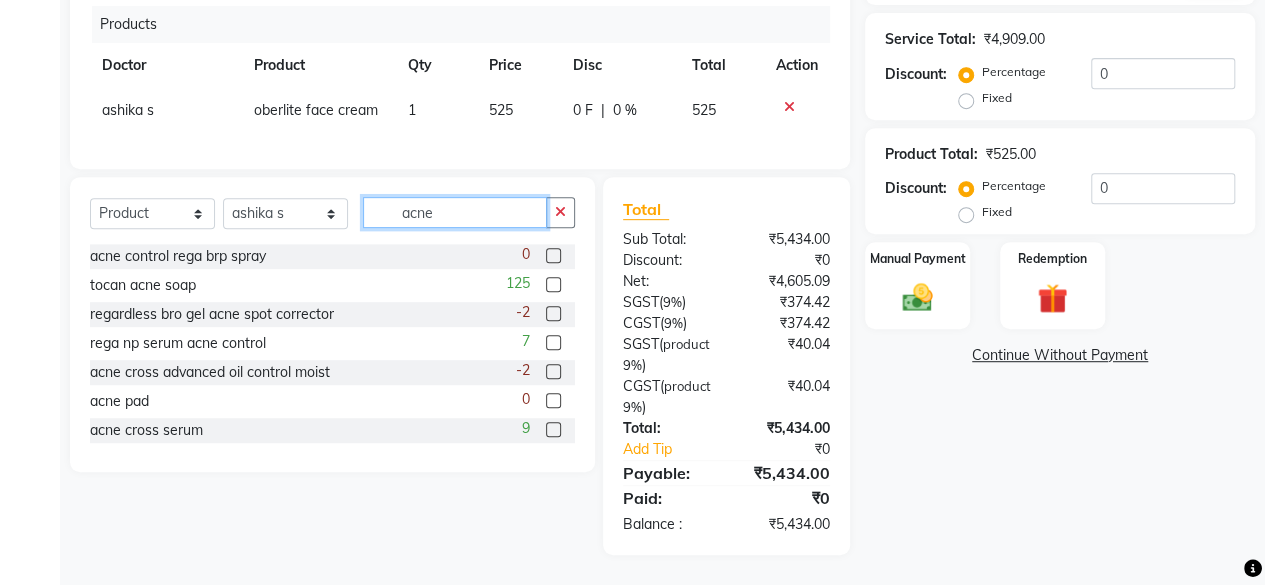 type on "acne" 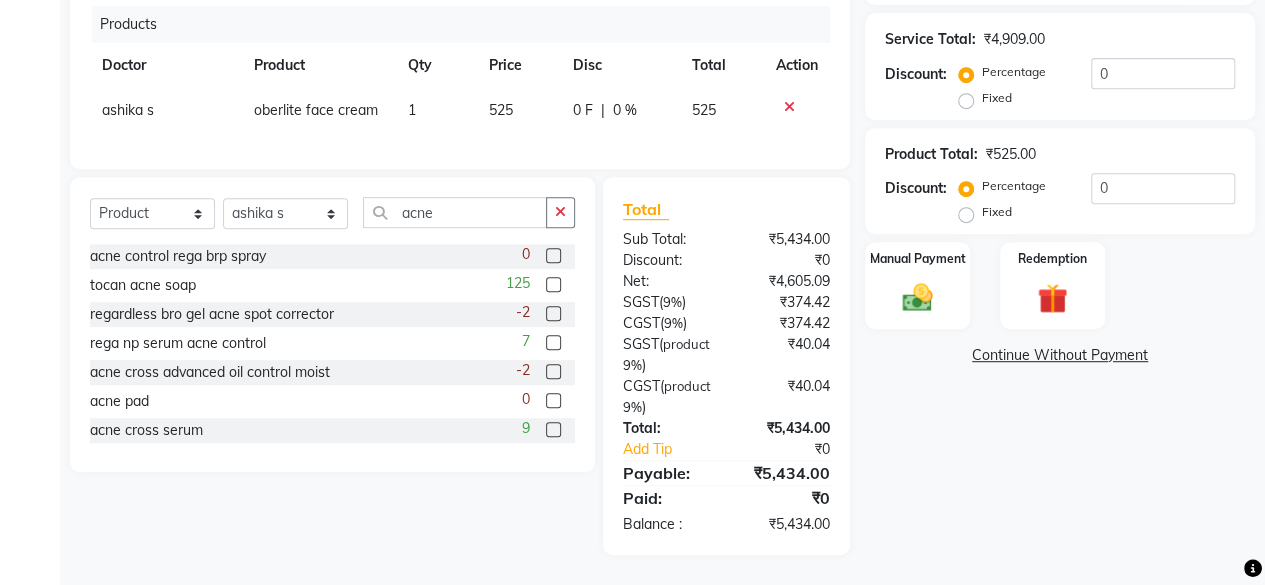 click 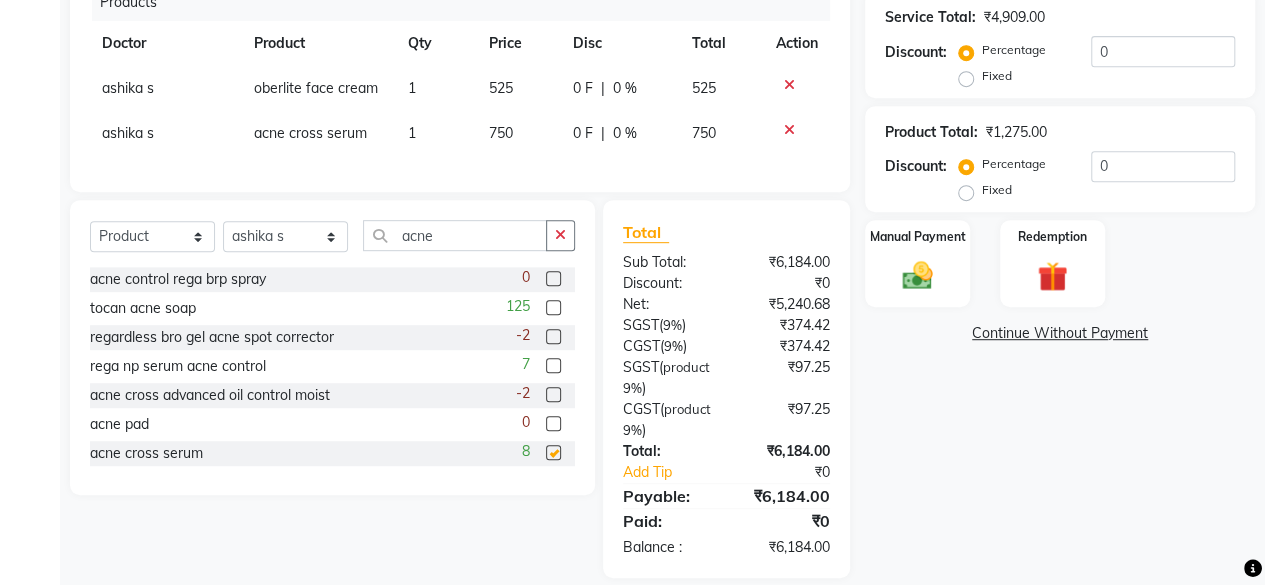 checkbox on "false" 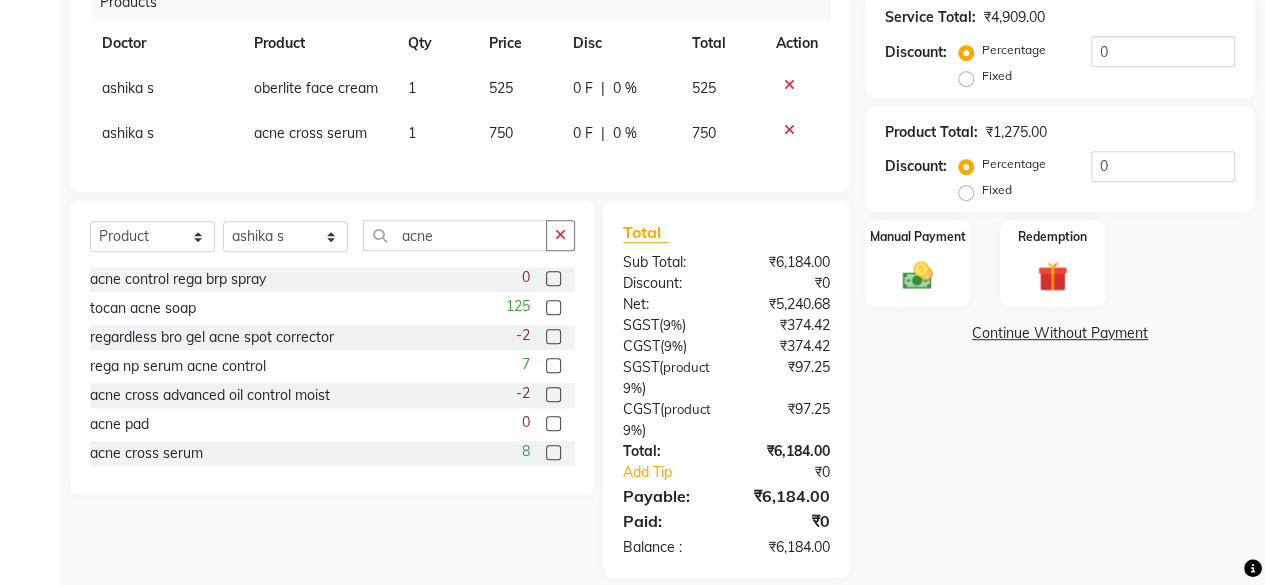 scroll, scrollTop: 0, scrollLeft: 0, axis: both 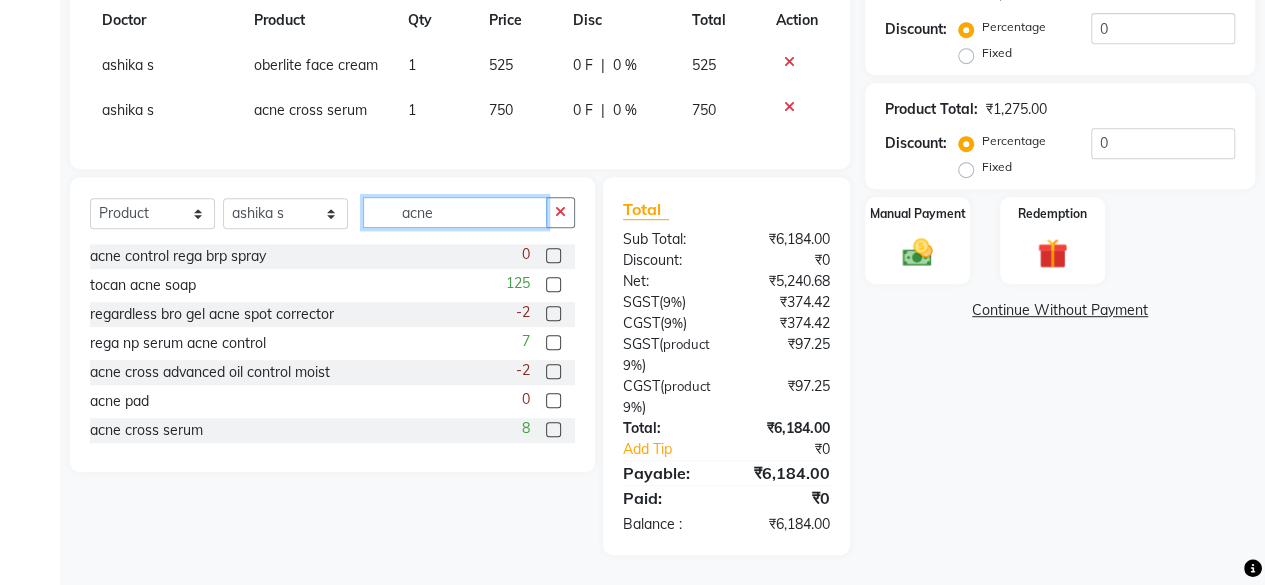 click on "acne" 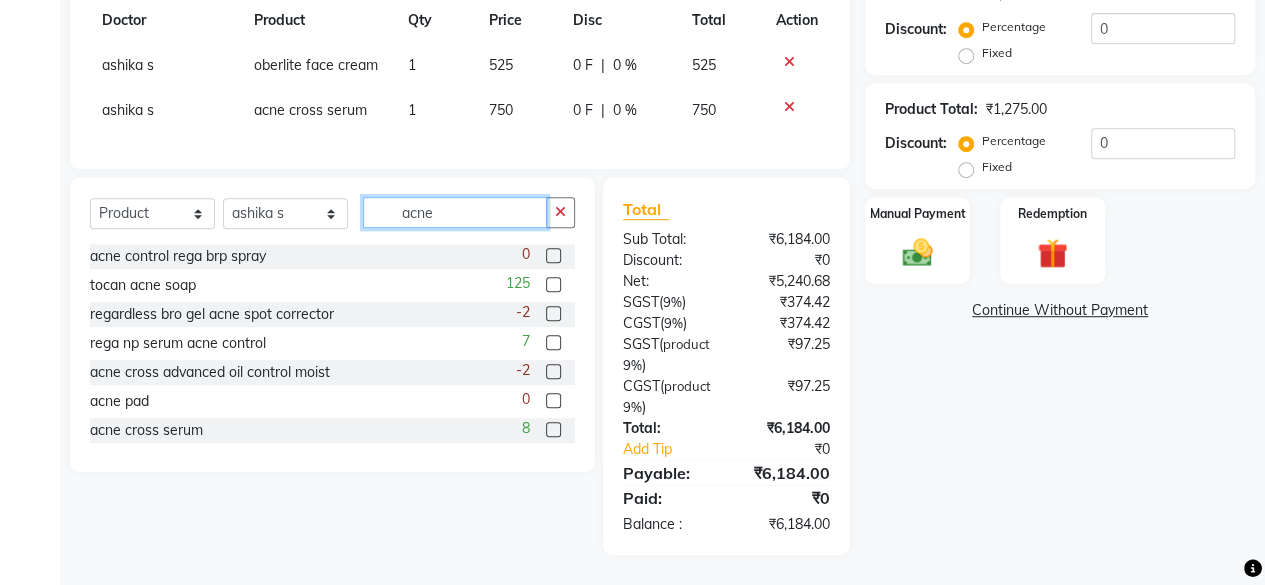 click on "acne" 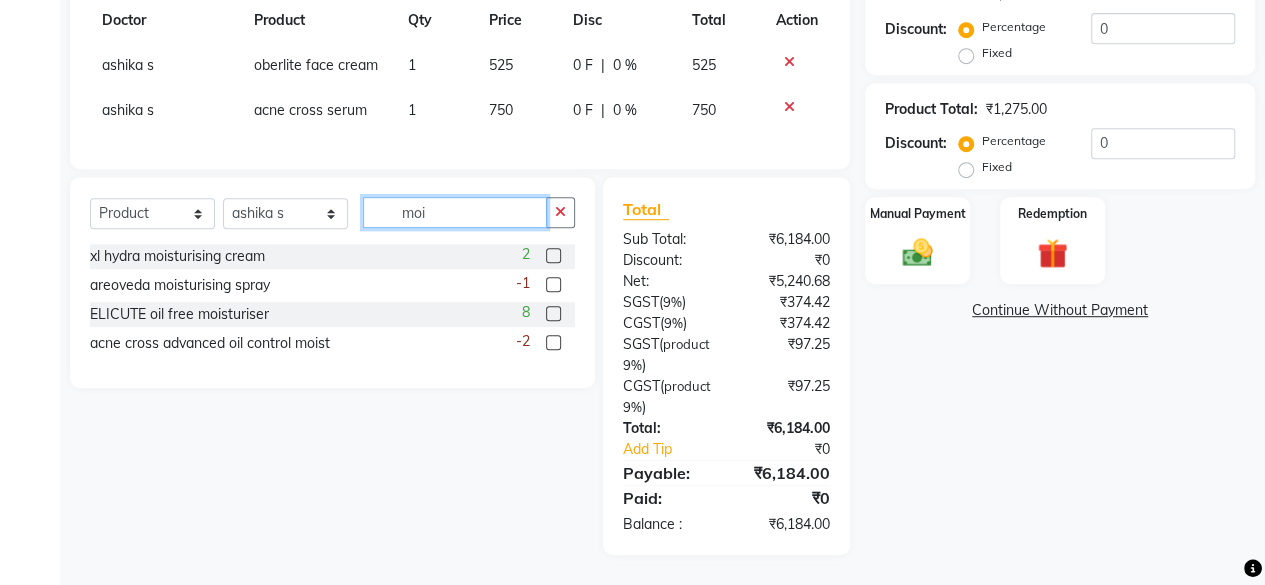 type on "moi" 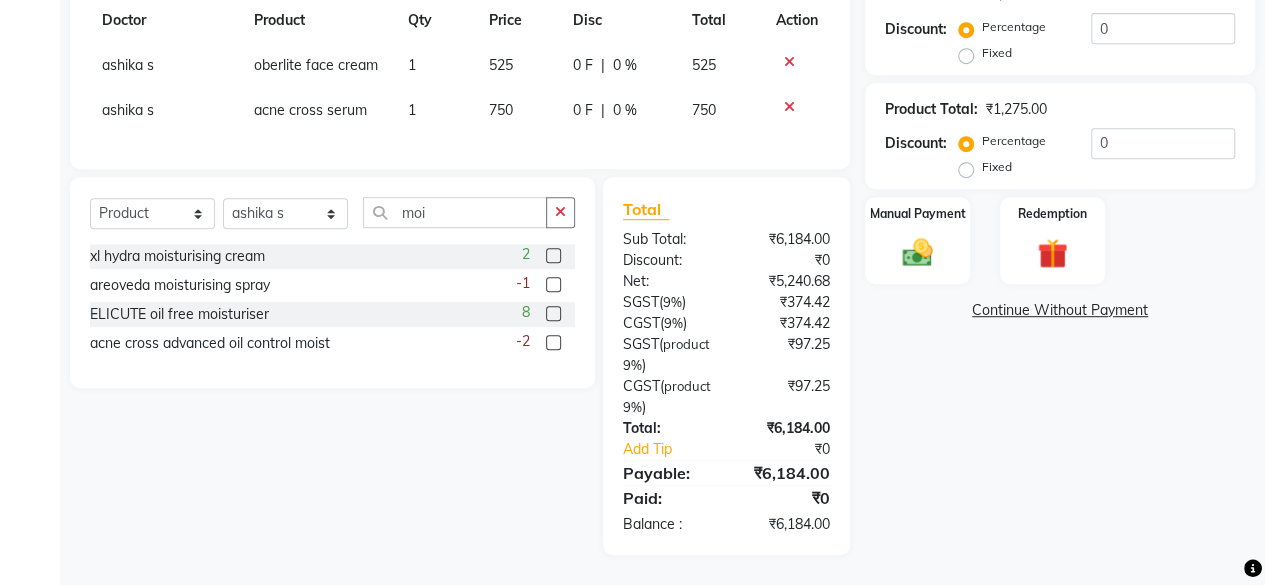 click 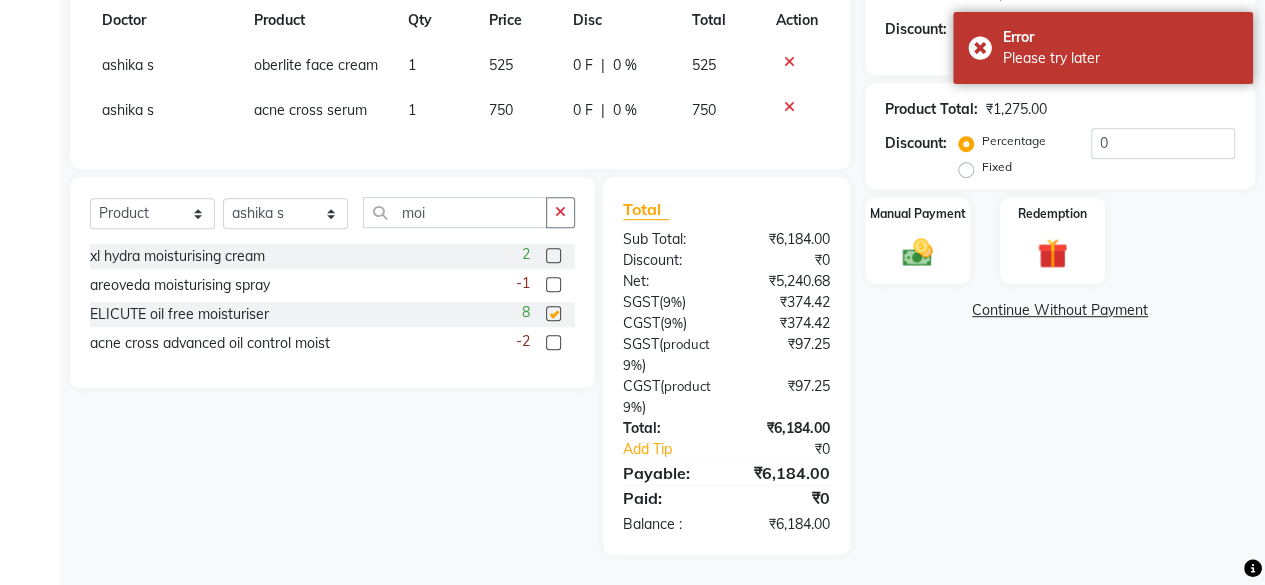 checkbox on "false" 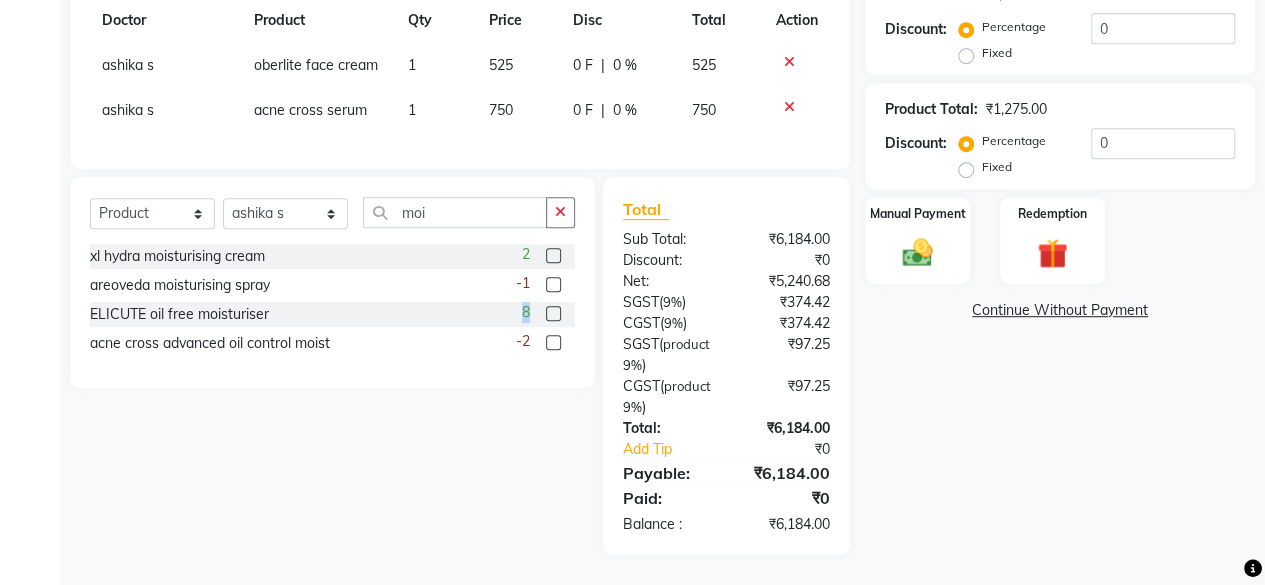 click on "8" 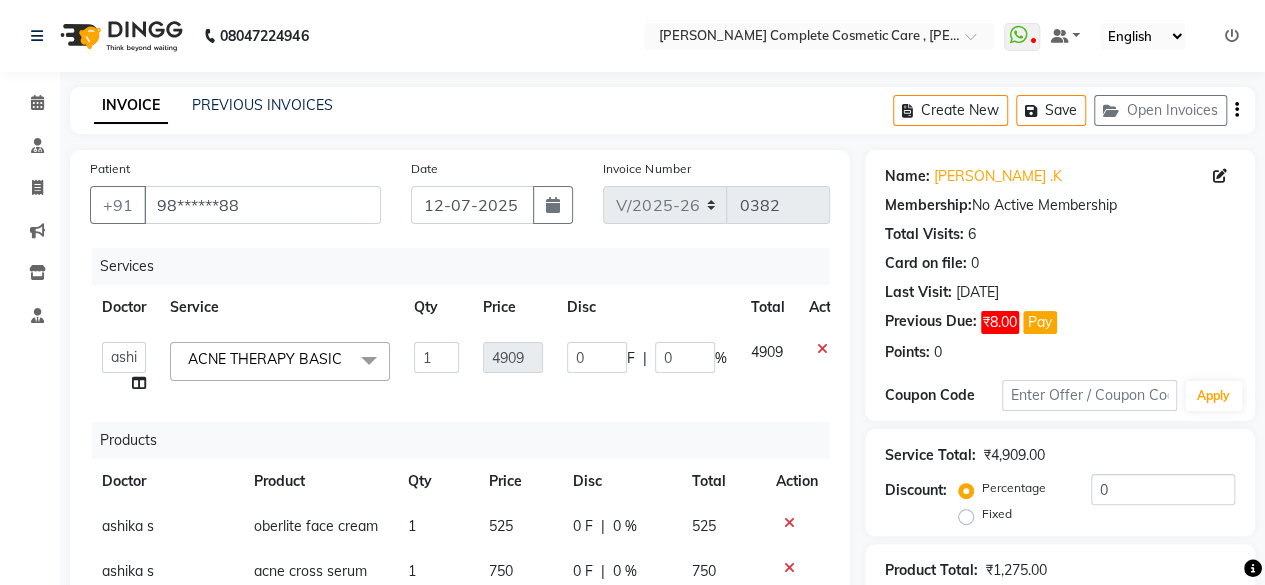 click on "Name: Rohith .K Membership:  No Active Membership  Total Visits:  6 Card on file:  0 Last Visit:   14-06-2025 Previous Due:  ₹8.00 Pay Points:   0" 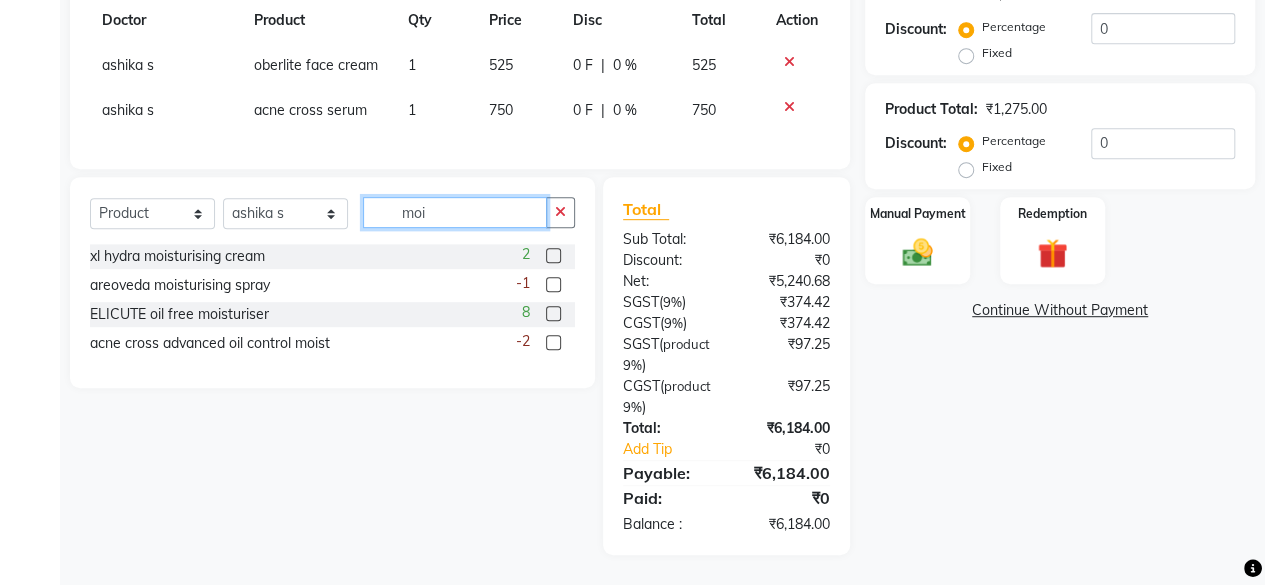 click on "moi" 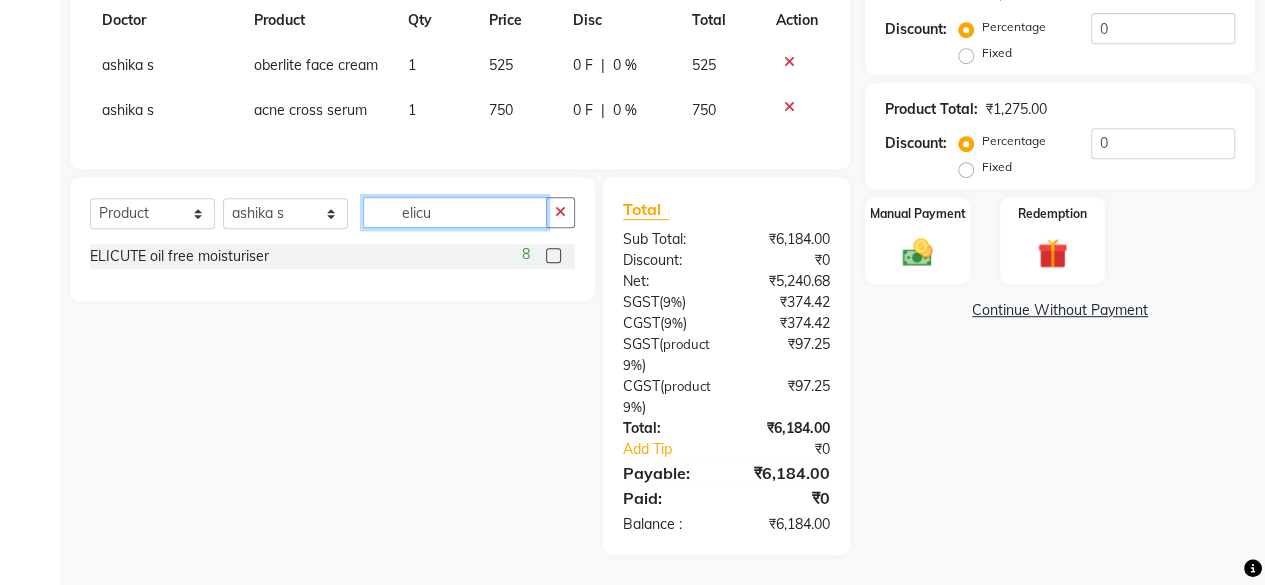 type on "elicu" 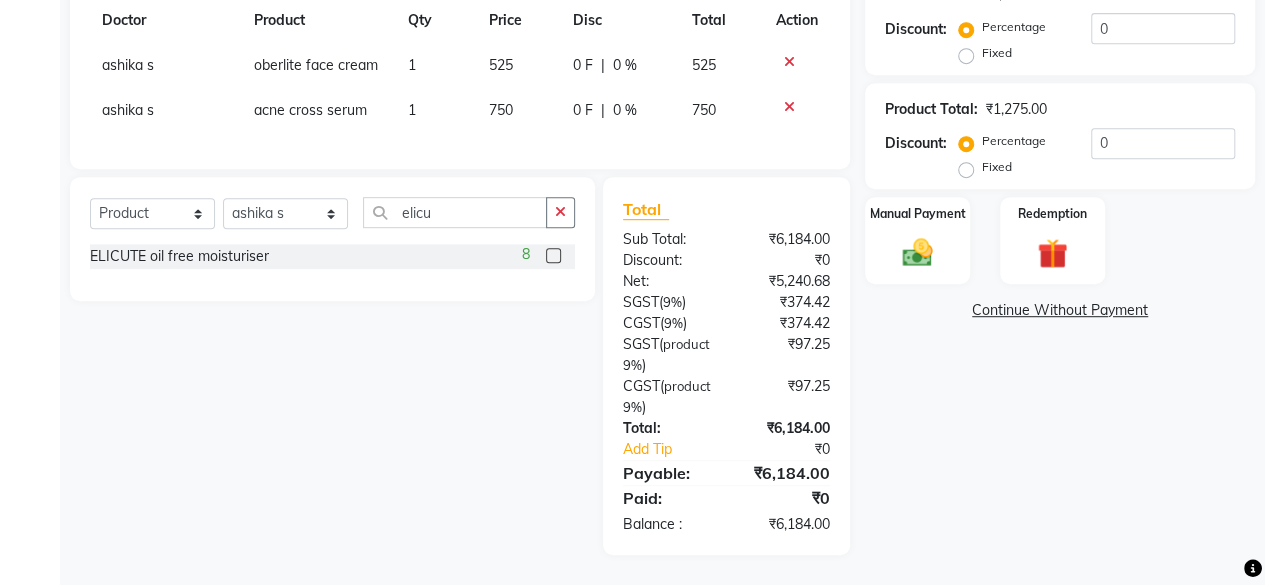 click 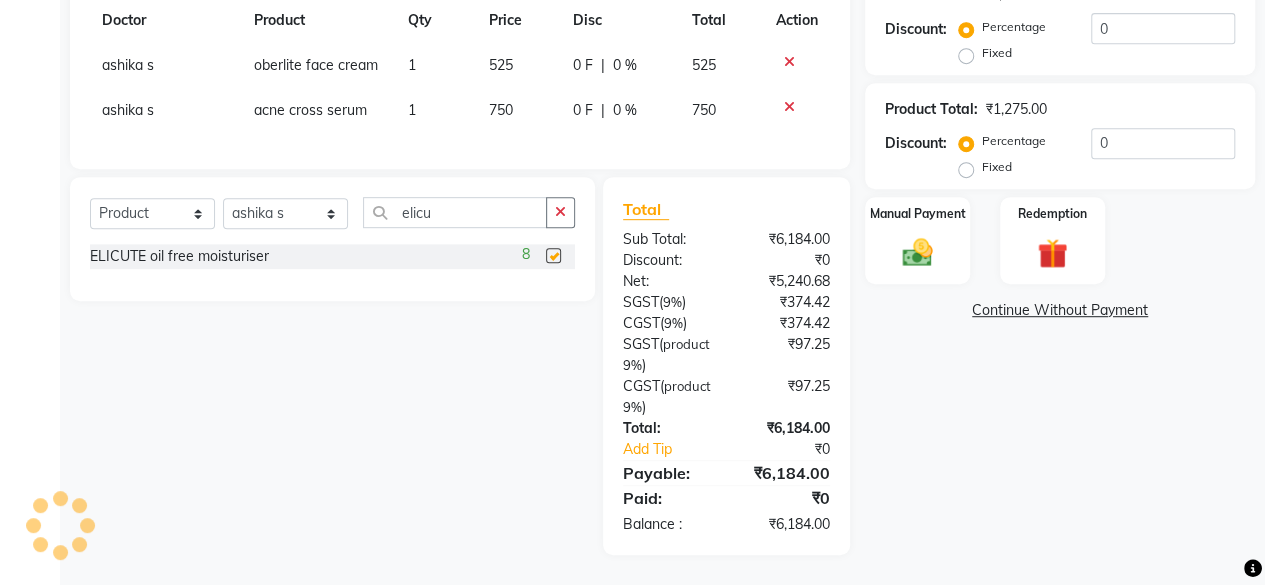 checkbox on "false" 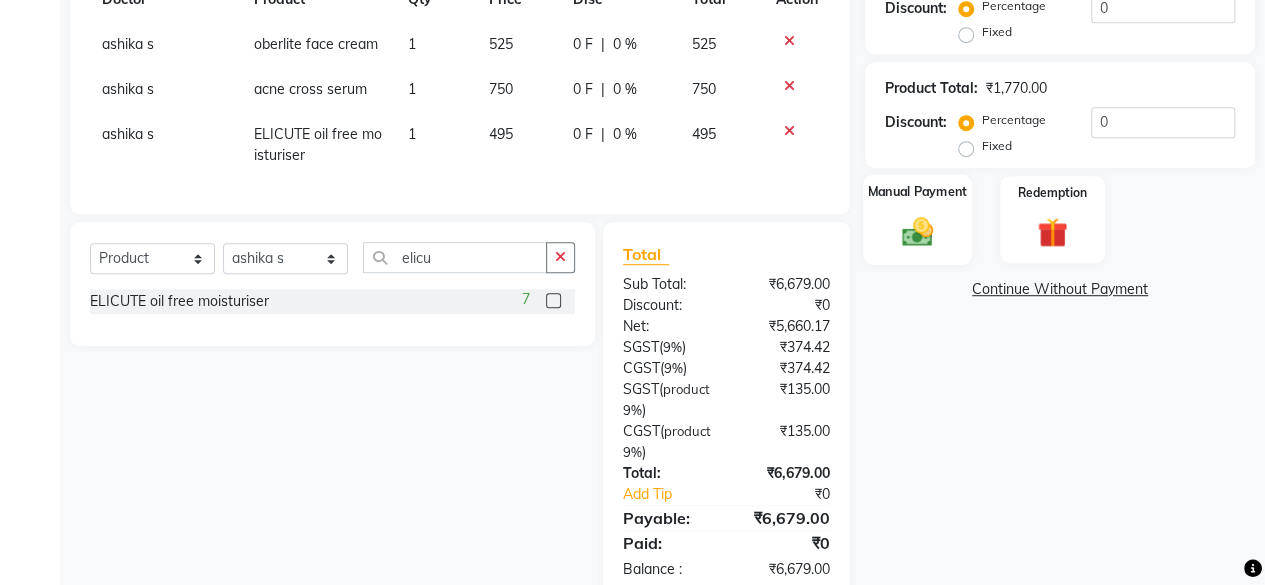 click 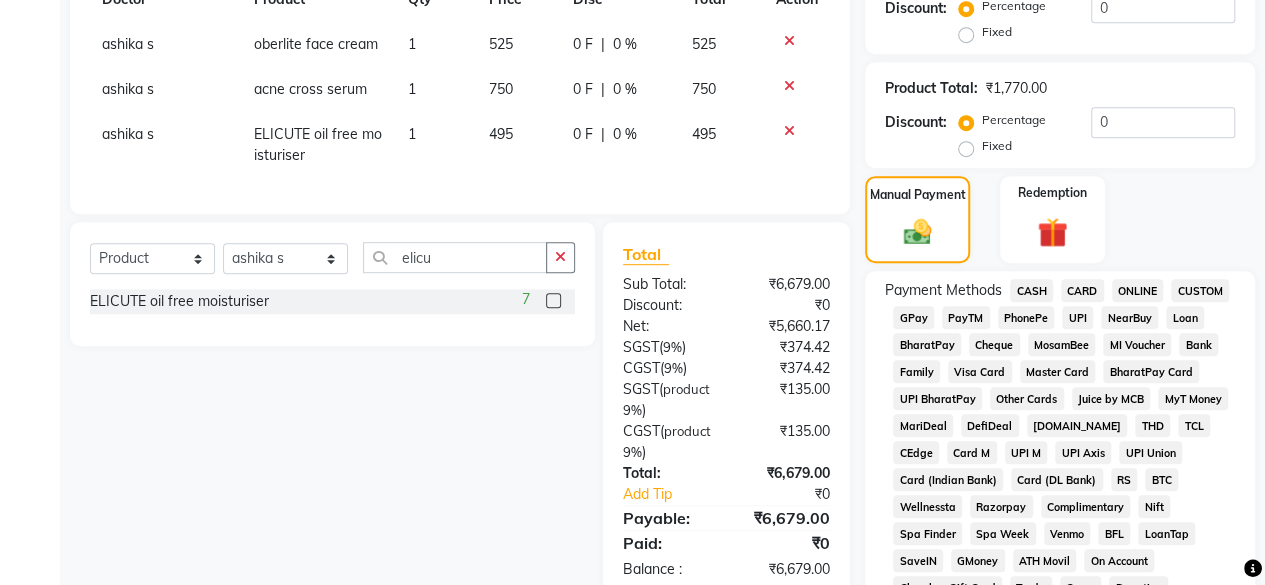 click on "CASH" 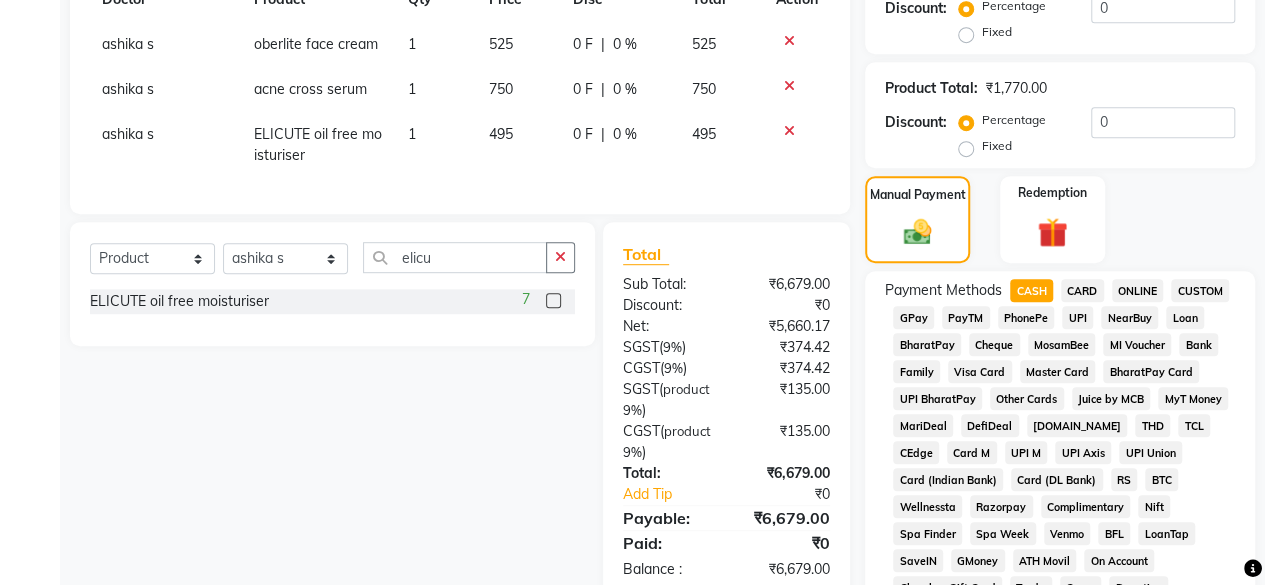 scroll, scrollTop: 994, scrollLeft: 0, axis: vertical 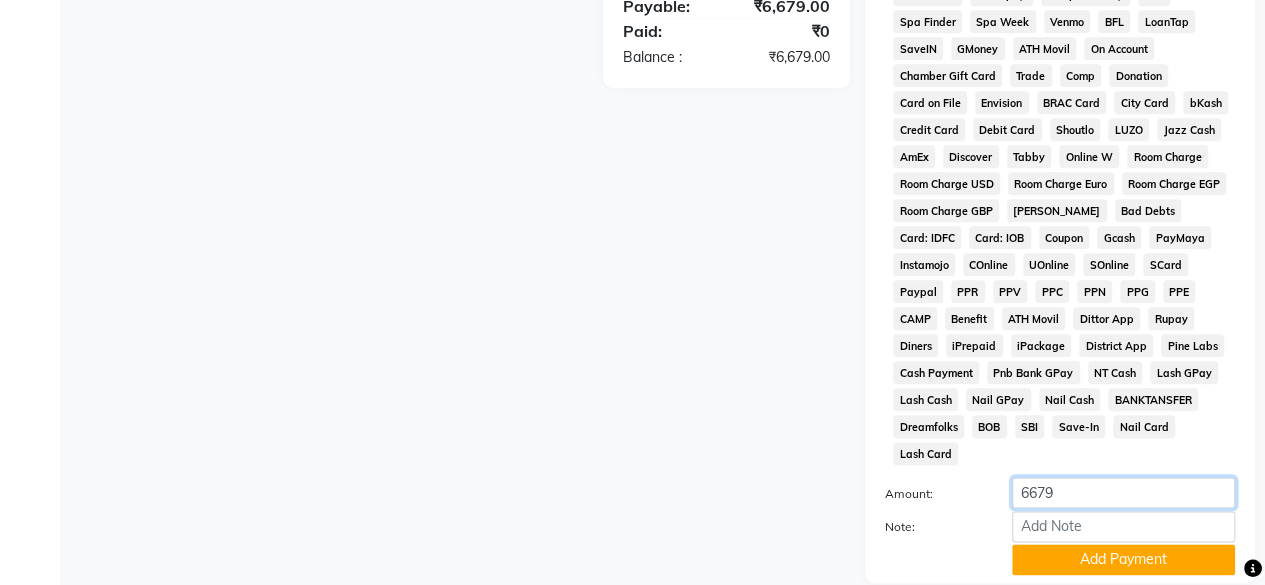 drag, startPoint x: 1122, startPoint y: 455, endPoint x: 1117, endPoint y: 479, distance: 24.5153 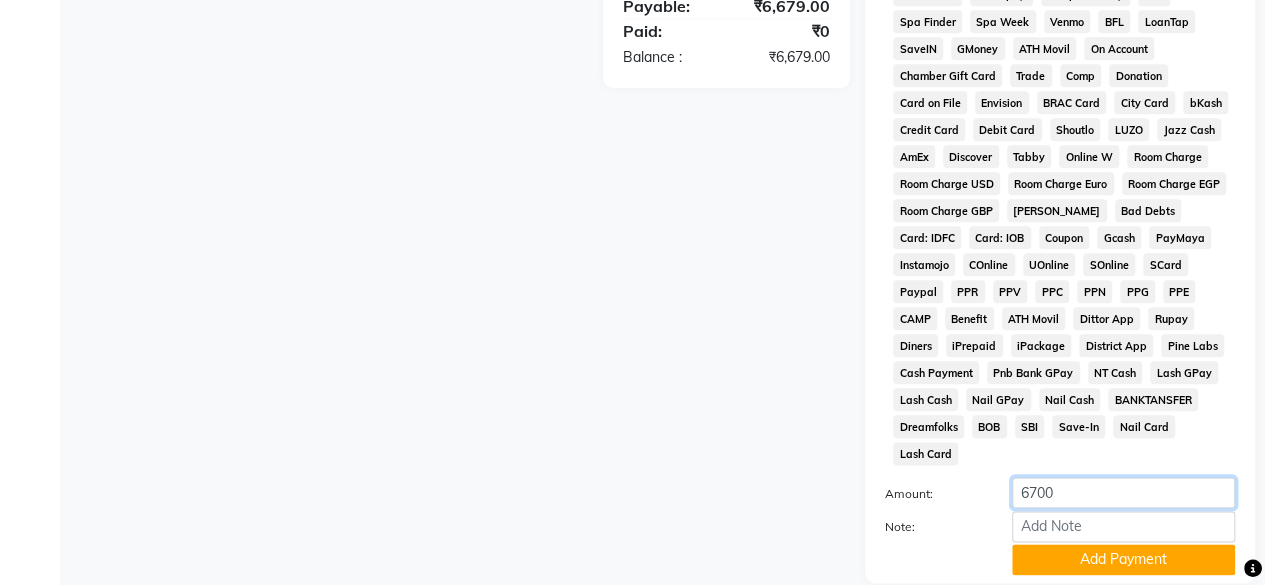 type on "6700" 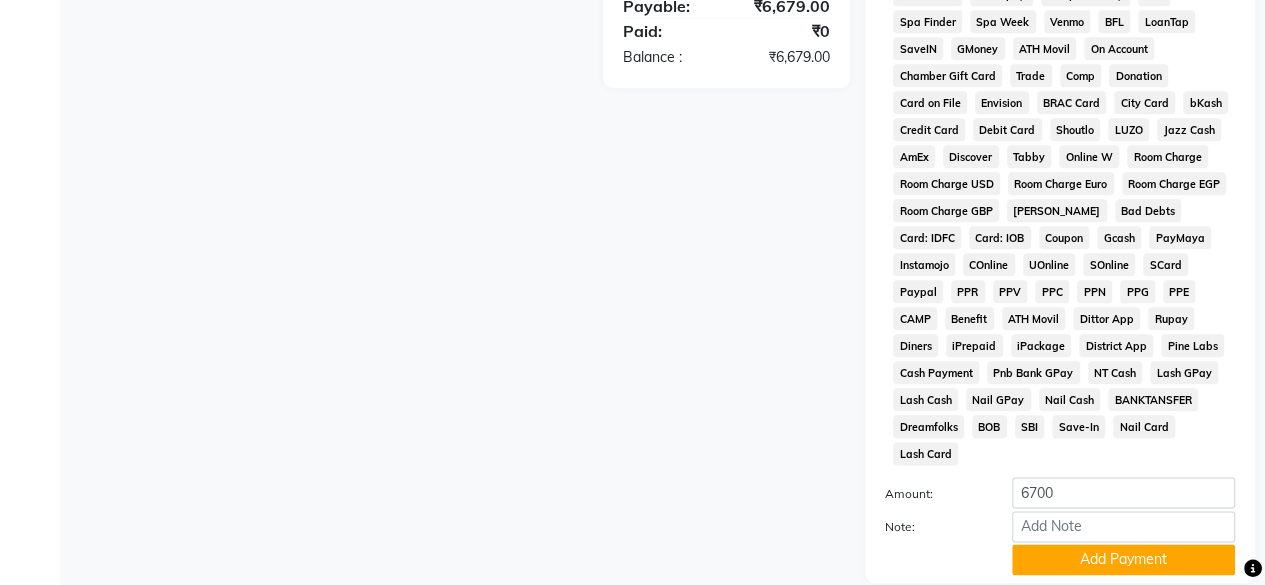click on "Patient +91 98******88 Date 12-07-2025 Invoice Number V/2025 V/2025-26 0382 Services Doctor Service Qty Price Disc Total Action  ashika s   Dr. Asha Queen   saranya k   skin therapist yinmi  ACNE THERAPY BASIC   x Consultation with dr Asha queen IV therapy detox - Basic IV Therapy Detox - Premium IV Therapy Detox - Elite IV skin lightening treatment - Basic IV skin lightening treatment - Premium IV skin lightening treatment - Elite hydra facial basic  hydra facial premium  hydra facial elite pumkin facial basic  pumkin facial premium pumkin  facial elite bu1 get 1 brightening facials semipermanent lip basic  semipermanent lip premium  semipermanent lip elite vitiligo lip basic  vitigo lip premium  vitiligo lip elite  semipermanent basic eyebrows double chin fat injection silver double chin fat injection gold double chin fat injection diamond botox silver  Botox gold botox diamond fillers basic fillers premium  fillers elite  fillers silver fillers gold fillers diamond short threads basic short threads silver" 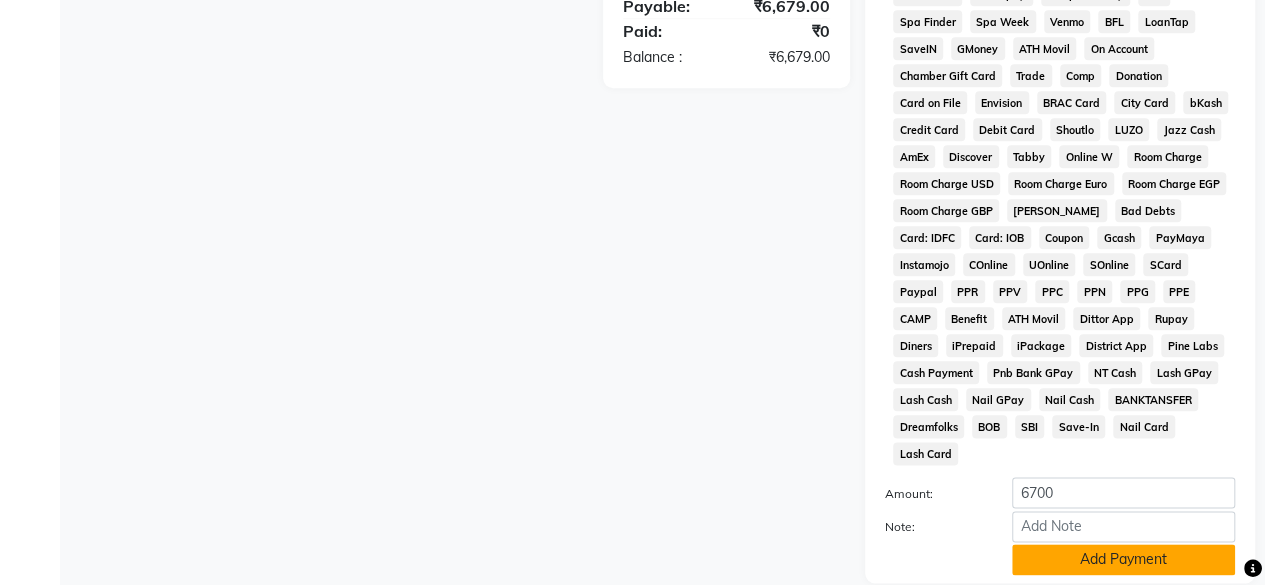 click on "Add Payment" 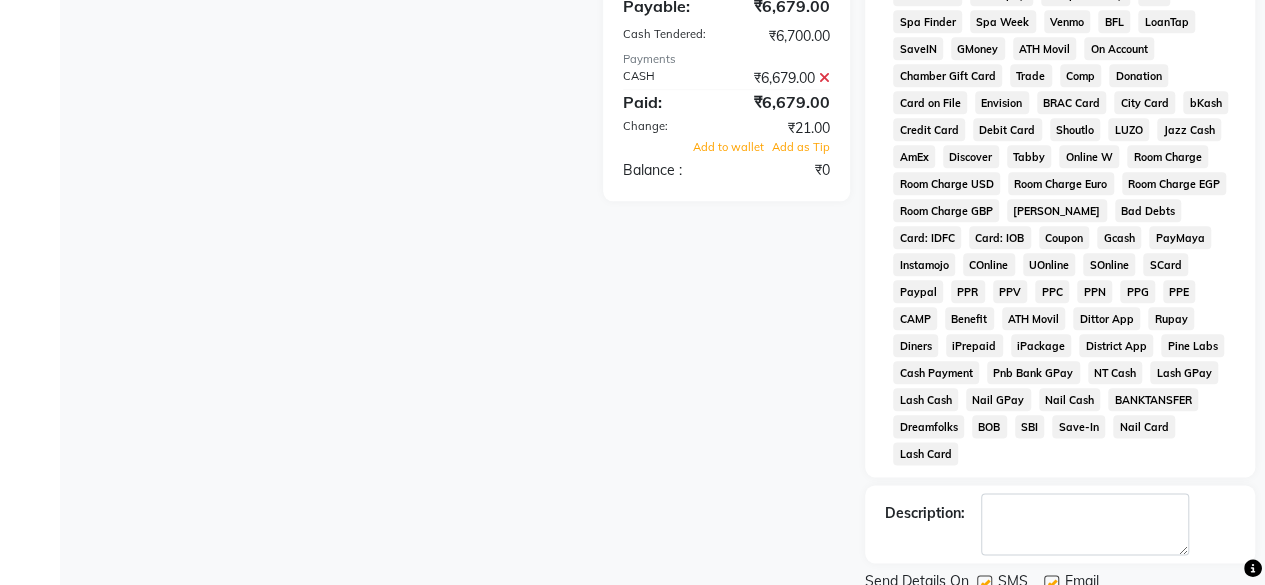 scroll, scrollTop: 1048, scrollLeft: 0, axis: vertical 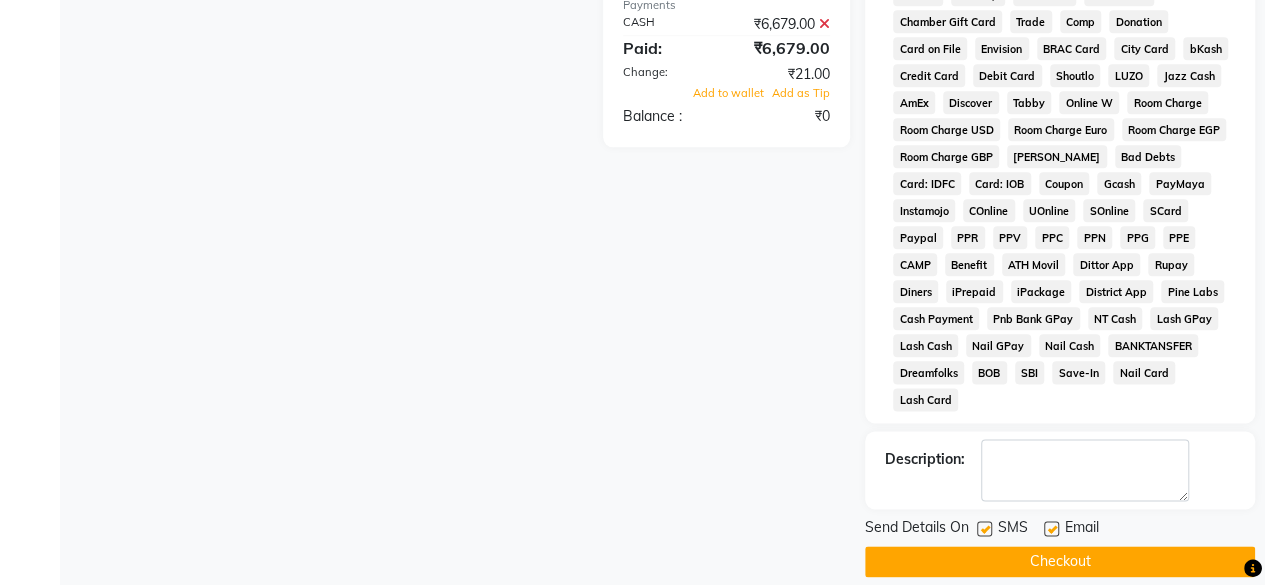 click on "Checkout" 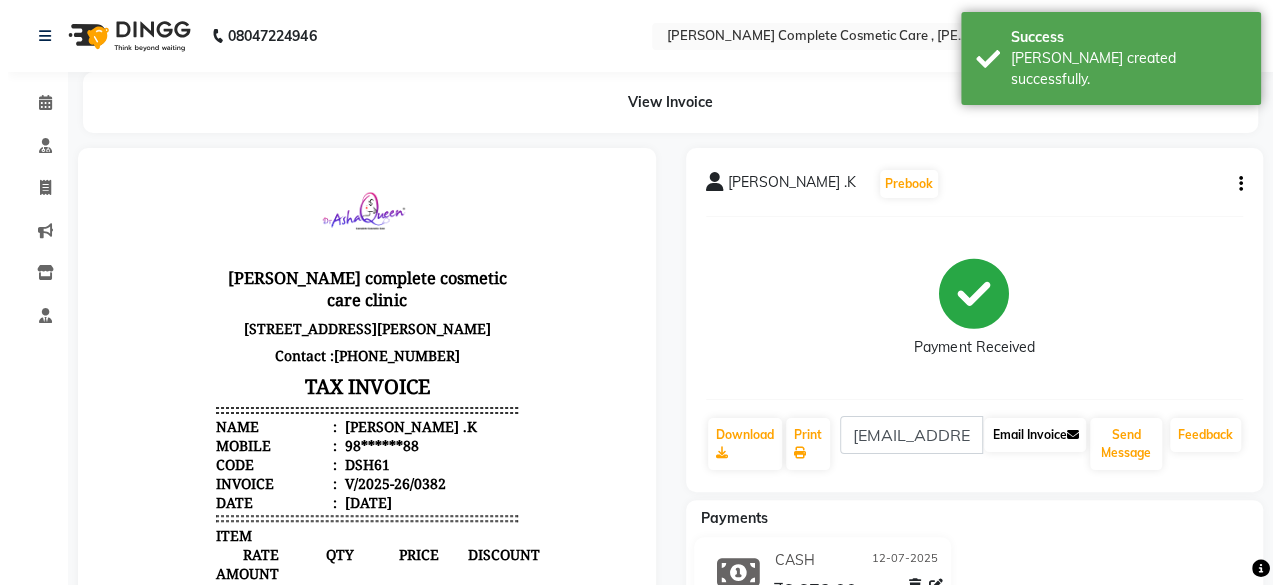 scroll, scrollTop: 0, scrollLeft: 0, axis: both 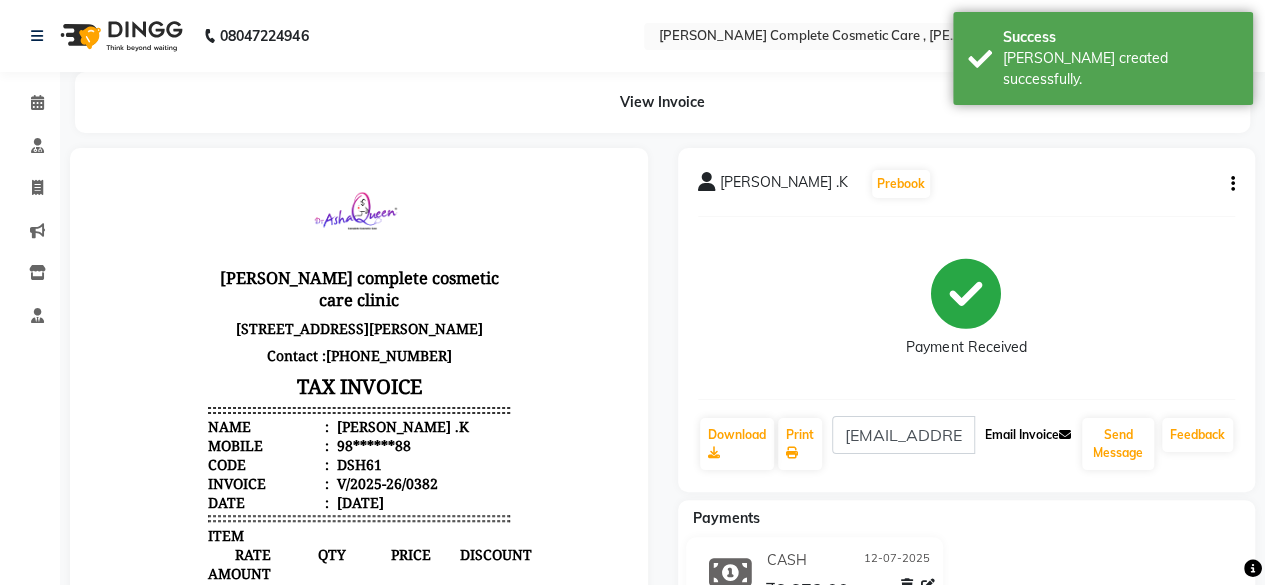 click on "Email Invoice" 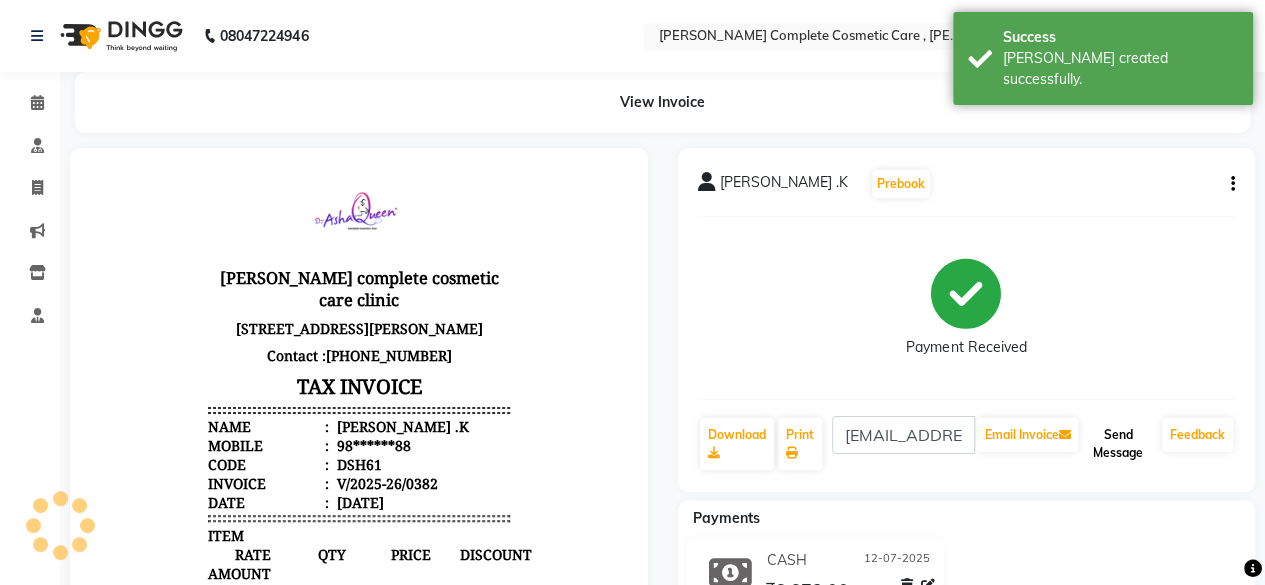 click on "Send Message" 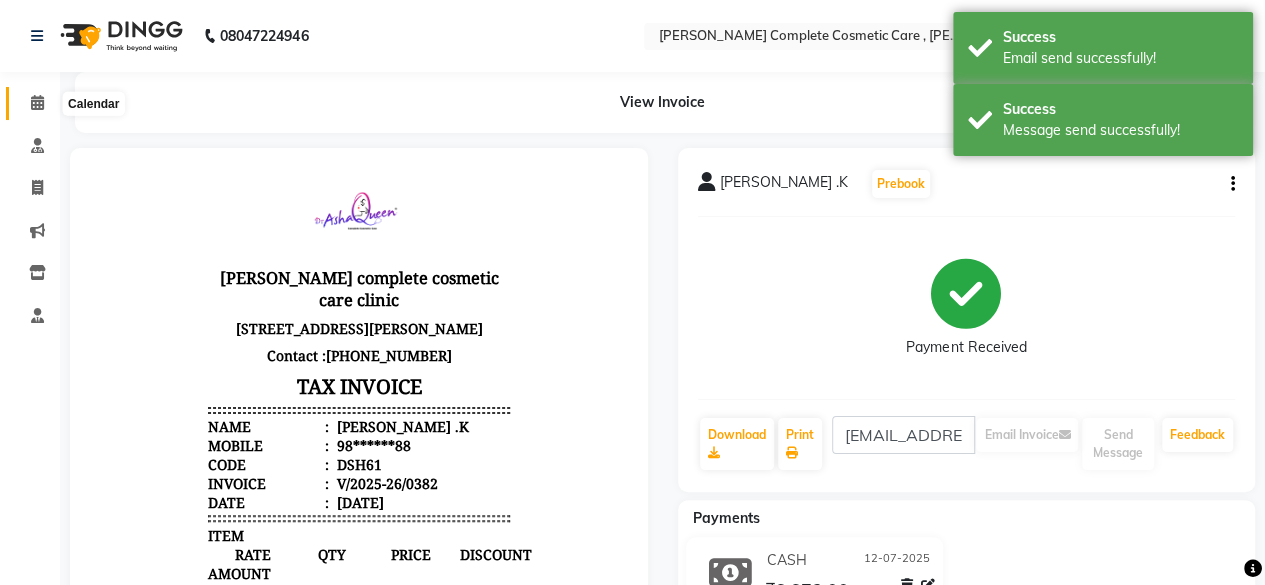 click 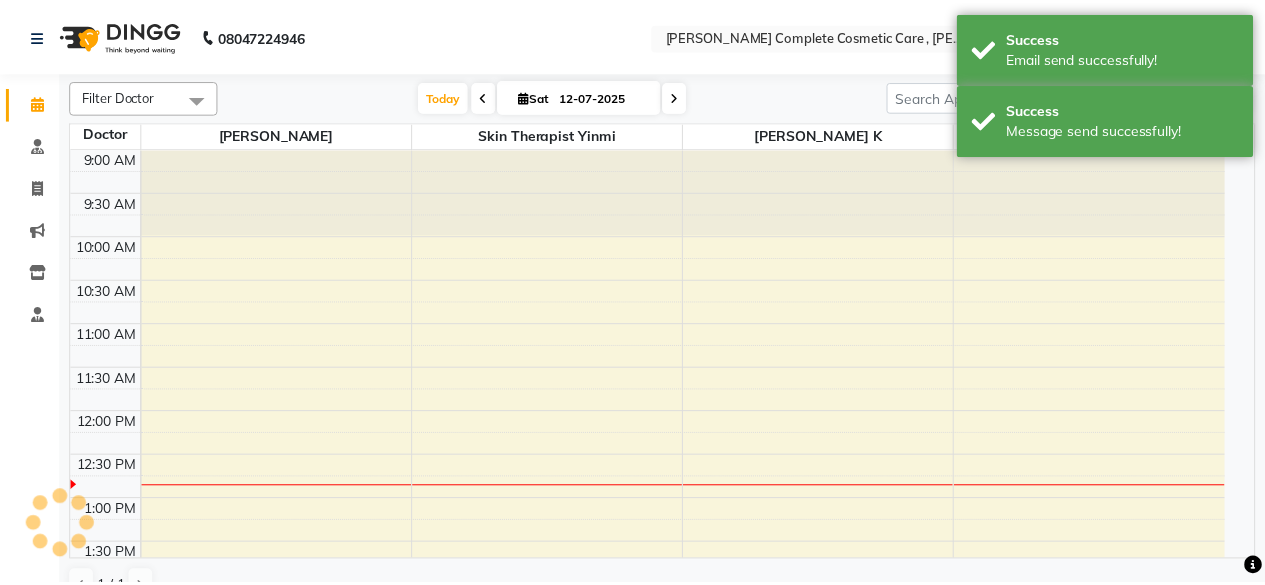 scroll, scrollTop: 0, scrollLeft: 0, axis: both 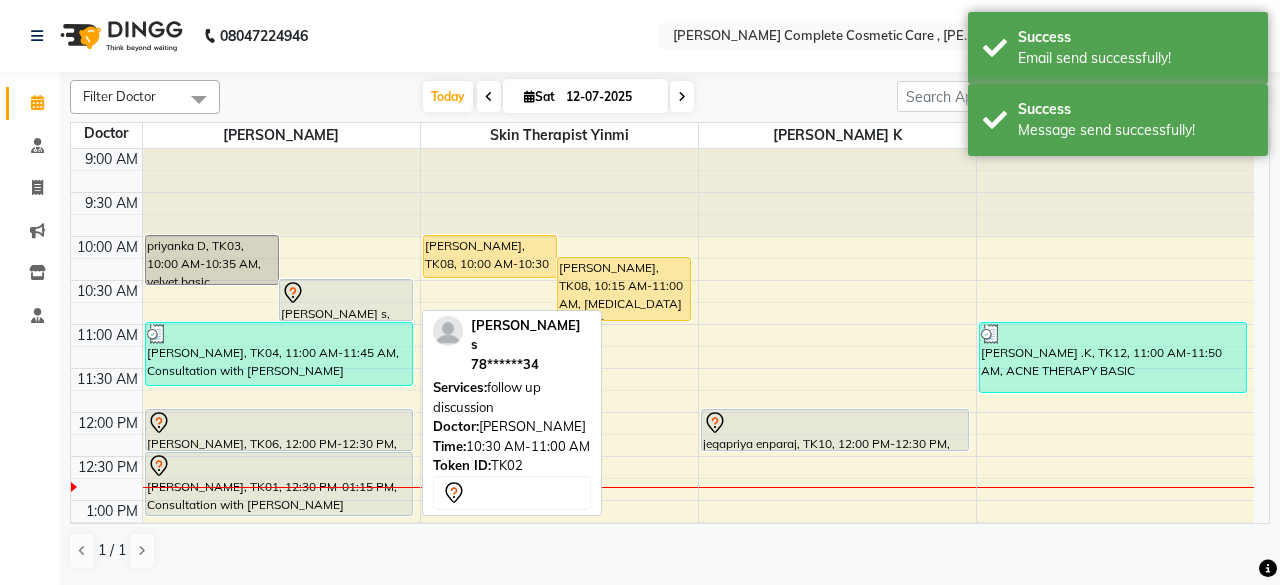 click on "nandita varshini s, TK02, 10:30 AM-11:00 AM, follow up discussion" at bounding box center (346, 300) 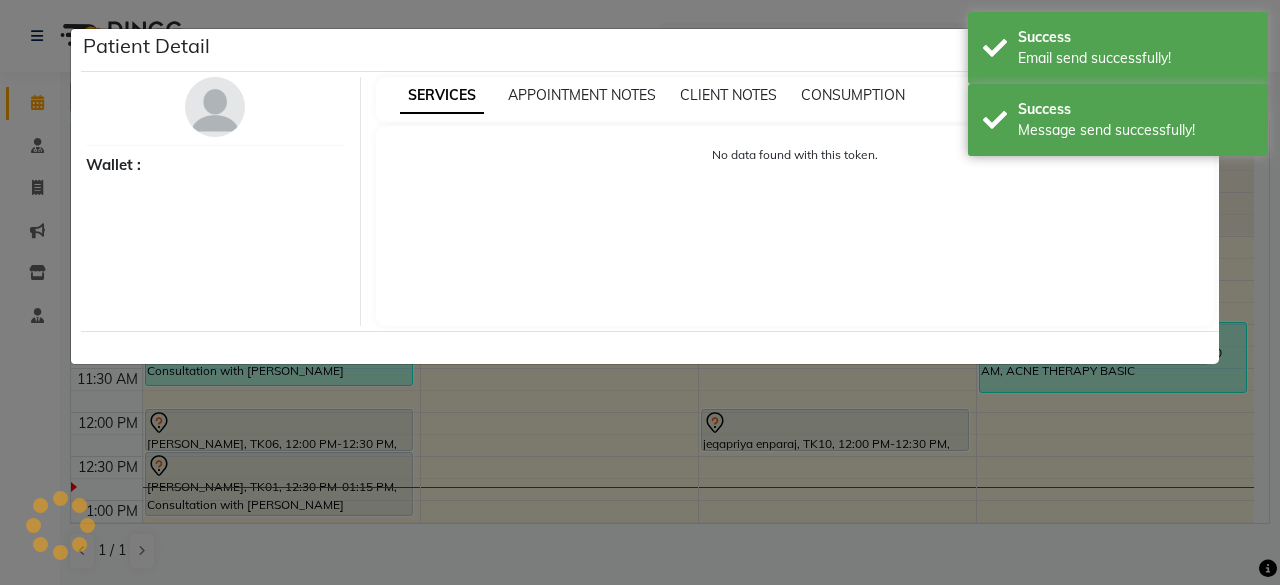 select on "7" 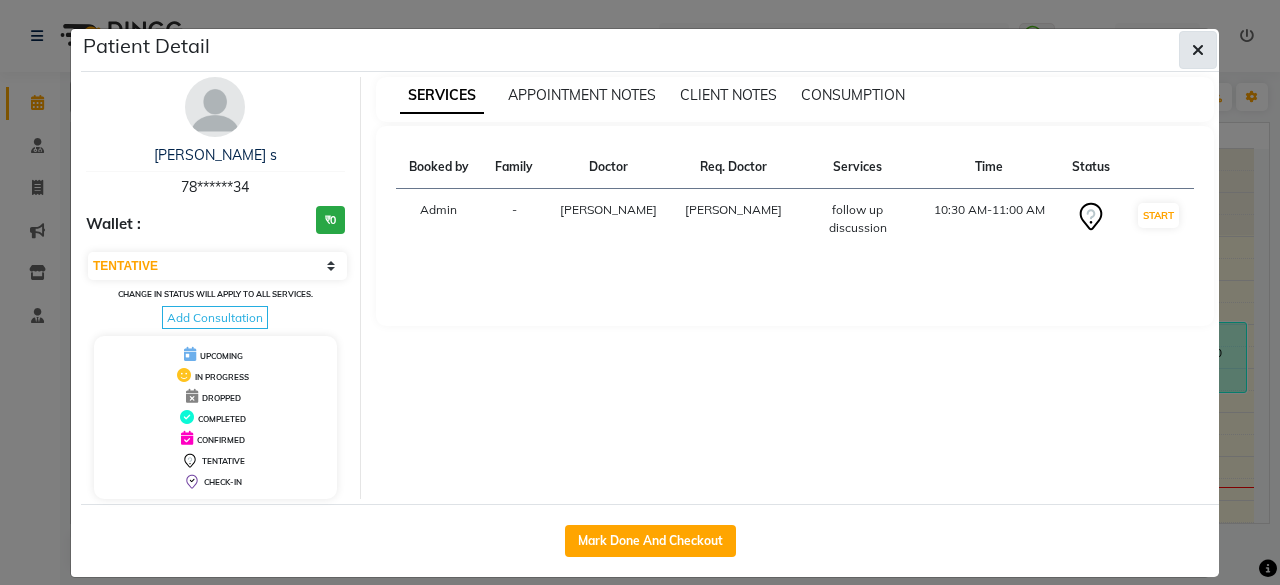 click 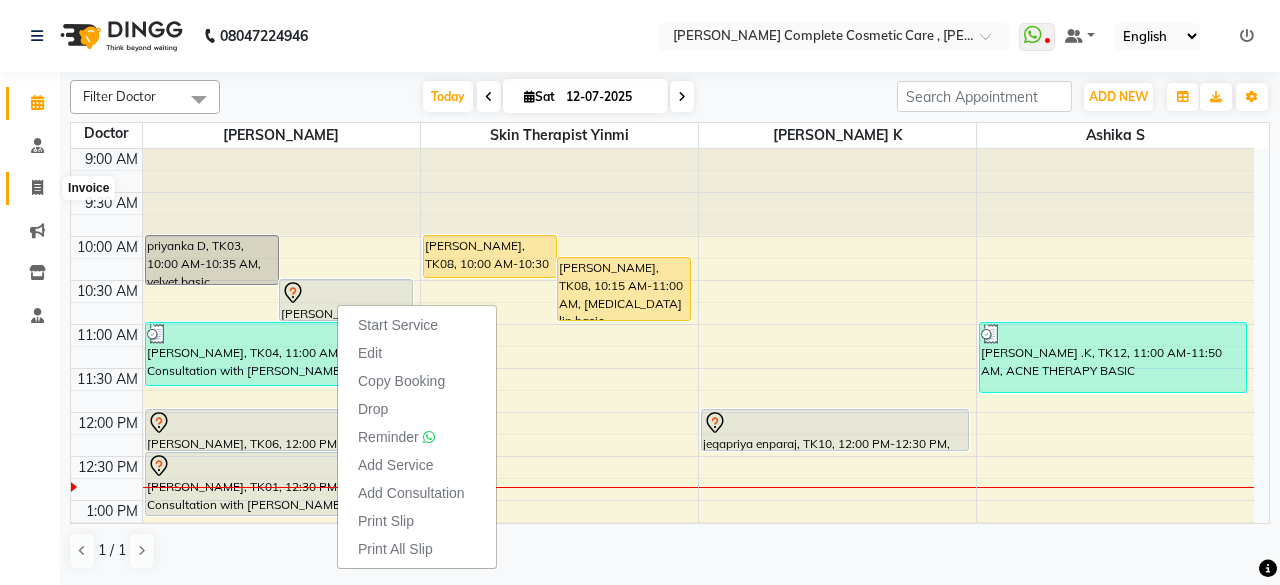 click 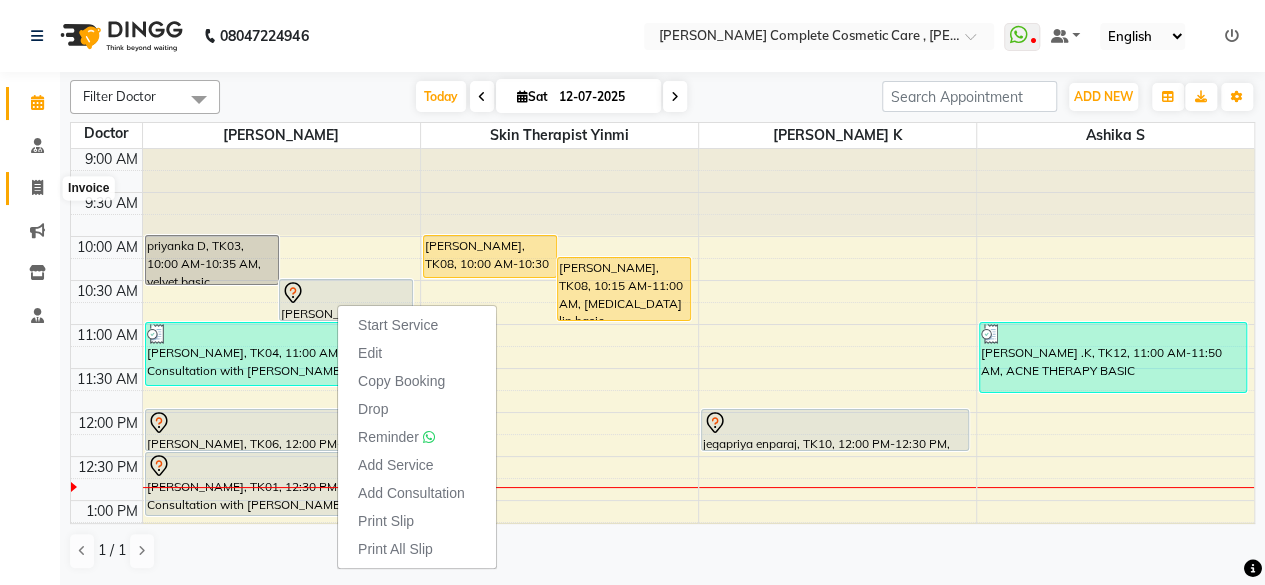 select on "service" 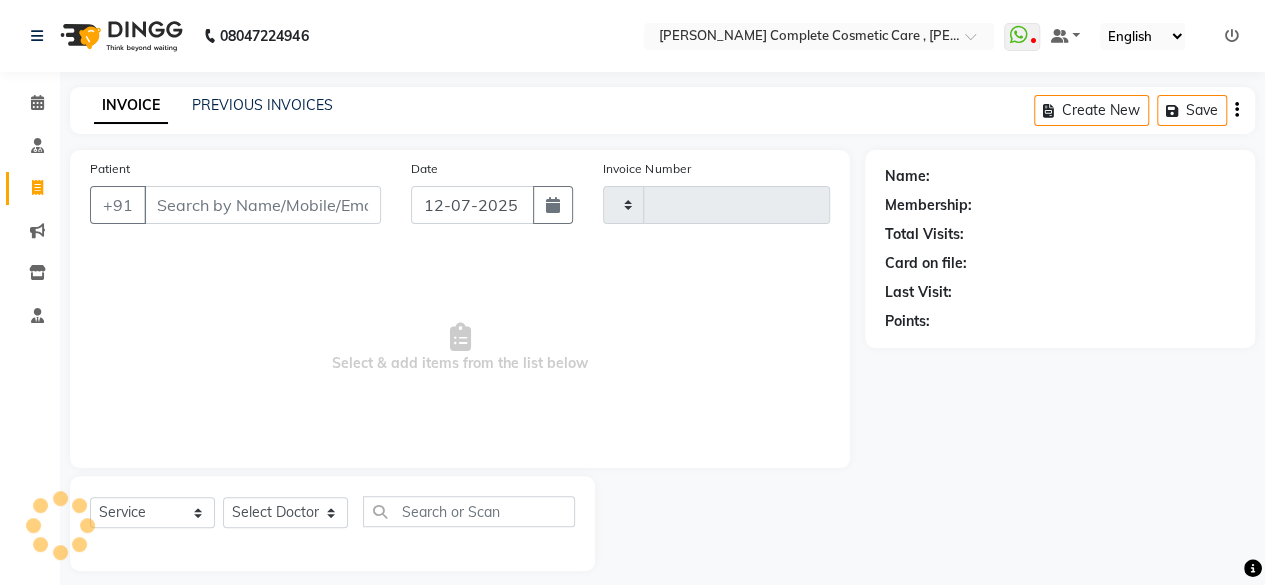 type on "0383" 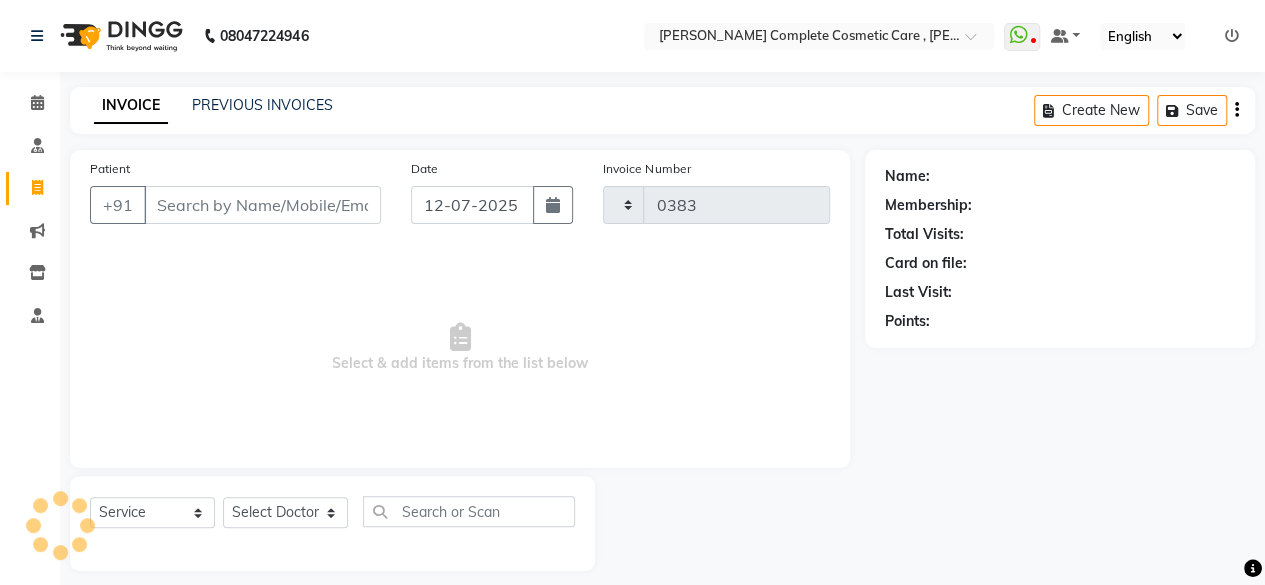 select on "7560" 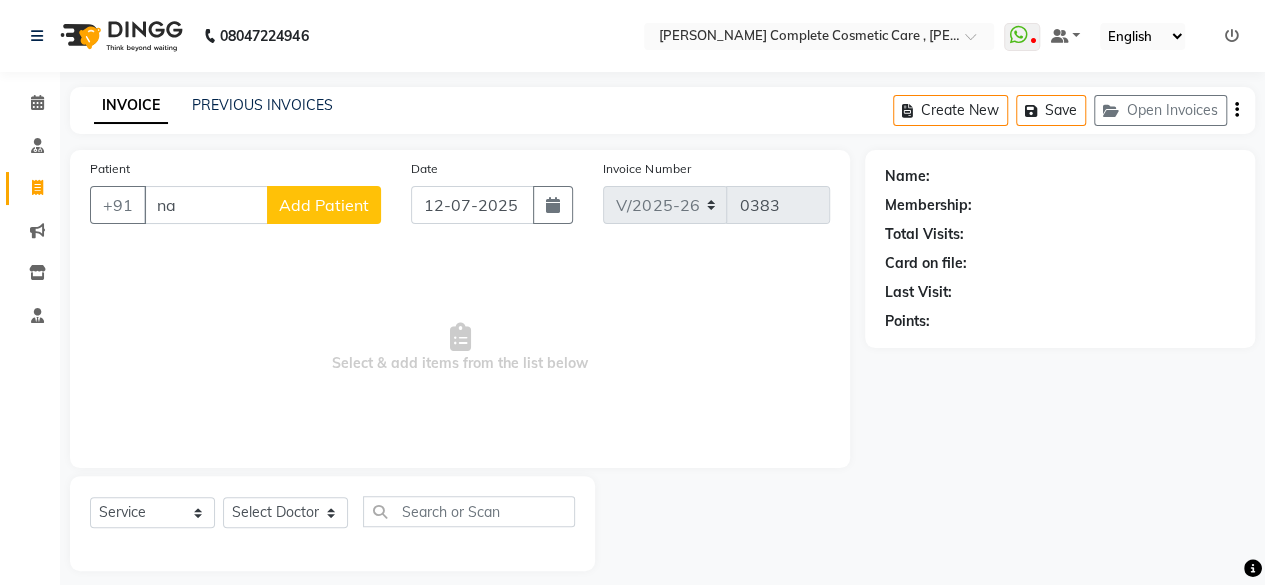 type on "n" 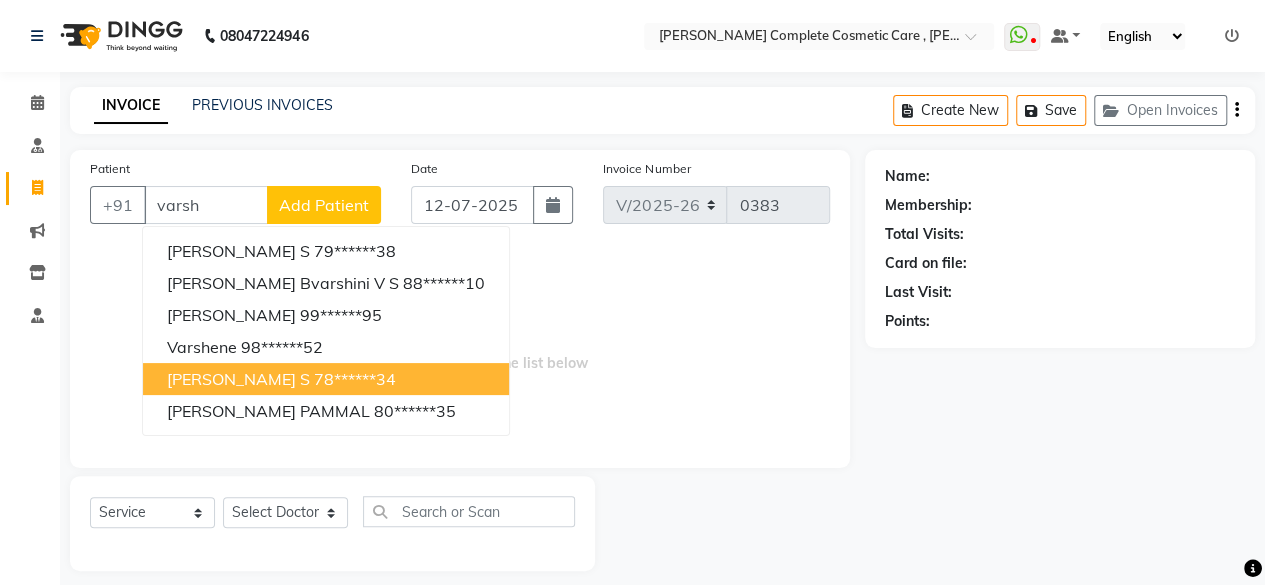 click on "[PERSON_NAME] s" at bounding box center [238, 379] 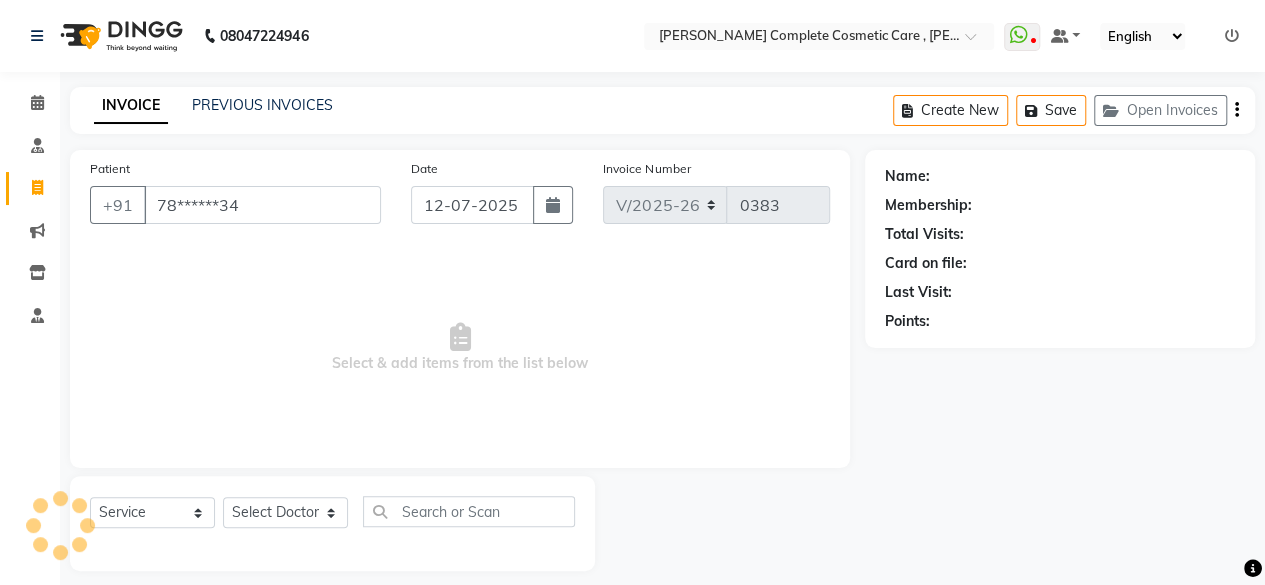 type on "78******34" 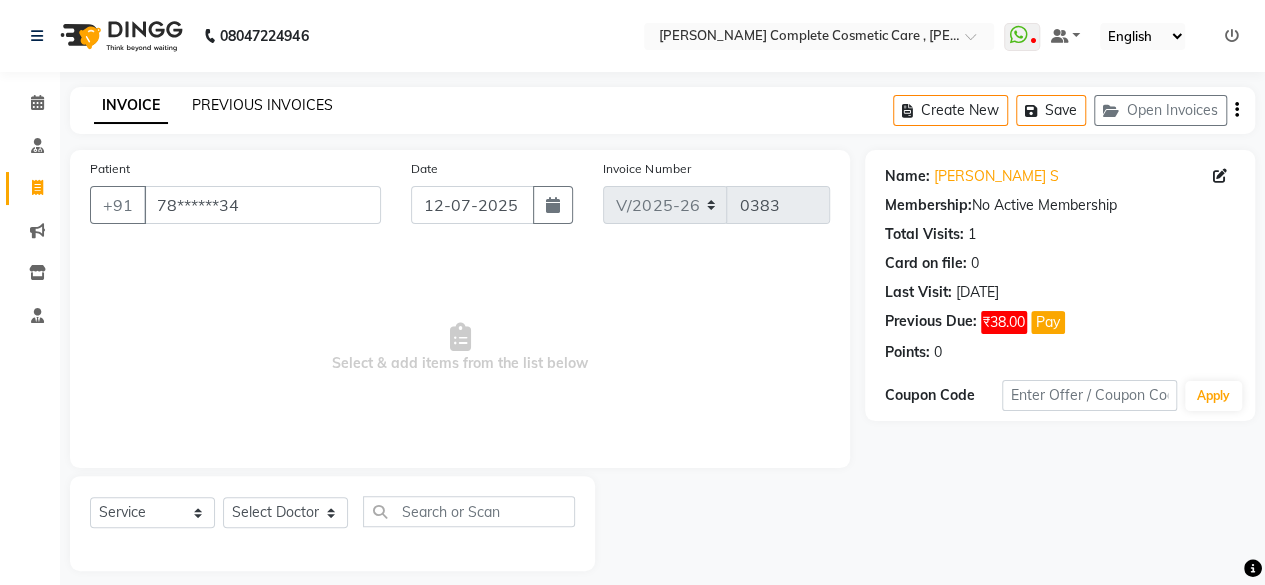 click on "PREVIOUS INVOICES" 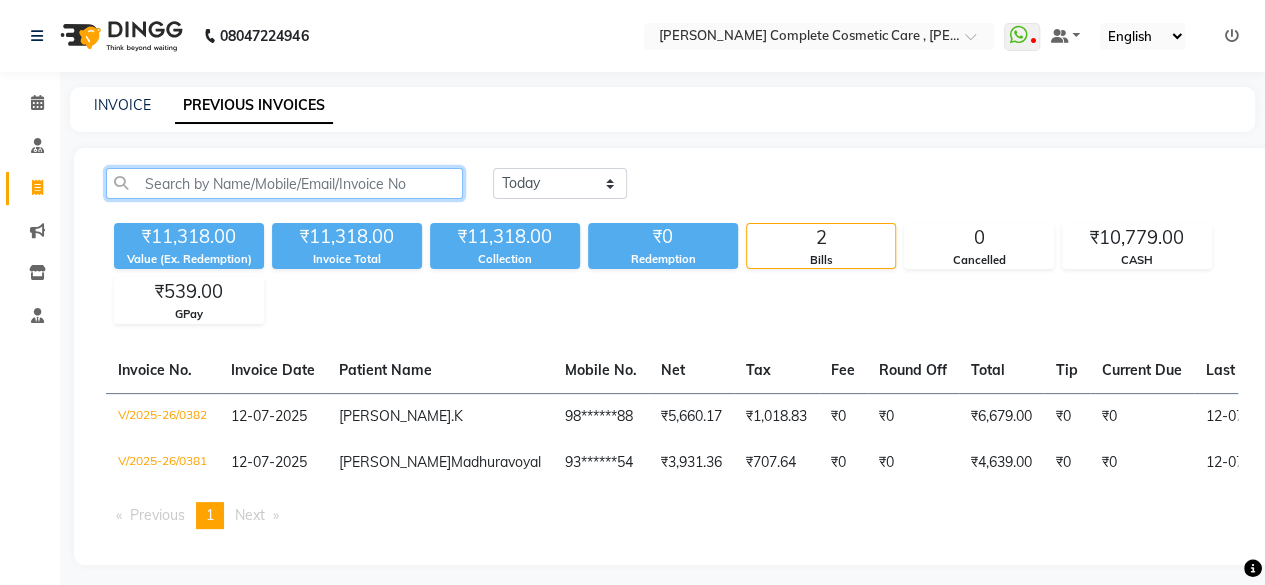 click 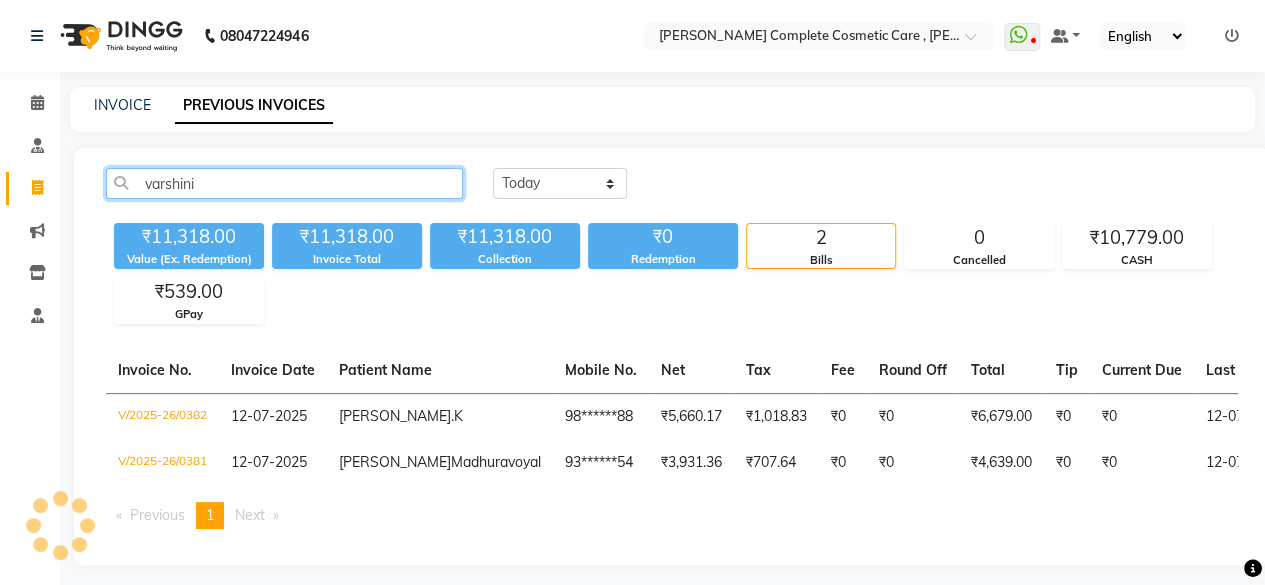 type on "varshini" 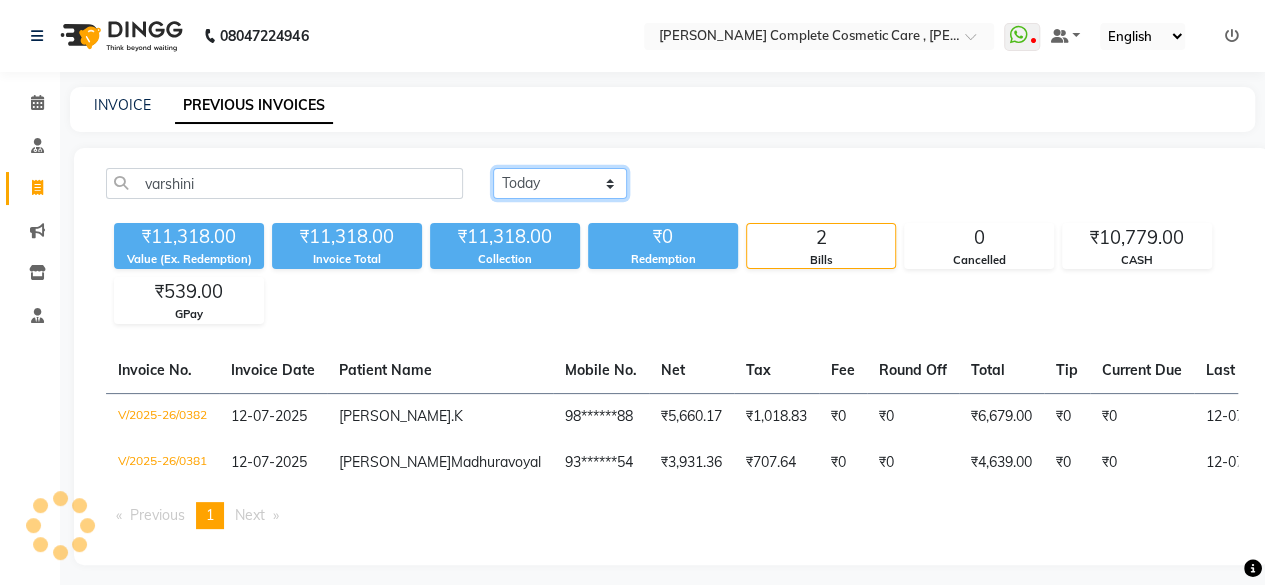 click on "Today Yesterday Custom Range" 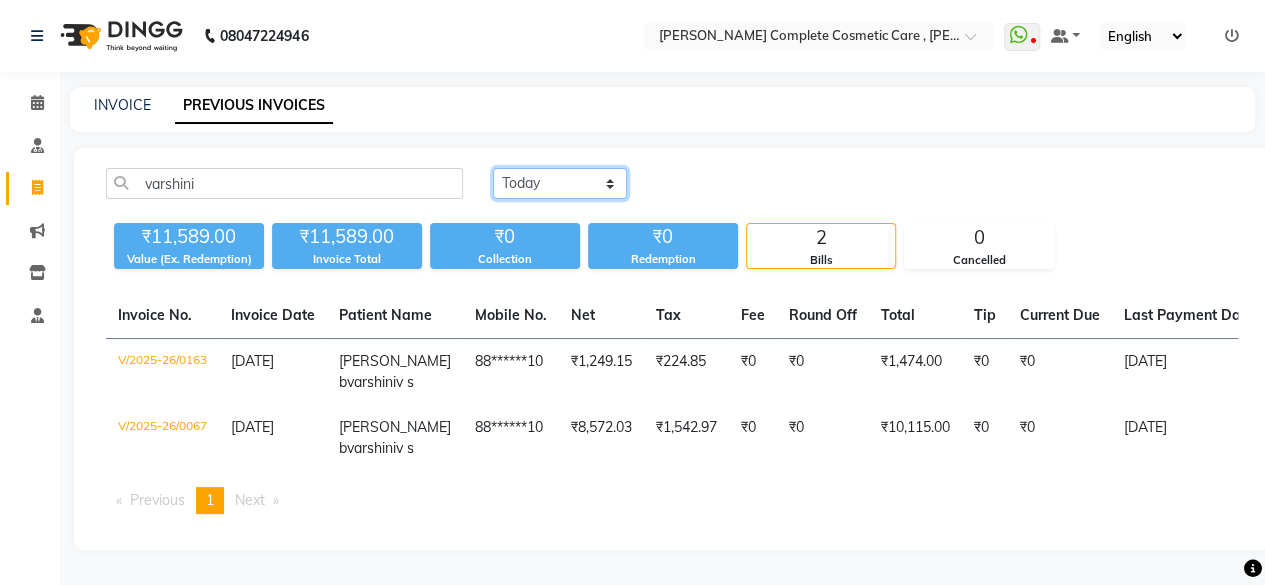 select on "range" 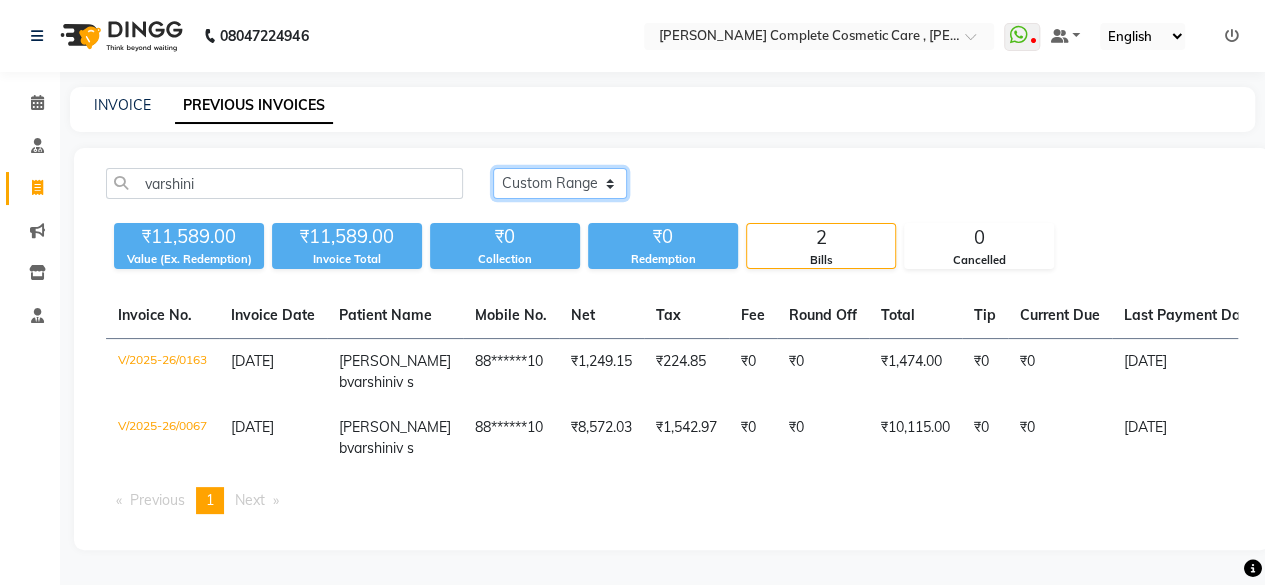 click on "Today Yesterday Custom Range" 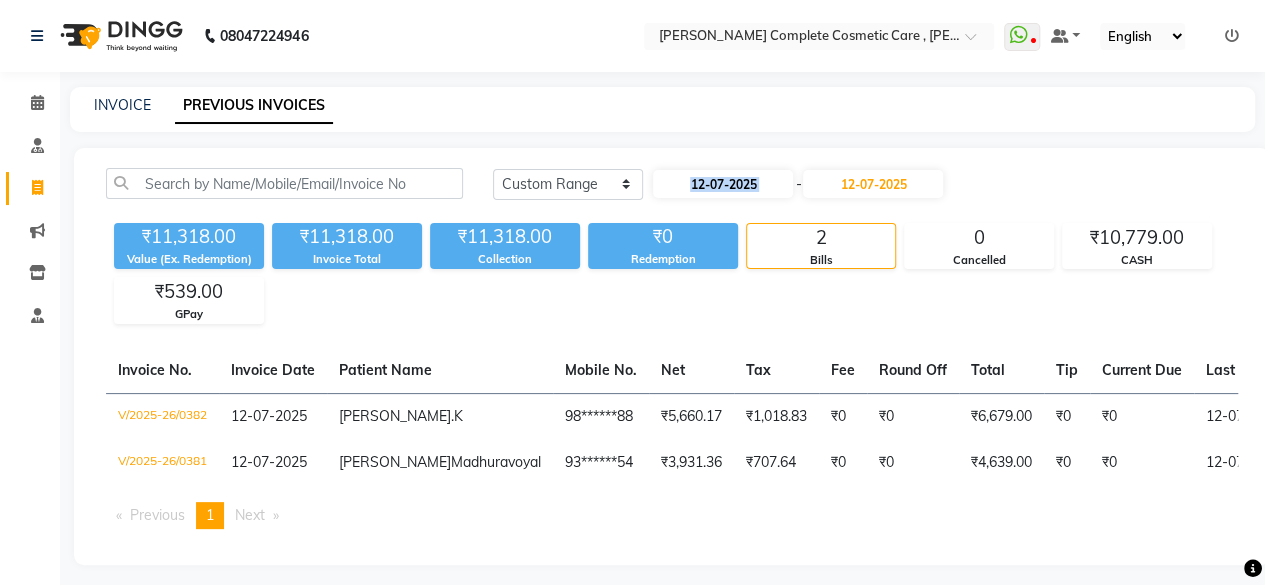 drag, startPoint x: 802, startPoint y: 185, endPoint x: 791, endPoint y: 184, distance: 11.045361 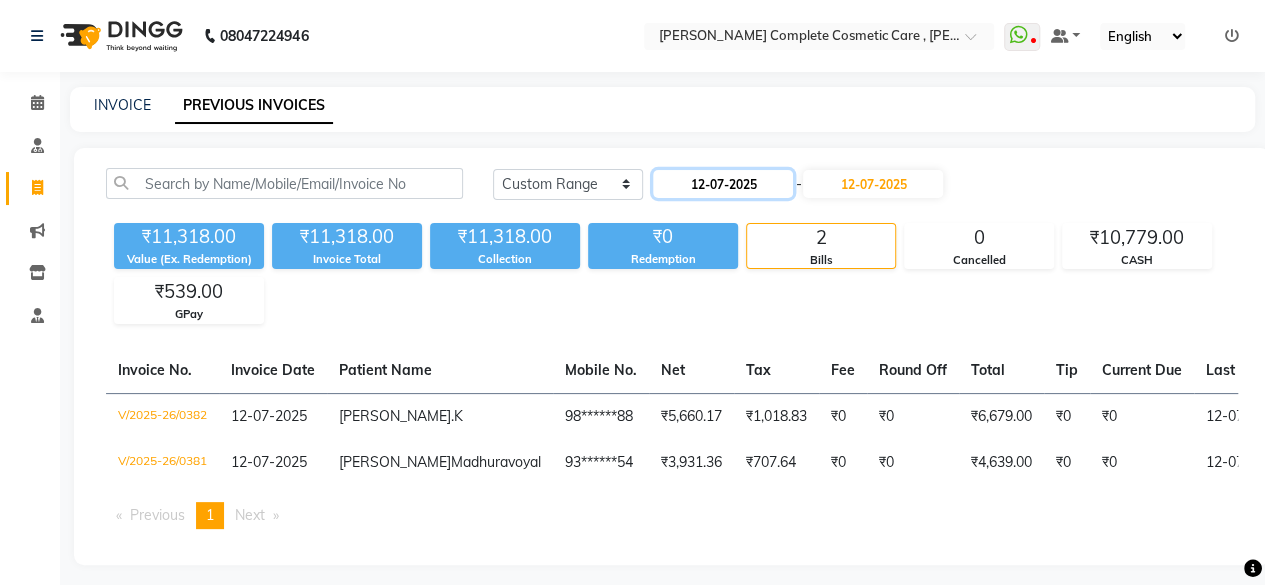 click on "12-07-2025" 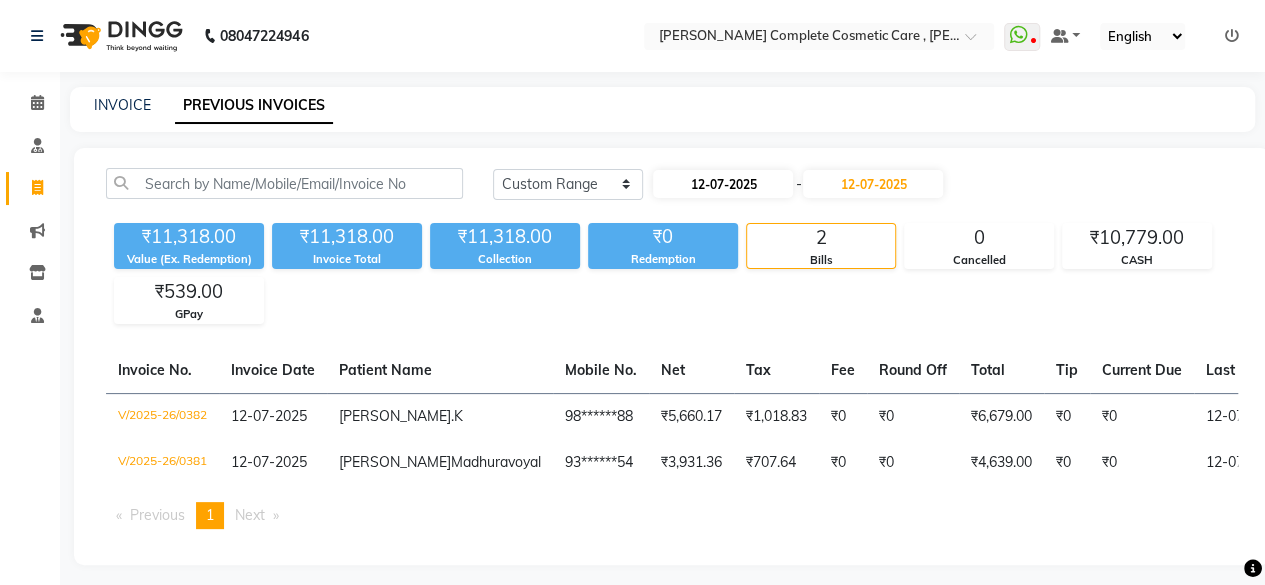 select on "7" 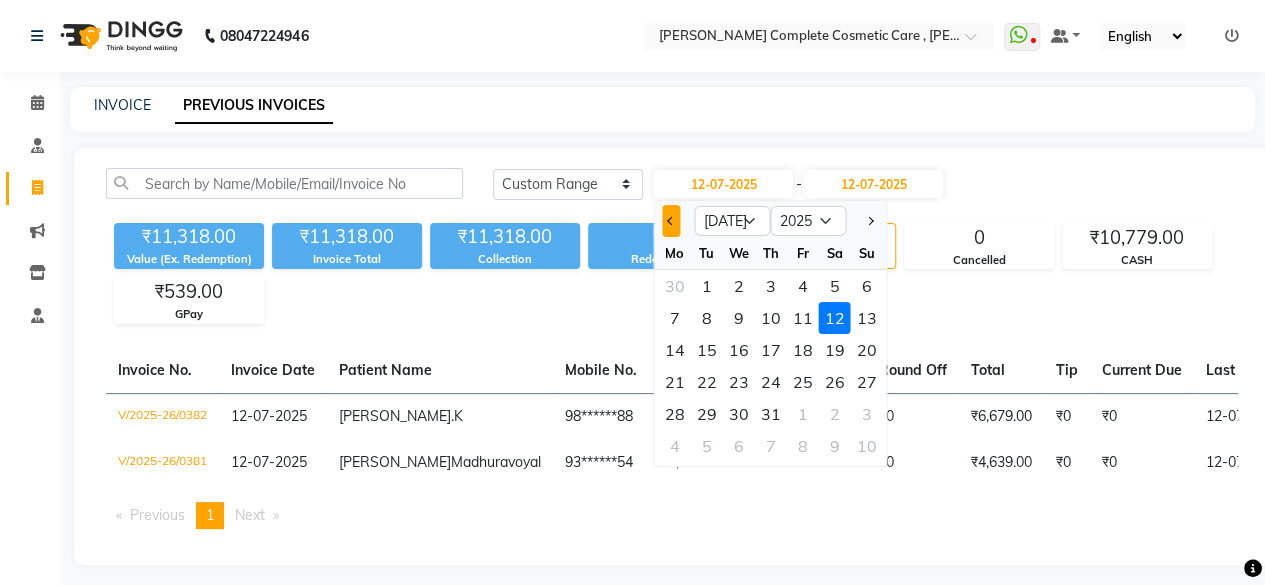 click 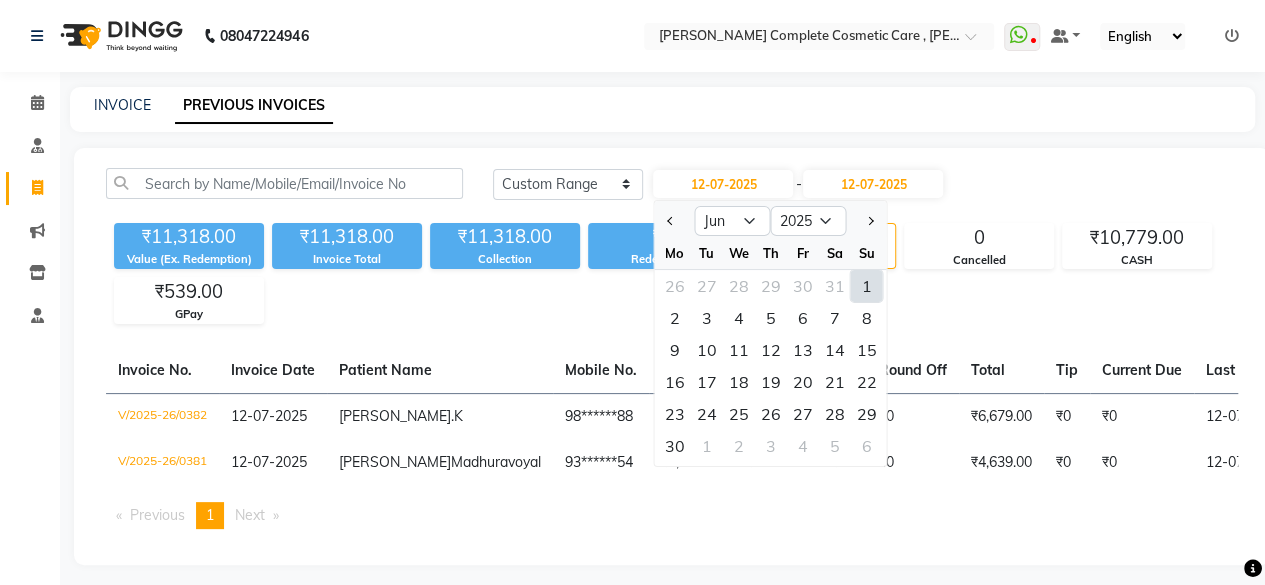 click on "1" 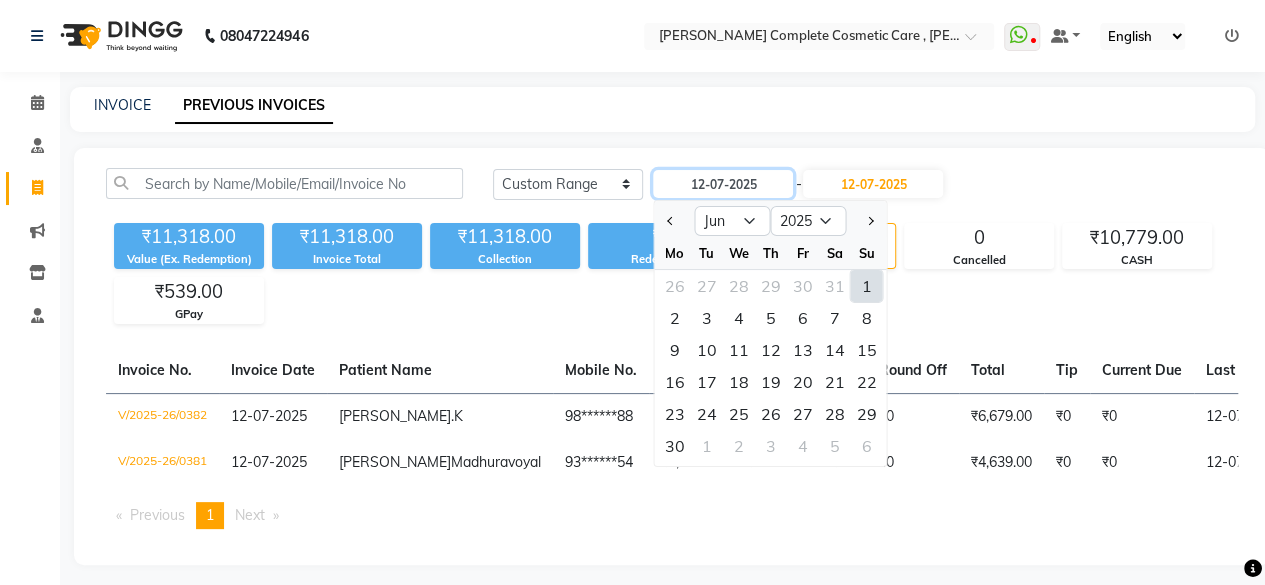 type on "01-06-2025" 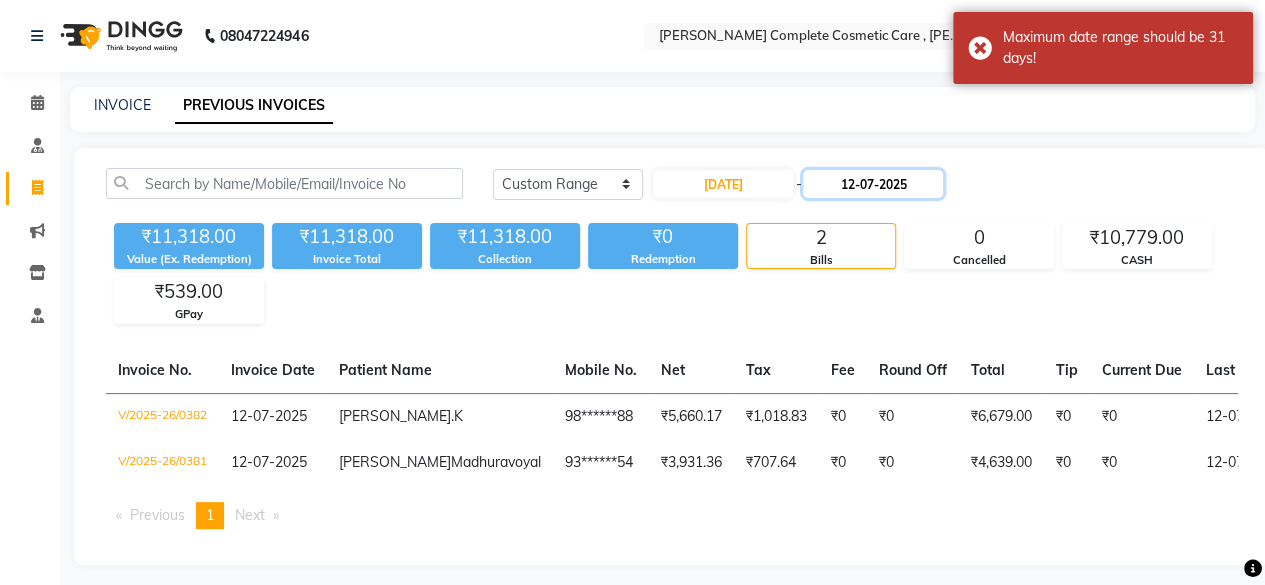 click on "12-07-2025" 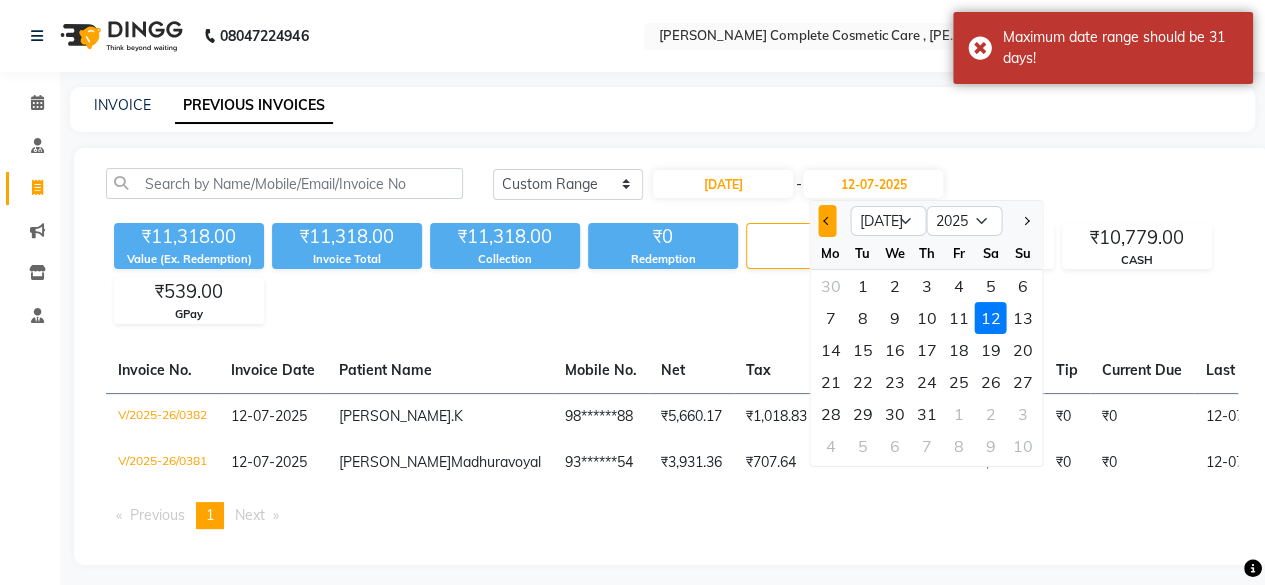 click 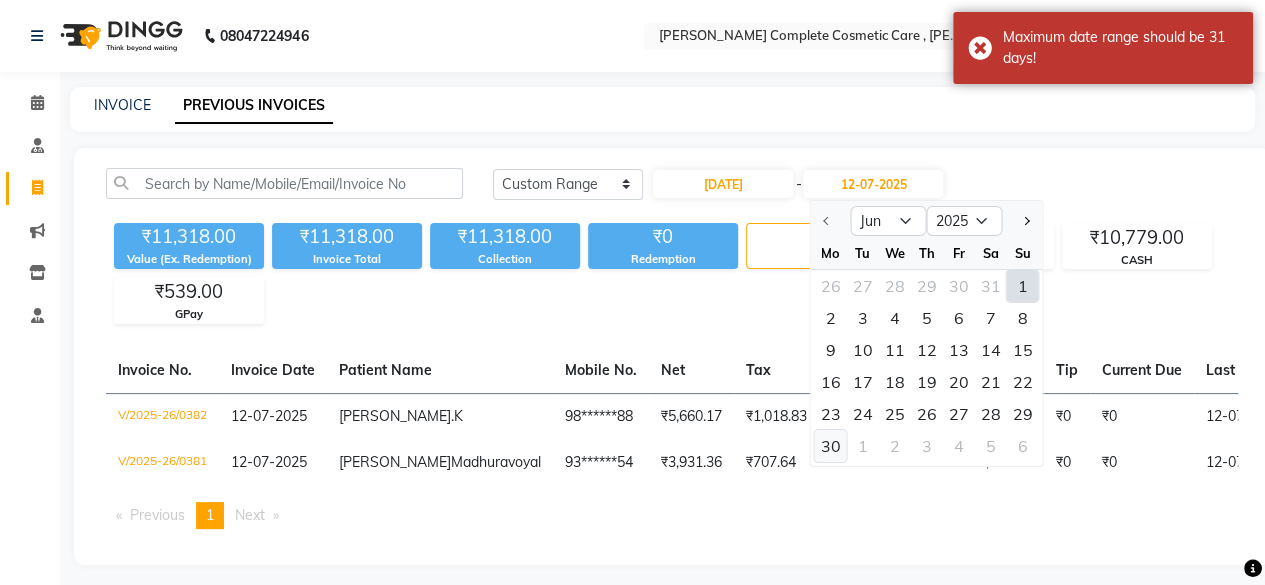 click on "30" 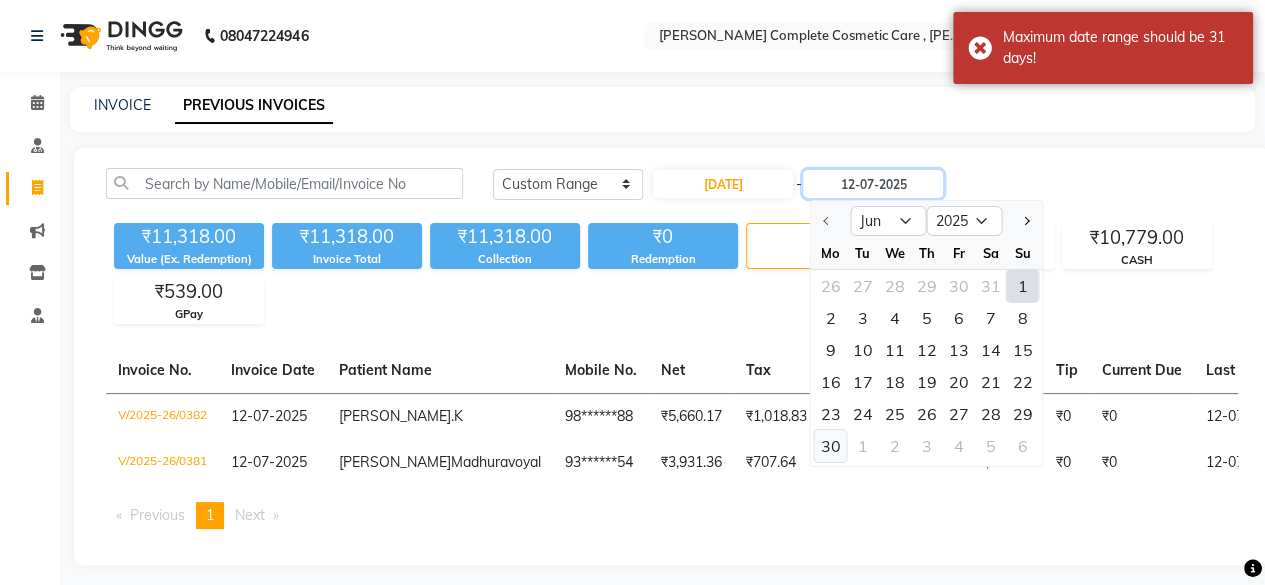 type on "30-06-2025" 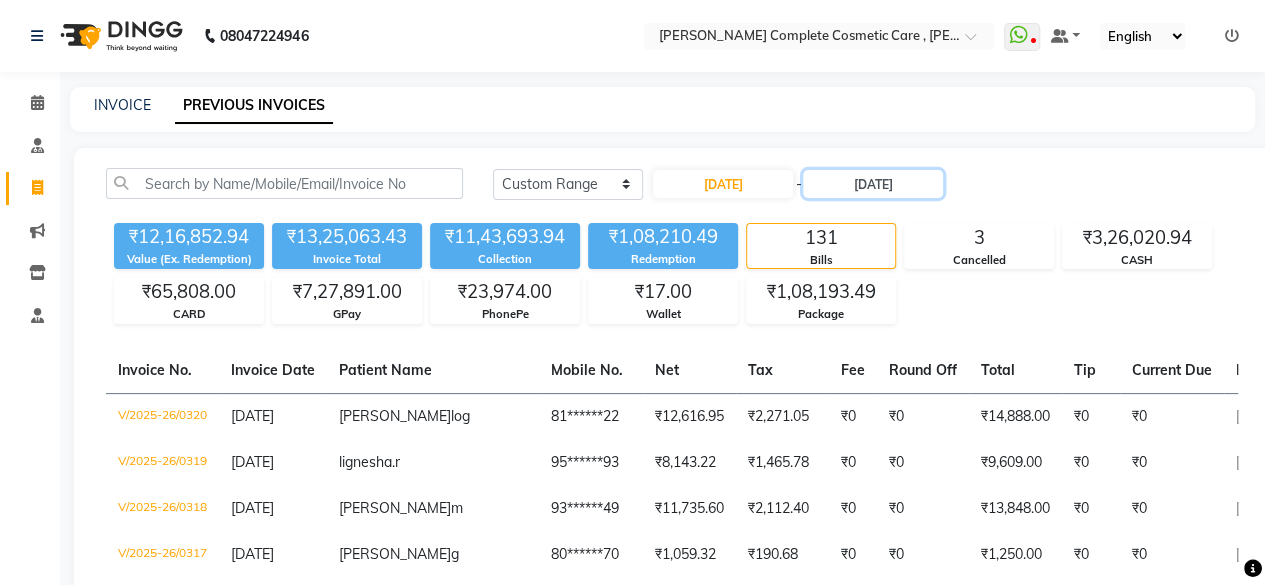 scroll, scrollTop: 512, scrollLeft: 0, axis: vertical 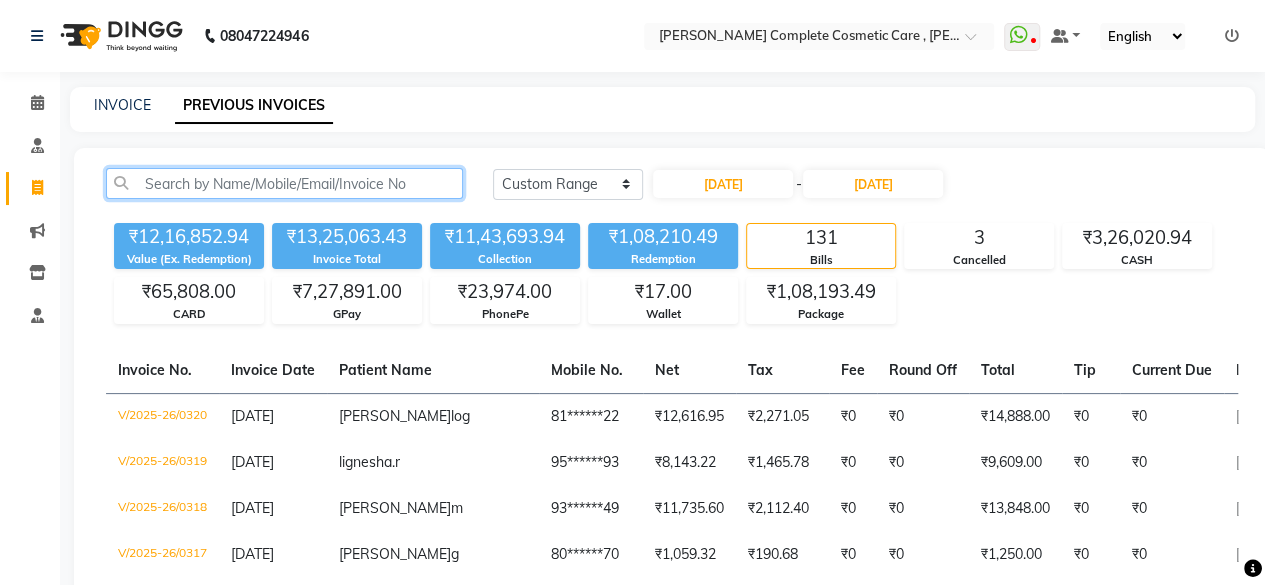 click 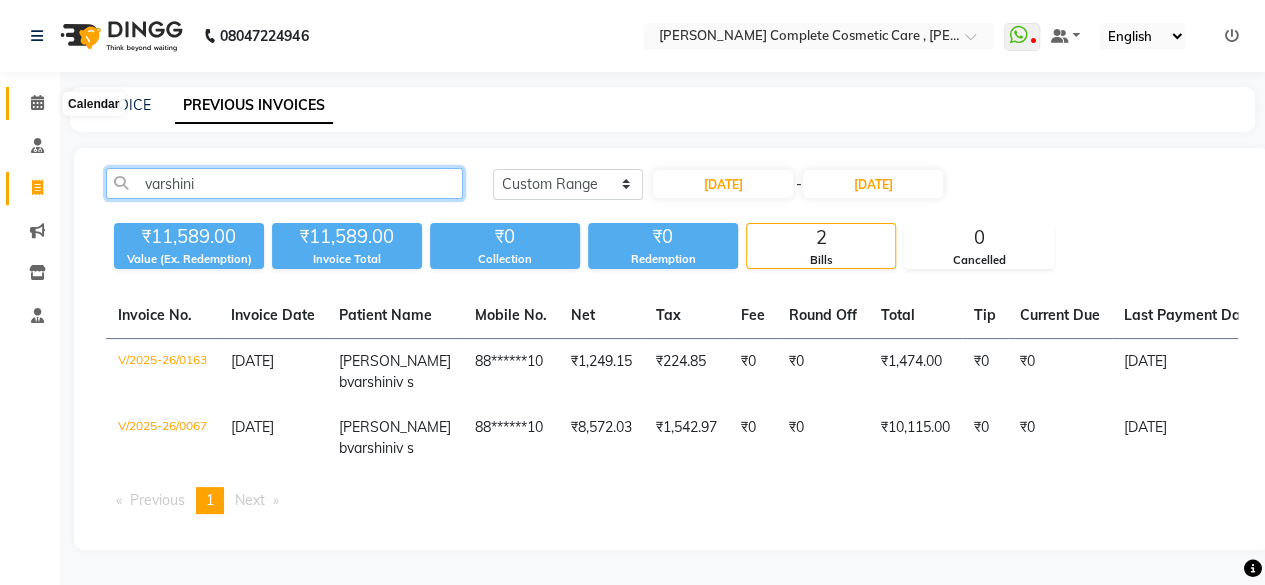 type on "varshini" 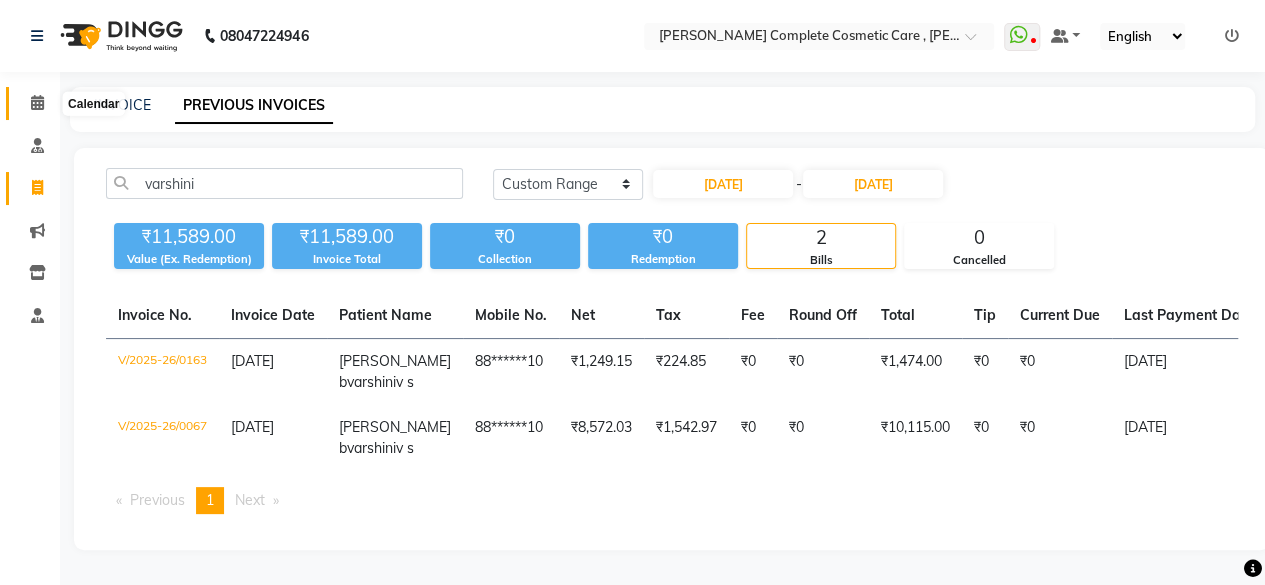 click 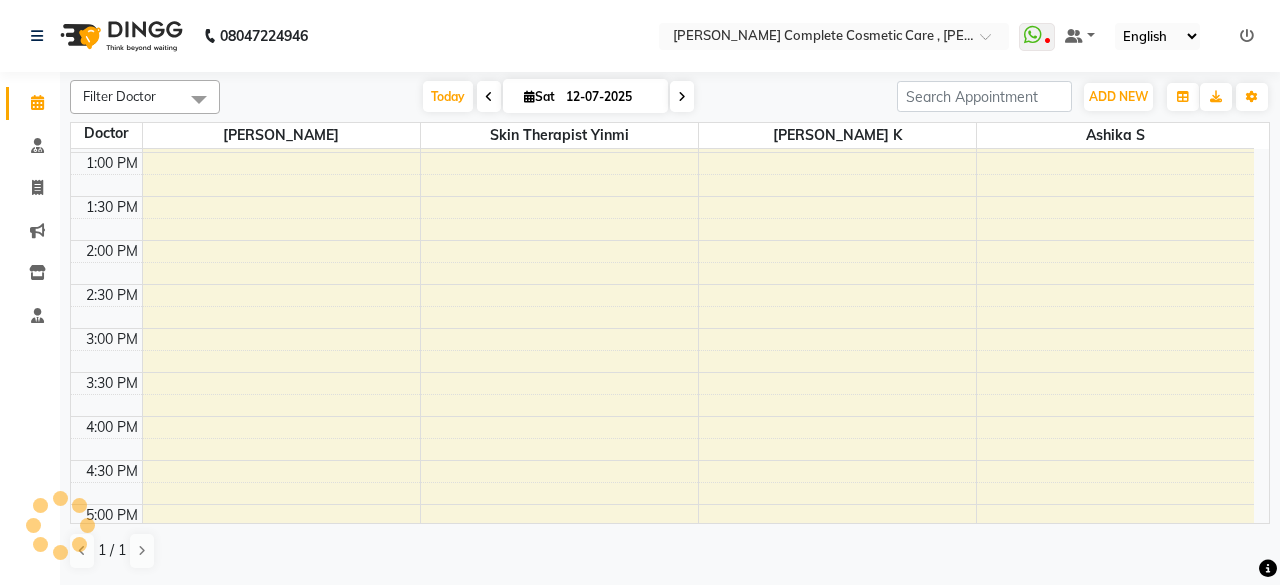 scroll, scrollTop: 0, scrollLeft: 0, axis: both 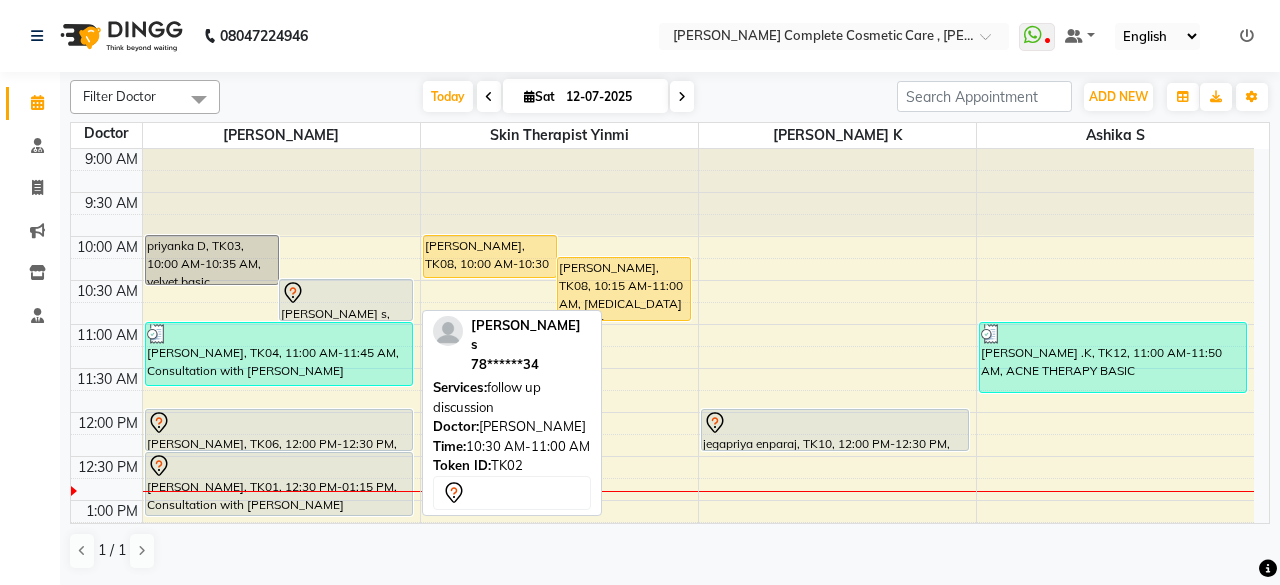 click at bounding box center (346, 293) 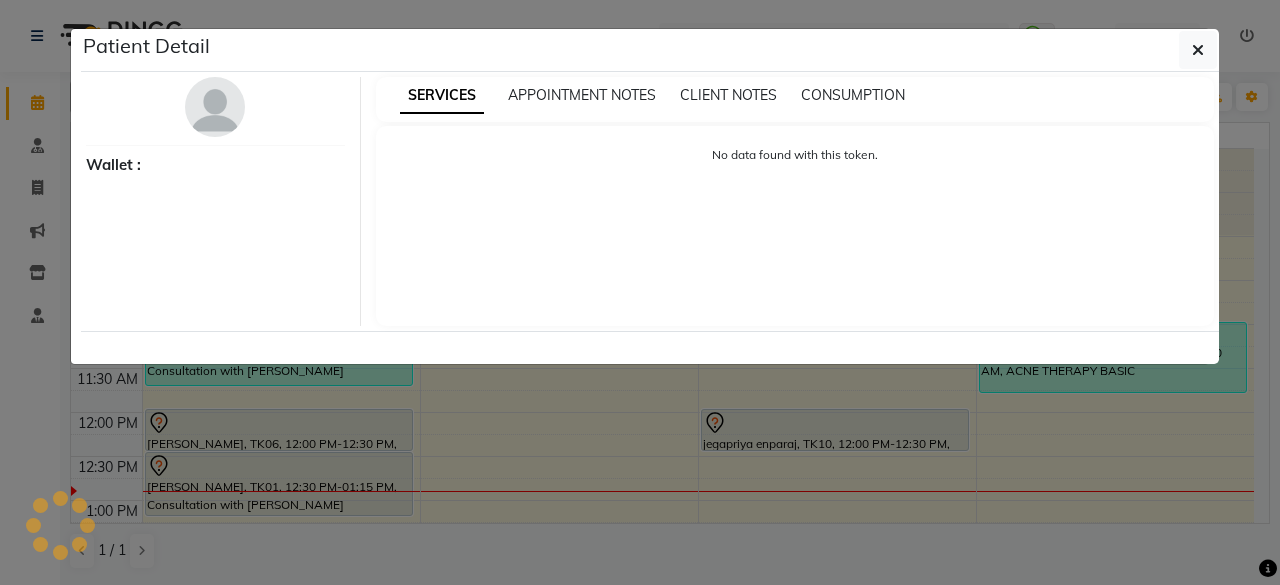 select on "7" 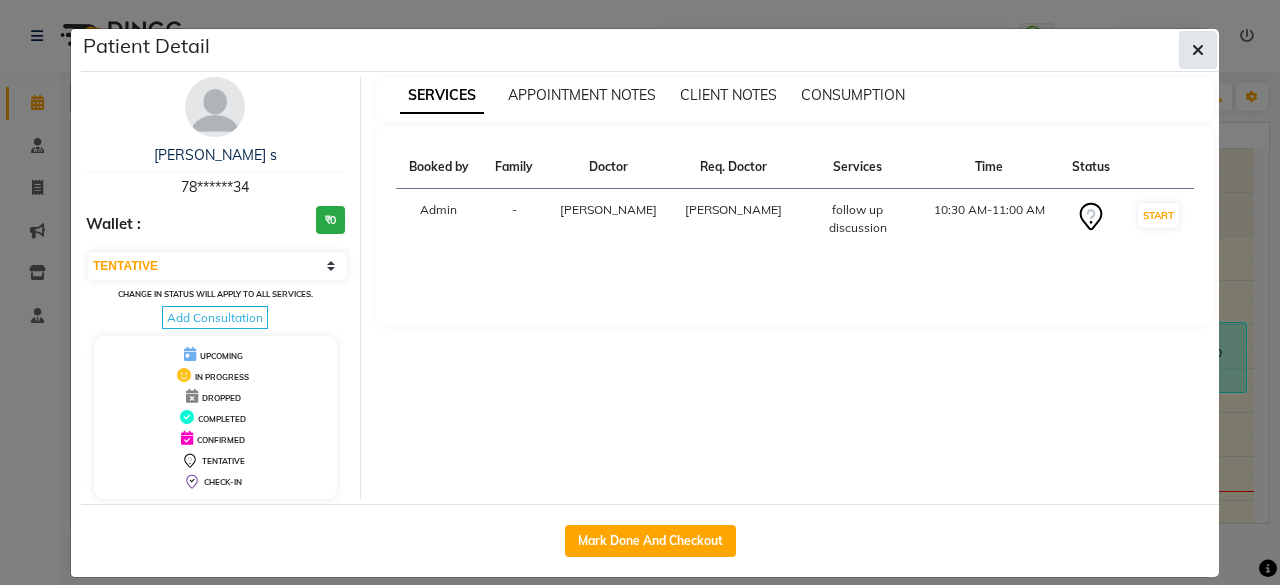 click 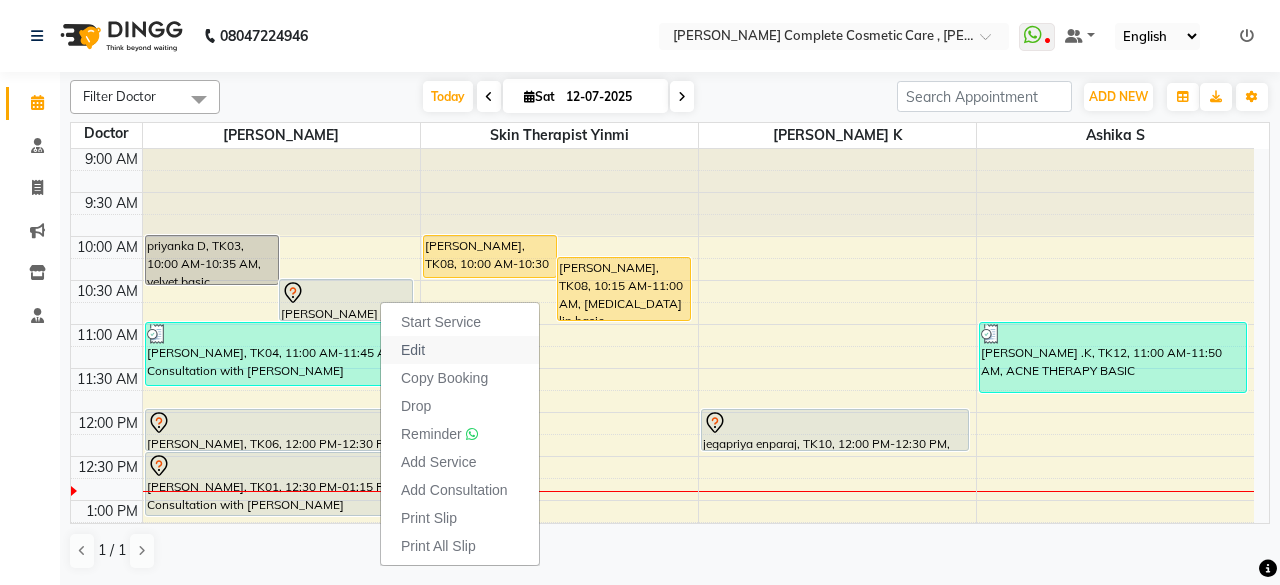 click on "Edit" at bounding box center (413, 350) 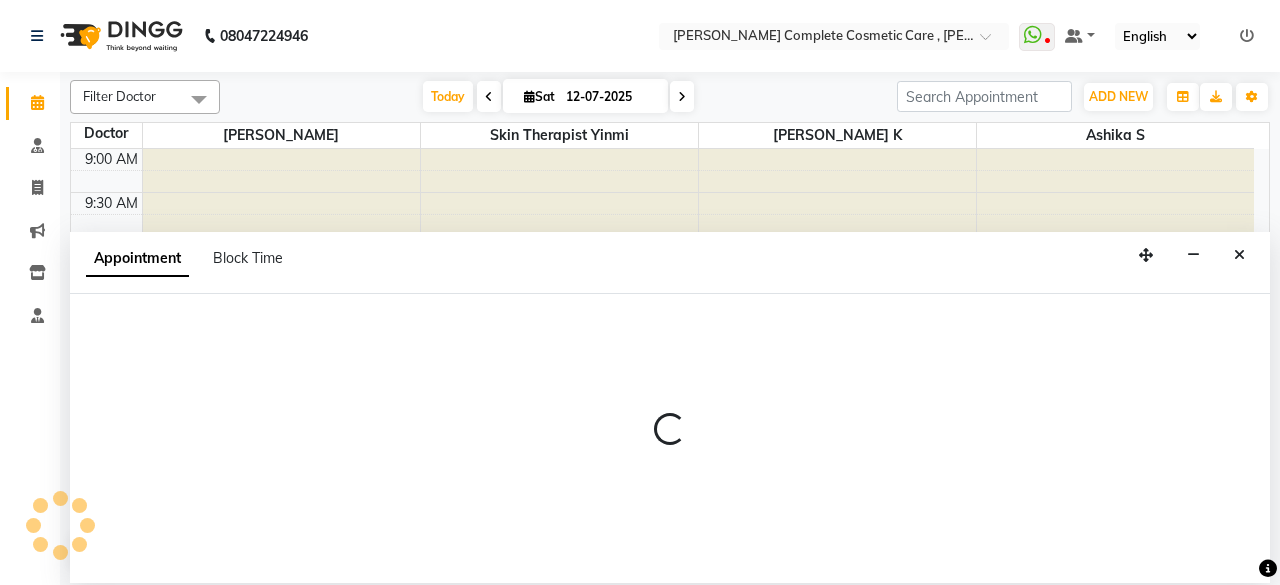 select on "tentative" 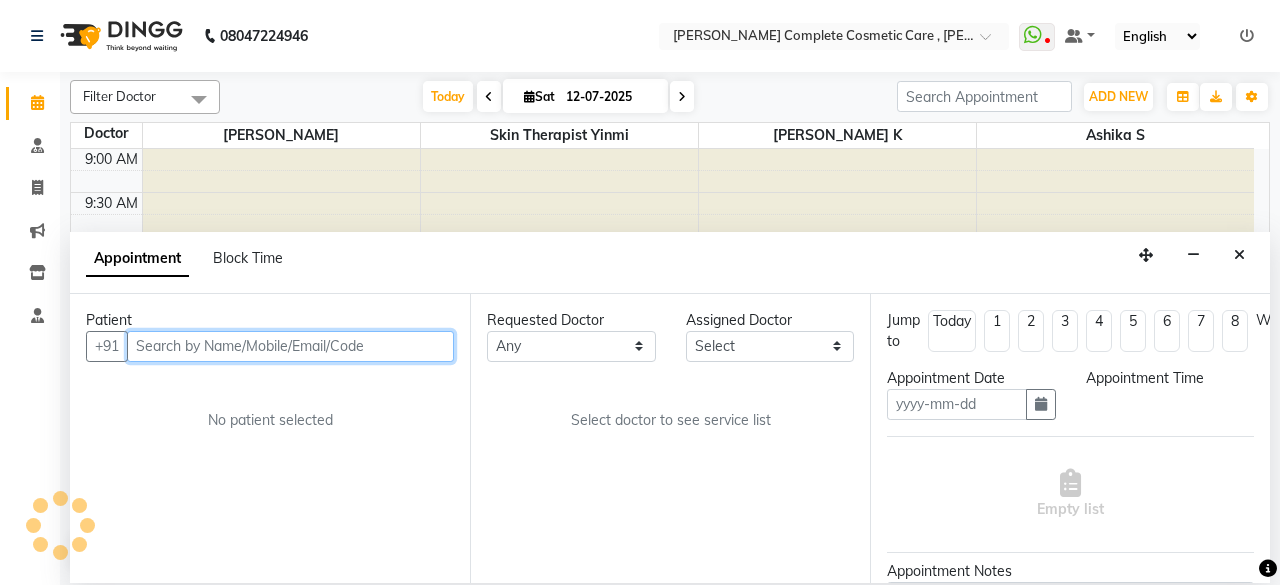click at bounding box center (290, 346) 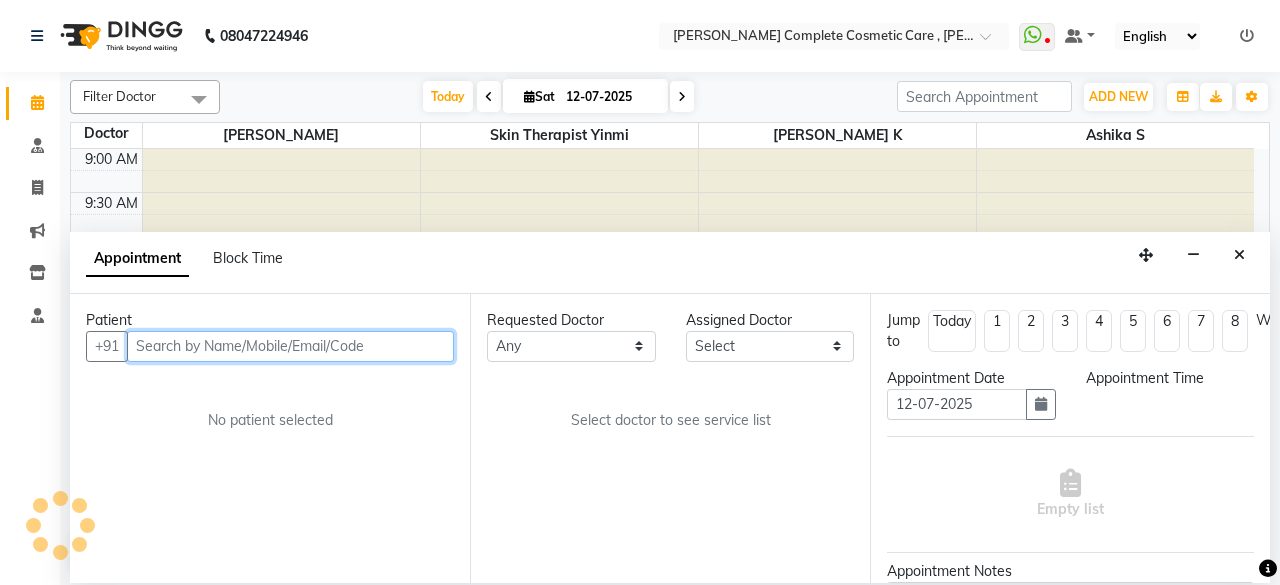 select on "630" 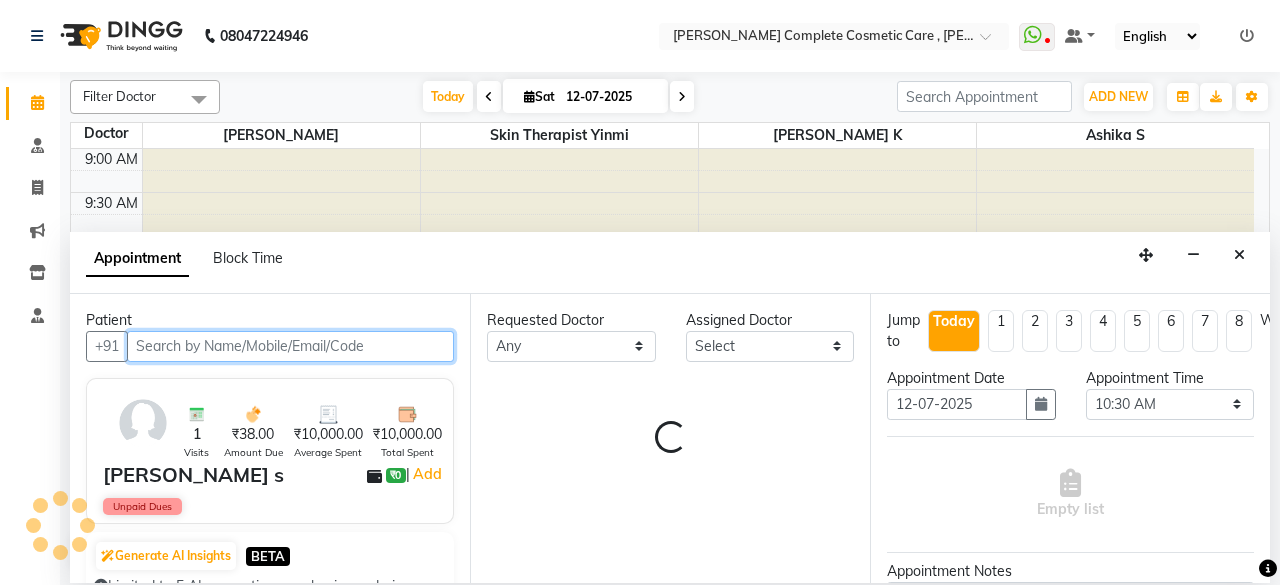 select on "67035" 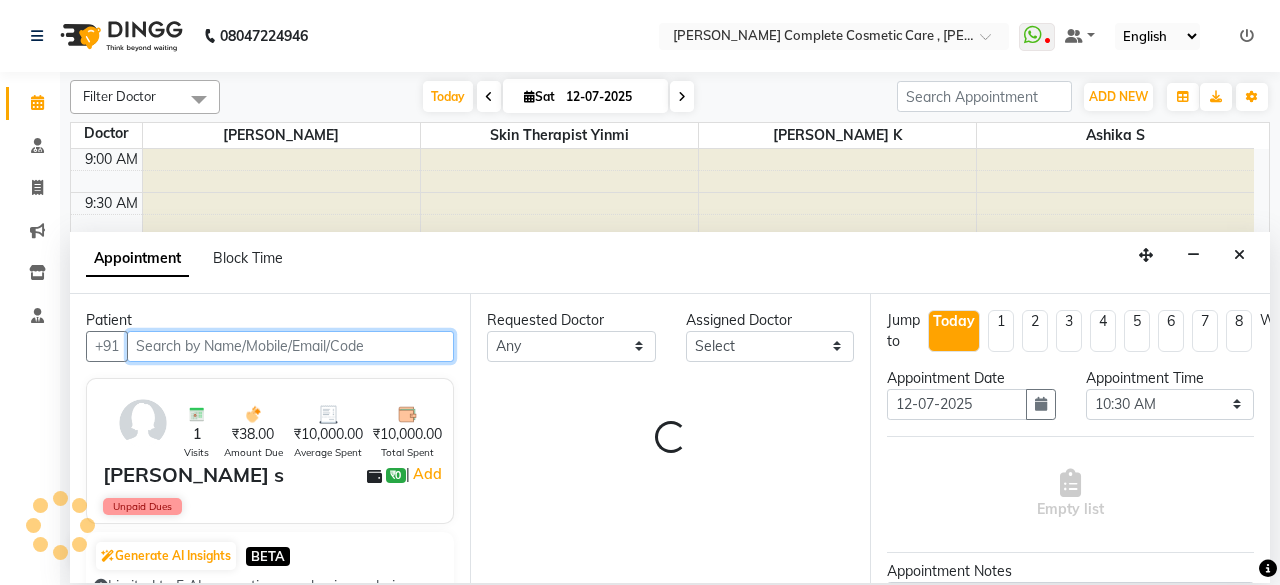 select on "67035" 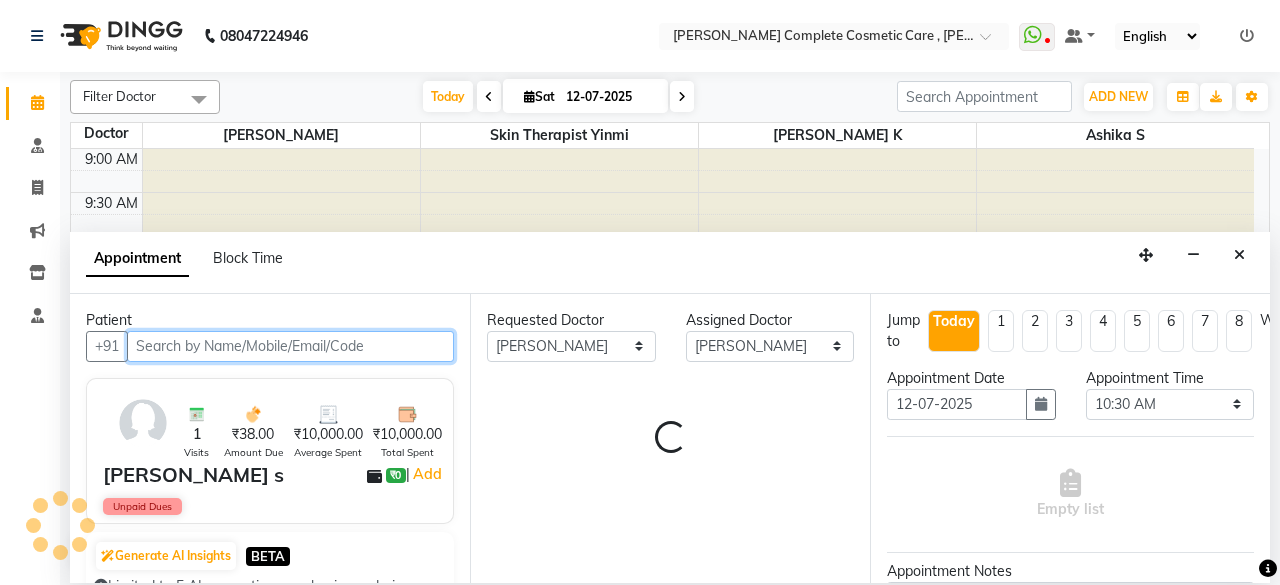 scroll, scrollTop: 261, scrollLeft: 0, axis: vertical 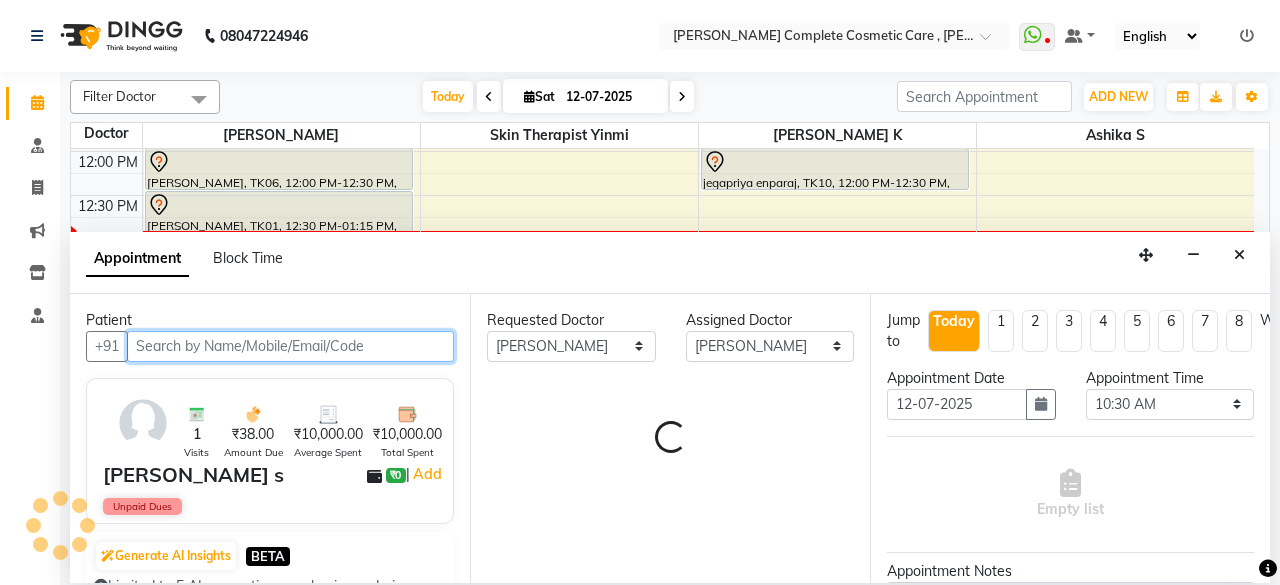 select on "3800" 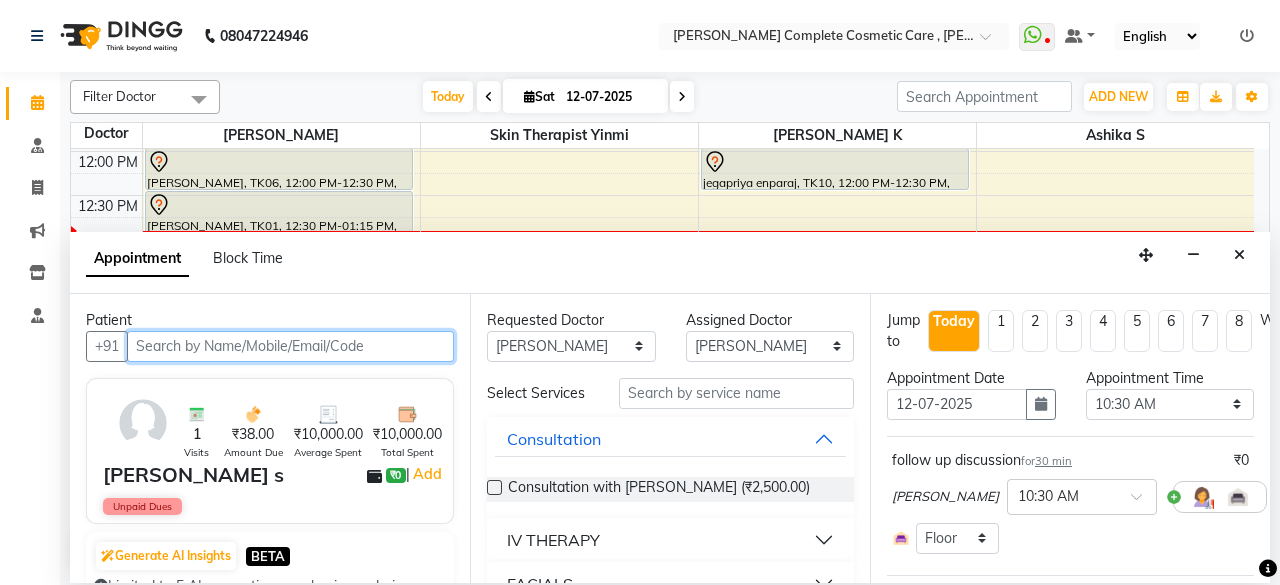 scroll, scrollTop: 252, scrollLeft: 0, axis: vertical 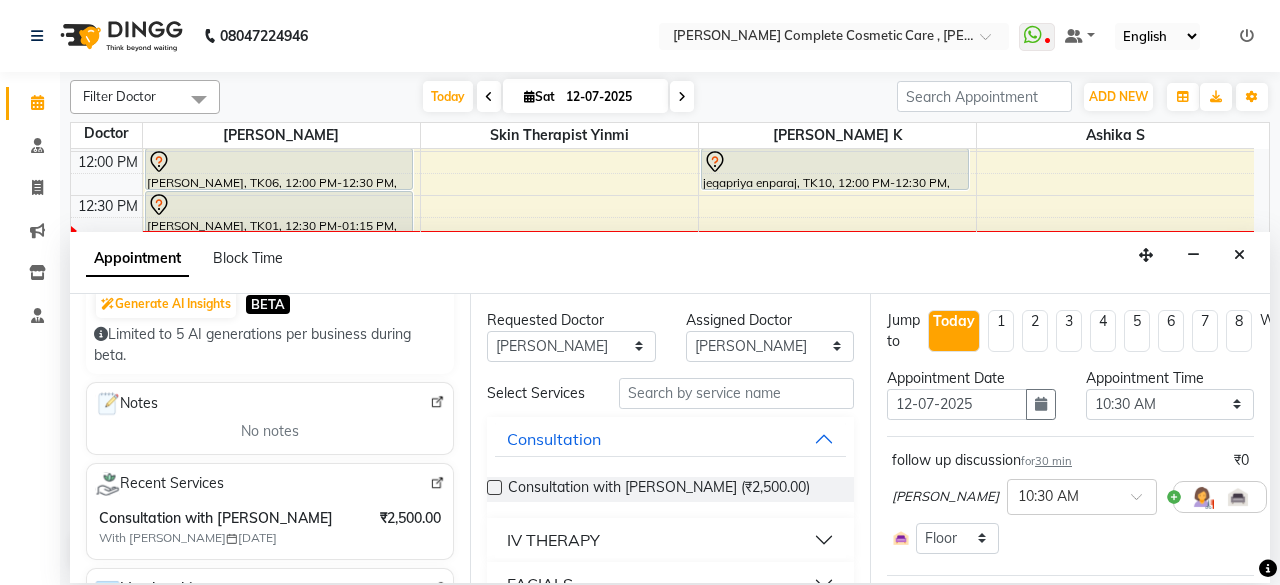 click at bounding box center (437, 483) 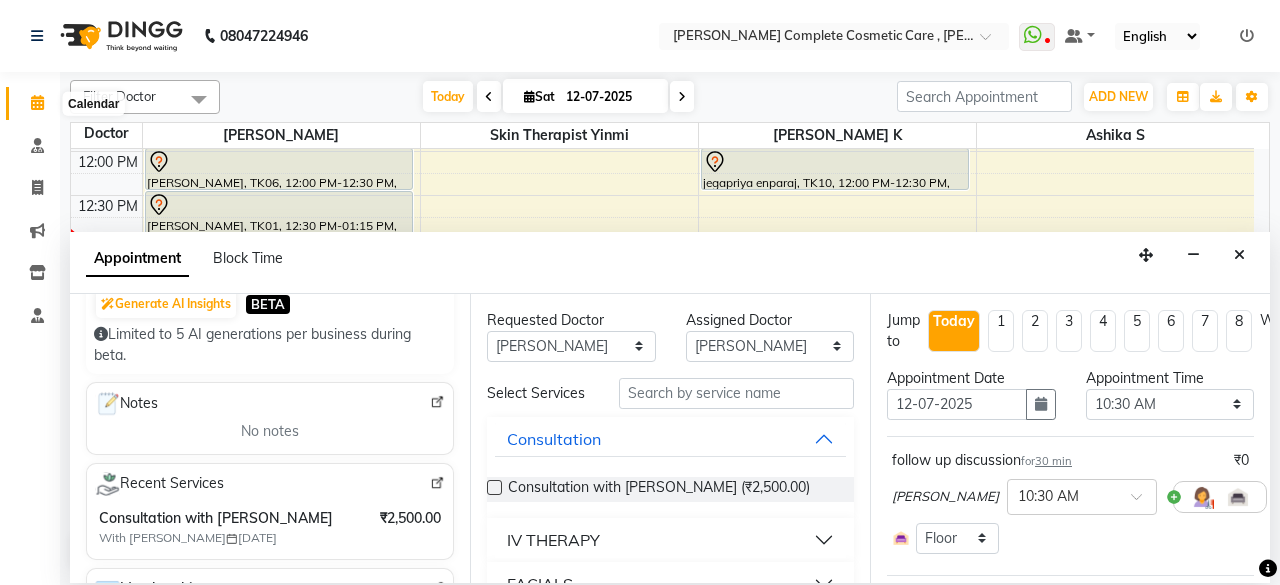 click 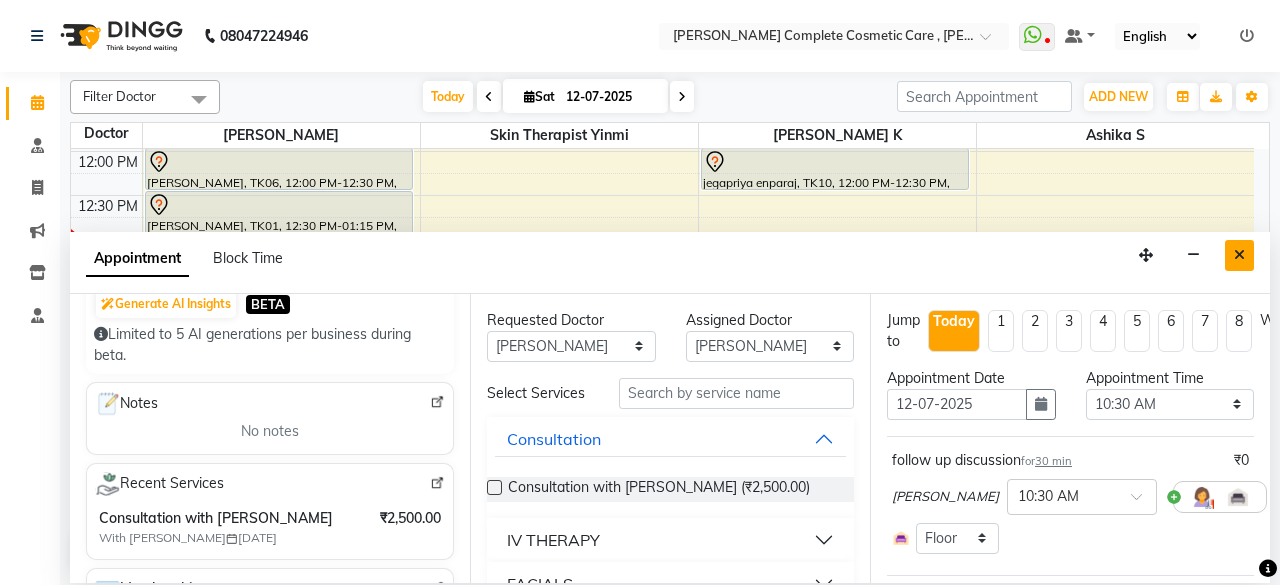 click at bounding box center (1239, 255) 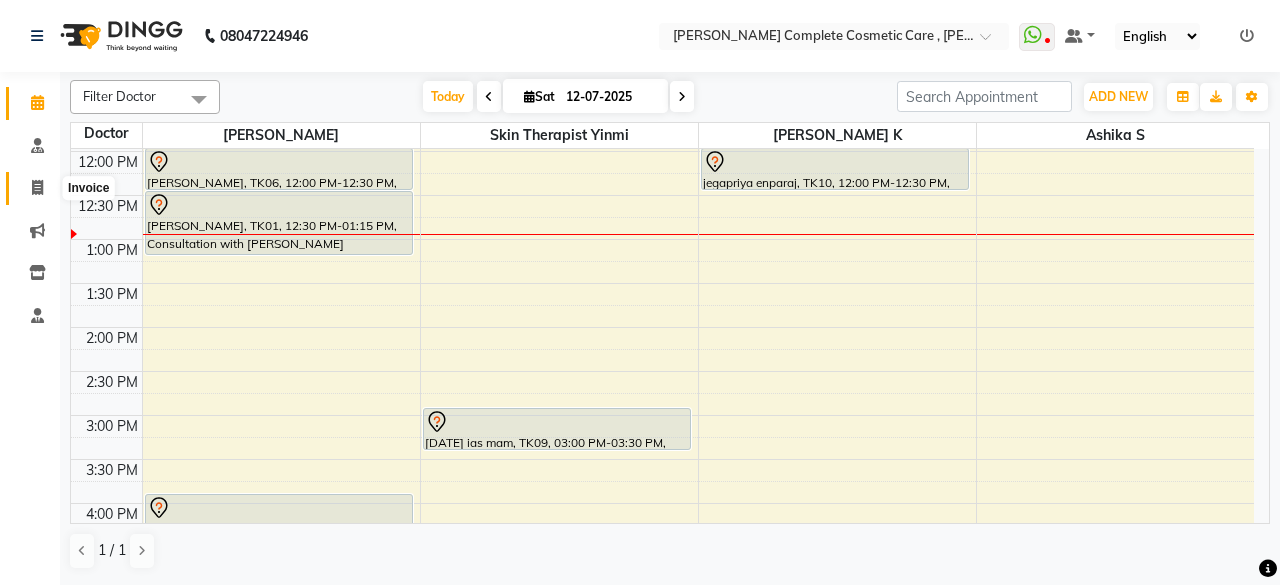 click 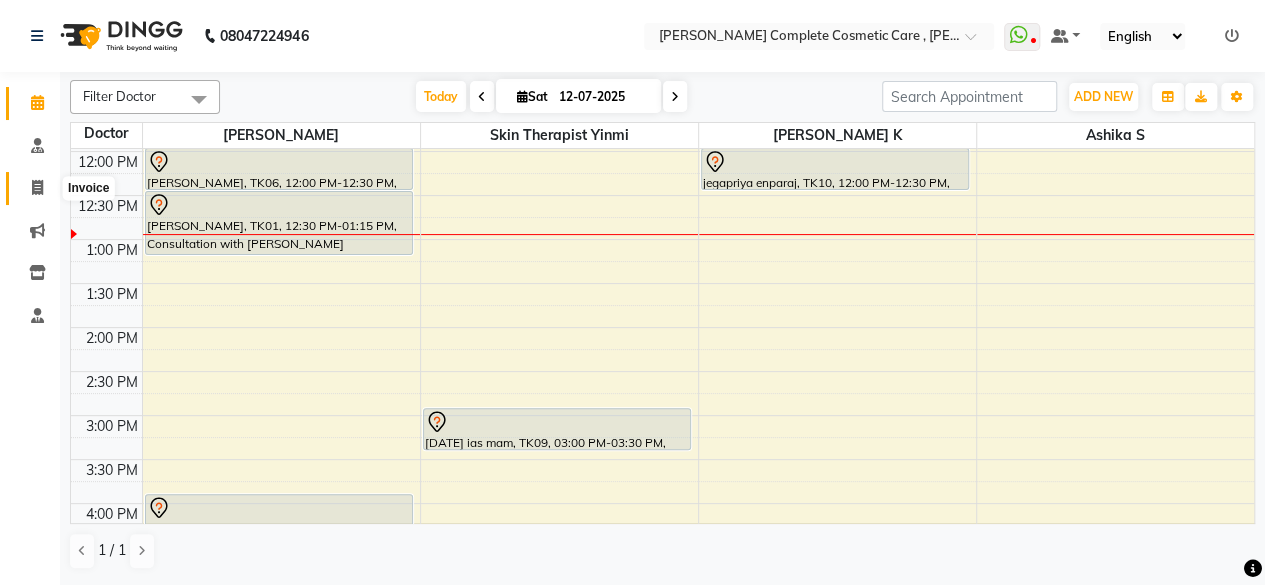 select on "7560" 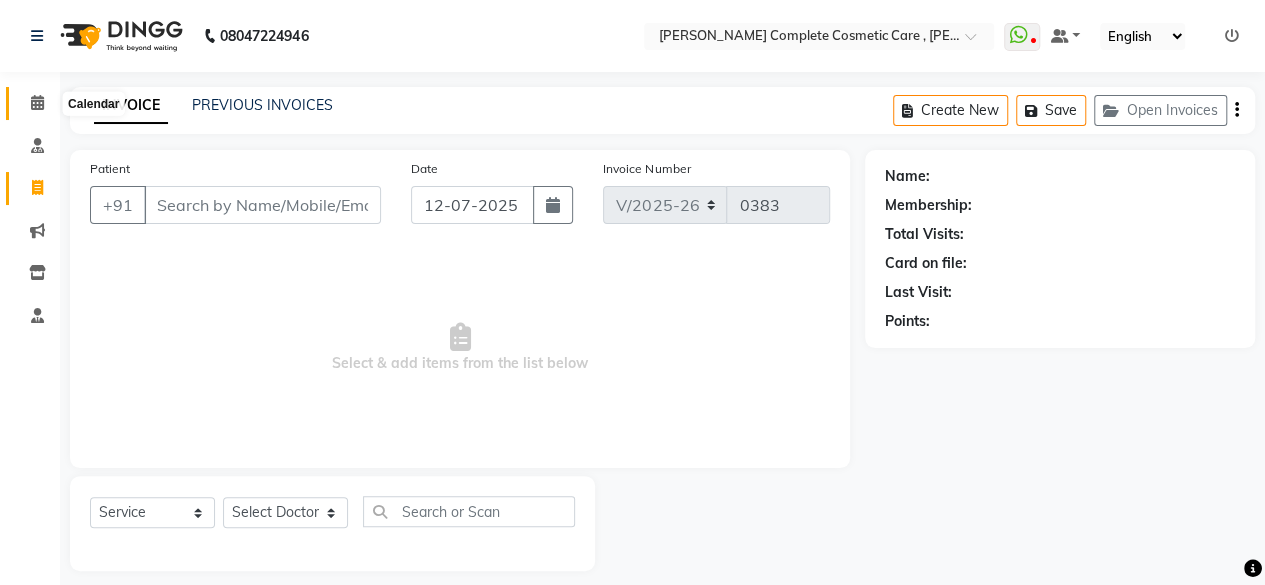click 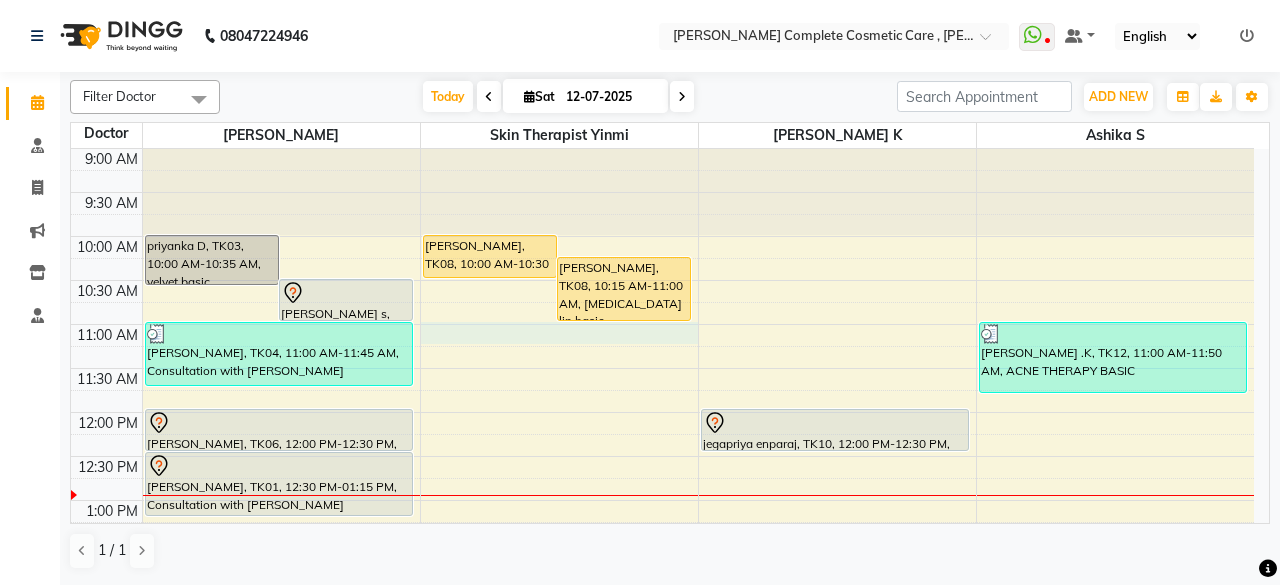 click on "9:00 AM 9:30 AM 10:00 AM 10:30 AM 11:00 AM 11:30 AM 12:00 PM 12:30 PM 1:00 PM 1:30 PM 2:00 PM 2:30 PM 3:00 PM 3:30 PM 4:00 PM 4:30 PM 5:00 PM 5:30 PM 6:00 PM 6:30 PM 7:00 PM 7:30 PM 8:00 PM 8:30 PM    priyanka D, TK03, 10:00 AM-10:35 AM, velvet basic              nandita varshini s, TK02, 10:30 AM-11:00 AM, follow up discussion     Karthiga Madhuravoyal, TK04, 11:00 AM-11:45 AM, Consultation with dr Asha queen             poornima, TK06, 12:00 PM-12:30 PM, semipermanent lip elite             Dhivya Jayaraman, TK01, 12:30 PM-01:15 PM, Consultation with dr Asha queen             AASHMI.R.M PONNERI, TK05, 04:00 PM-04:45 PM, Consultation with dr Asha queen             M. VARSHITHA PAMMAL, TK07, 05:00 PM-05:30 PM, follow up discussion    aronsha nagercoil, TK08, 10:00 AM-10:30 AM, Hollywood basic     aronsha nagercoil, TK08, 10:15 AM-11:00 AM, vitiligo lip basic              raja ias mam, TK09, 03:00 PM-03:30 PM, scalp detox gold             jegapriya enparaj, TK10, 12:00 PM-12:30 PM, velvet elite" at bounding box center (662, 676) 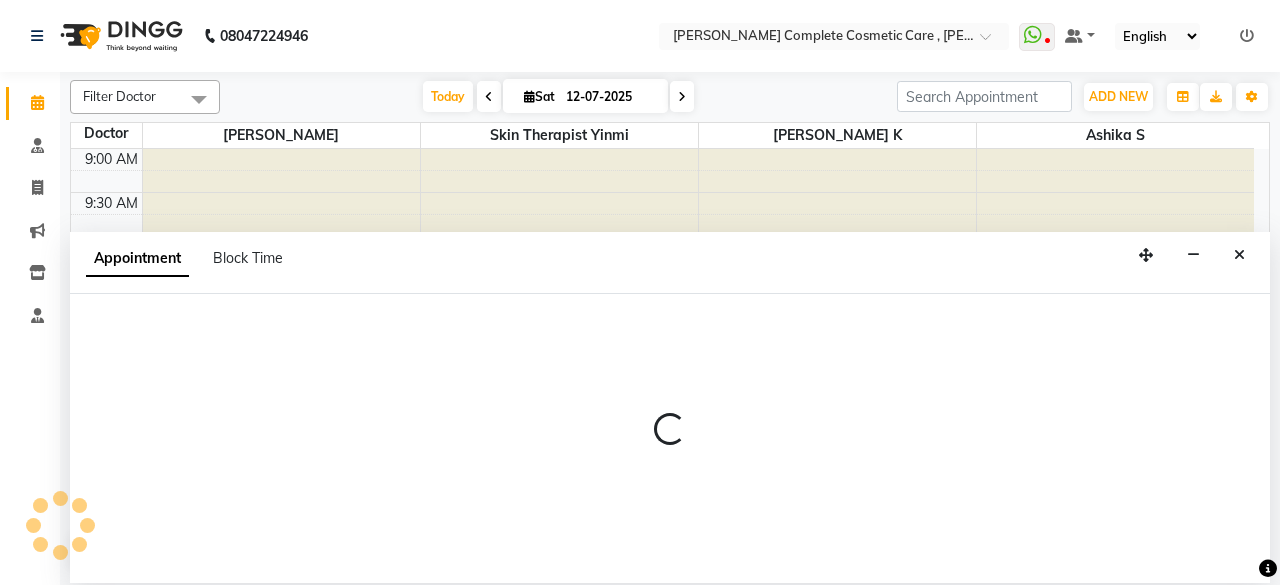 select on "70591" 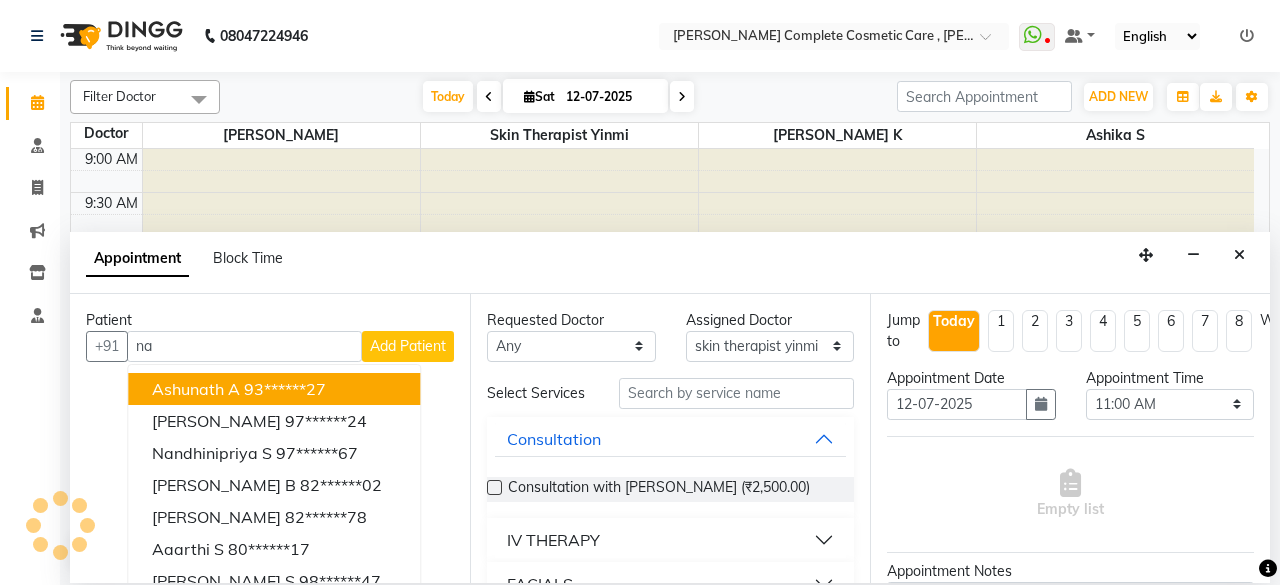type on "n" 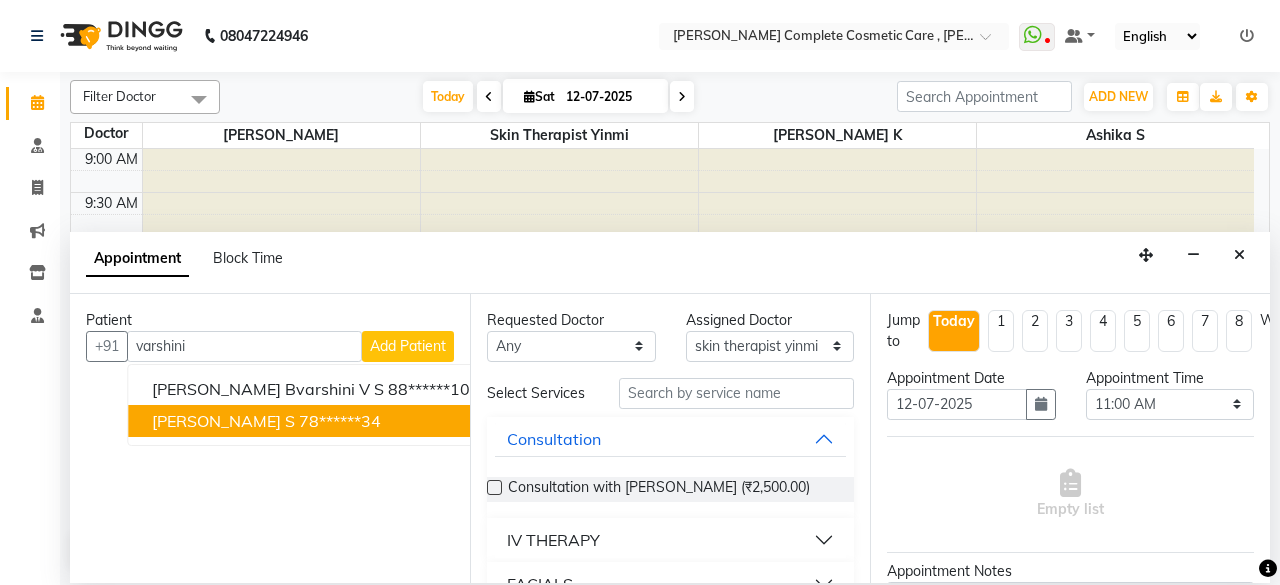 click on "78******34" at bounding box center (340, 421) 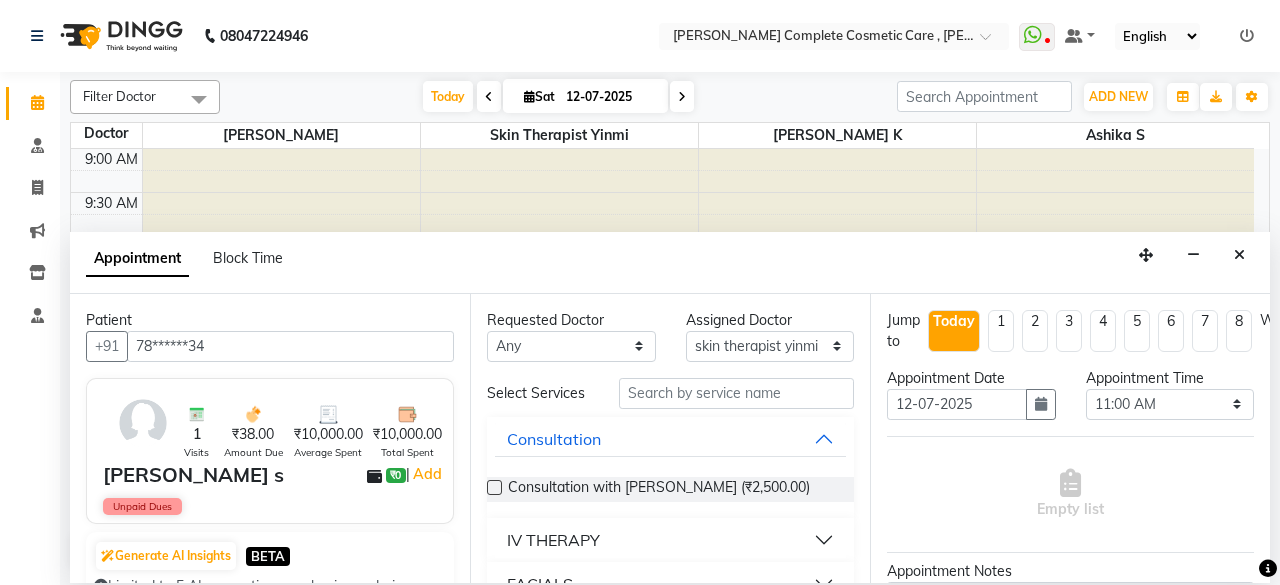 scroll, scrollTop: 252, scrollLeft: 0, axis: vertical 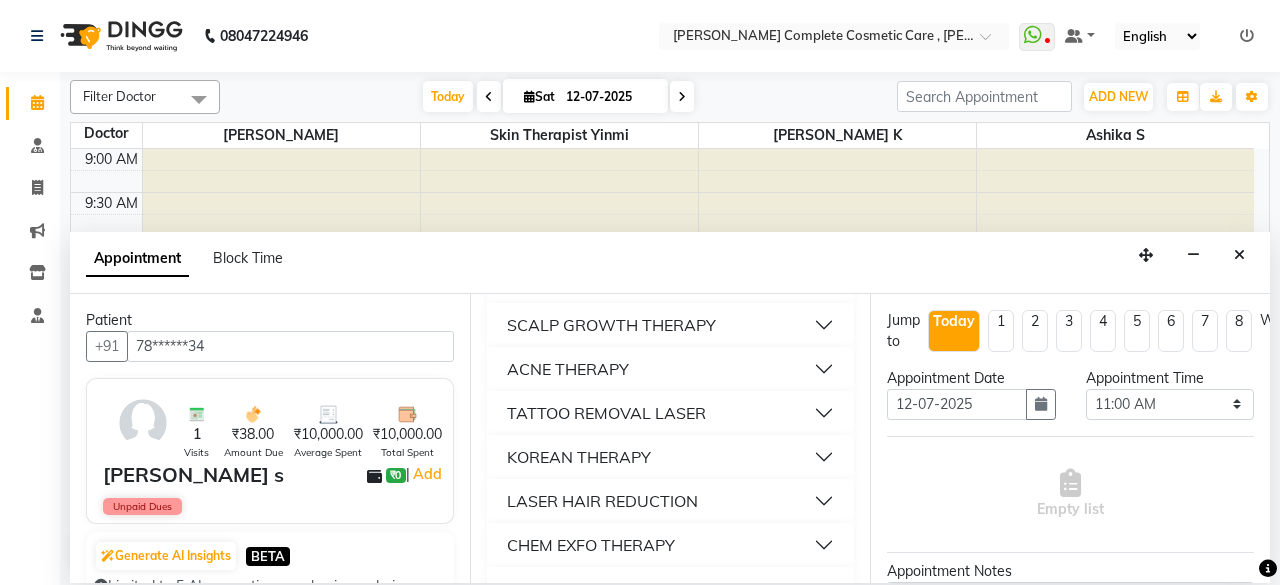 type on "78******34" 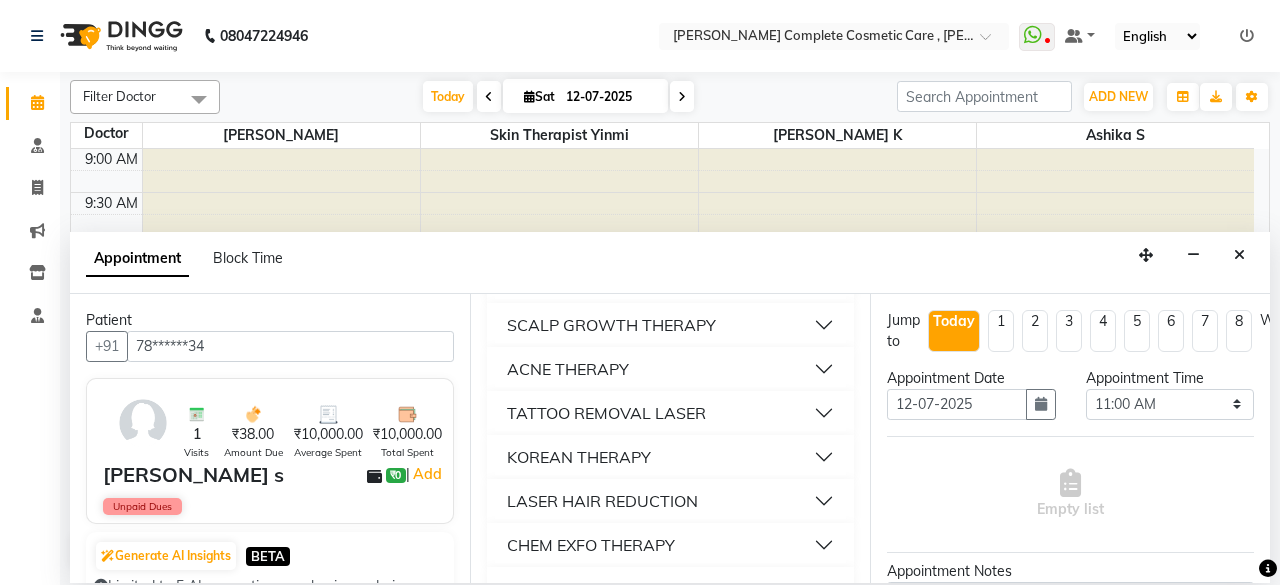 click on "ACNE THERAPY" at bounding box center [670, 369] 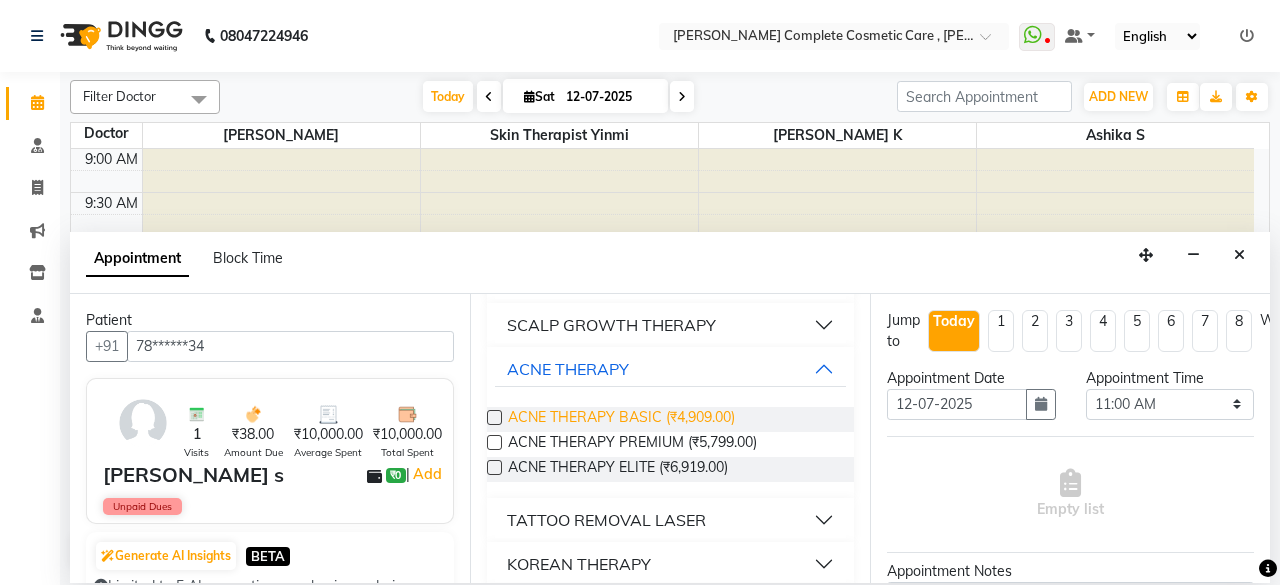 click on "ACNE THERAPY BASIC  (₹4,909.00)" at bounding box center [621, 419] 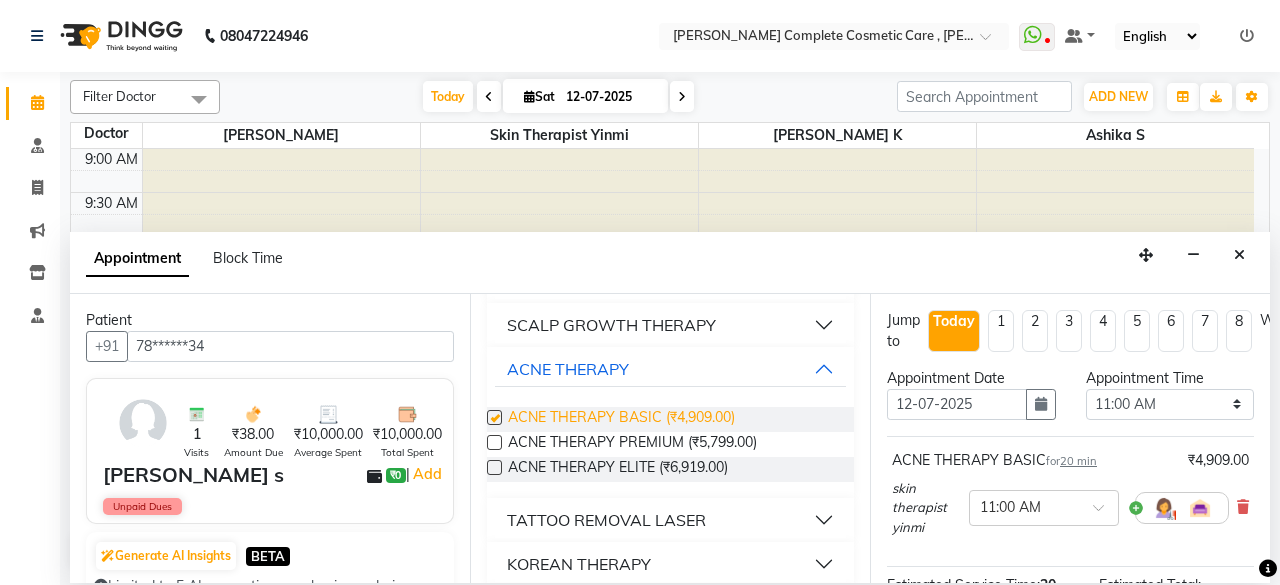 checkbox on "false" 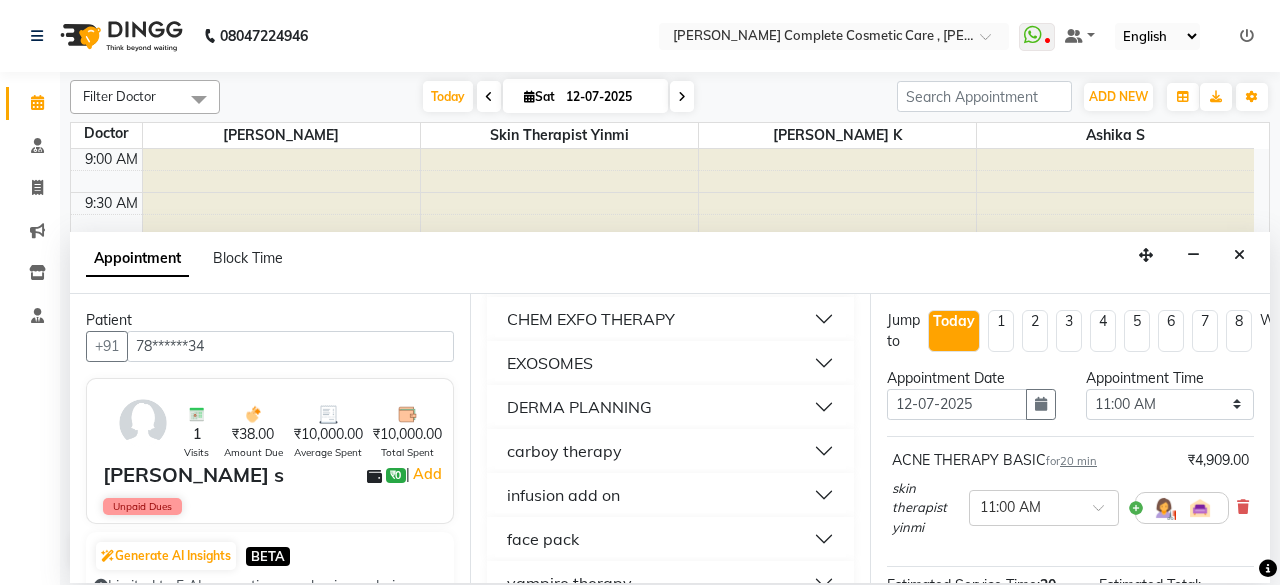 scroll, scrollTop: 946, scrollLeft: 0, axis: vertical 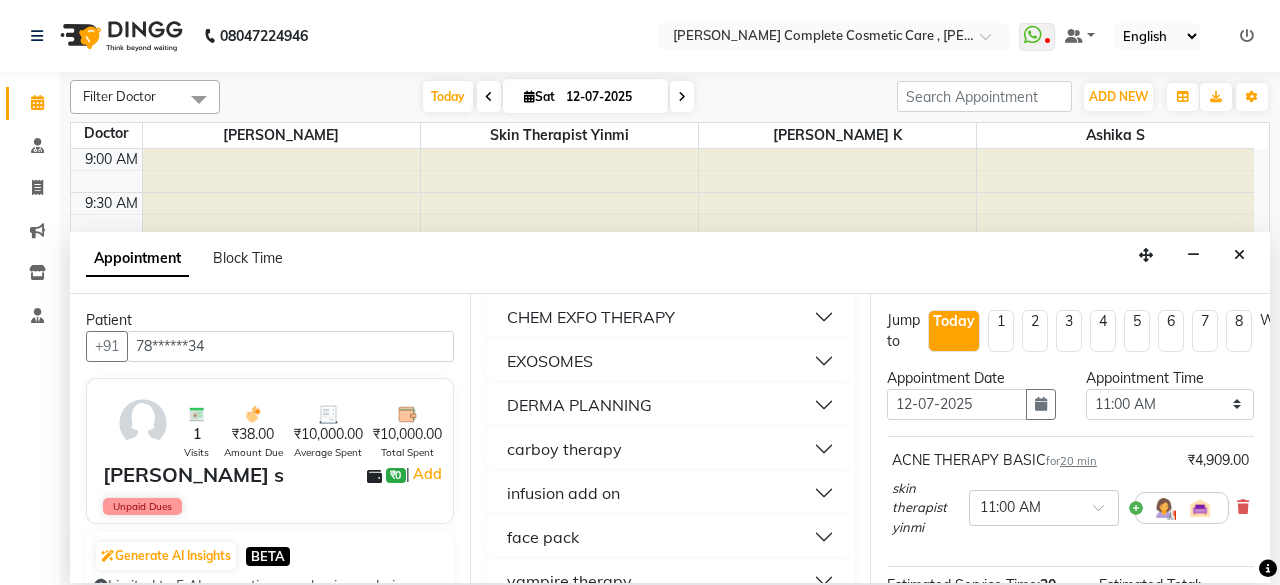 click on "DERMA PLANNING" at bounding box center (670, 405) 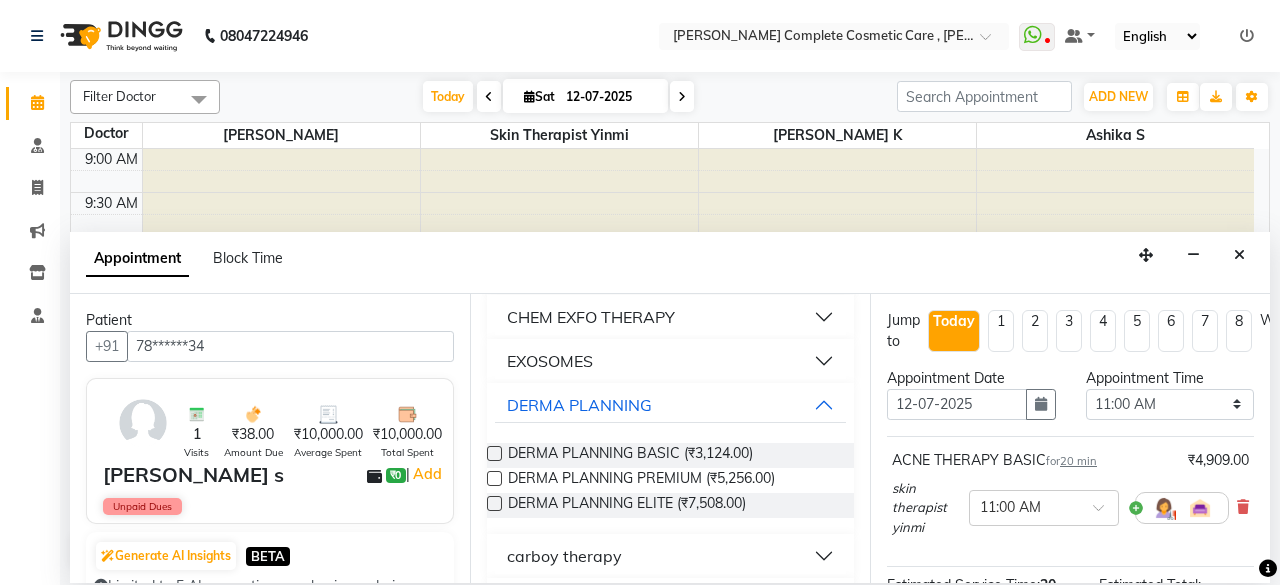 click on "DERMA PLANNING BASIC  (₹3,124.00)" at bounding box center (670, 455) 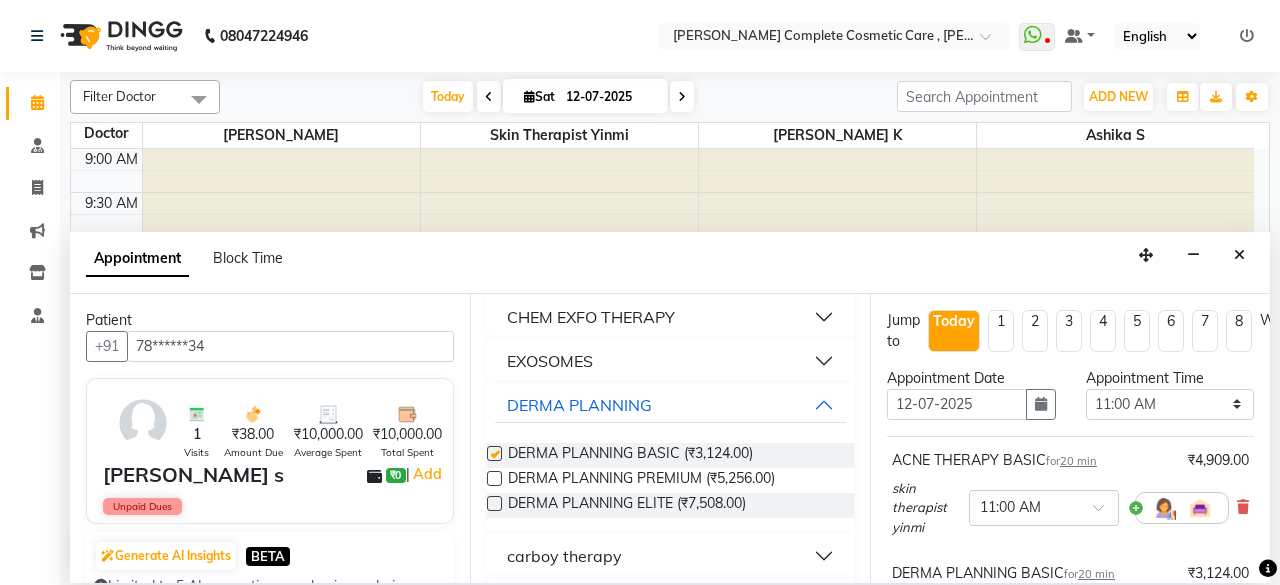 checkbox on "false" 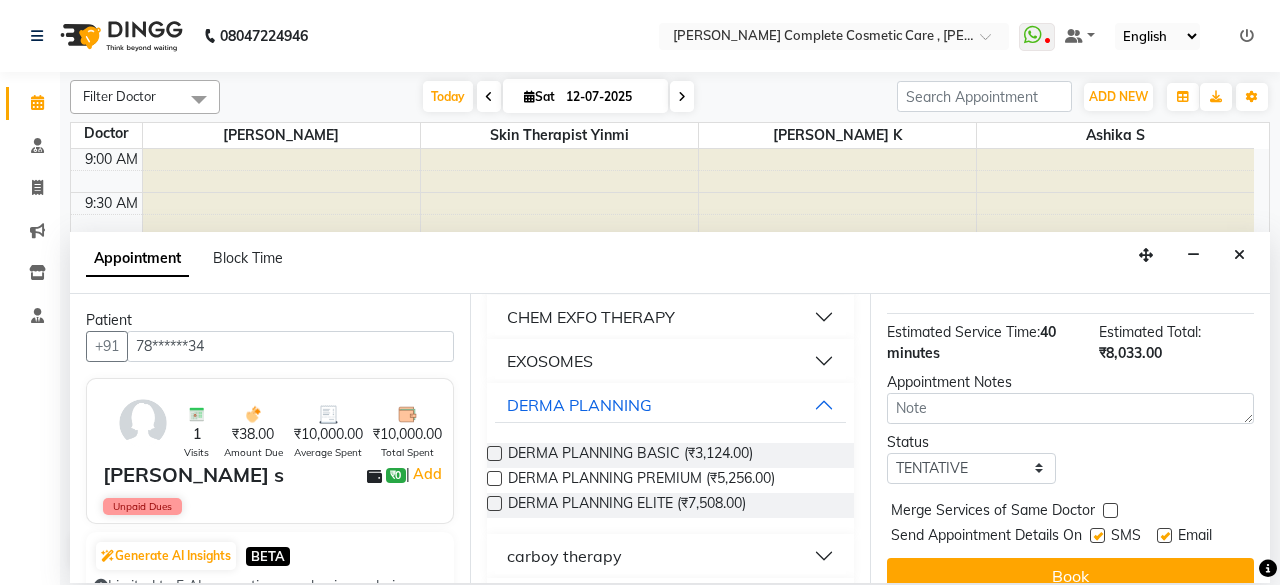 scroll, scrollTop: 408, scrollLeft: 0, axis: vertical 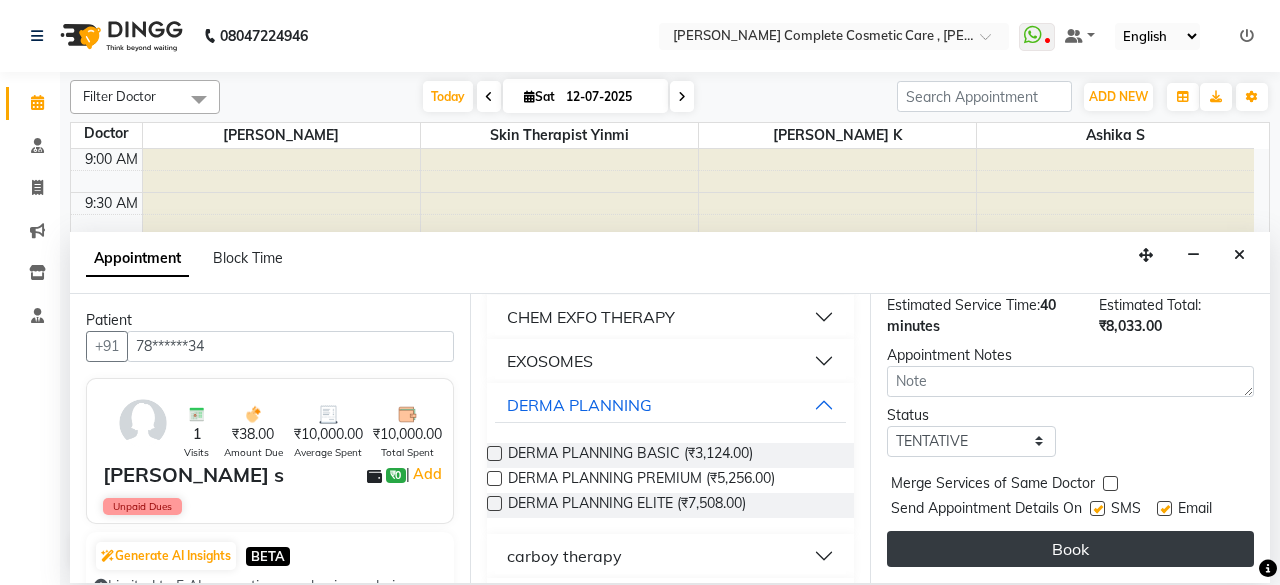 click on "Book" at bounding box center (1070, 549) 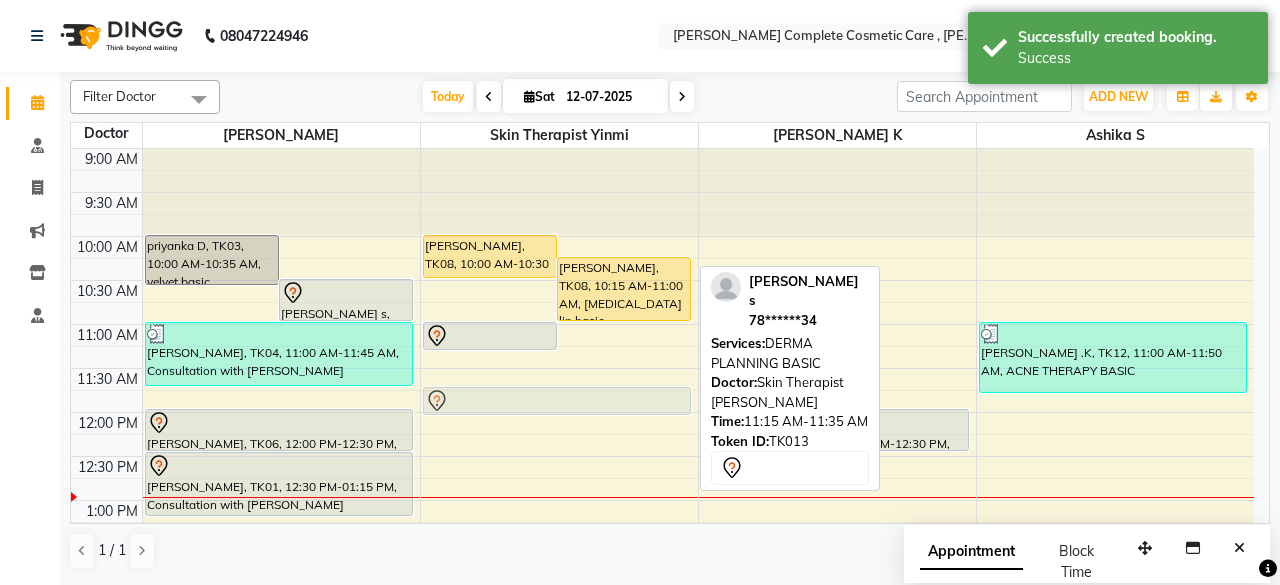 drag, startPoint x: 604, startPoint y: 357, endPoint x: 580, endPoint y: 399, distance: 48.373547 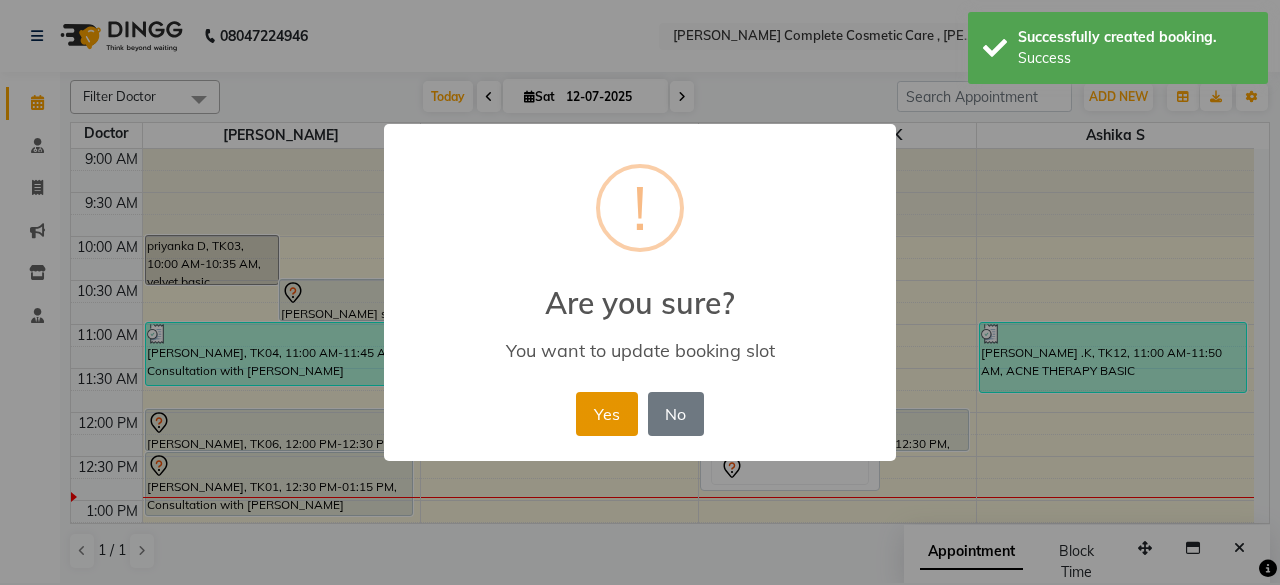 click on "Yes" at bounding box center (606, 414) 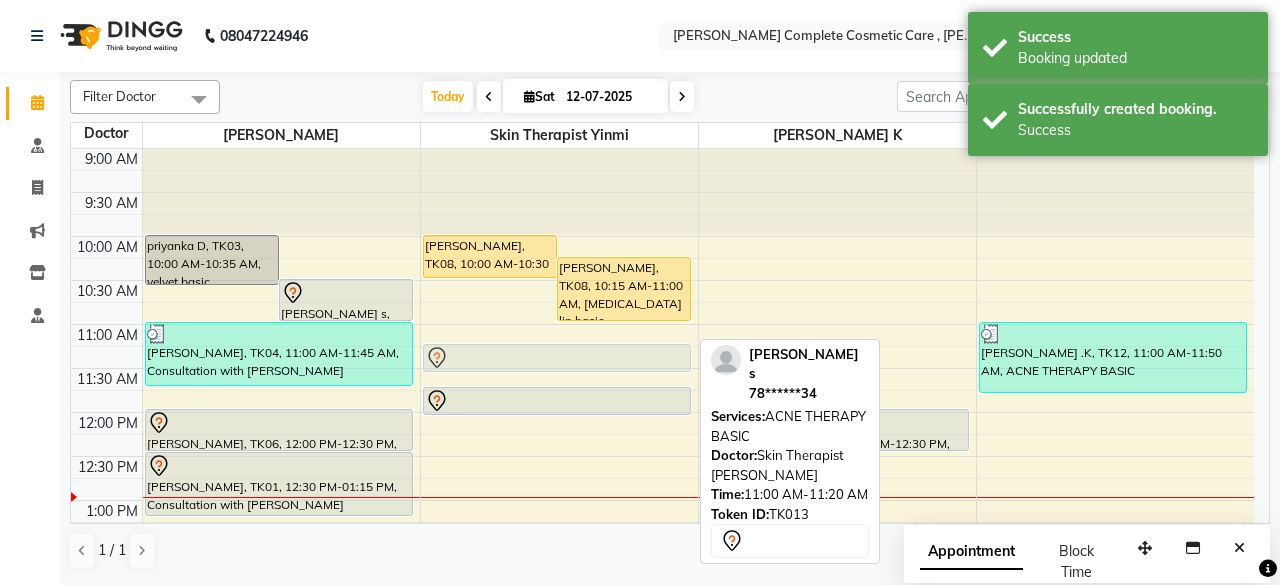 drag, startPoint x: 568, startPoint y: 335, endPoint x: 566, endPoint y: 353, distance: 18.110771 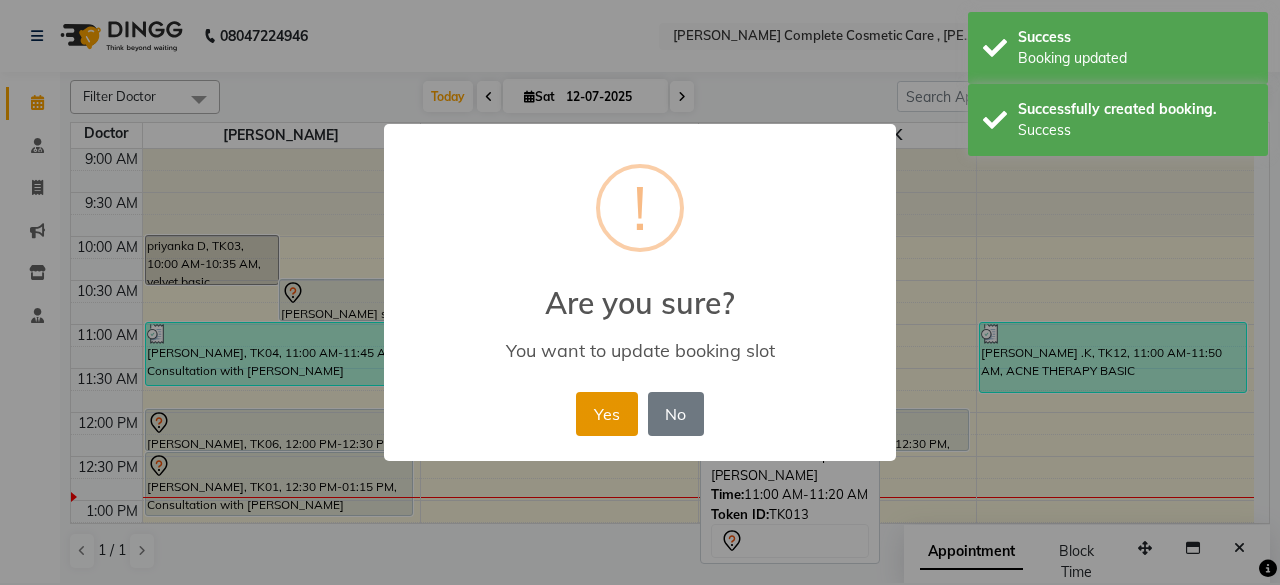 click on "Yes" at bounding box center (606, 414) 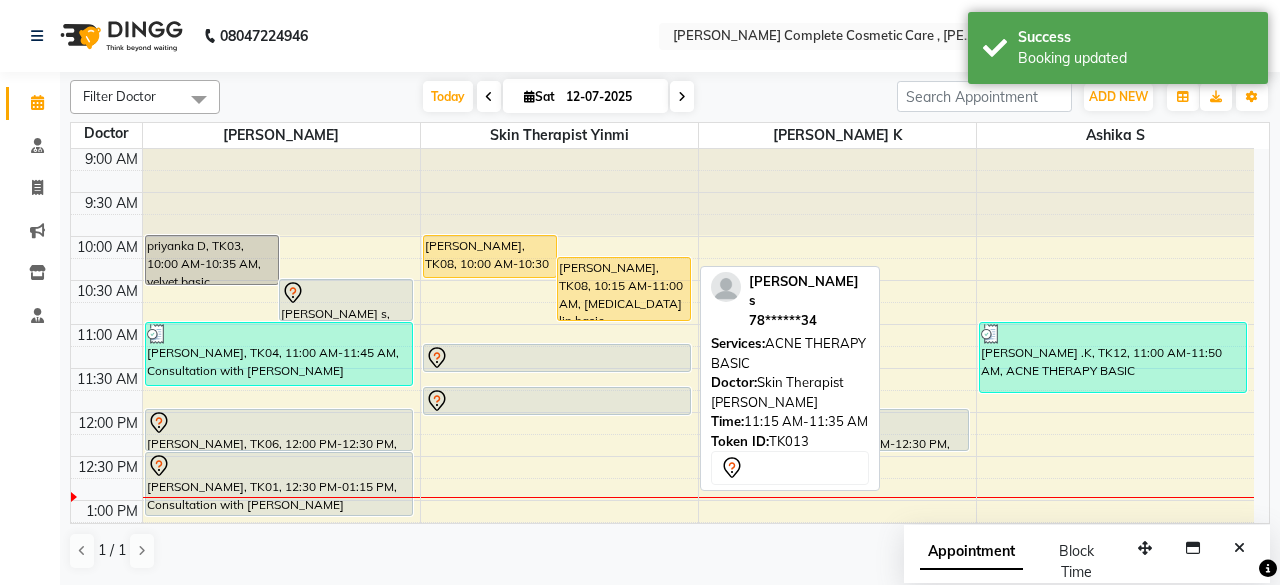drag, startPoint x: 589, startPoint y: 367, endPoint x: 586, endPoint y: 381, distance: 14.3178215 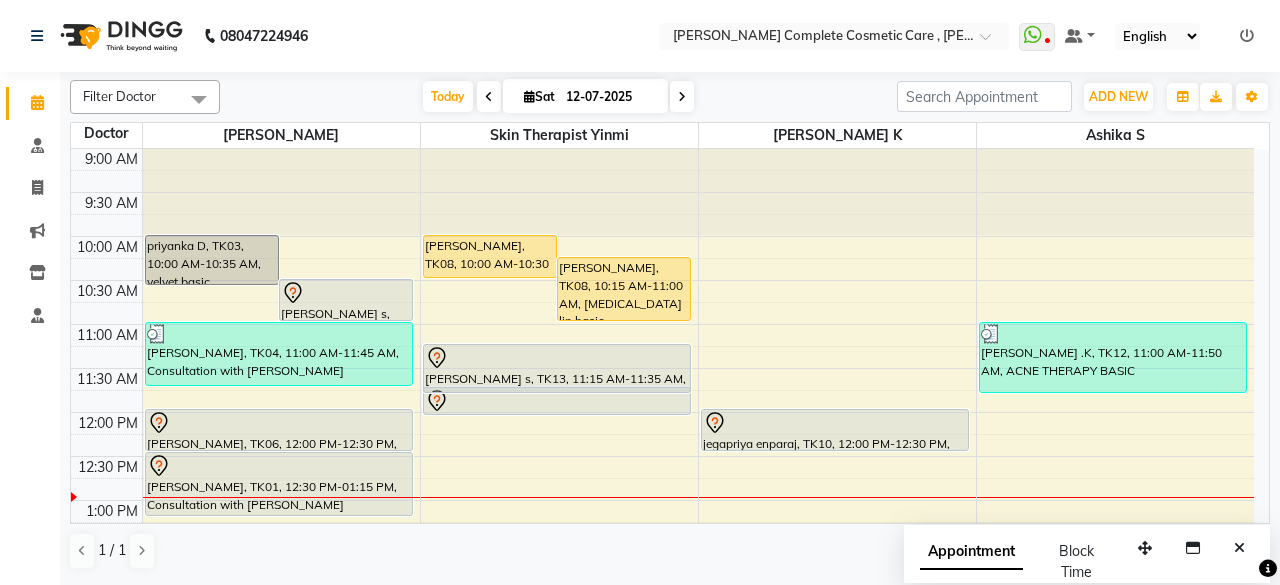 drag, startPoint x: 588, startPoint y: 370, endPoint x: 589, endPoint y: 399, distance: 29.017237 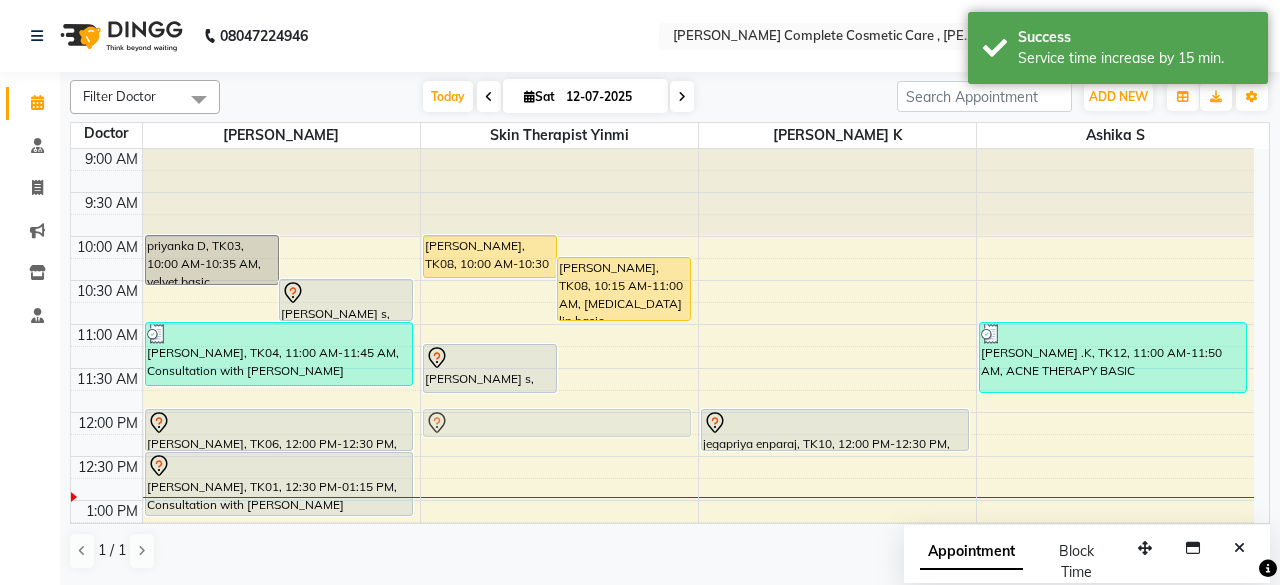 drag, startPoint x: 589, startPoint y: 399, endPoint x: 588, endPoint y: 414, distance: 15.033297 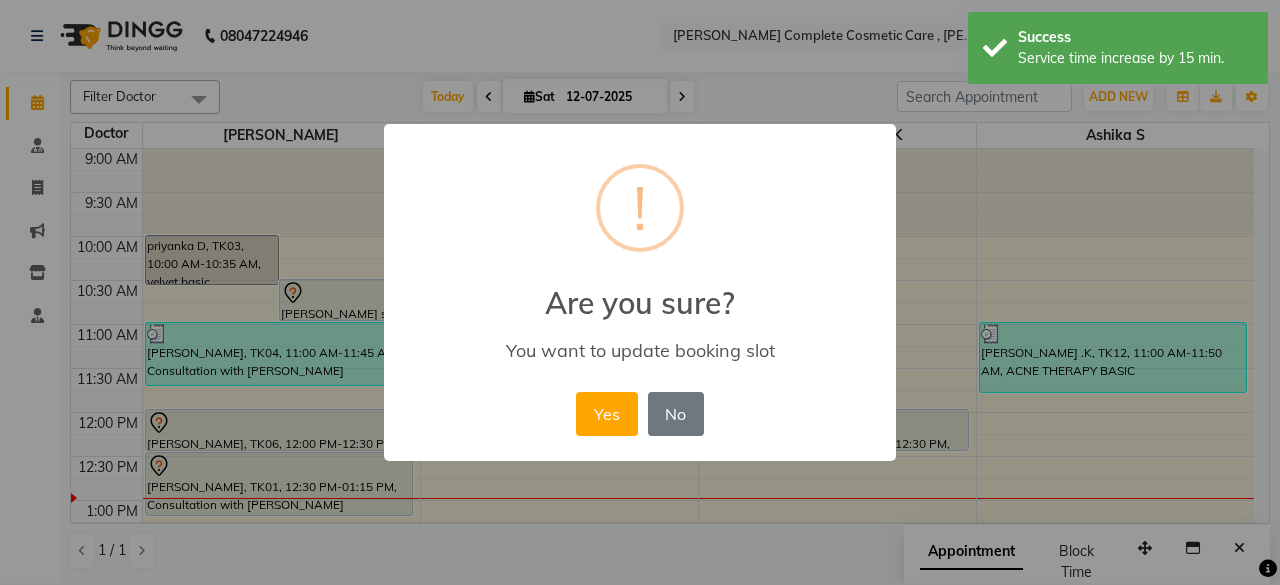 click on "Yes" at bounding box center (606, 414) 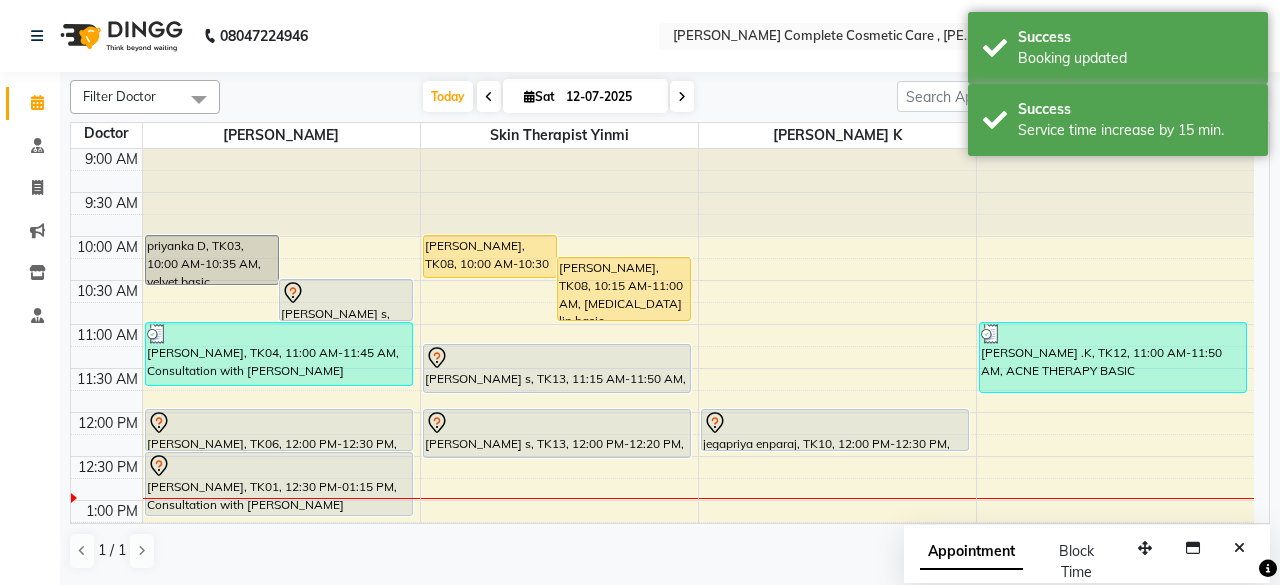 drag, startPoint x: 585, startPoint y: 437, endPoint x: 585, endPoint y: 459, distance: 22 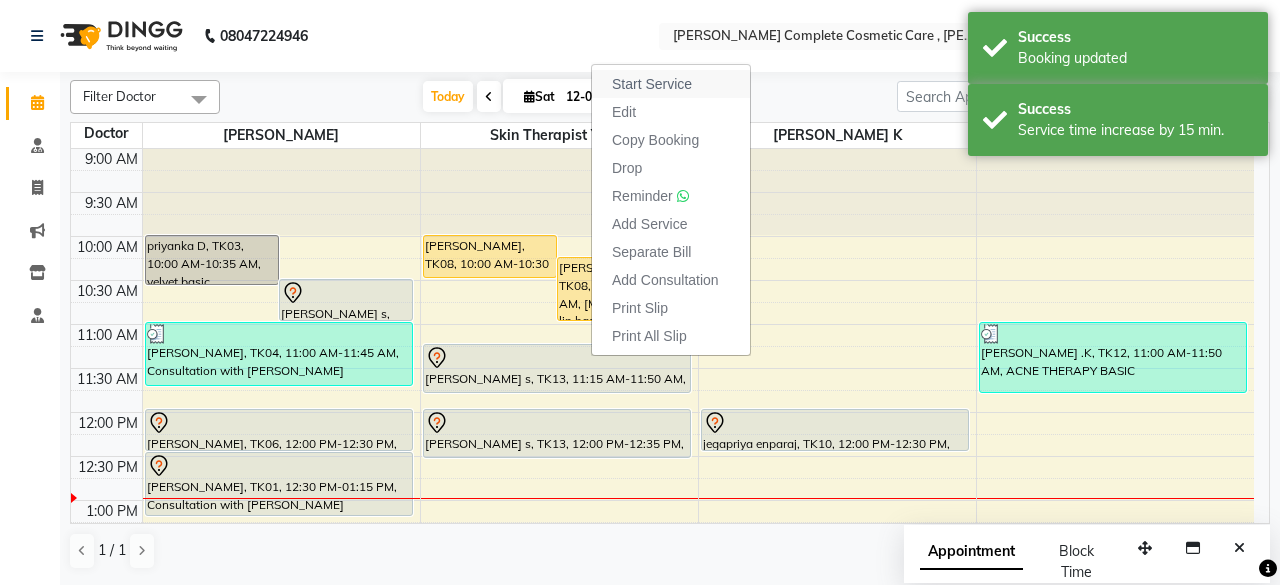 click on "Start Service" at bounding box center [671, 84] 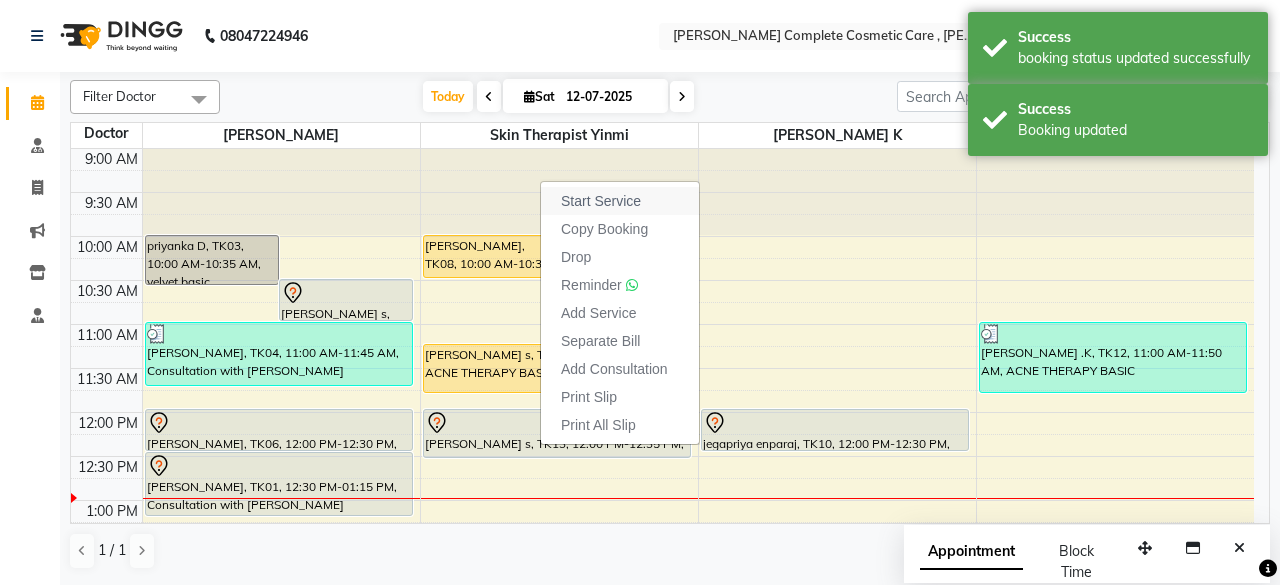 click on "Start Service" at bounding box center (601, 201) 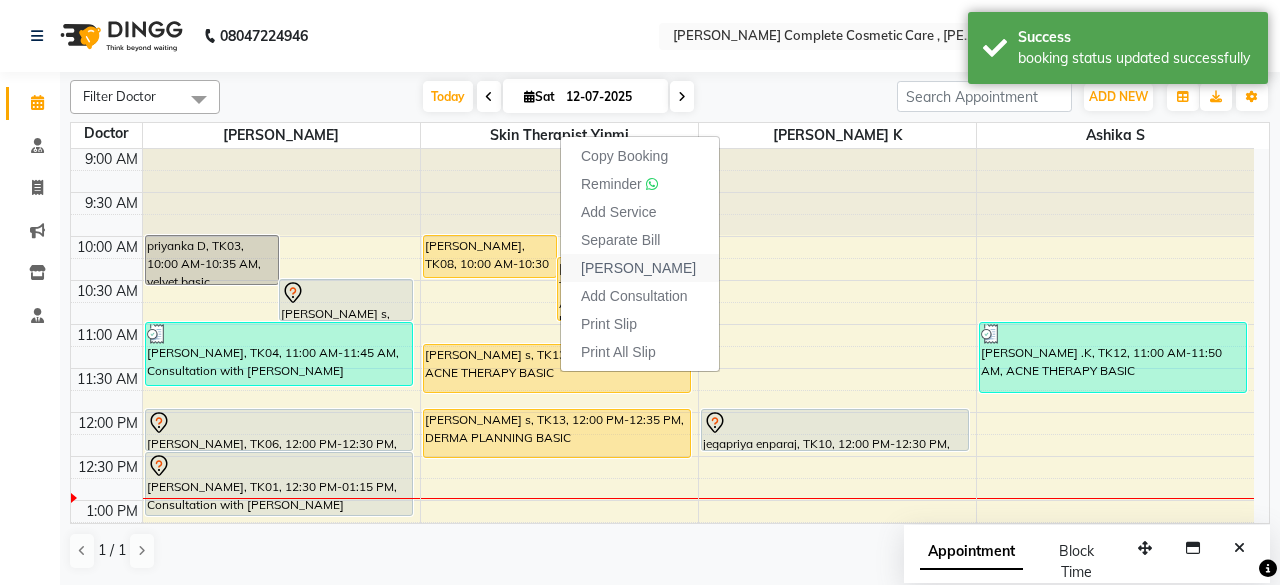 click on "Mark Done" at bounding box center (638, 268) 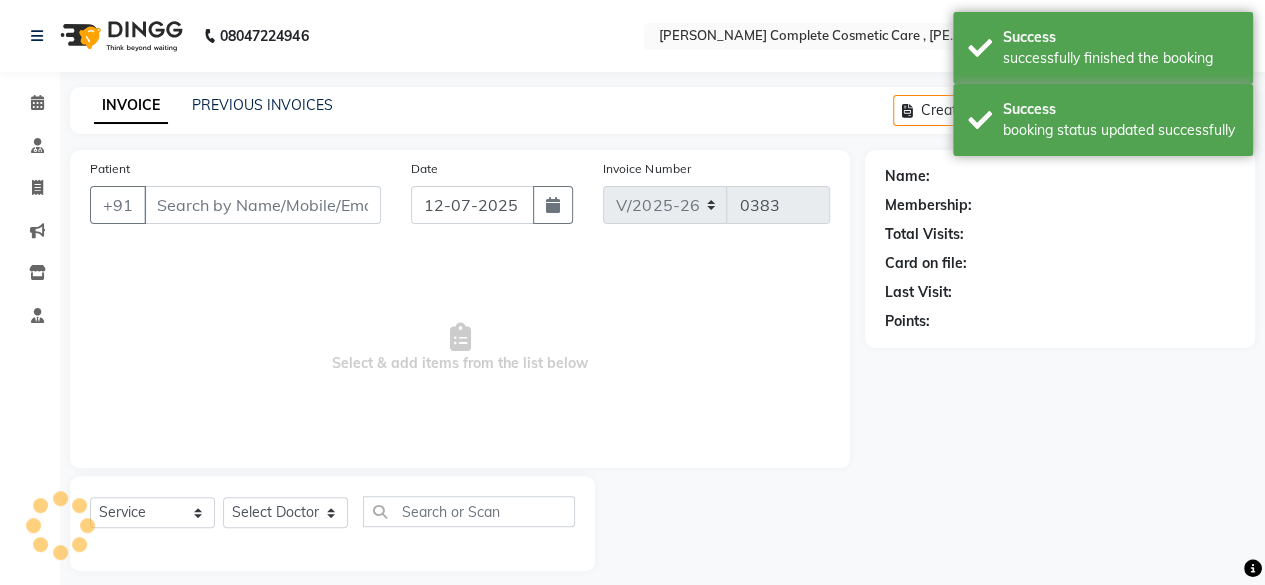 type on "78******34" 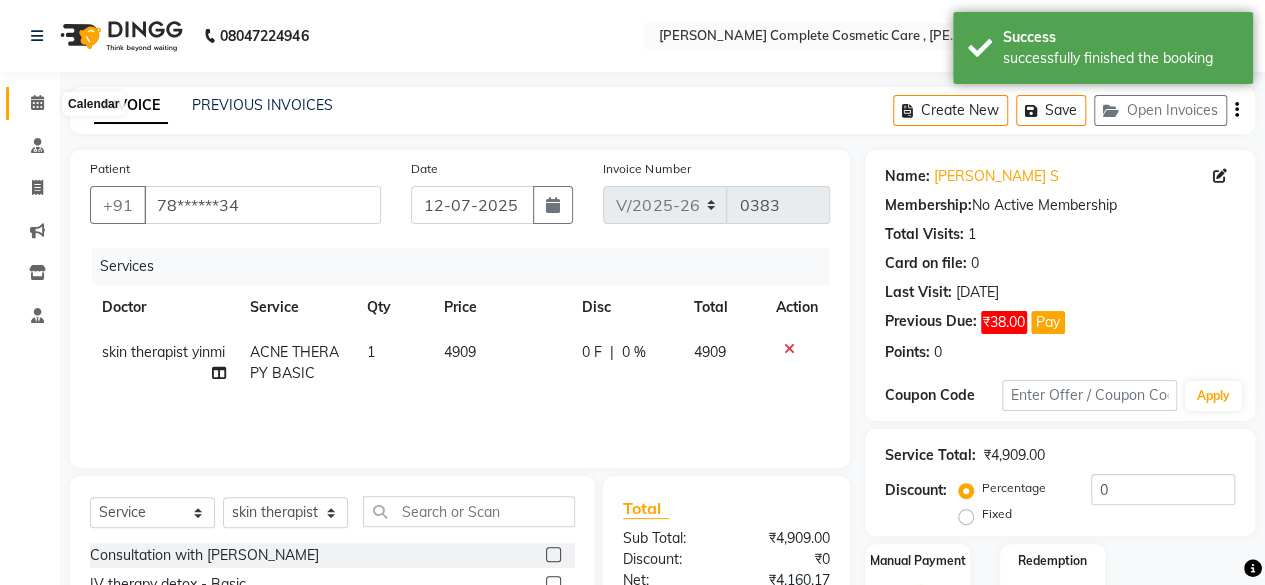 click 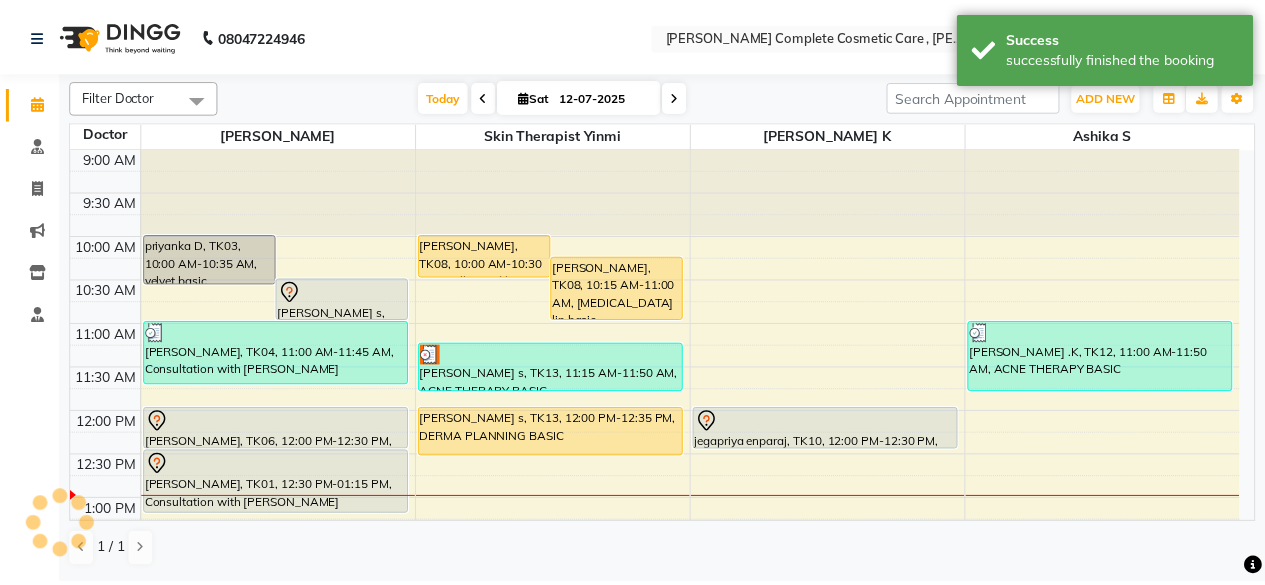 scroll, scrollTop: 0, scrollLeft: 0, axis: both 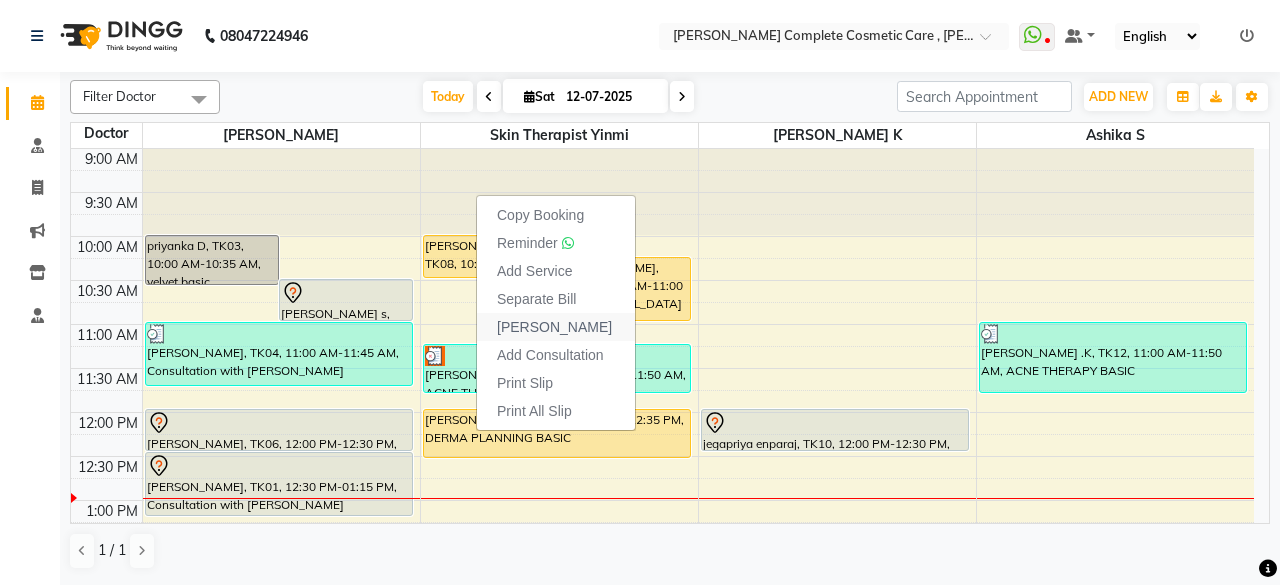 click on "Mark Done" at bounding box center (554, 327) 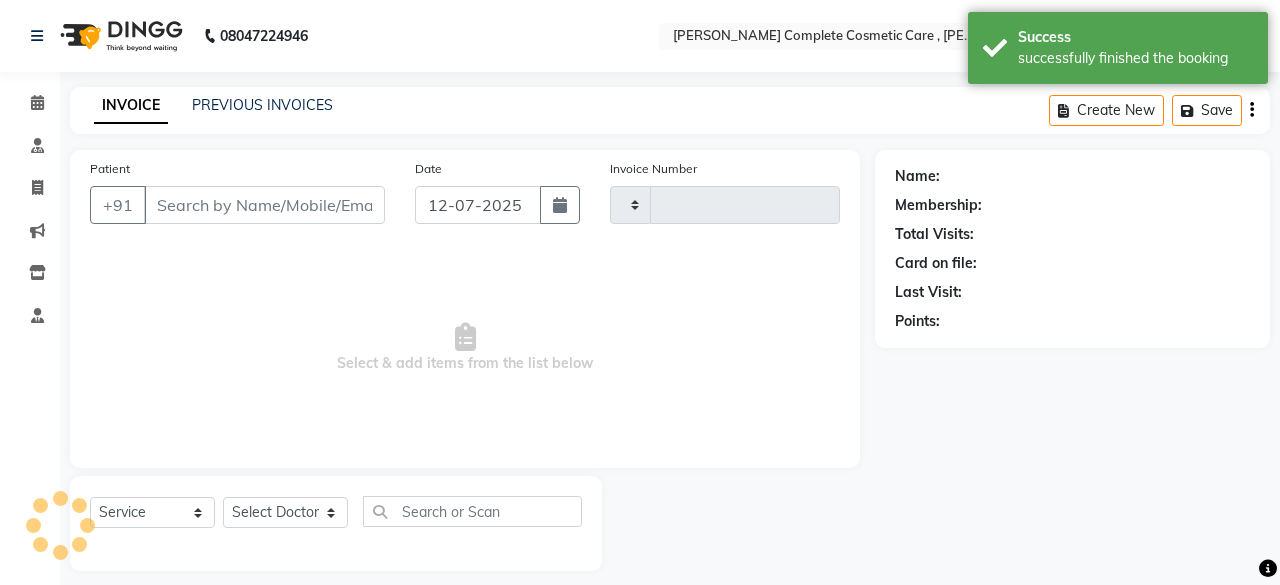 type on "0383" 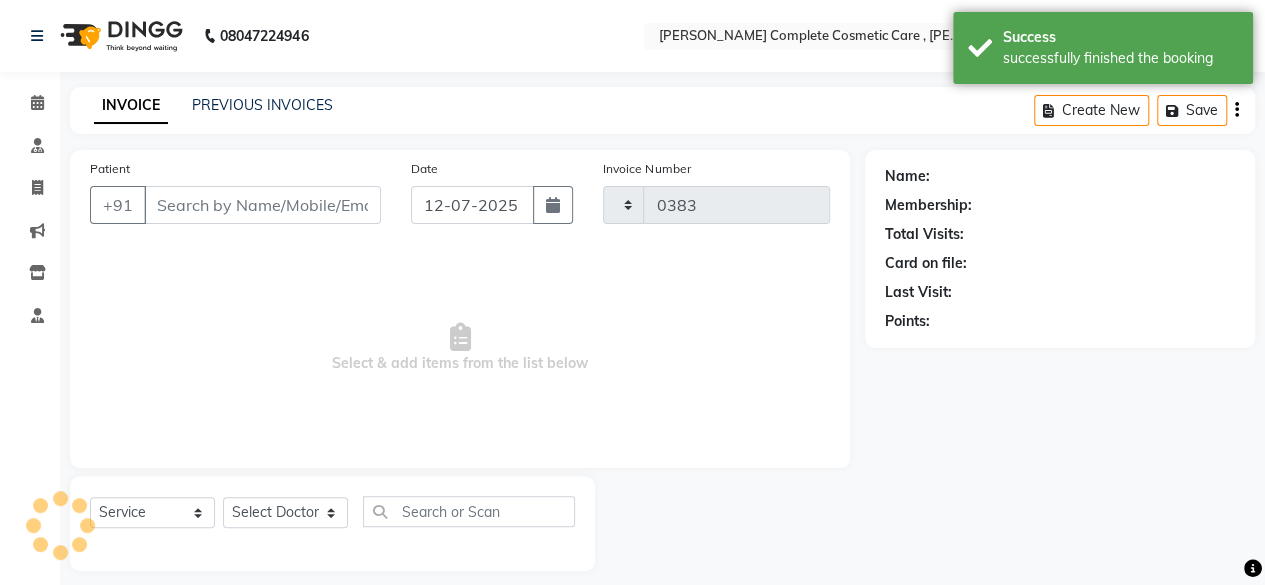 select on "7560" 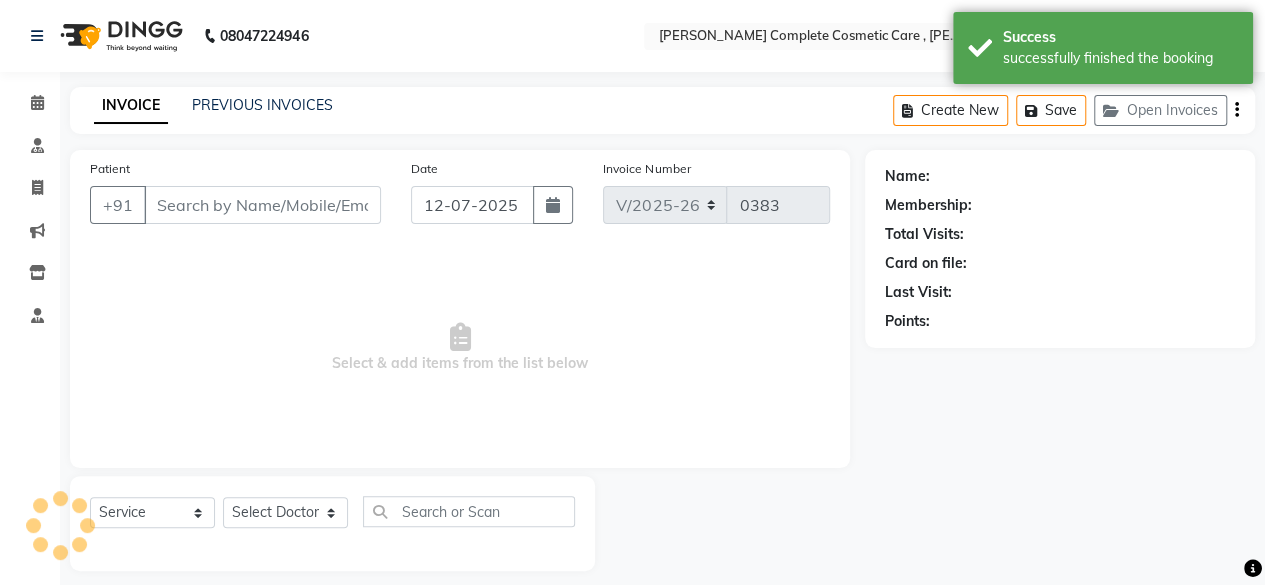 type on "78******34" 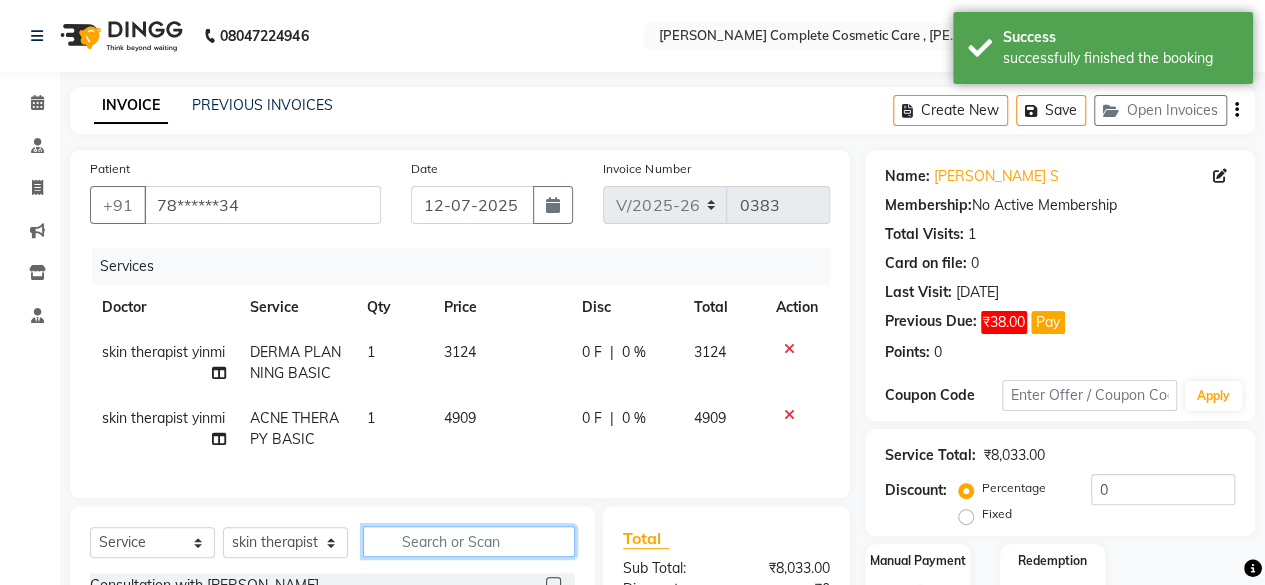 click 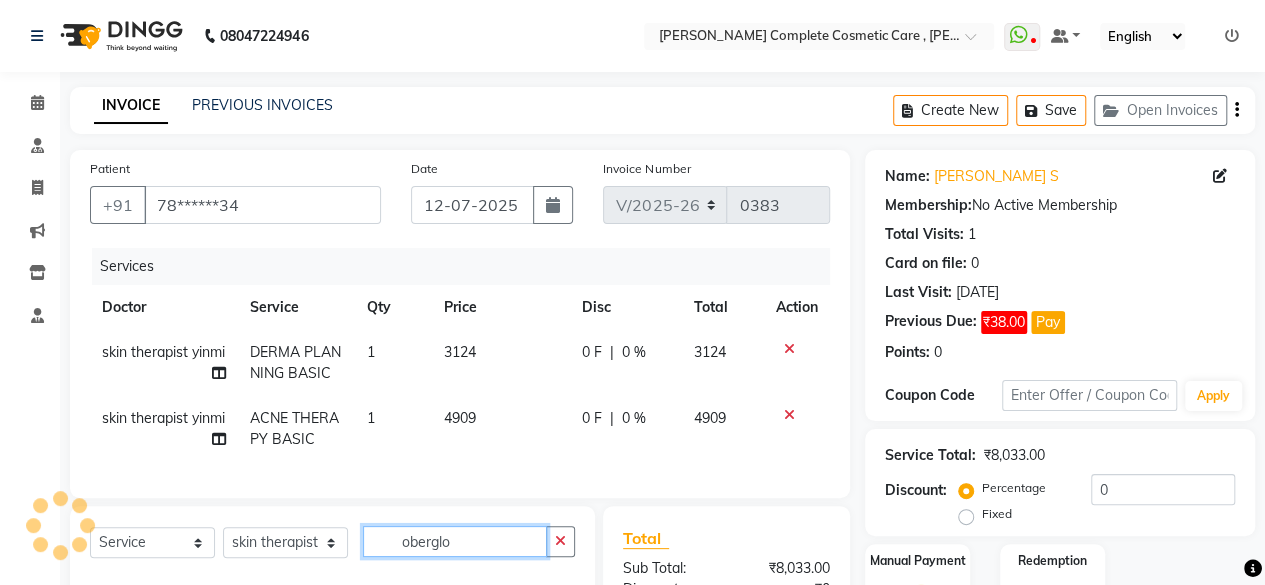 scroll, scrollTop: 258, scrollLeft: 0, axis: vertical 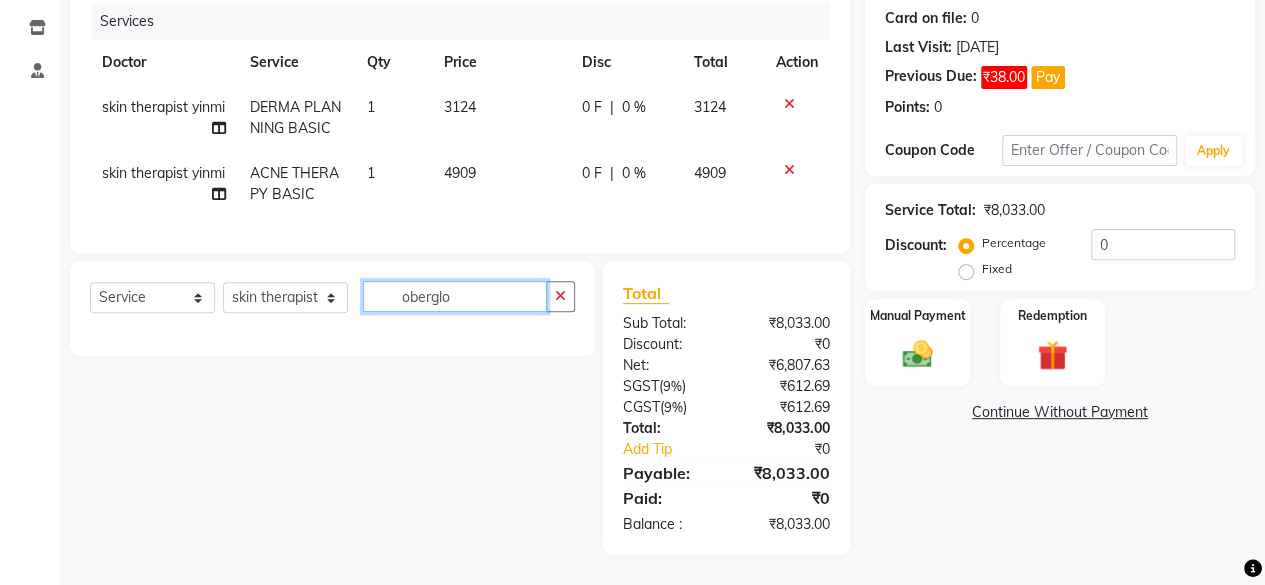 type on "oberglo" 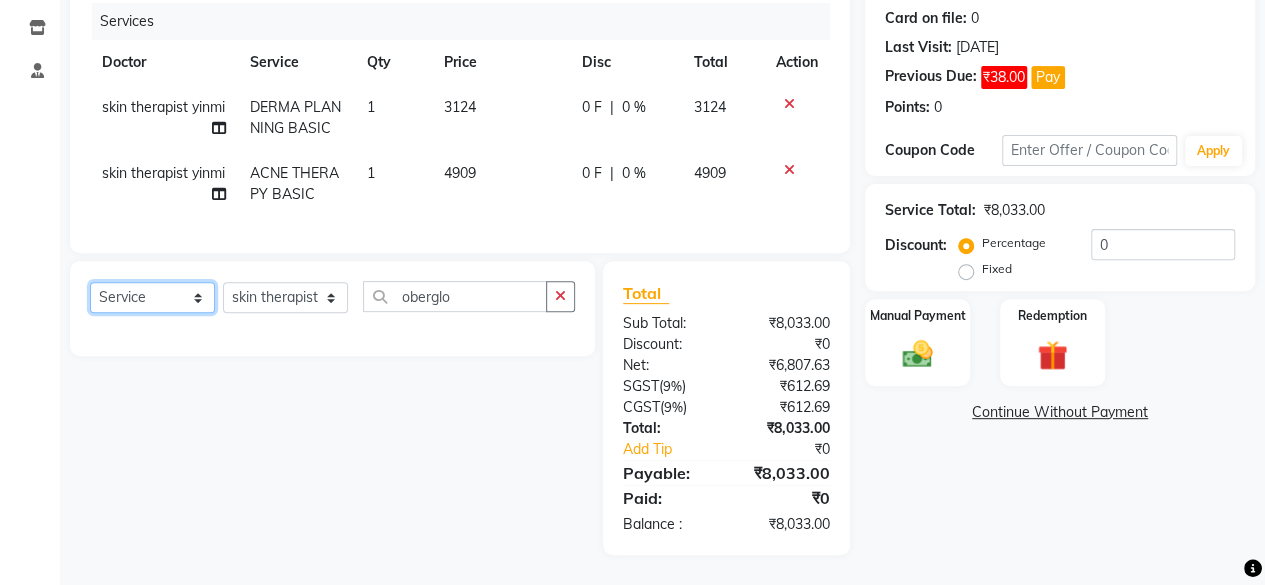 click on "Select  Service  Product  Membership  Package Voucher Prepaid Gift Card" 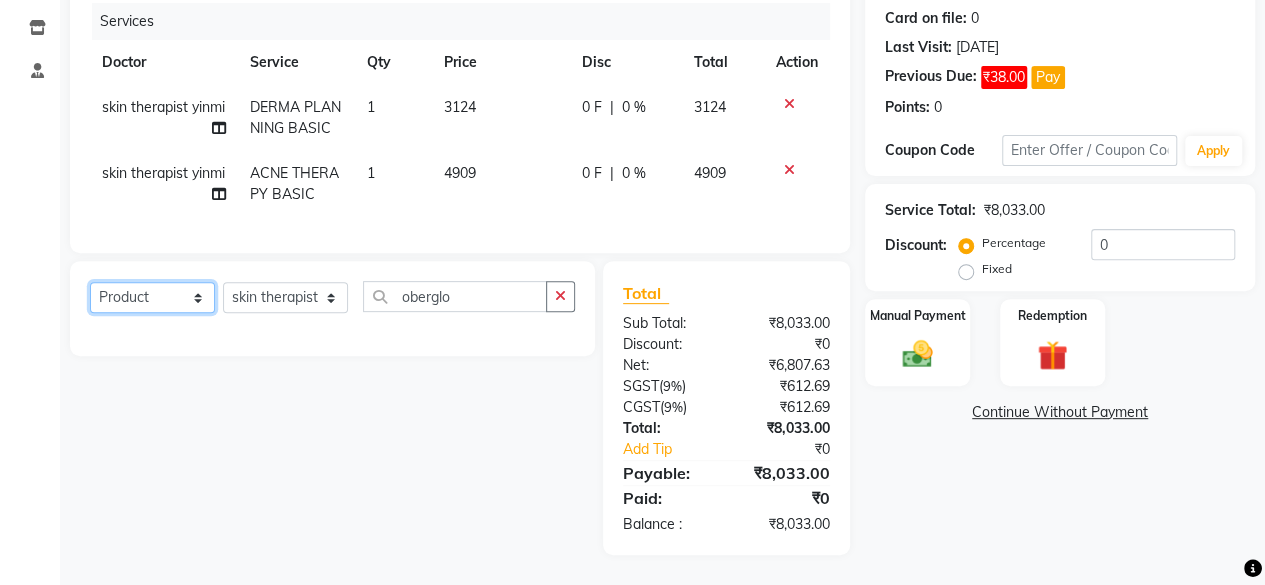 click on "Select  Service  Product  Membership  Package Voucher Prepaid Gift Card" 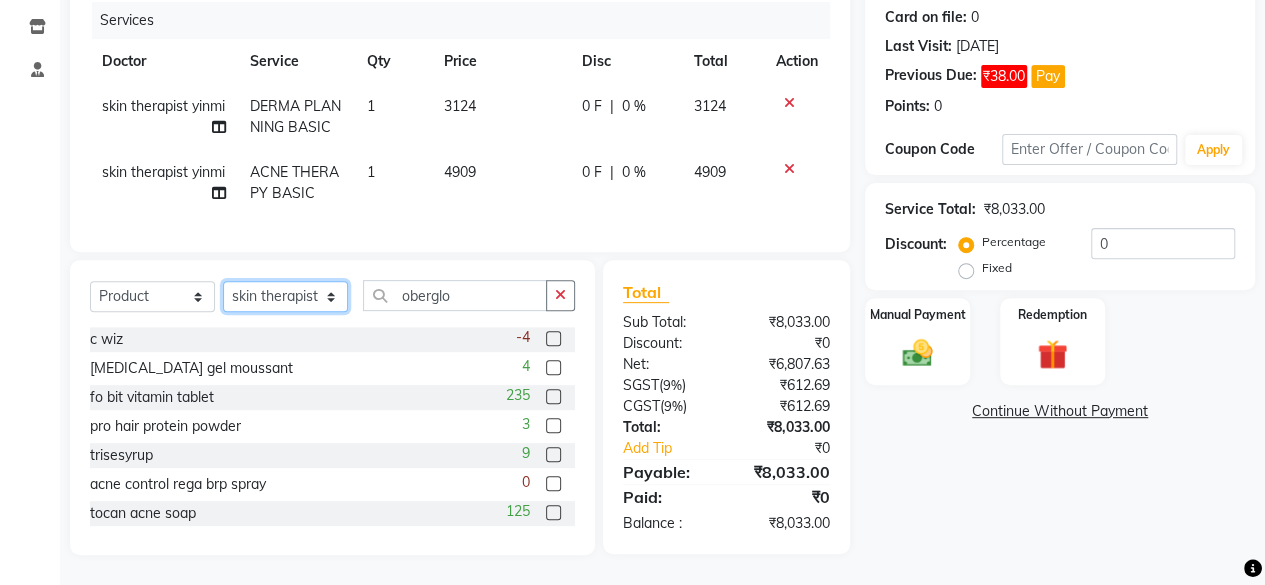 click on "Select Doctor ashika s Dr. Asha Queen saranya k skin therapist yinmi" 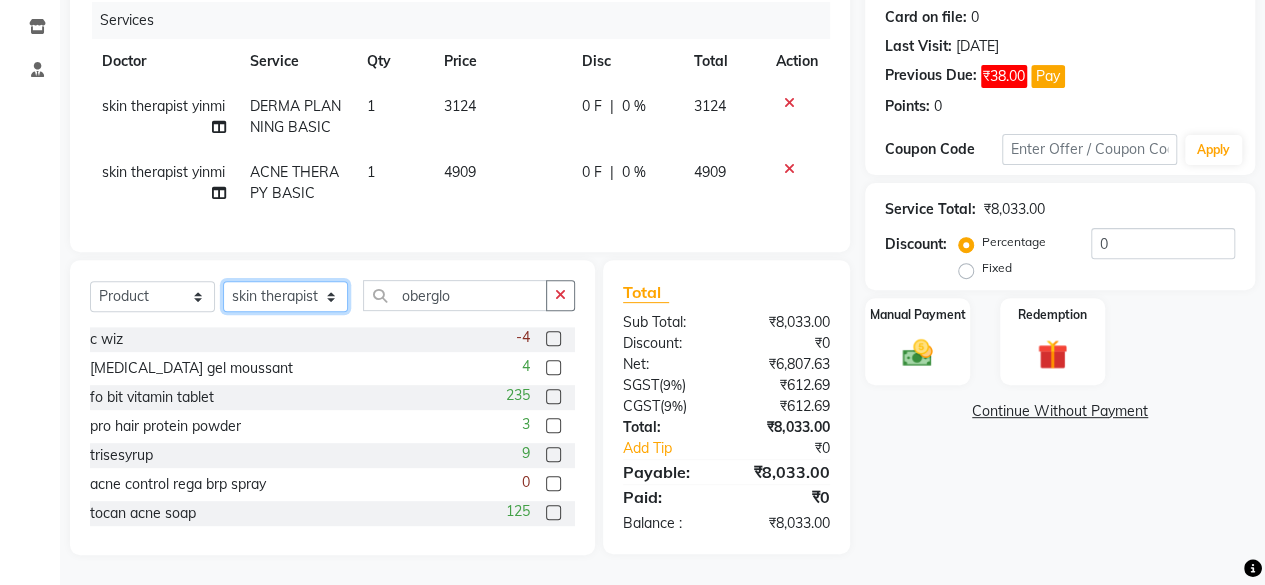 select on "67035" 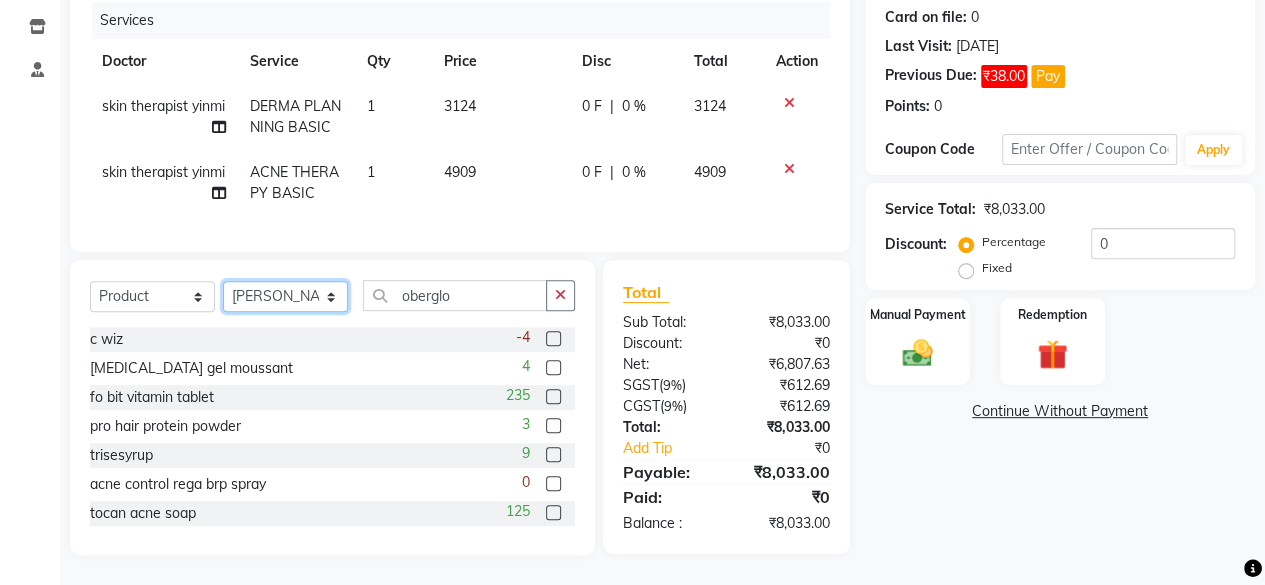 click on "Select Doctor ashika s Dr. Asha Queen saranya k skin therapist yinmi" 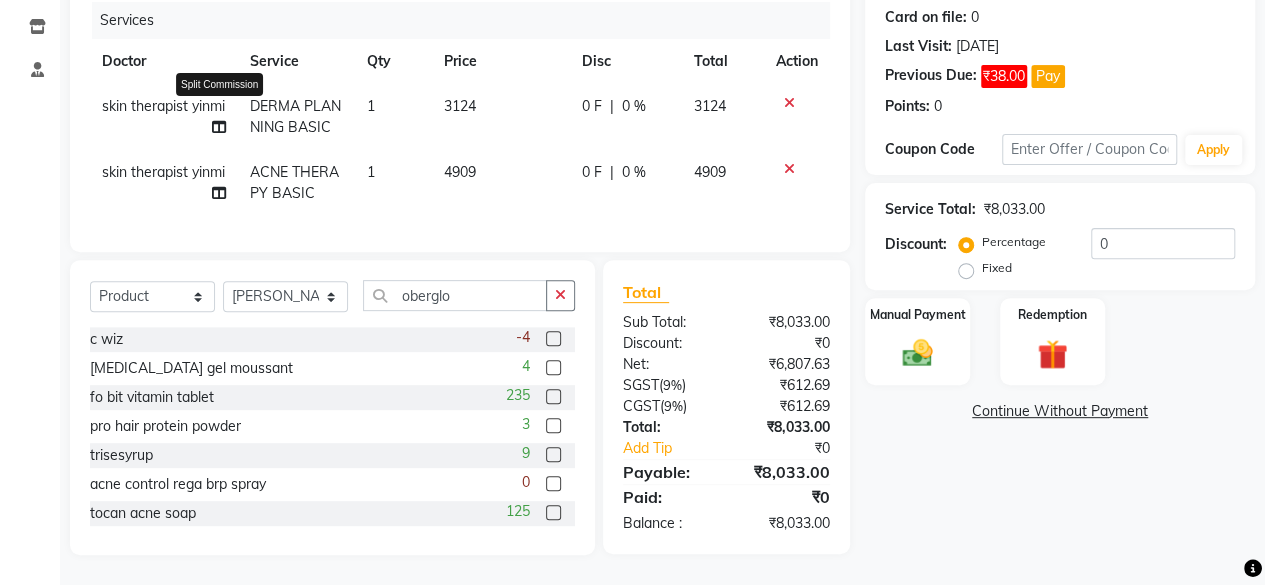 click 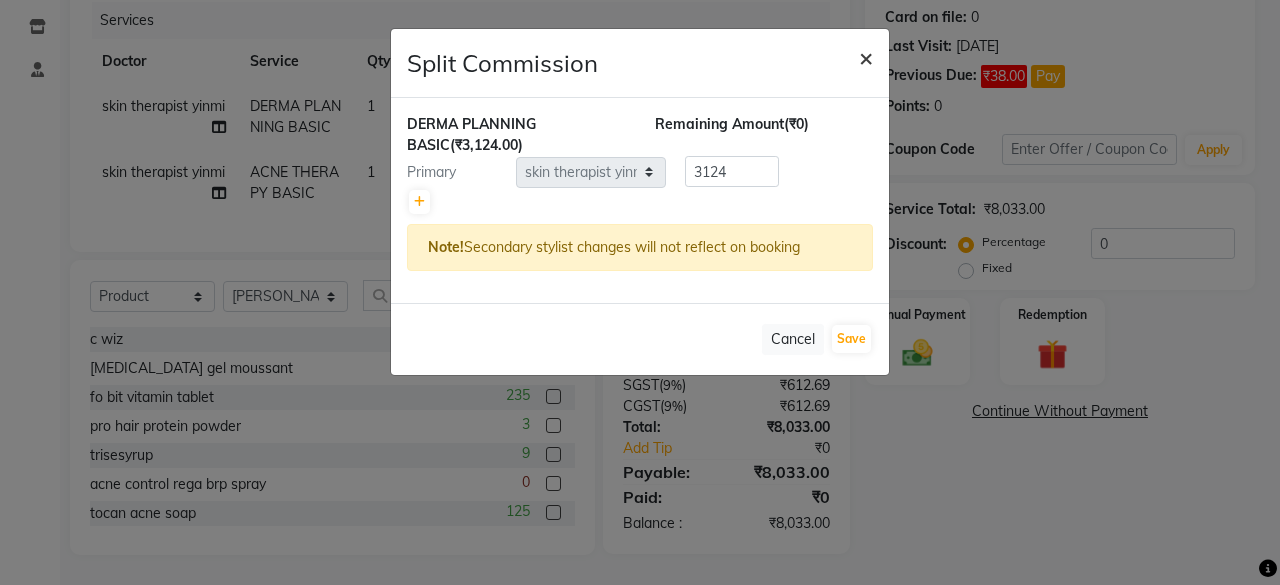 click on "×" 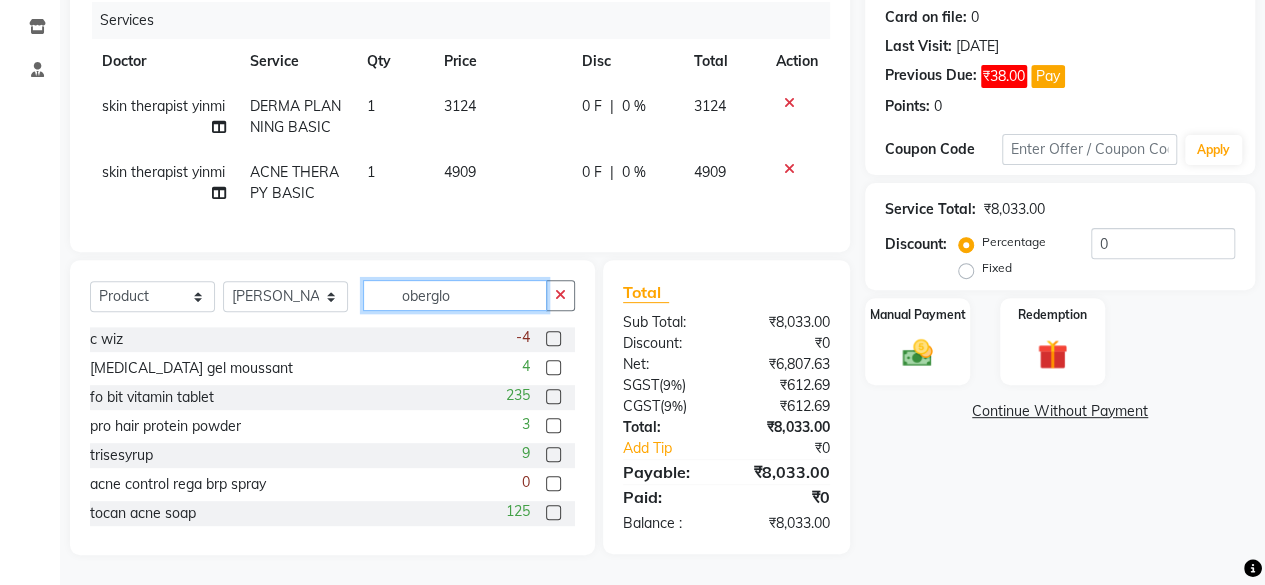 click on "oberglo" 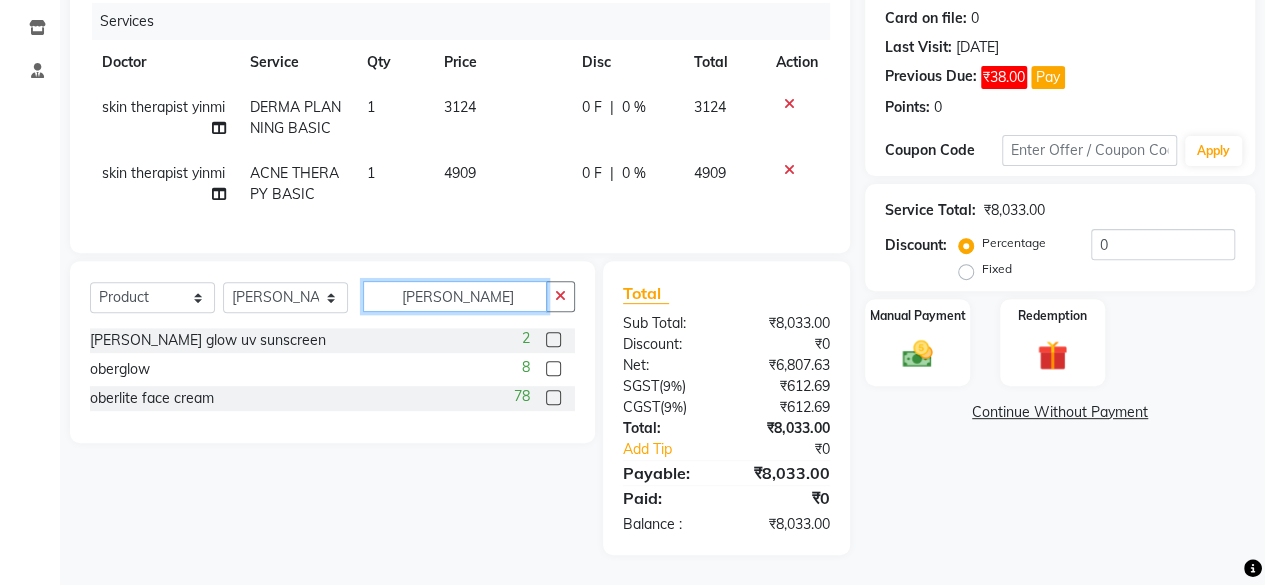 type on "ober" 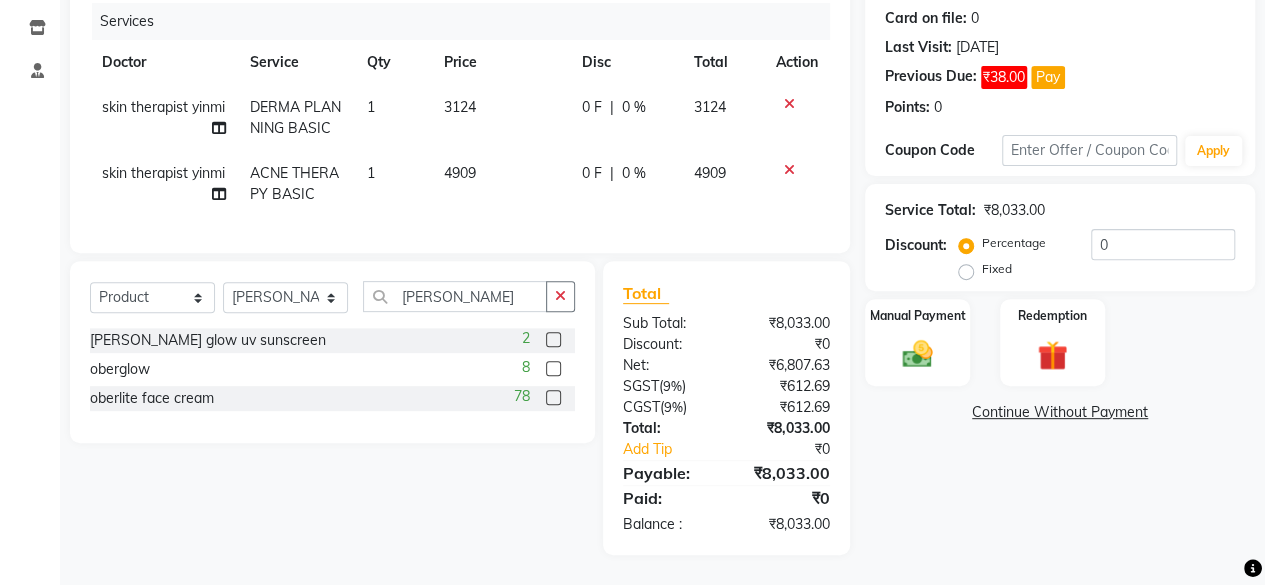 click 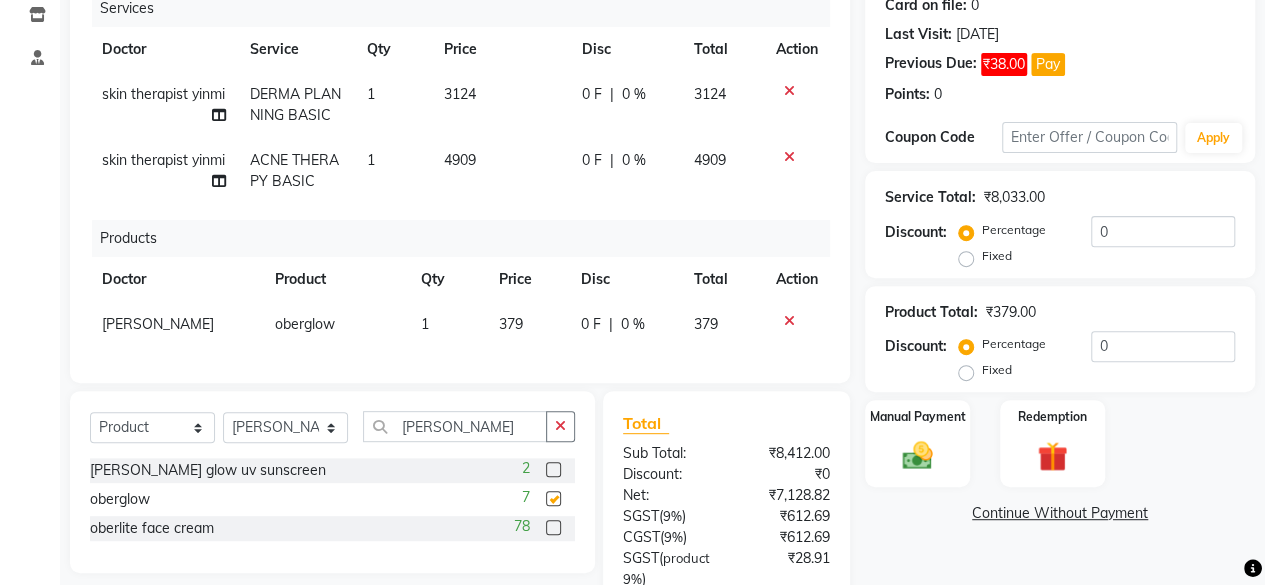 checkbox on "false" 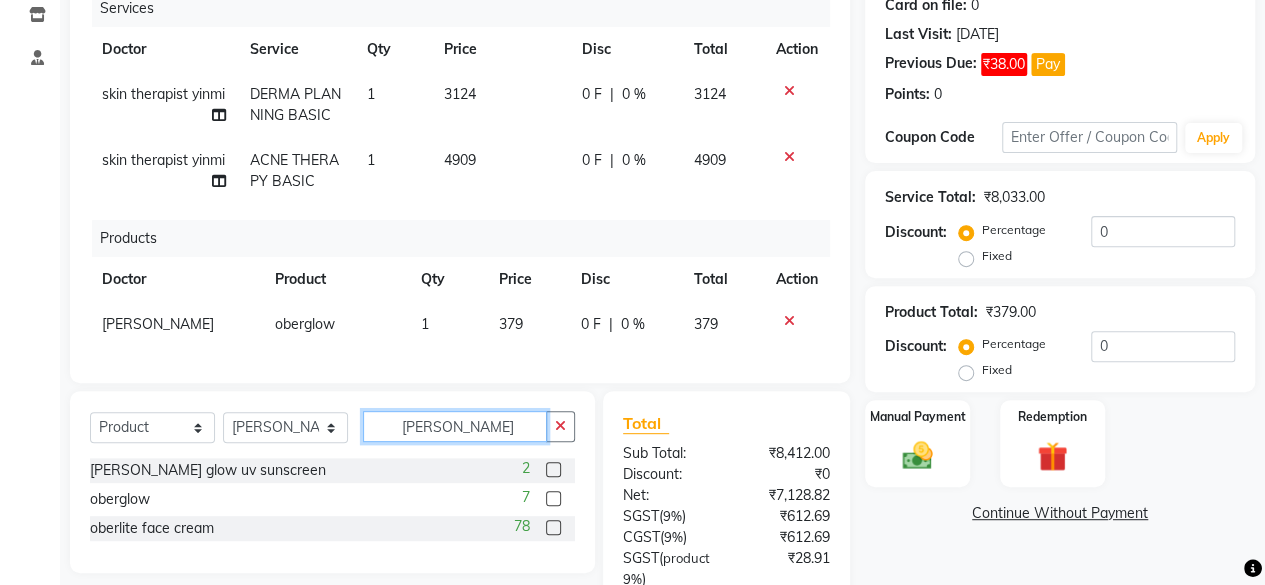 click on "ober" 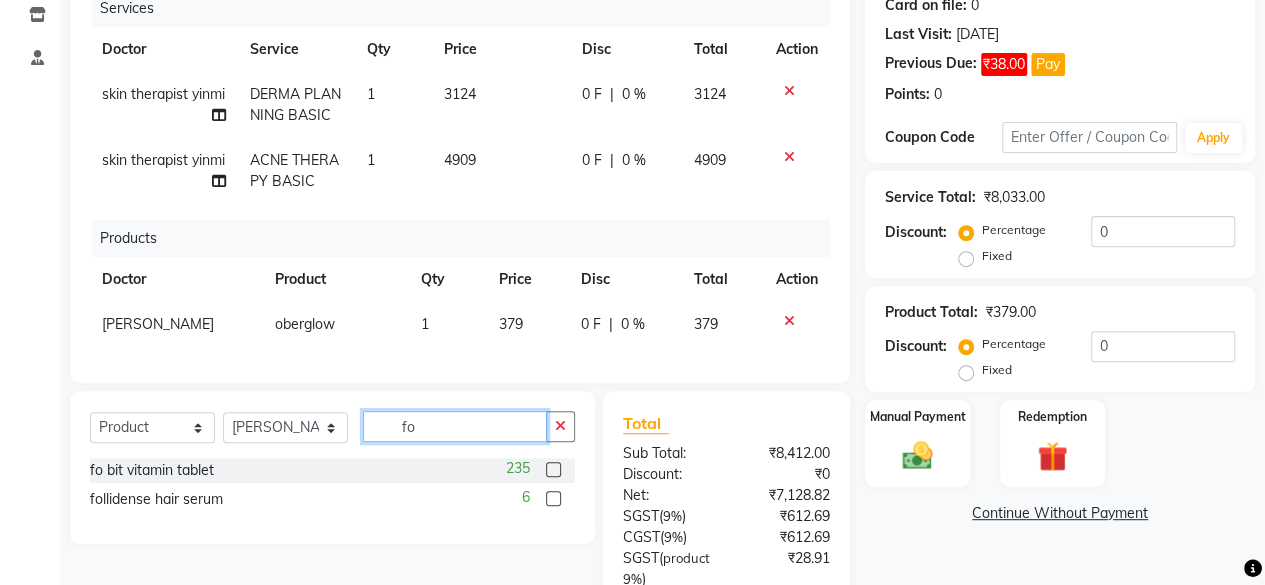 type on "fo" 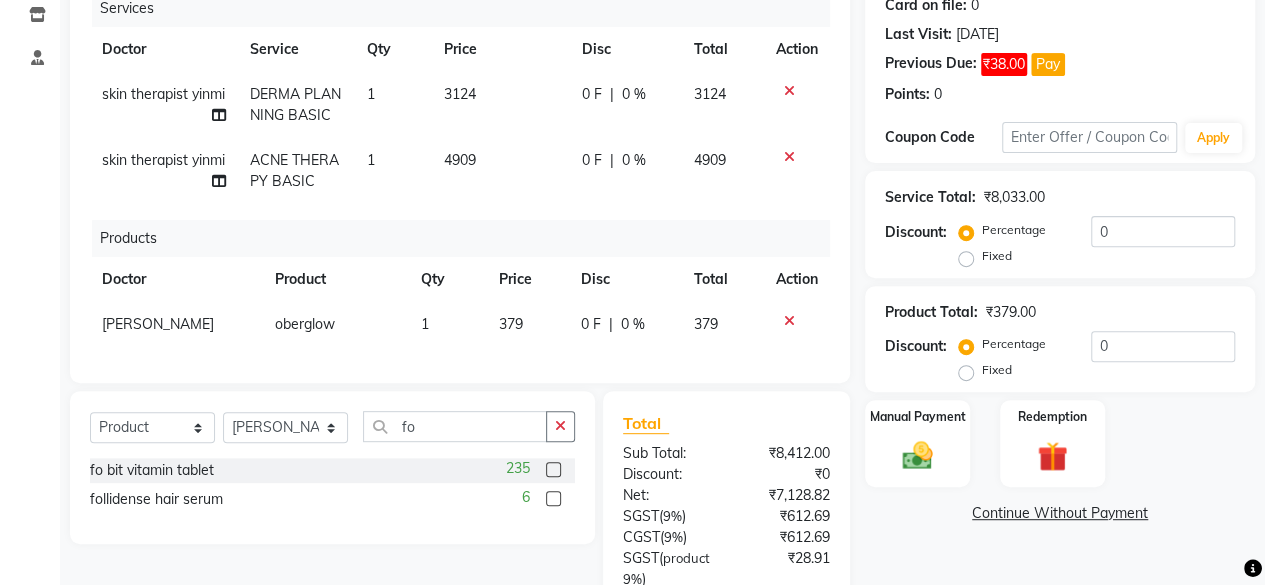 click 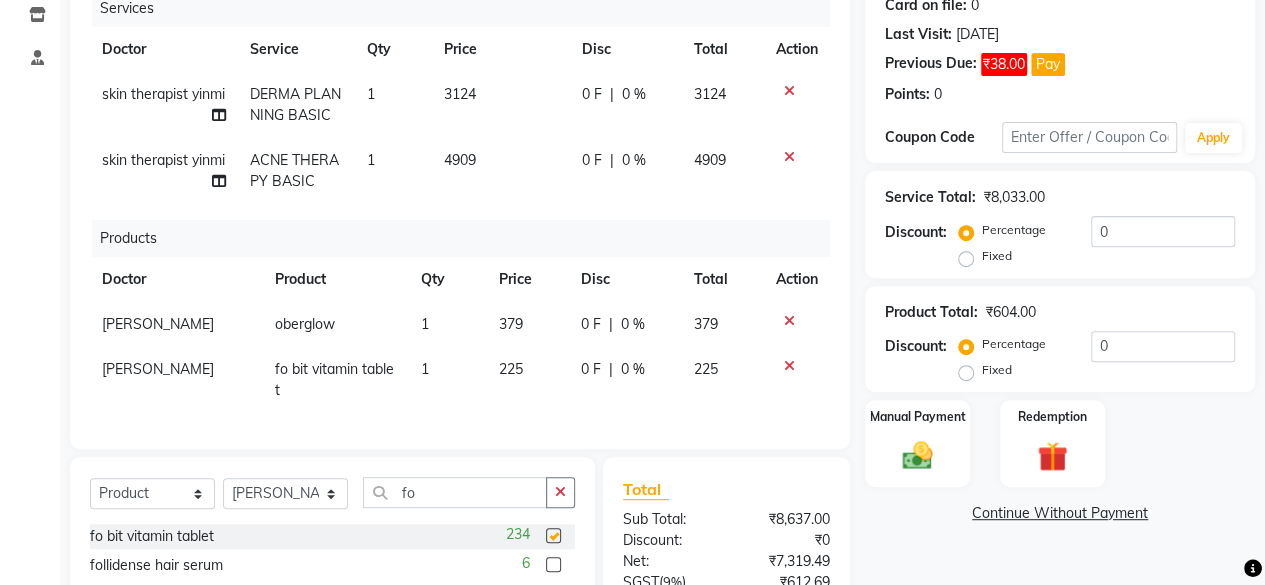 checkbox on "false" 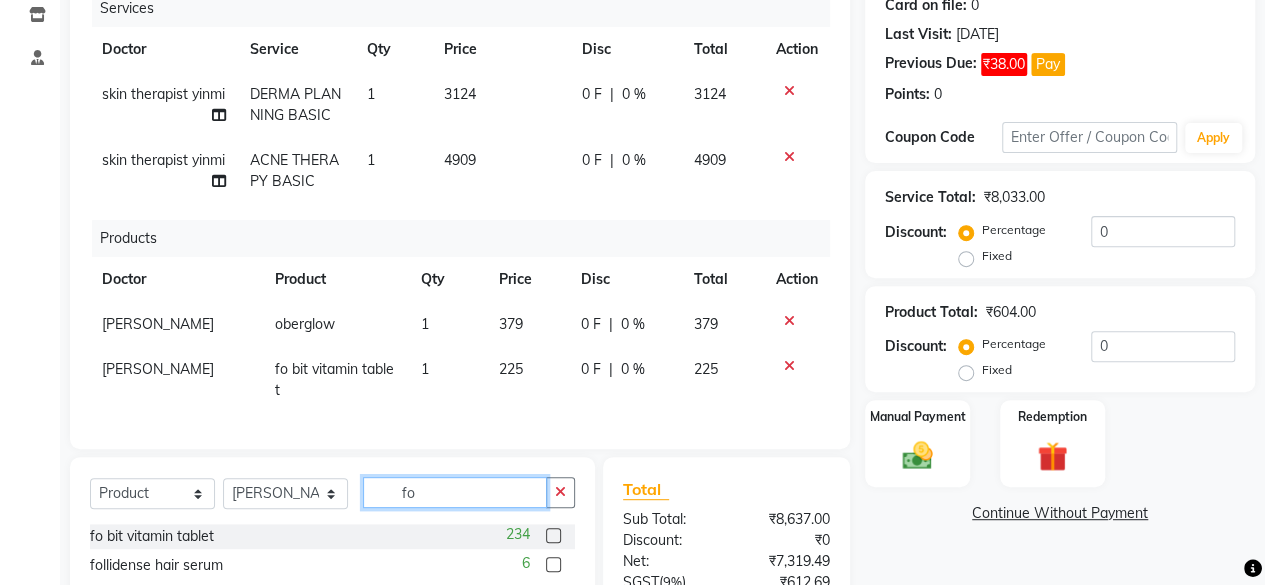 click on "fo" 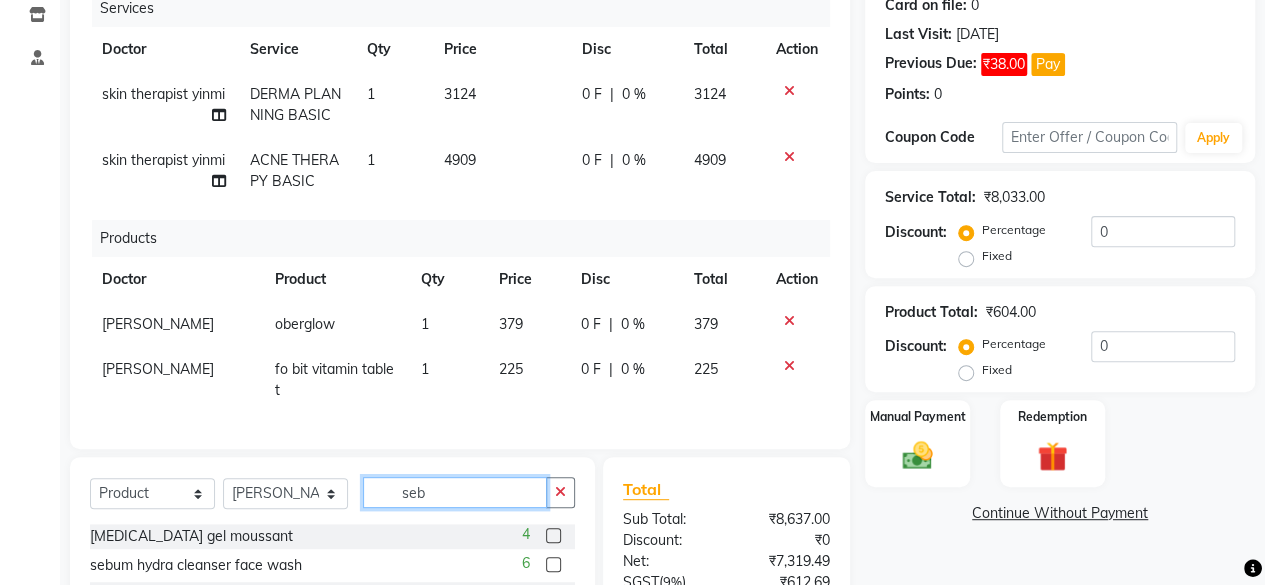 scroll, scrollTop: 530, scrollLeft: 0, axis: vertical 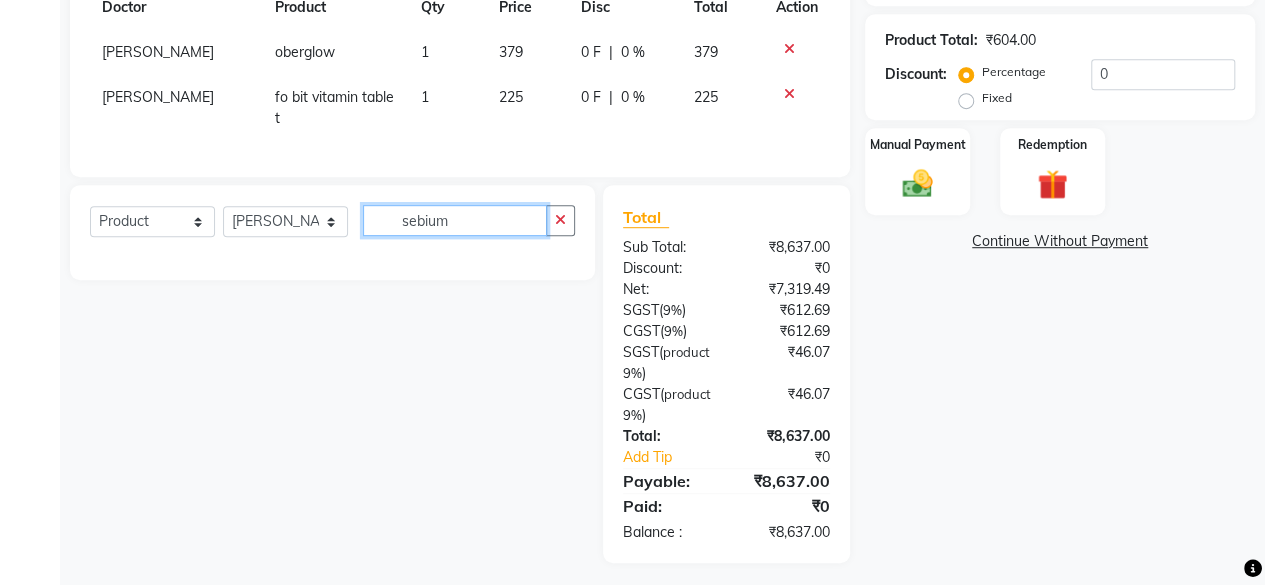 click on "sebium" 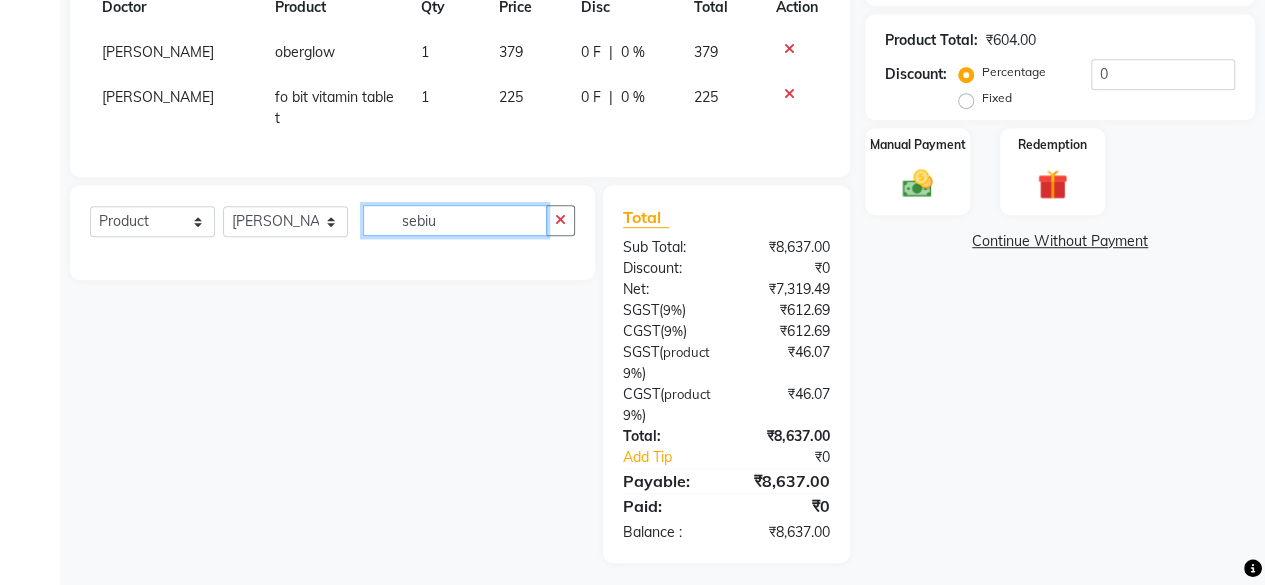 type on "sebium" 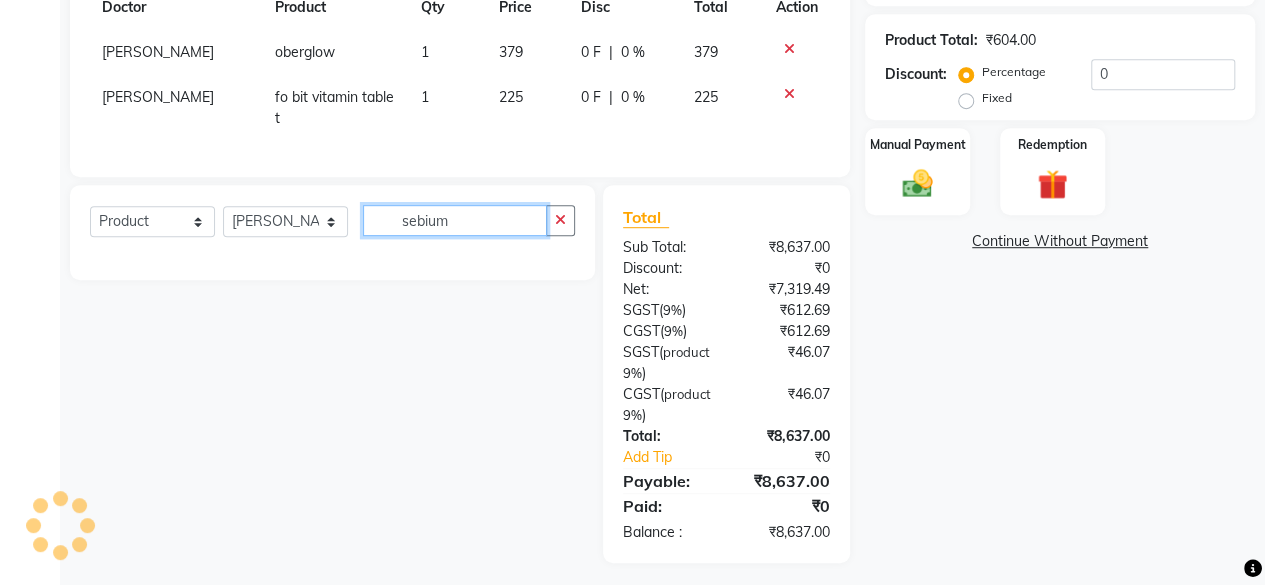 scroll, scrollTop: 0, scrollLeft: 0, axis: both 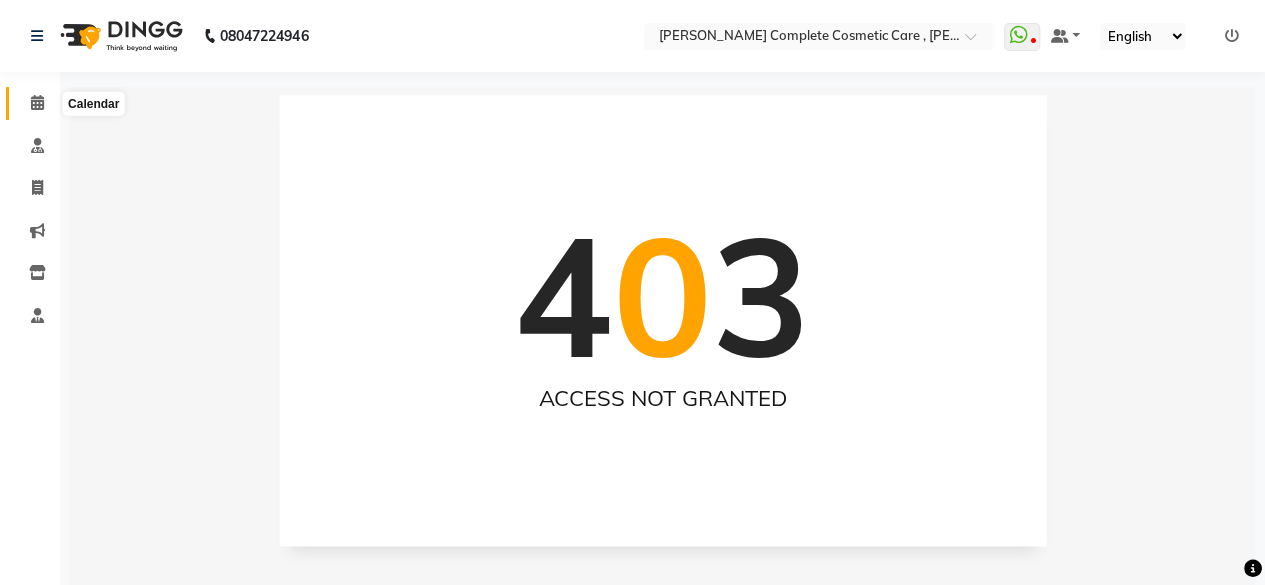 click 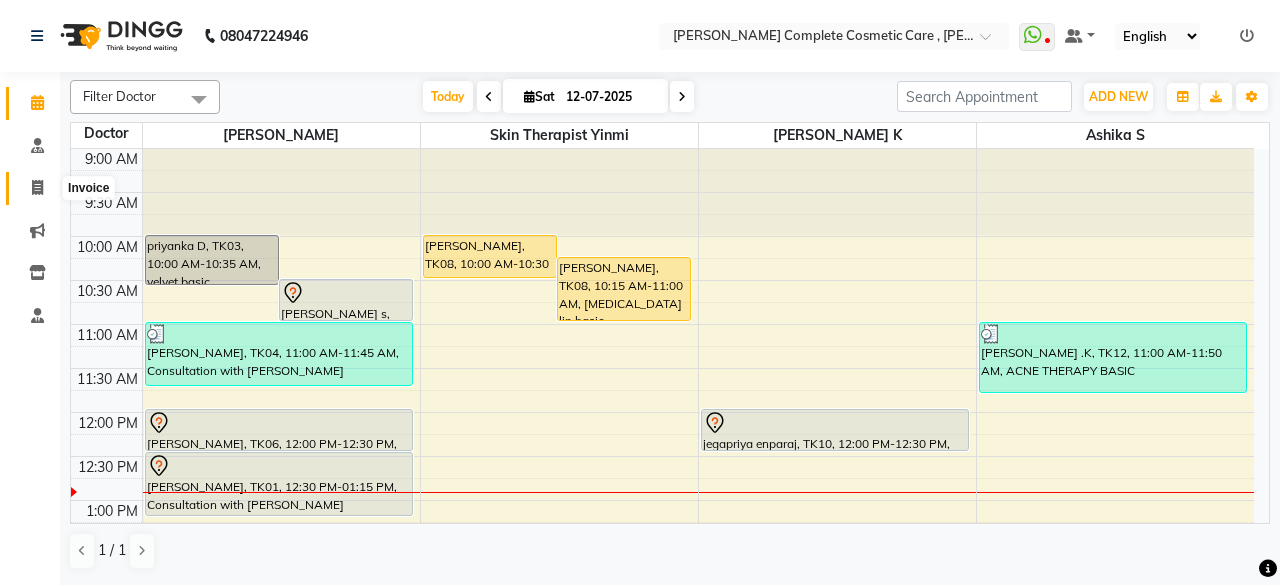 click 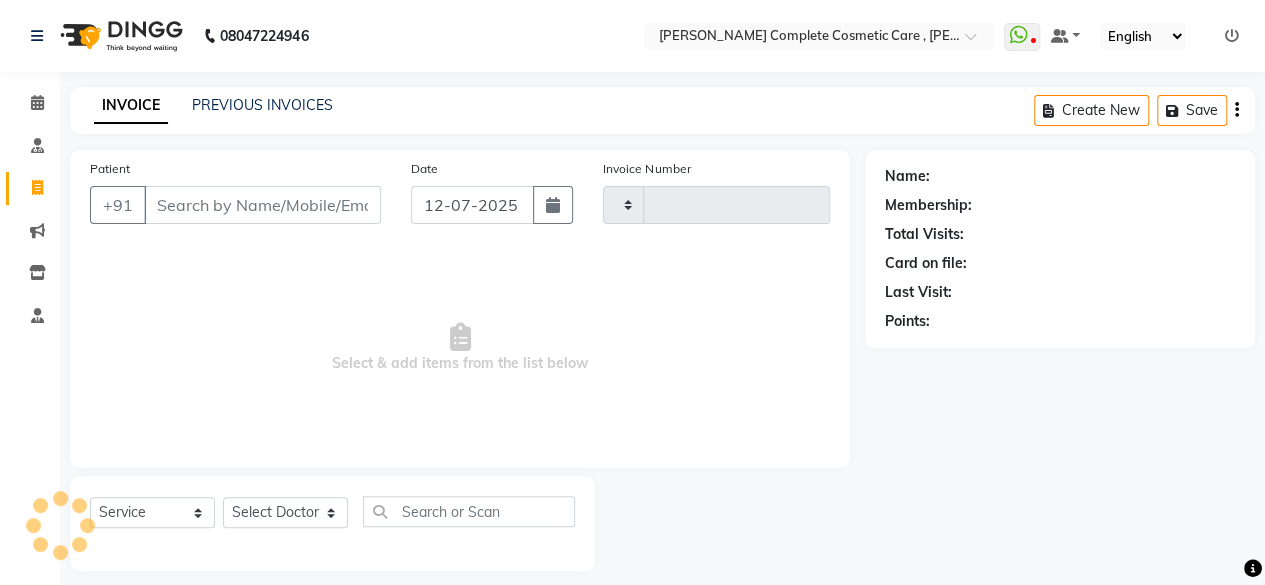 type on "0383" 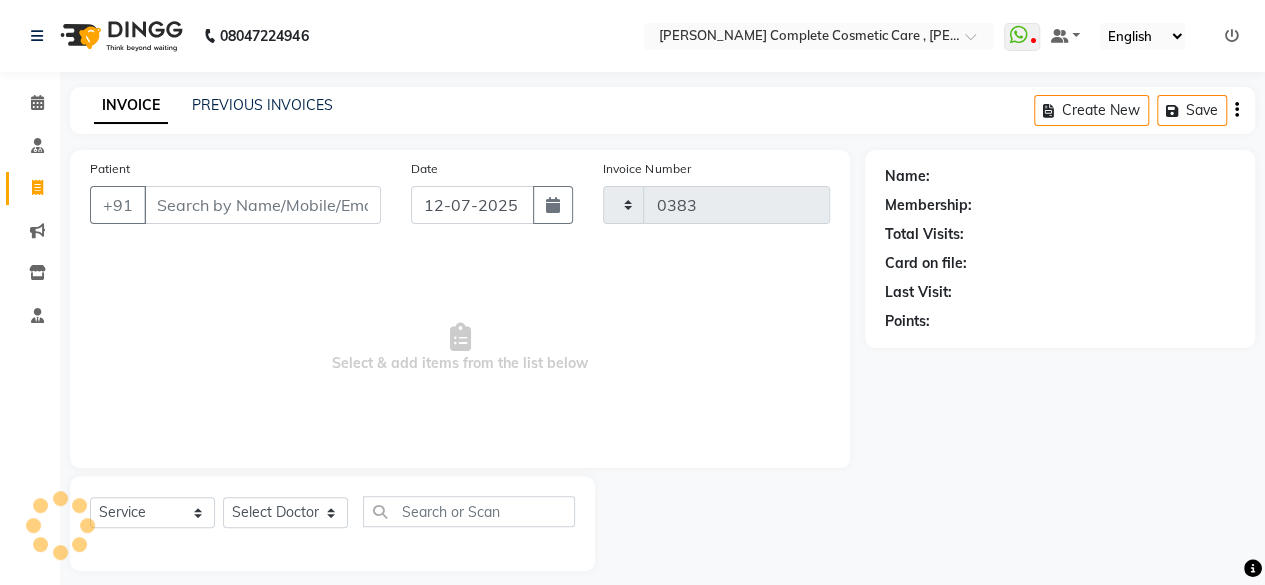 select on "7560" 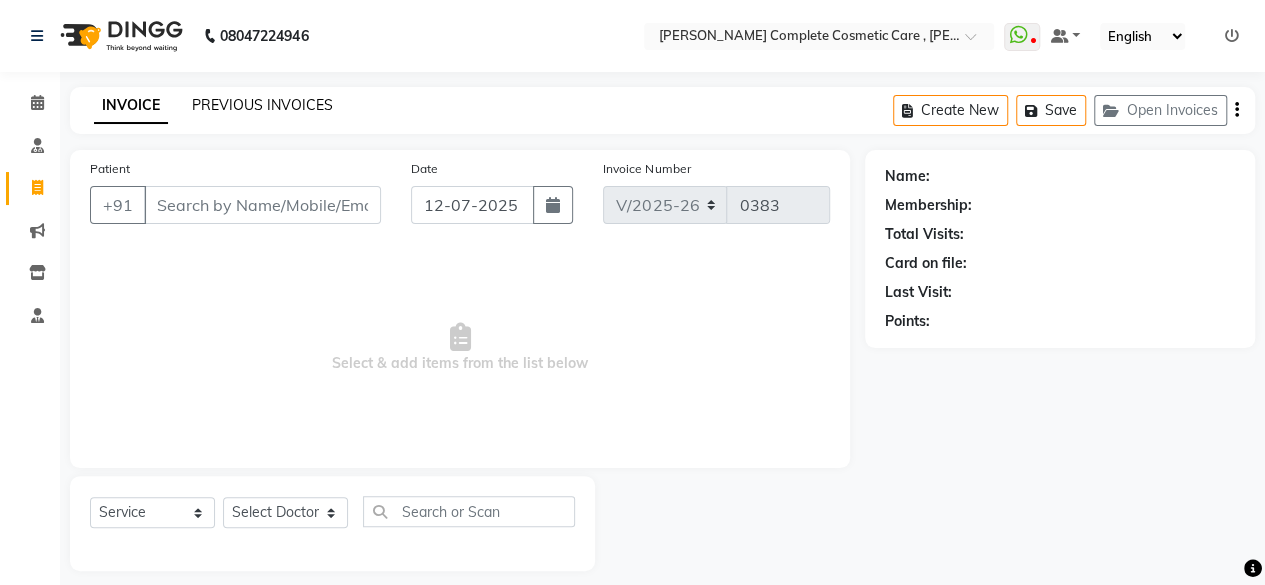 click on "PREVIOUS INVOICES" 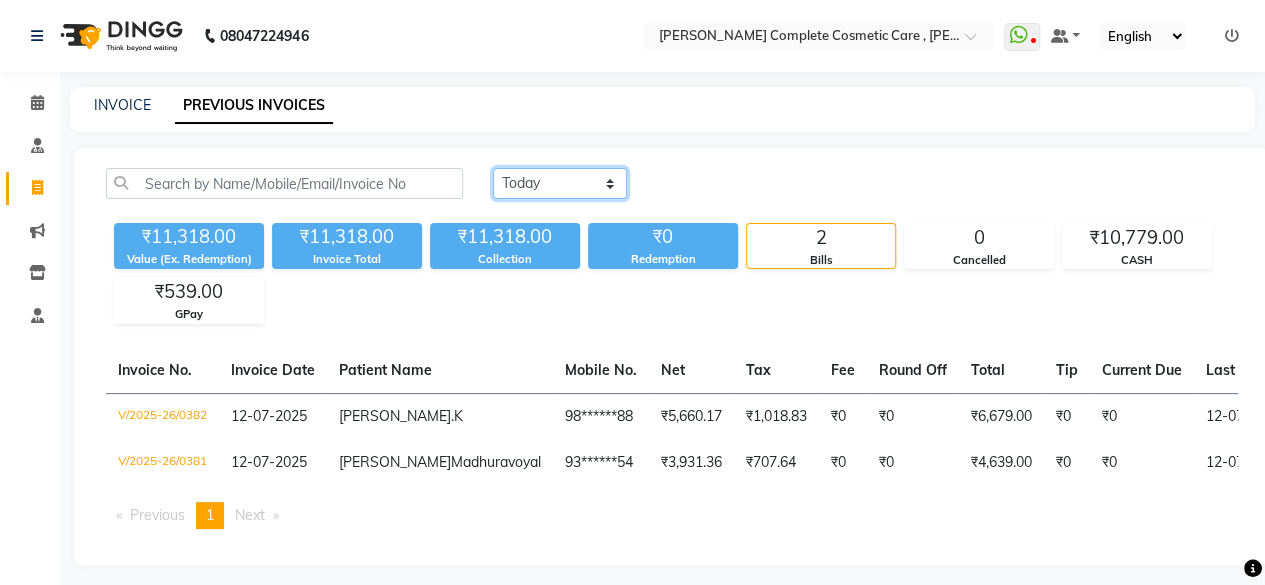 click on "Today Yesterday Custom Range" 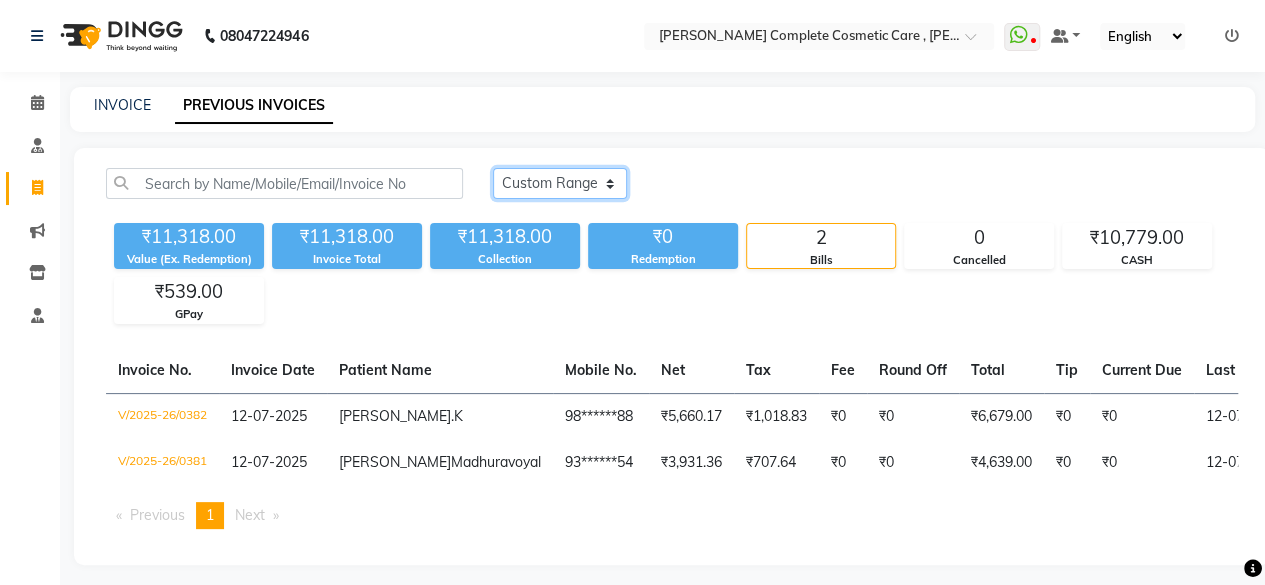 click on "Today Yesterday Custom Range" 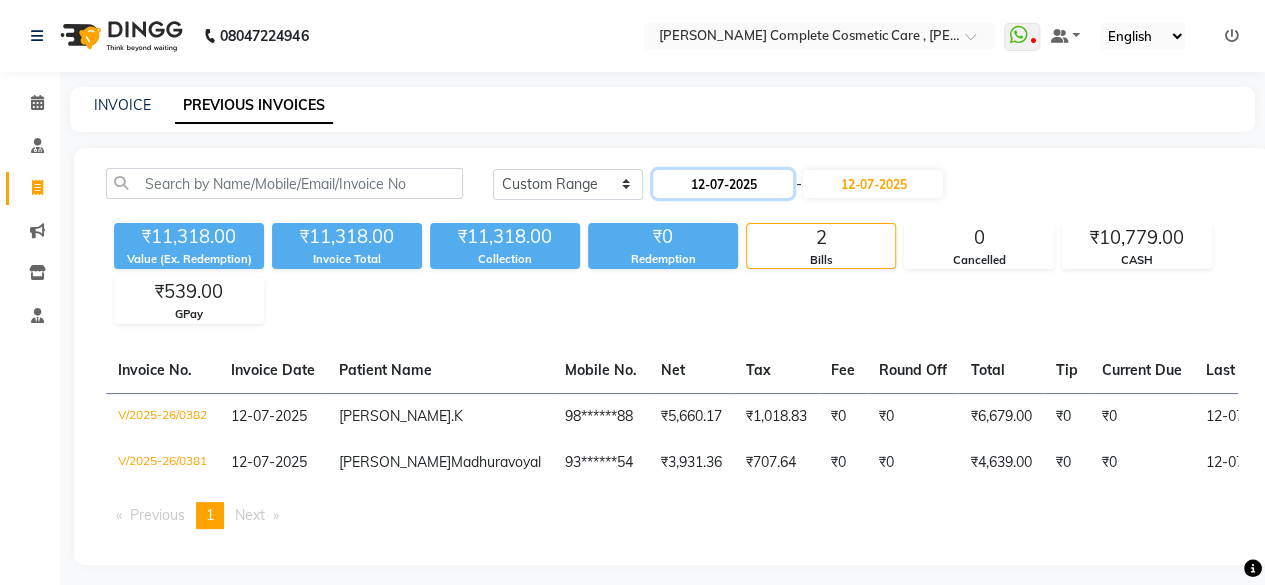 click on "12-07-2025" 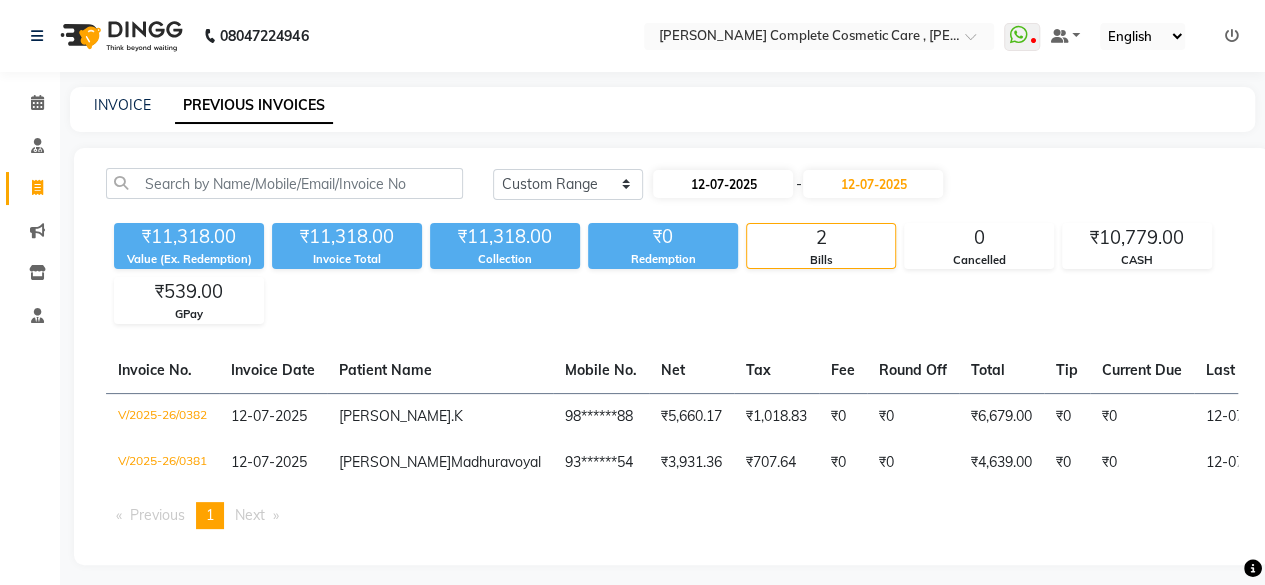select on "7" 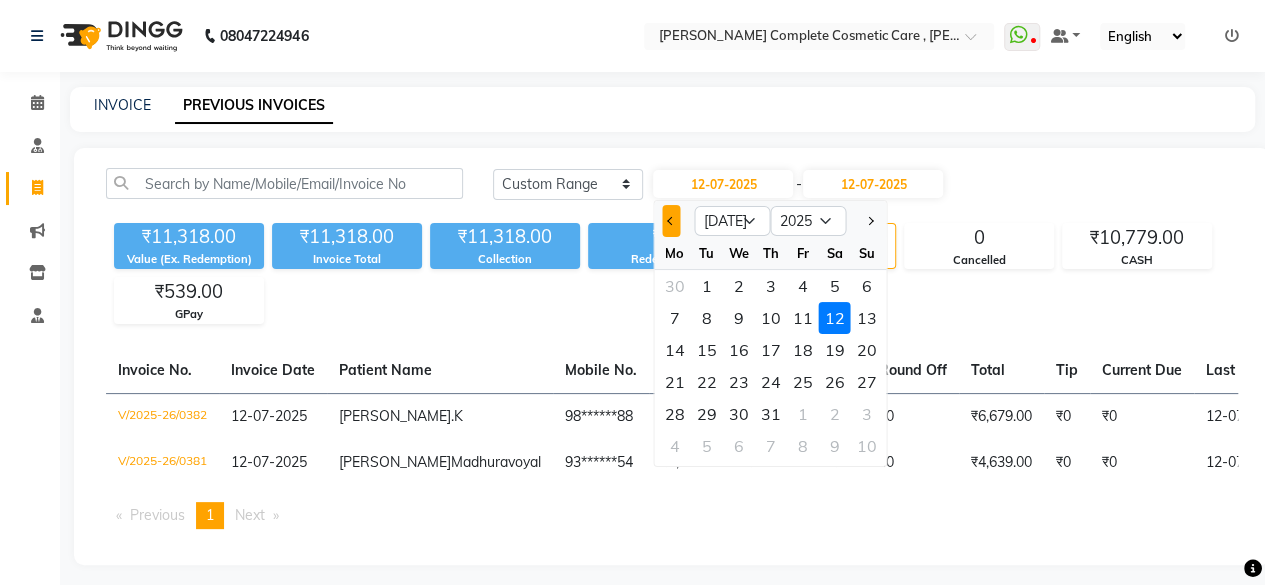click 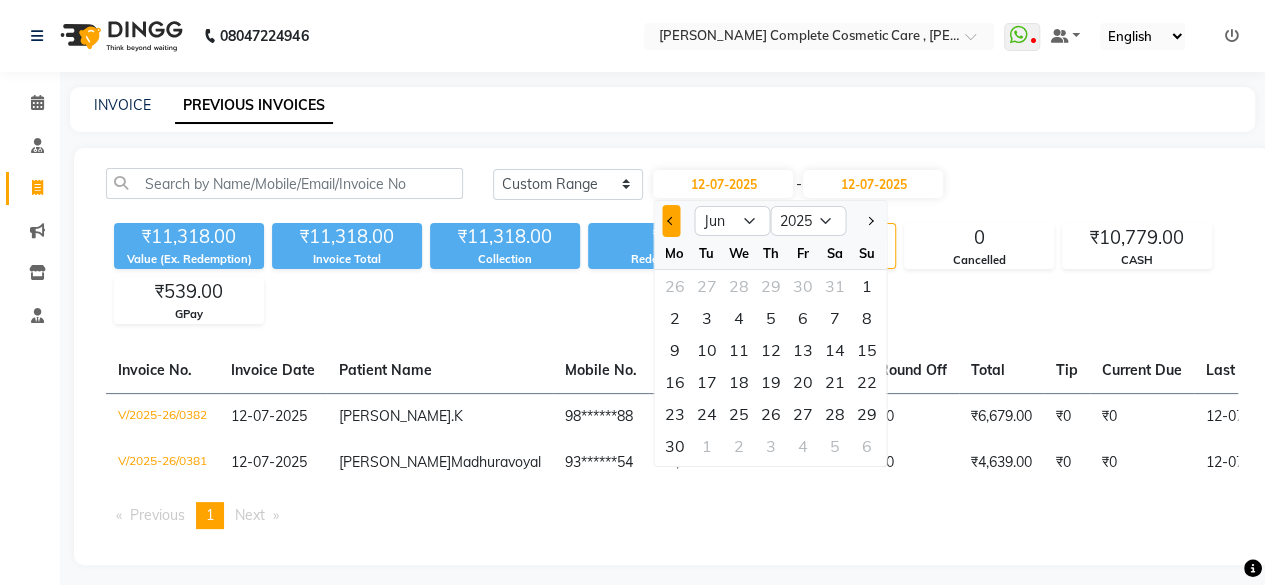 click 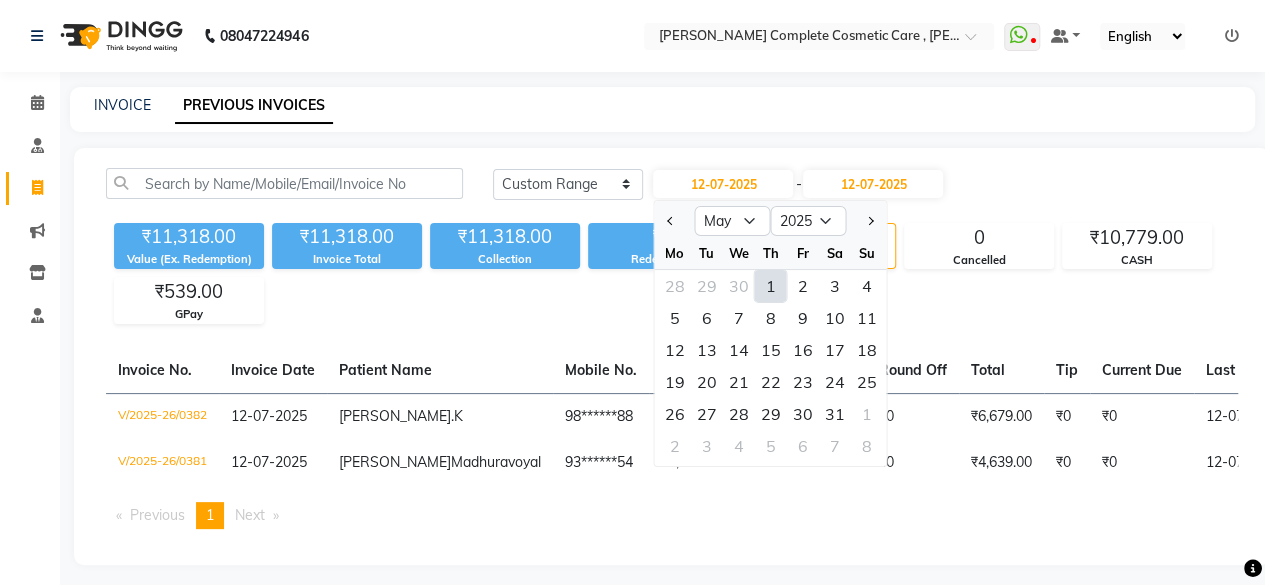 click on "1" 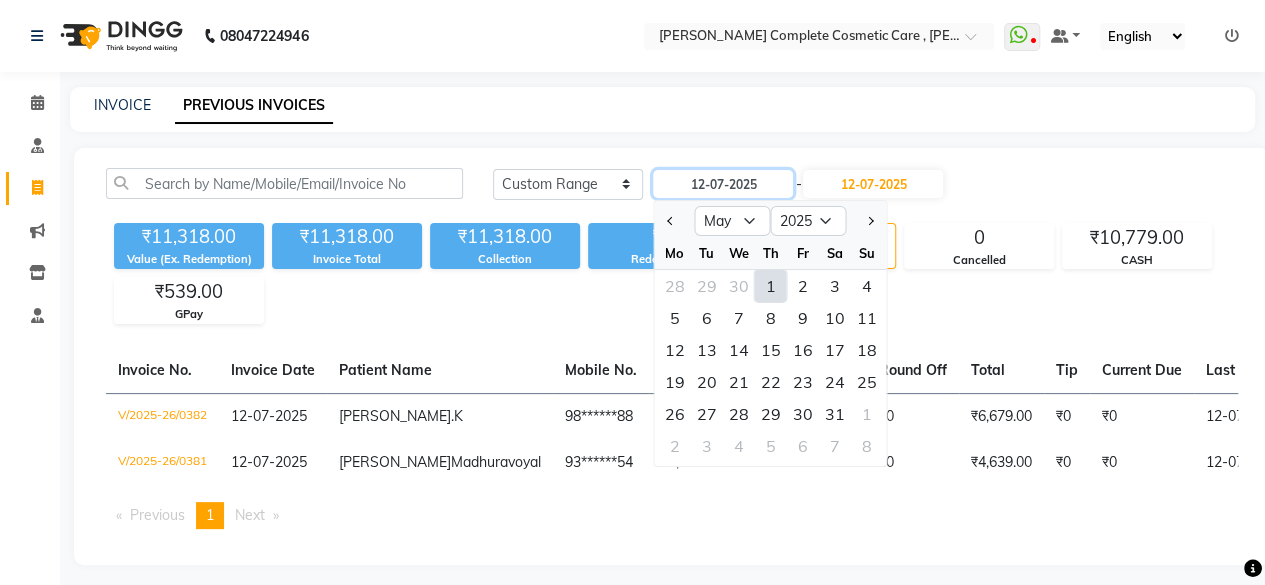 type on "01-05-2025" 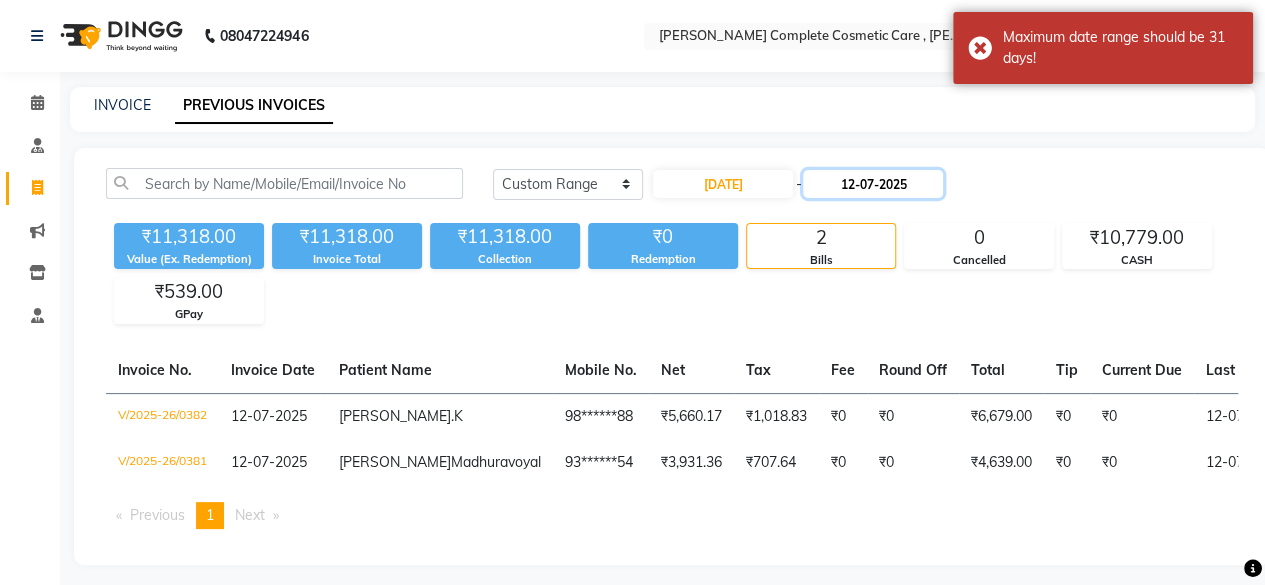 click on "12-07-2025" 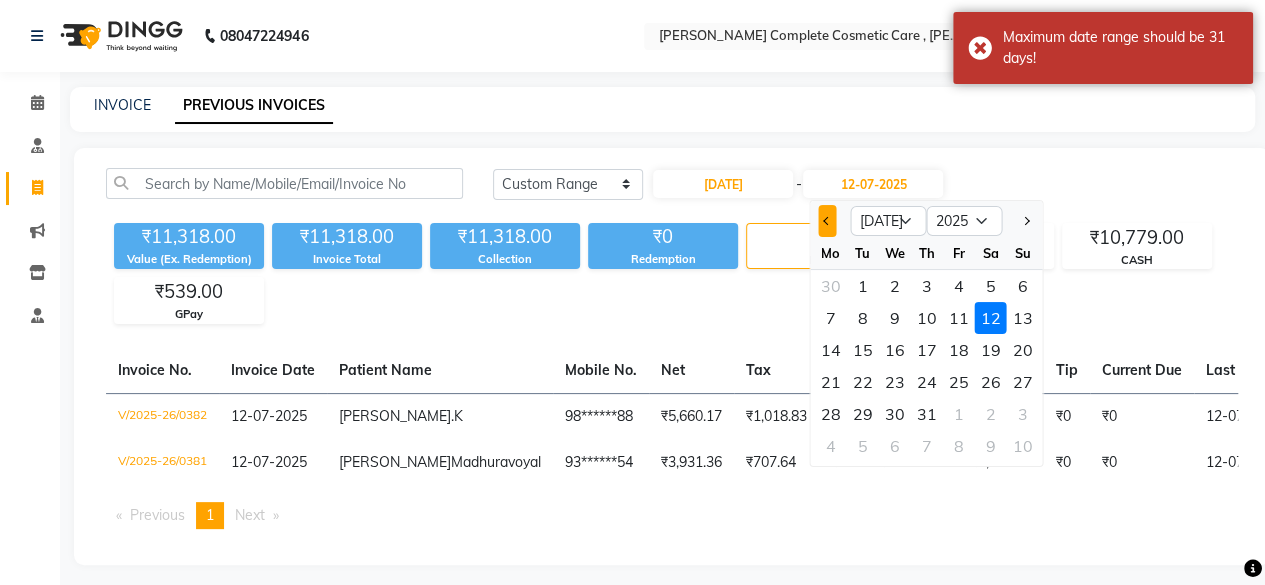 click 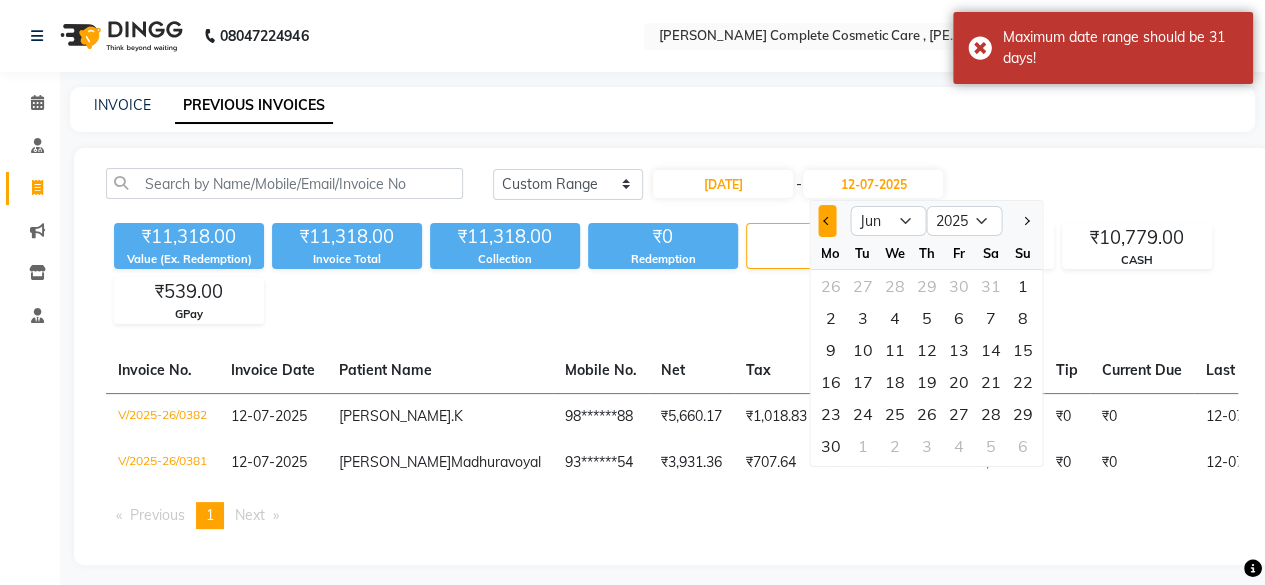 click 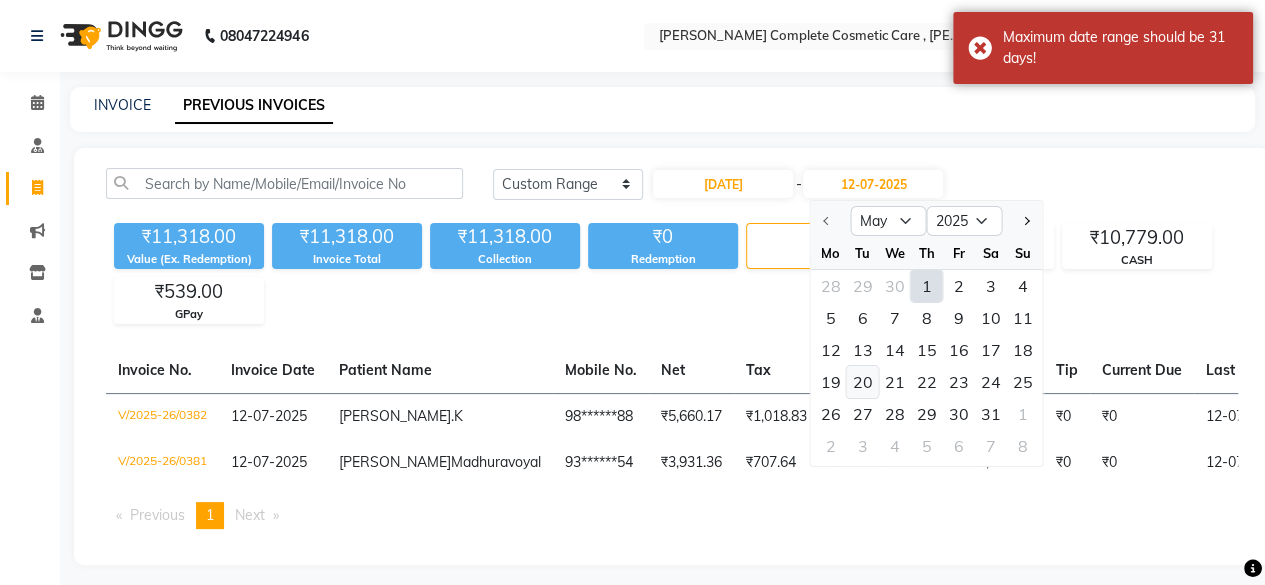 click on "20" 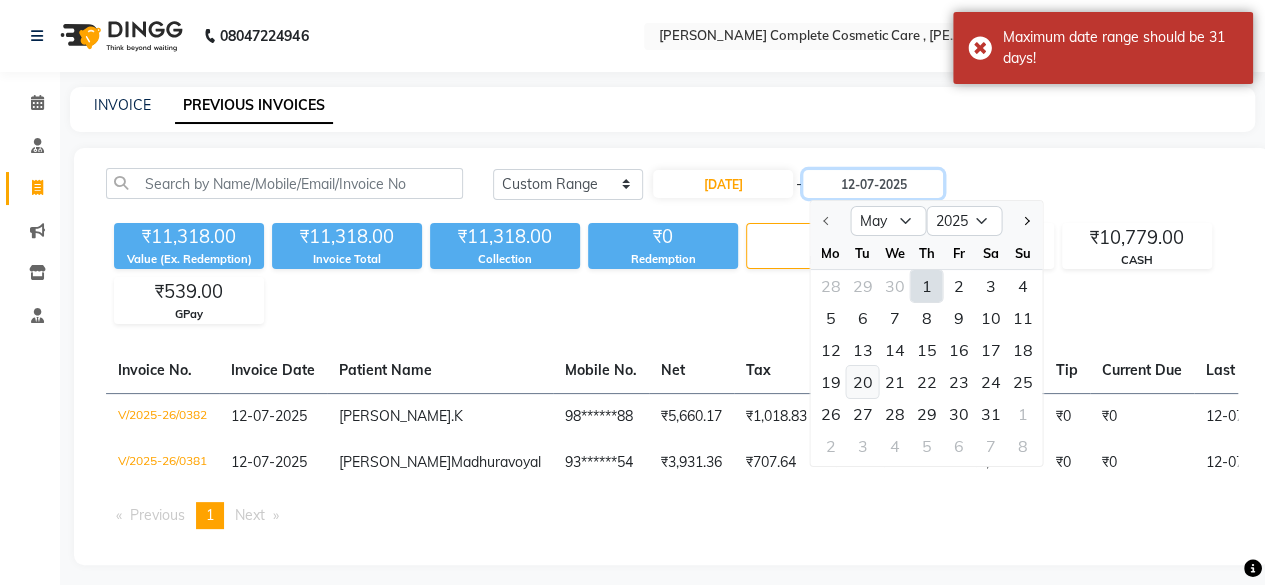 type on "20-05-2025" 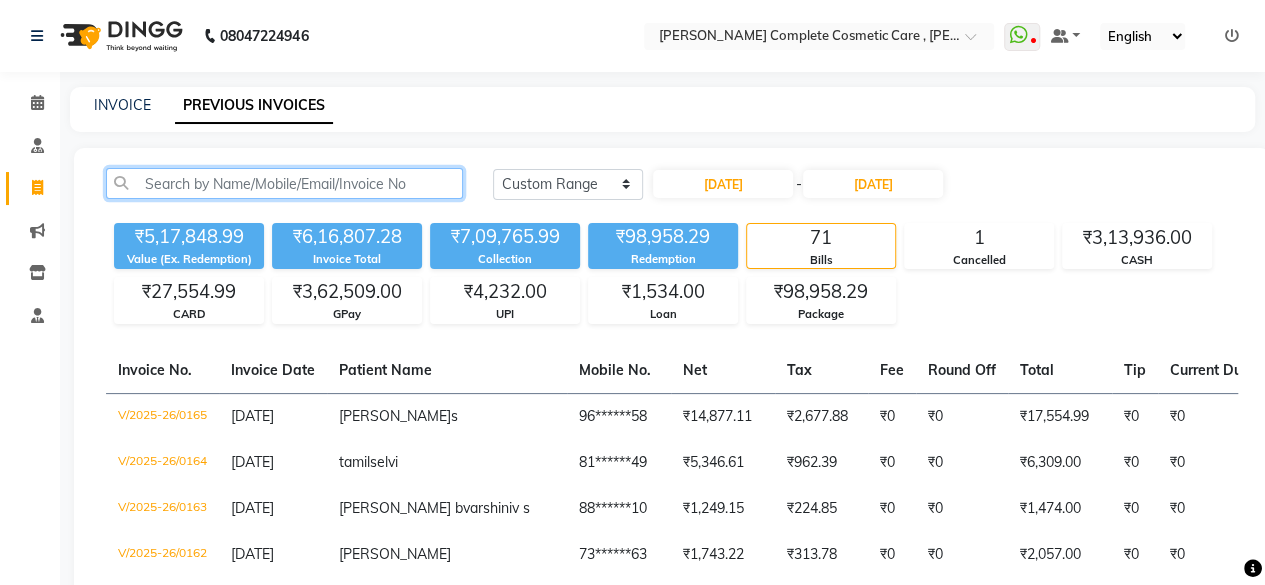 click 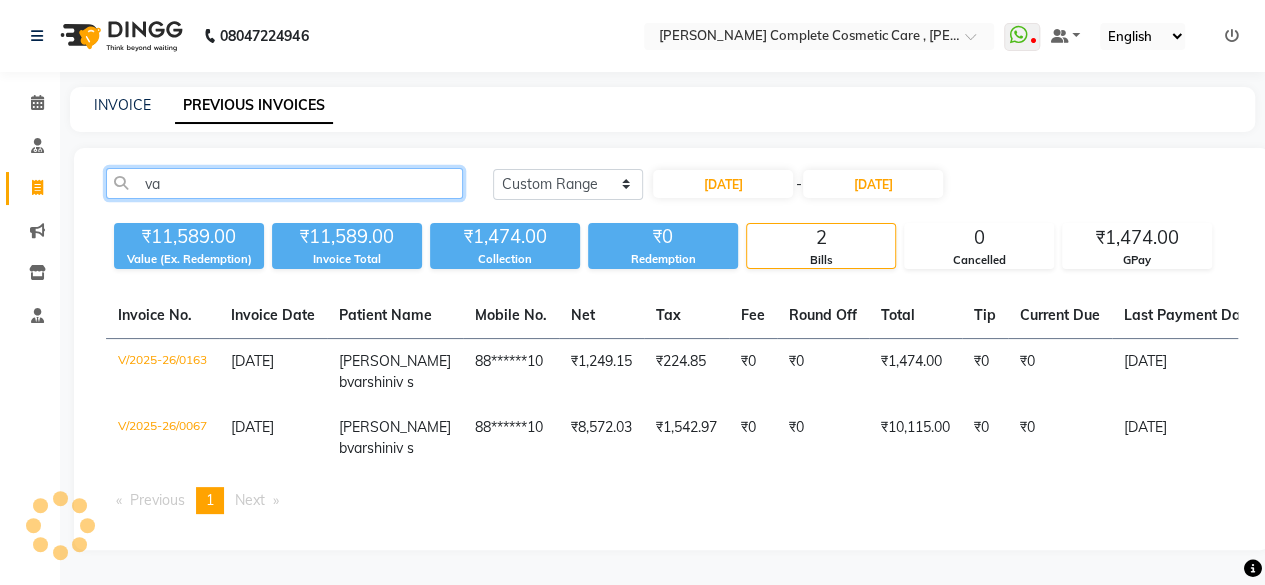 type on "v" 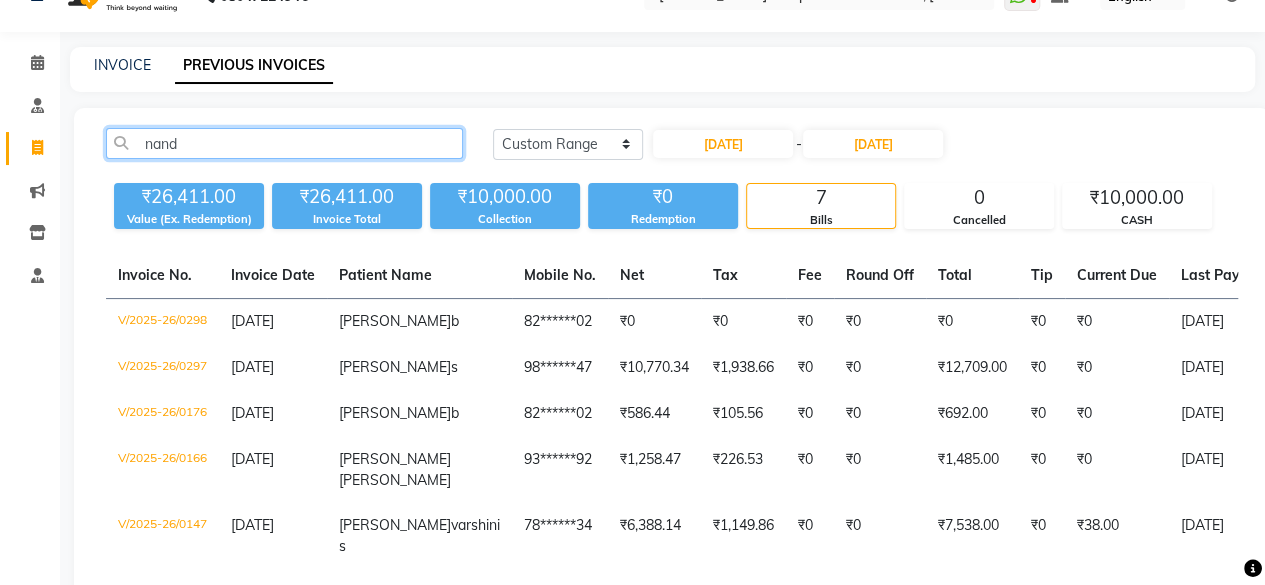 scroll, scrollTop: 80, scrollLeft: 0, axis: vertical 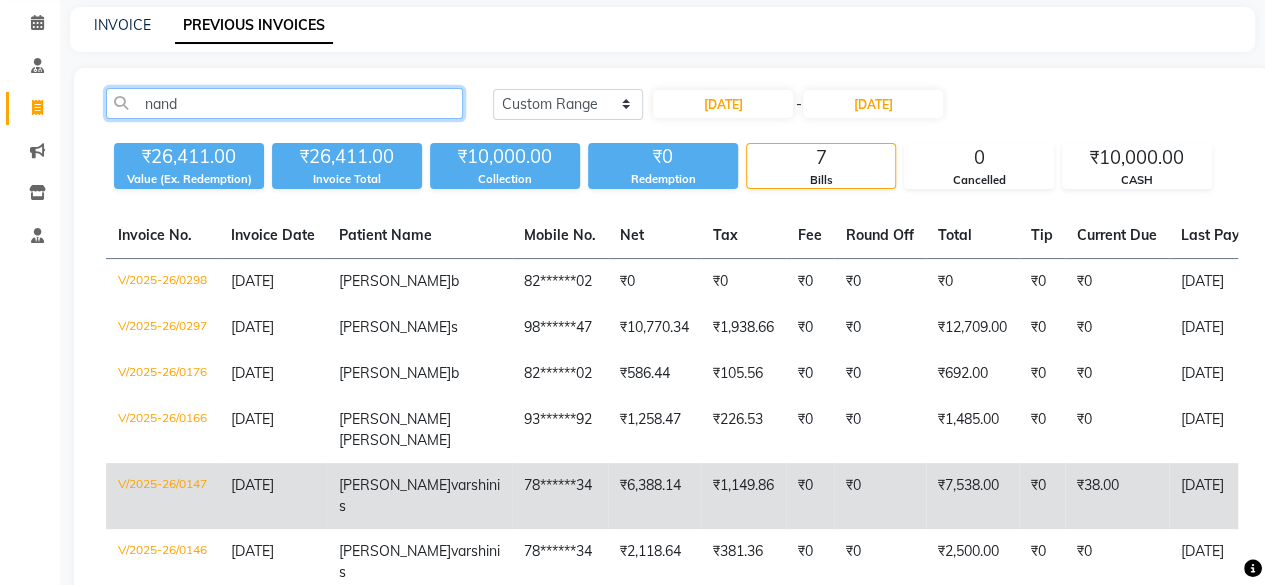 type on "nand" 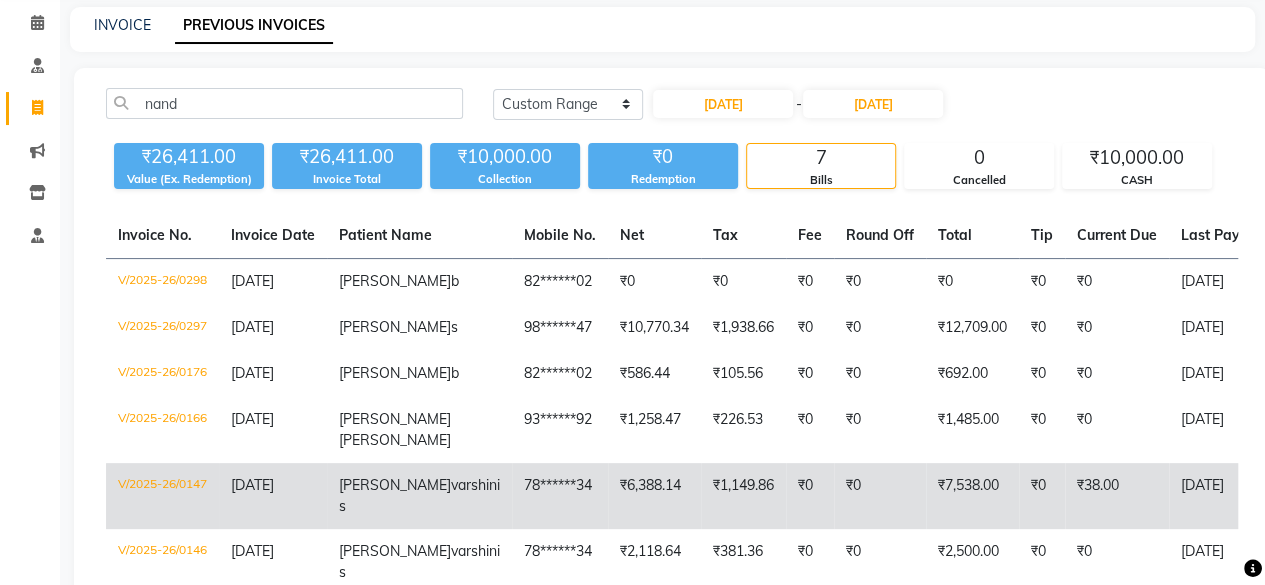 click on "[DATE]" 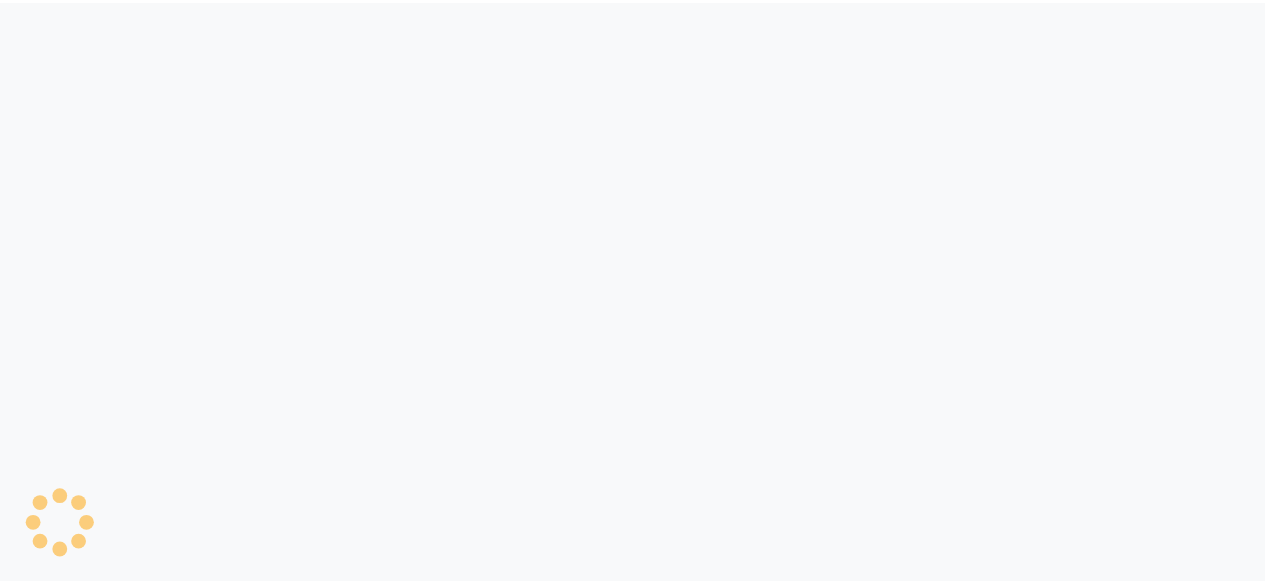 scroll, scrollTop: 0, scrollLeft: 0, axis: both 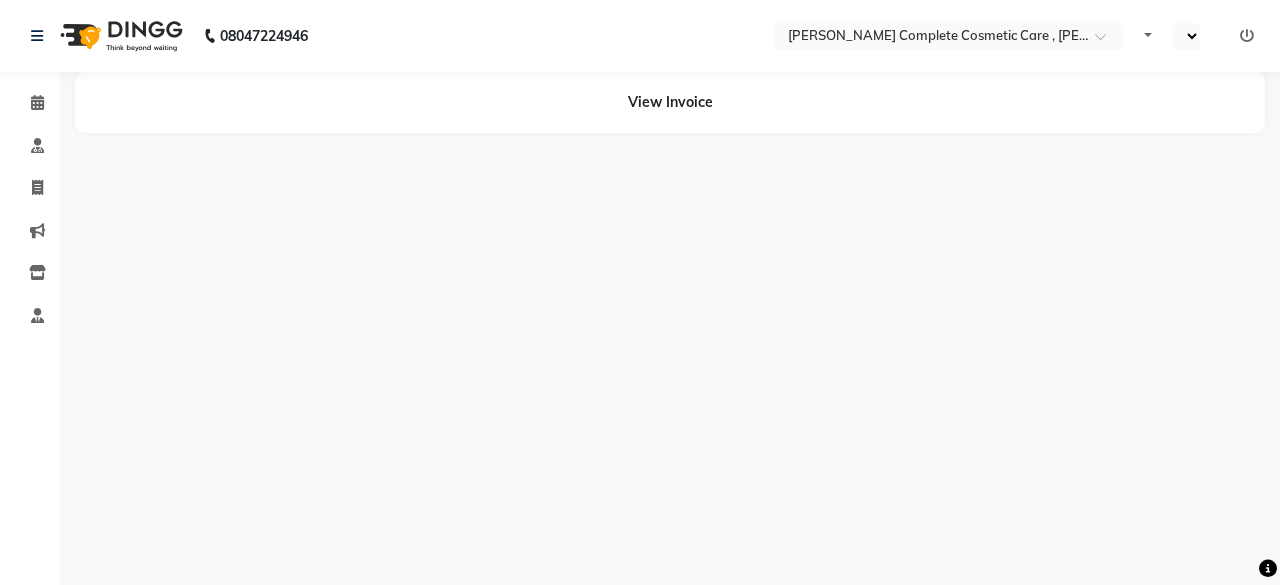 select on "en" 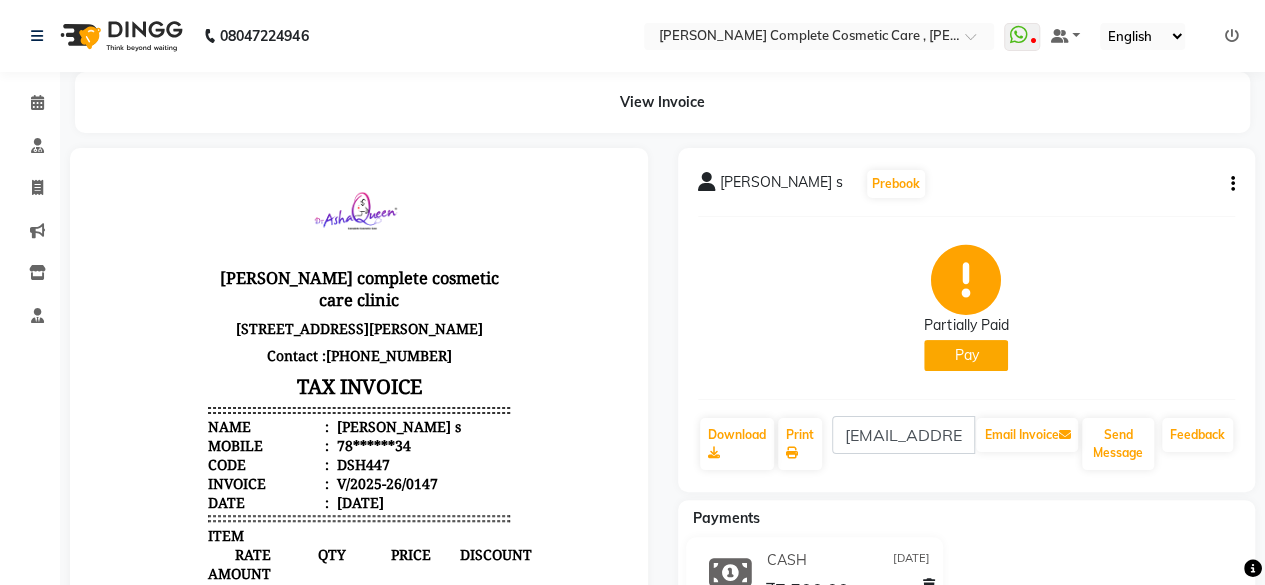 scroll, scrollTop: 0, scrollLeft: 0, axis: both 